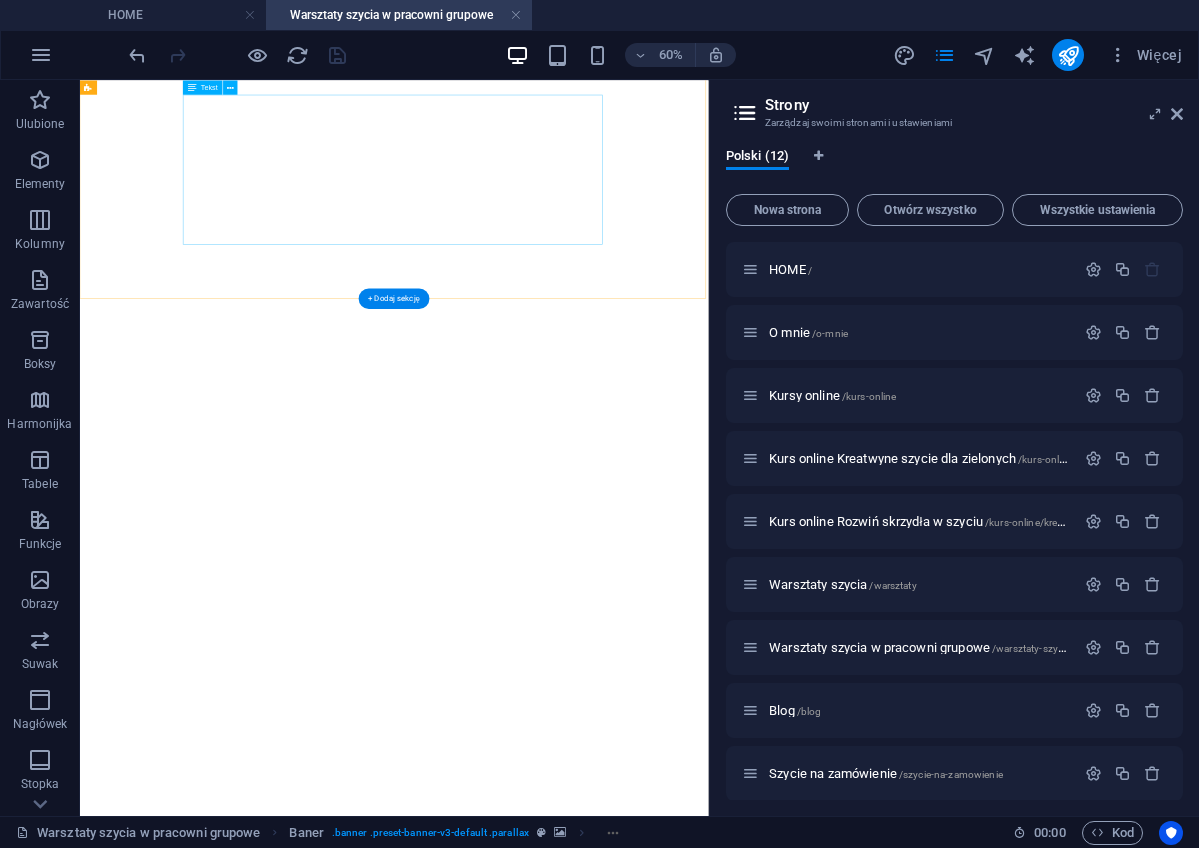 scroll, scrollTop: 0, scrollLeft: 0, axis: both 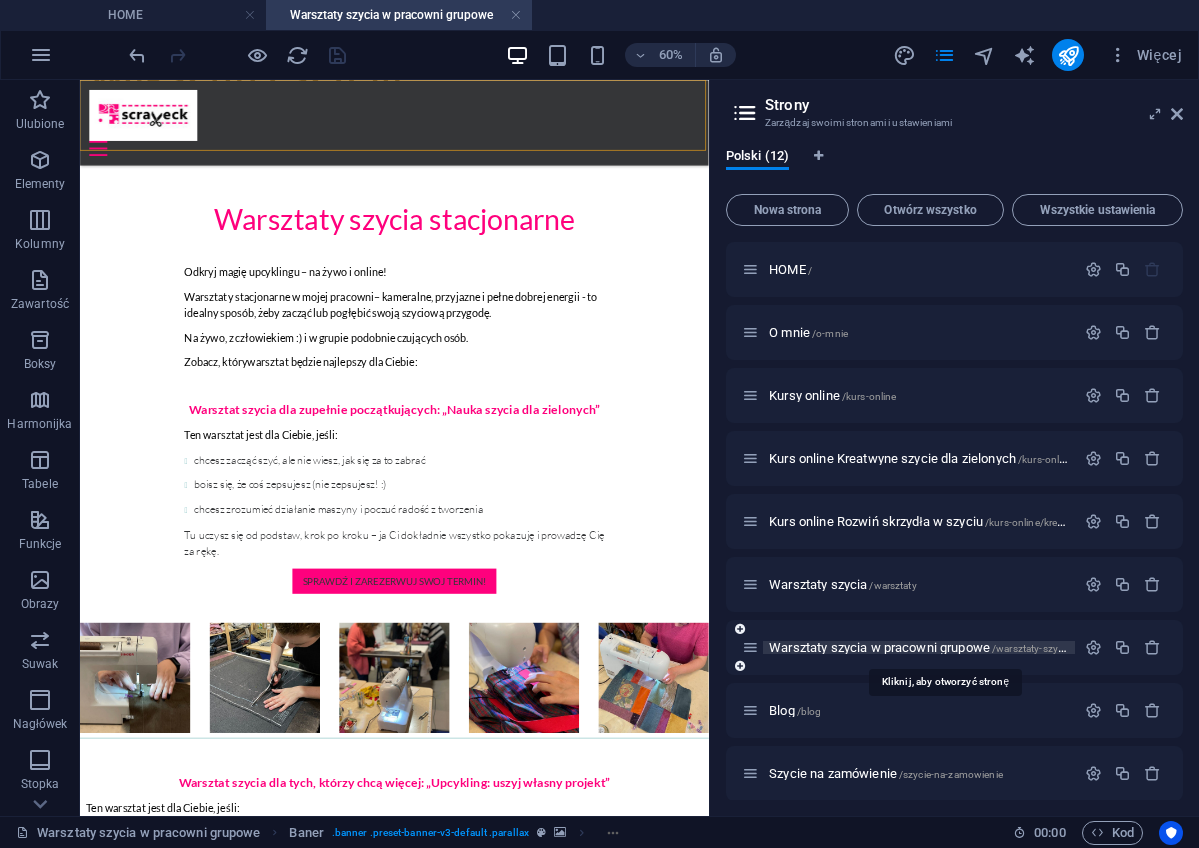 click on "Warsztaty szycia w pracowni grupowe  /warsztaty-szycia/grupowe" at bounding box center (942, 647) 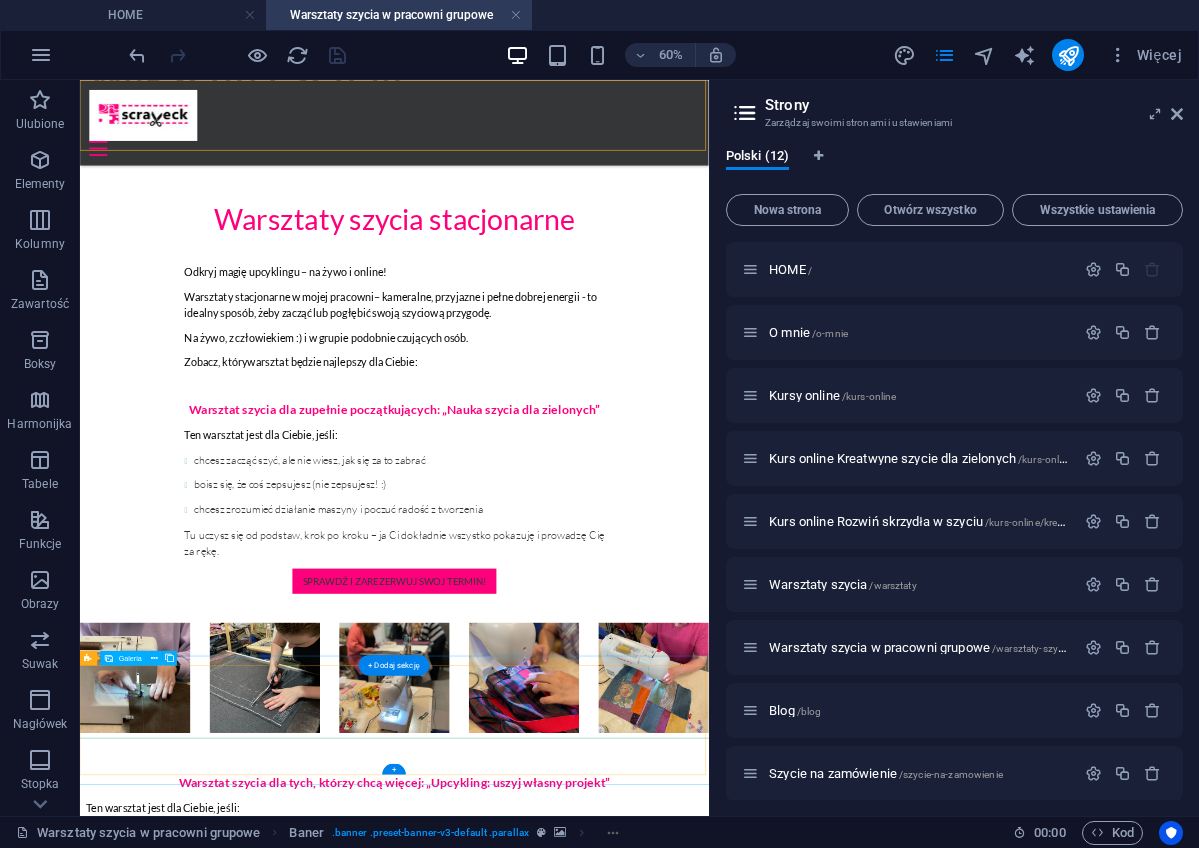 click at bounding box center (604, 1689) 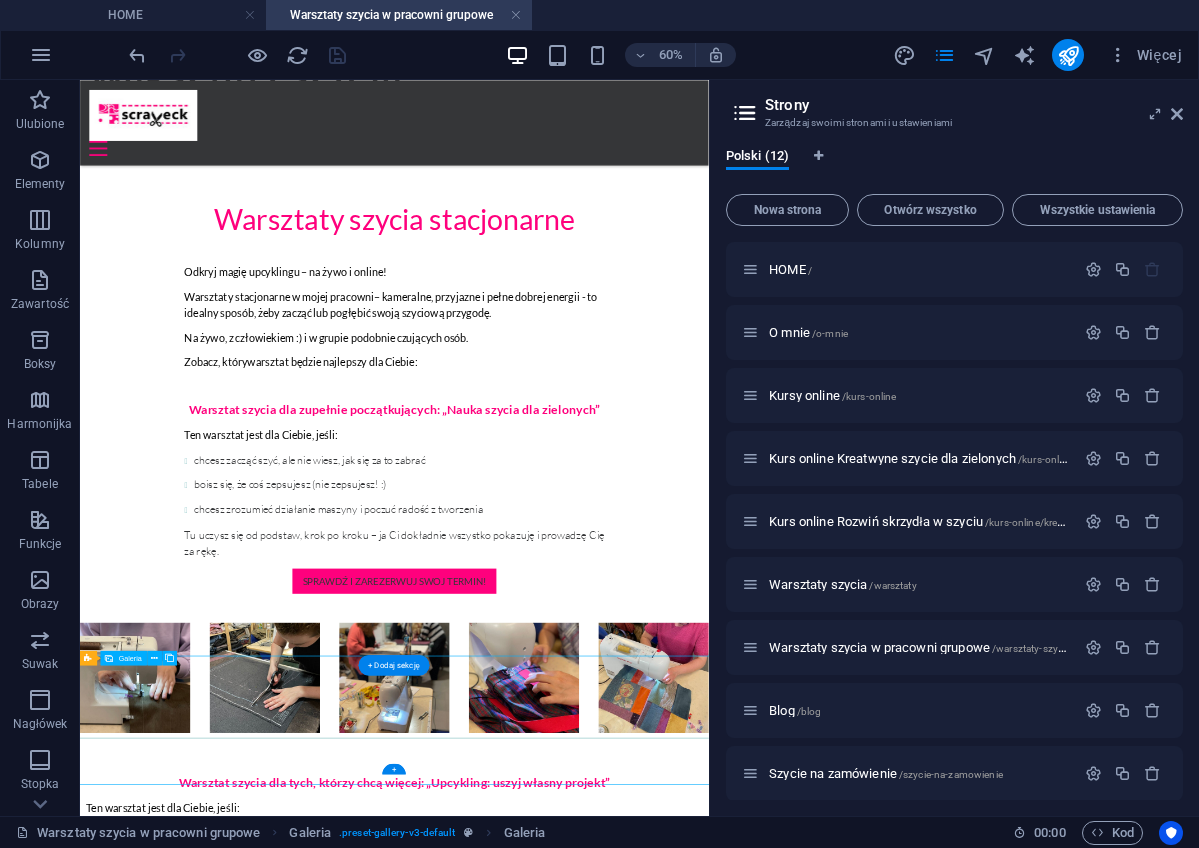 click at bounding box center (604, 1689) 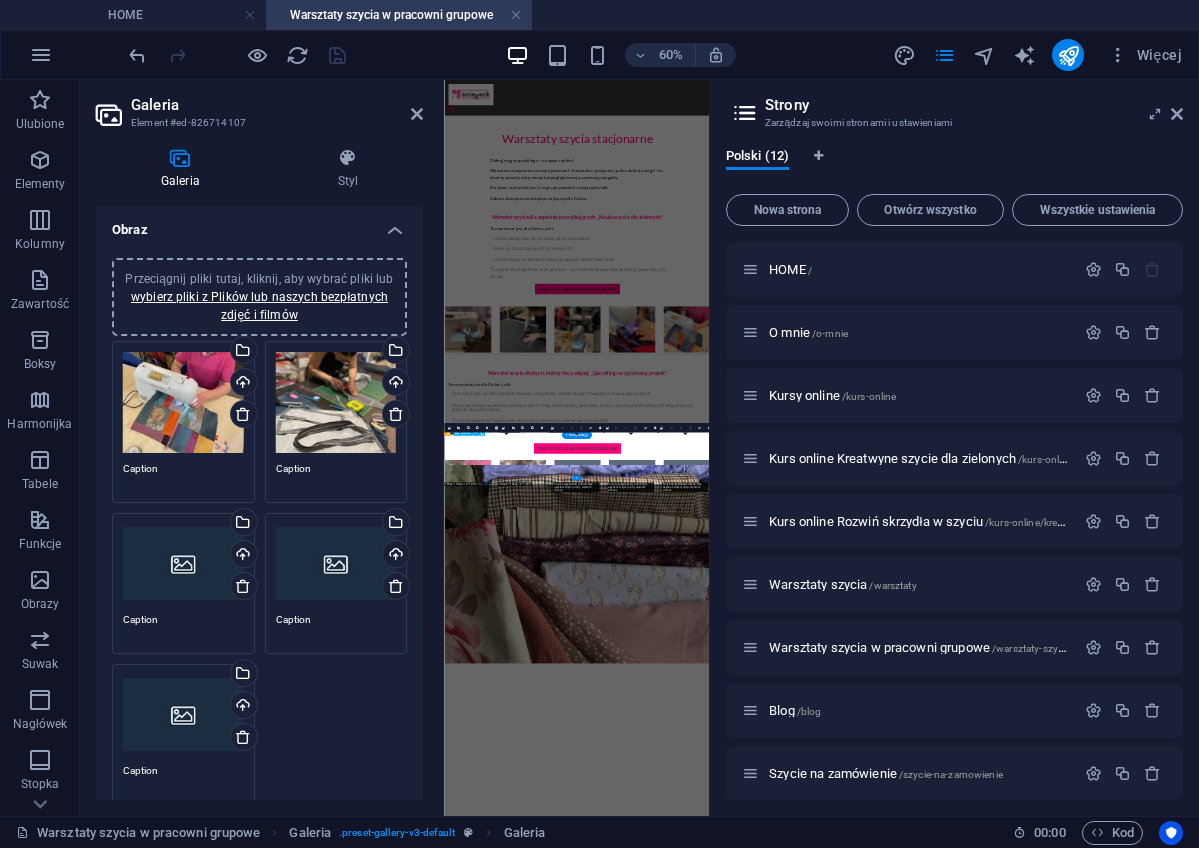 scroll, scrollTop: 313, scrollLeft: 0, axis: vertical 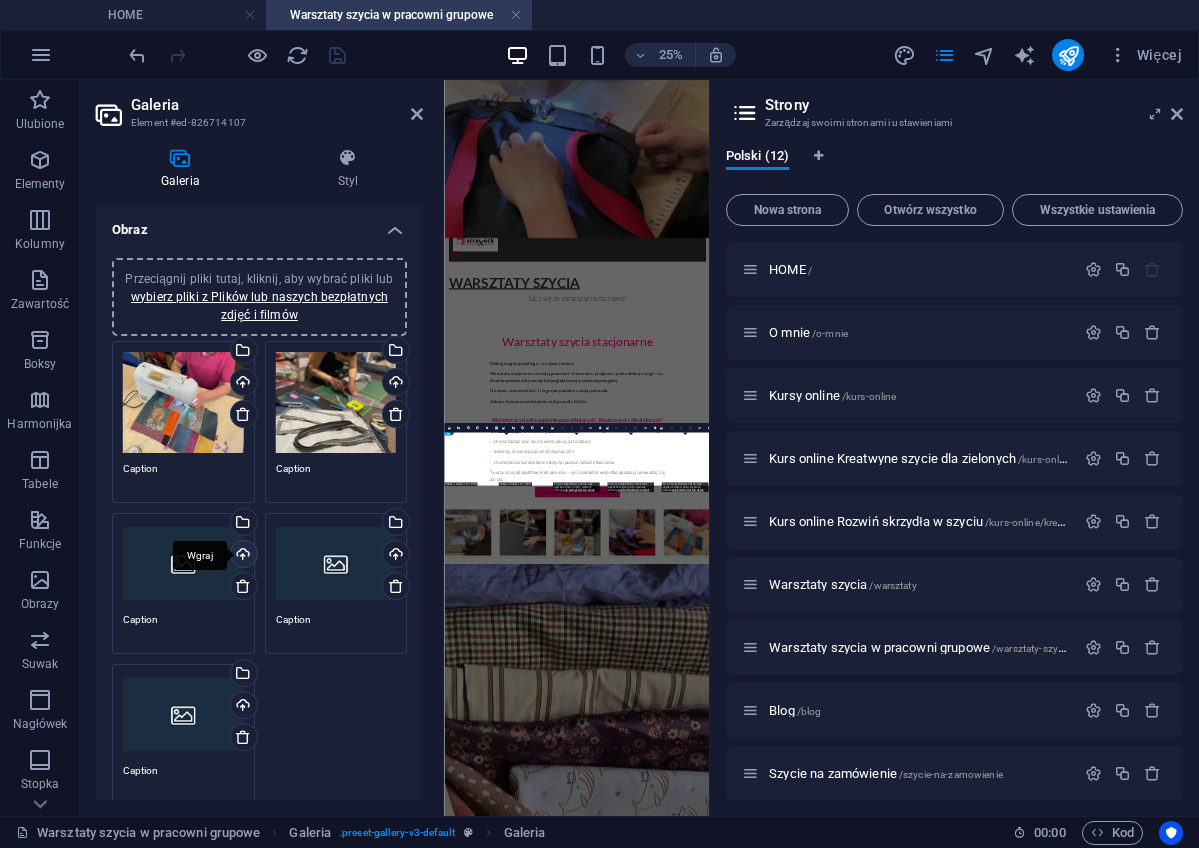 click on "Wgraj" at bounding box center [242, 556] 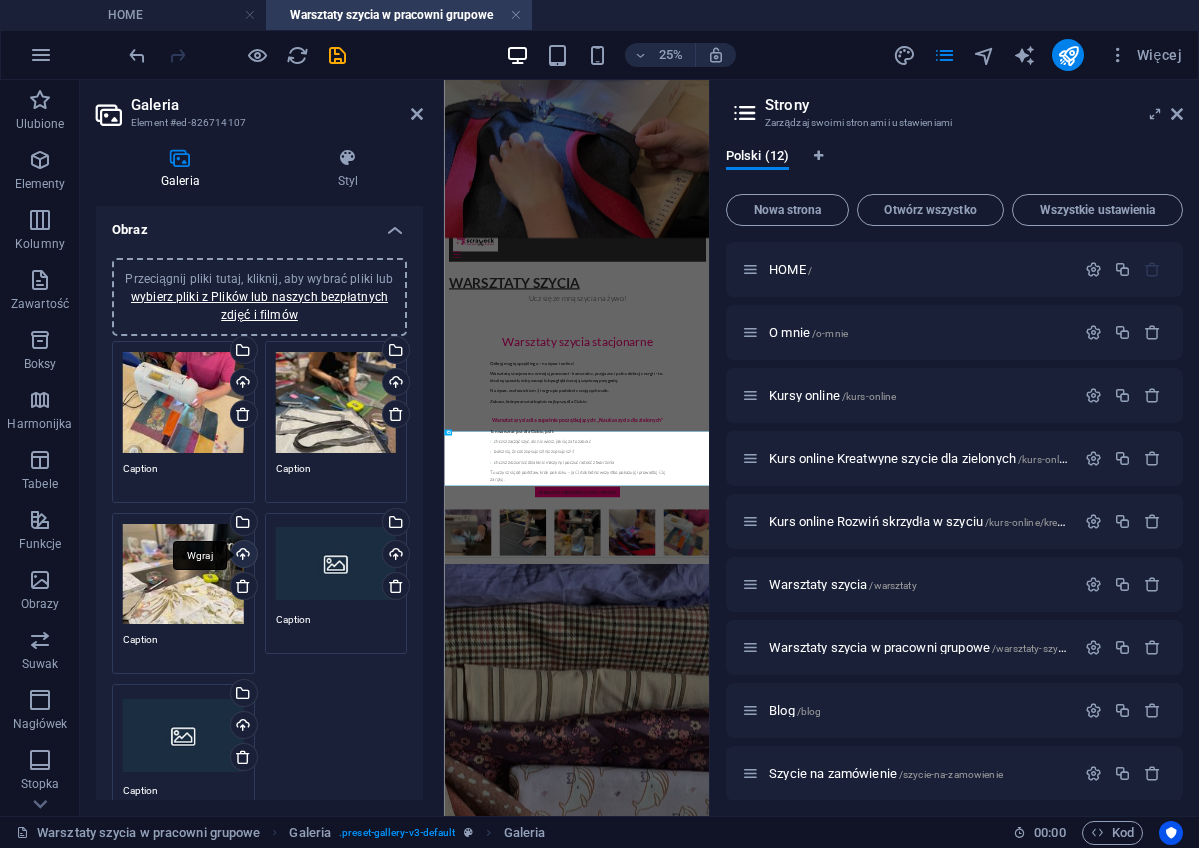 click on "Wgraj" at bounding box center (242, 556) 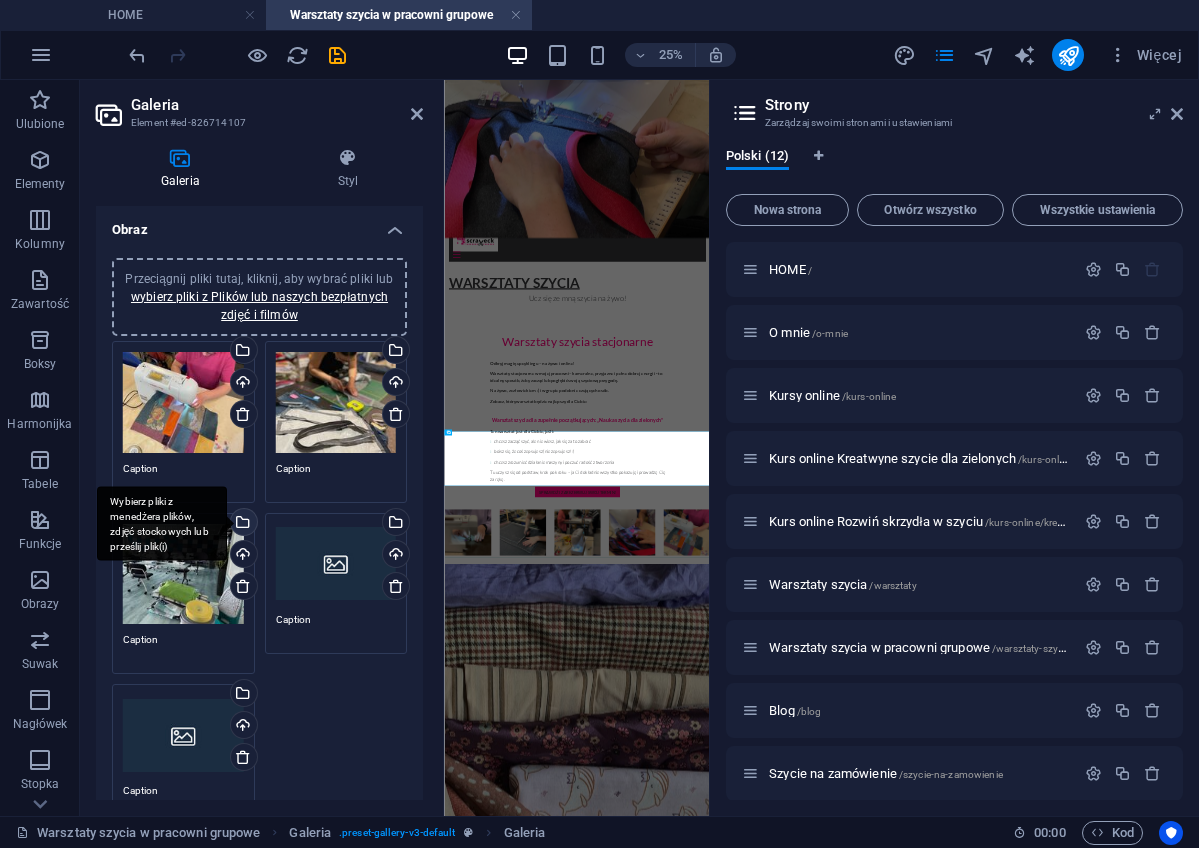 click on "Wybierz pliki z menedżera plików, zdjęć stockowych lub prześlij plik(i)" at bounding box center [242, 524] 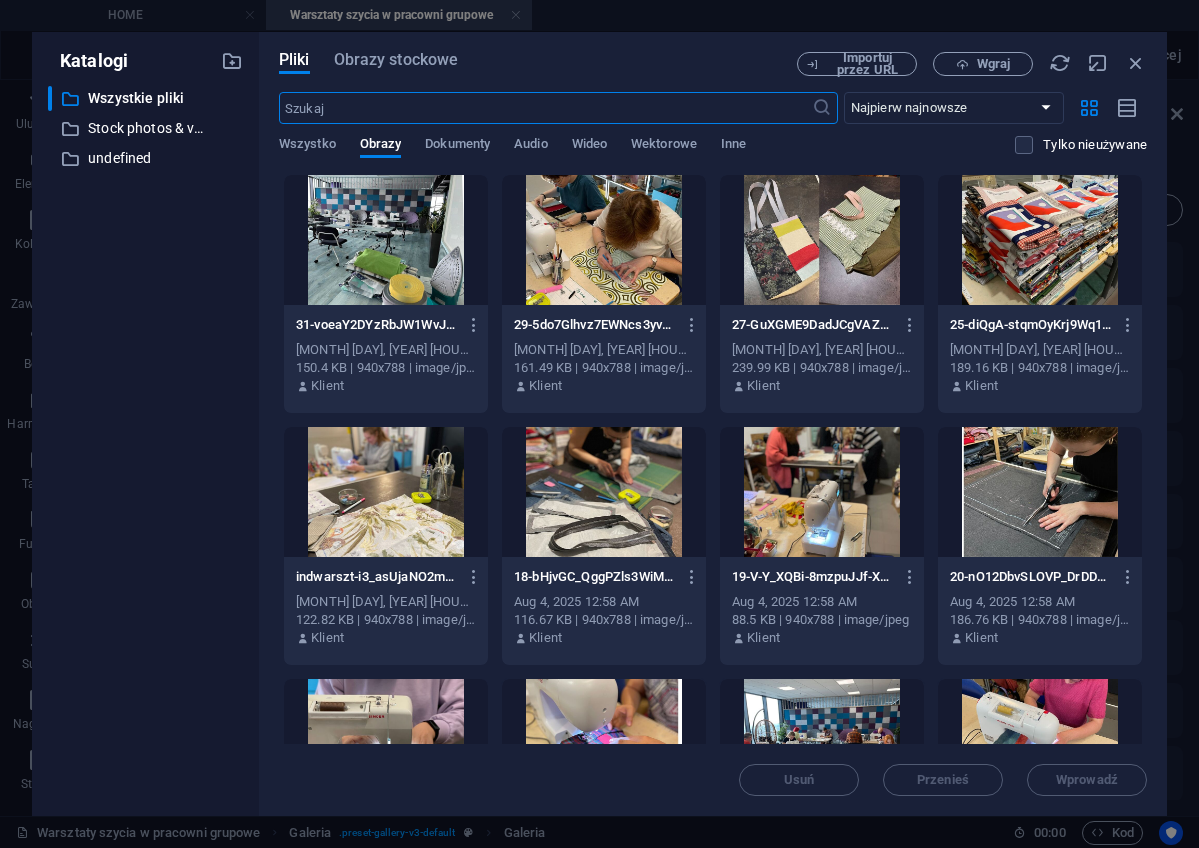 scroll, scrollTop: 6145, scrollLeft: 0, axis: vertical 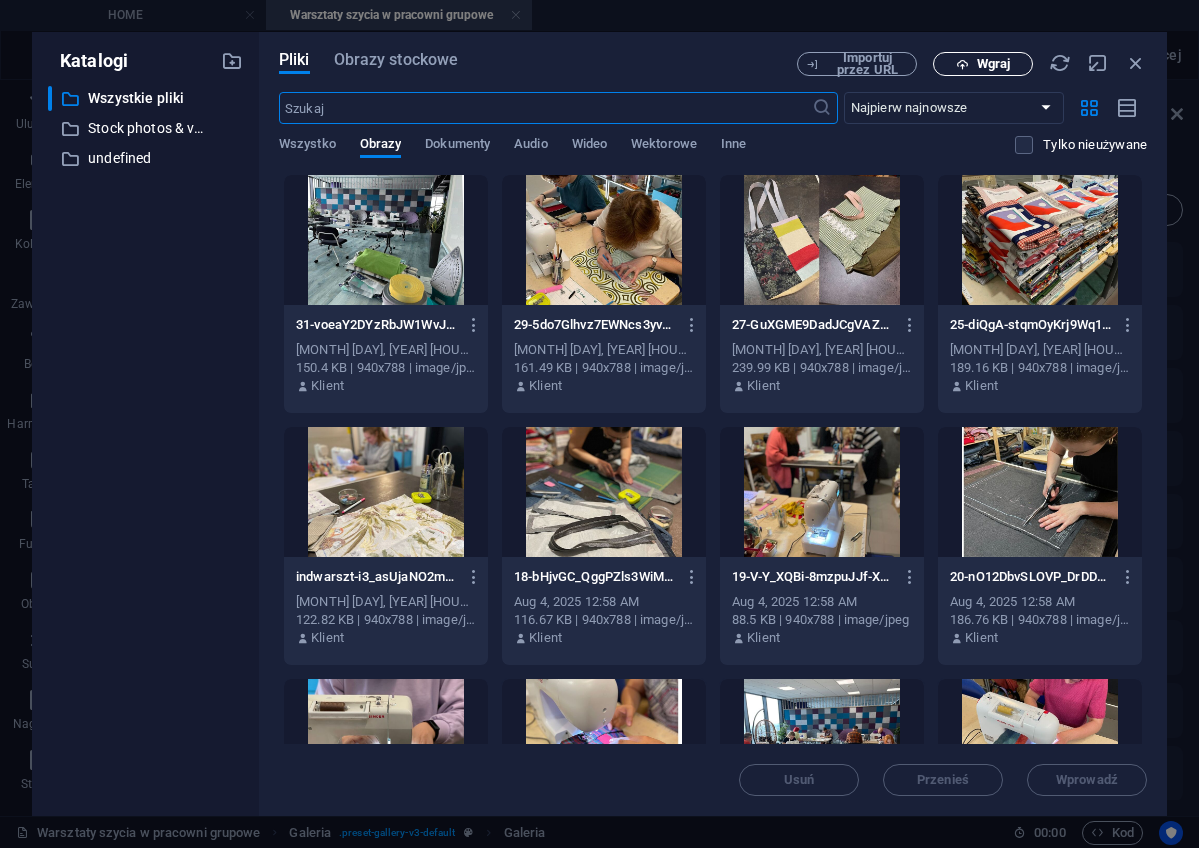 click on "Wgraj" at bounding box center (993, 64) 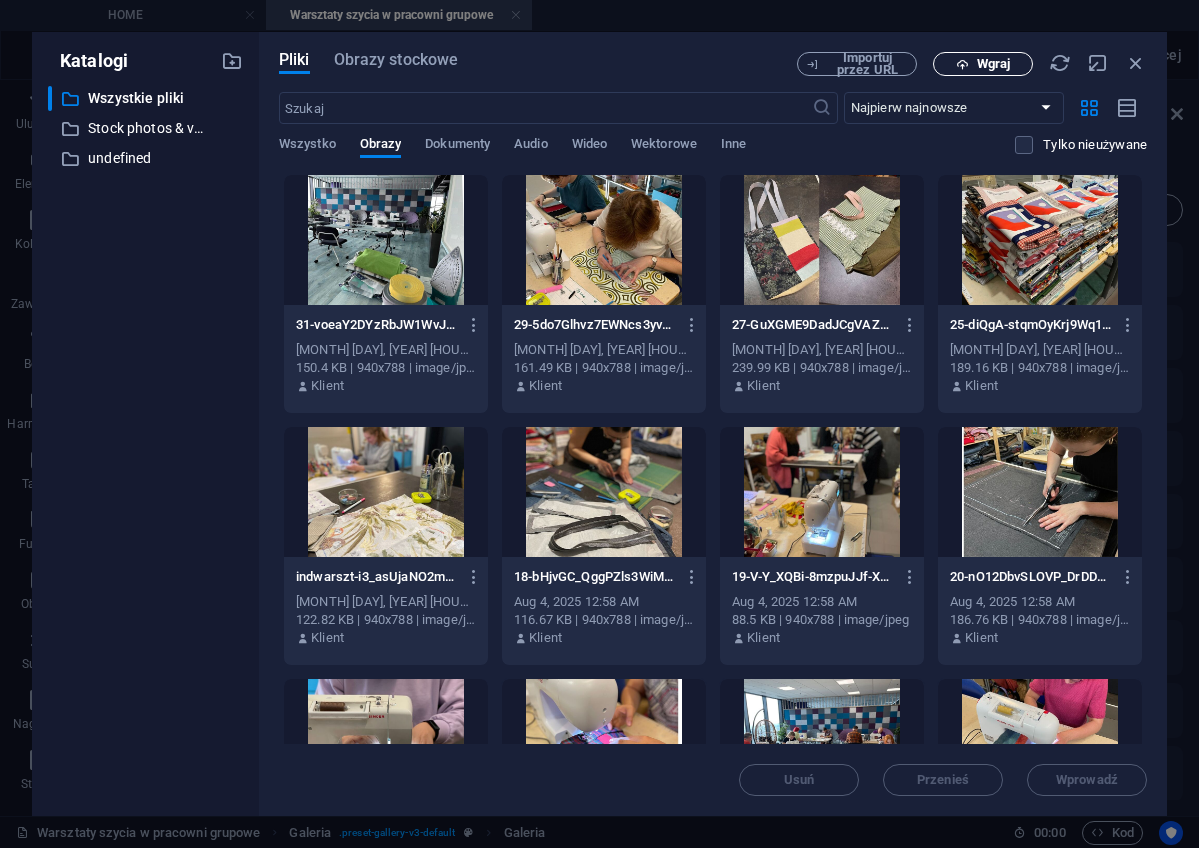 scroll, scrollTop: 0, scrollLeft: 0, axis: both 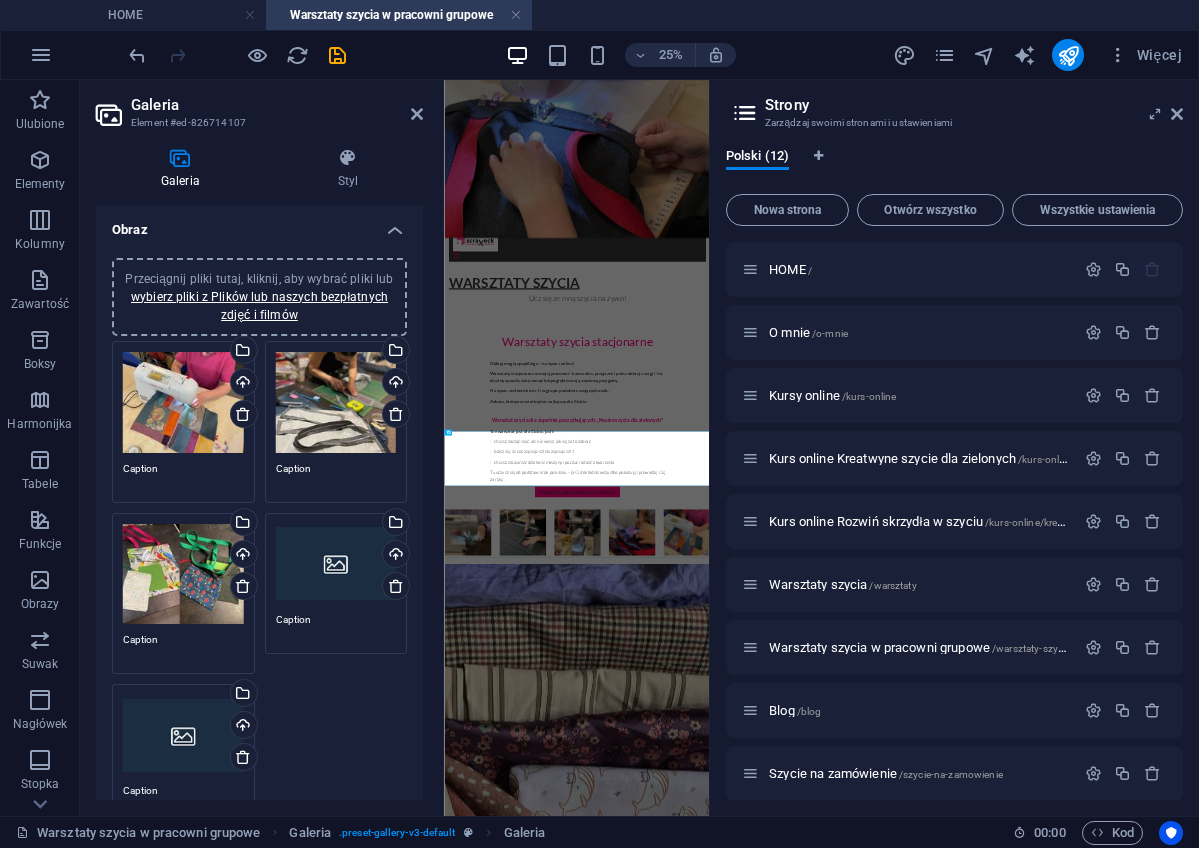 click on "Przeciągnij pliki tutaj, kliknij, aby wybrać pliki lub wybierz pliki z Plików lub naszych bezpłatnych zdjęć i filmów" at bounding box center (183, 574) 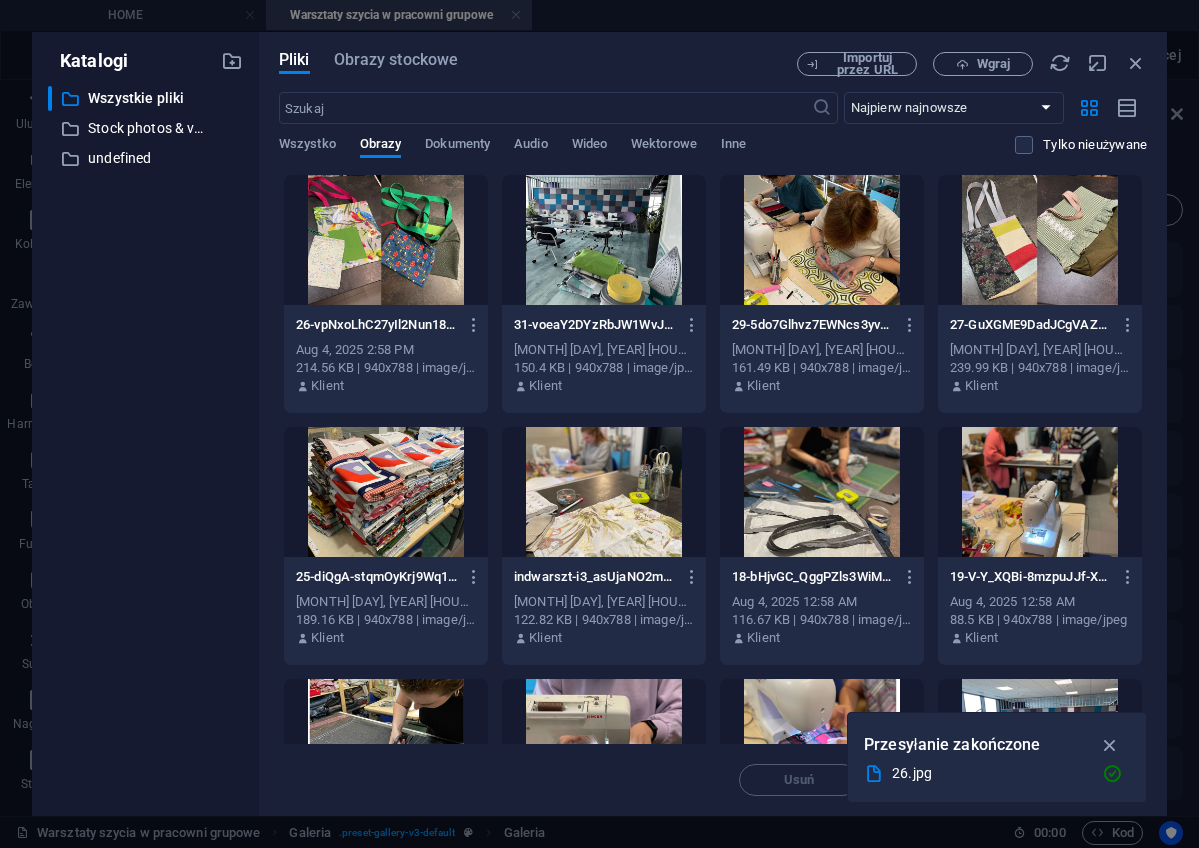 click at bounding box center (386, 240) 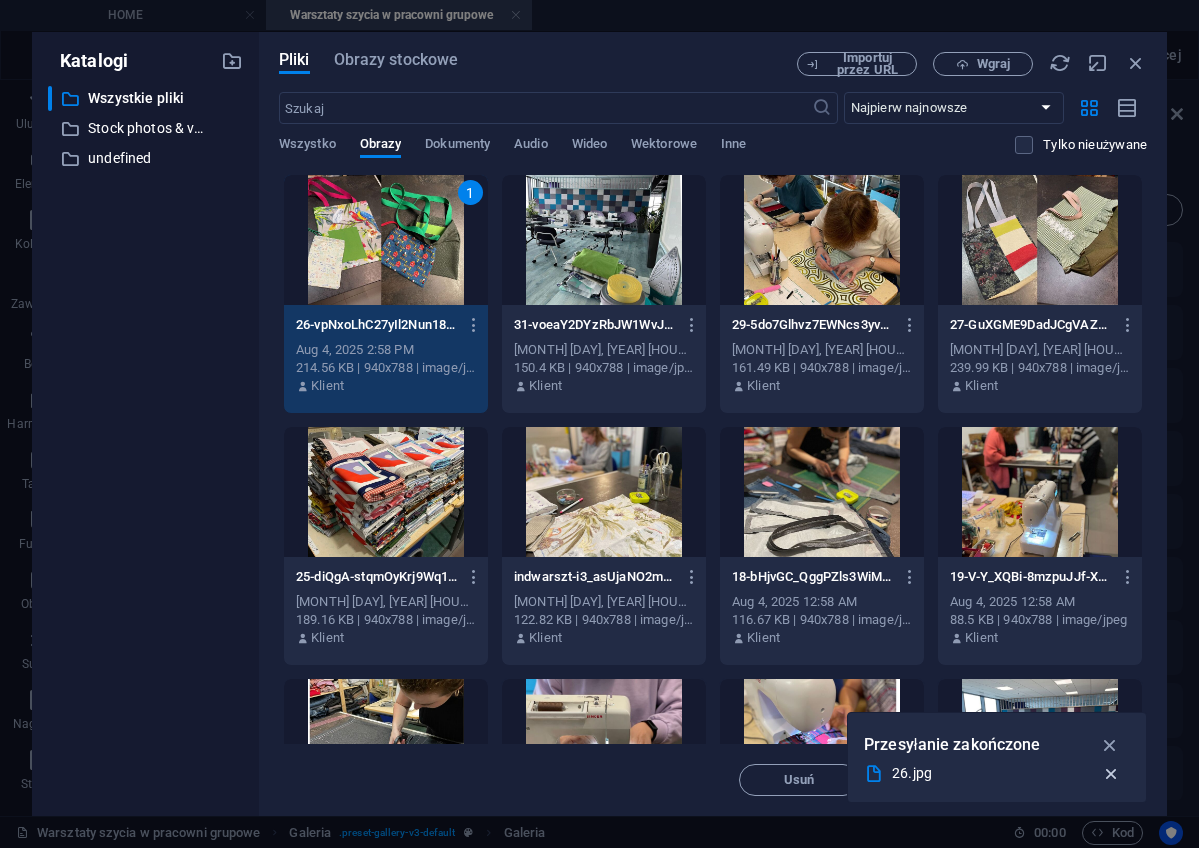 click at bounding box center (1111, 774) 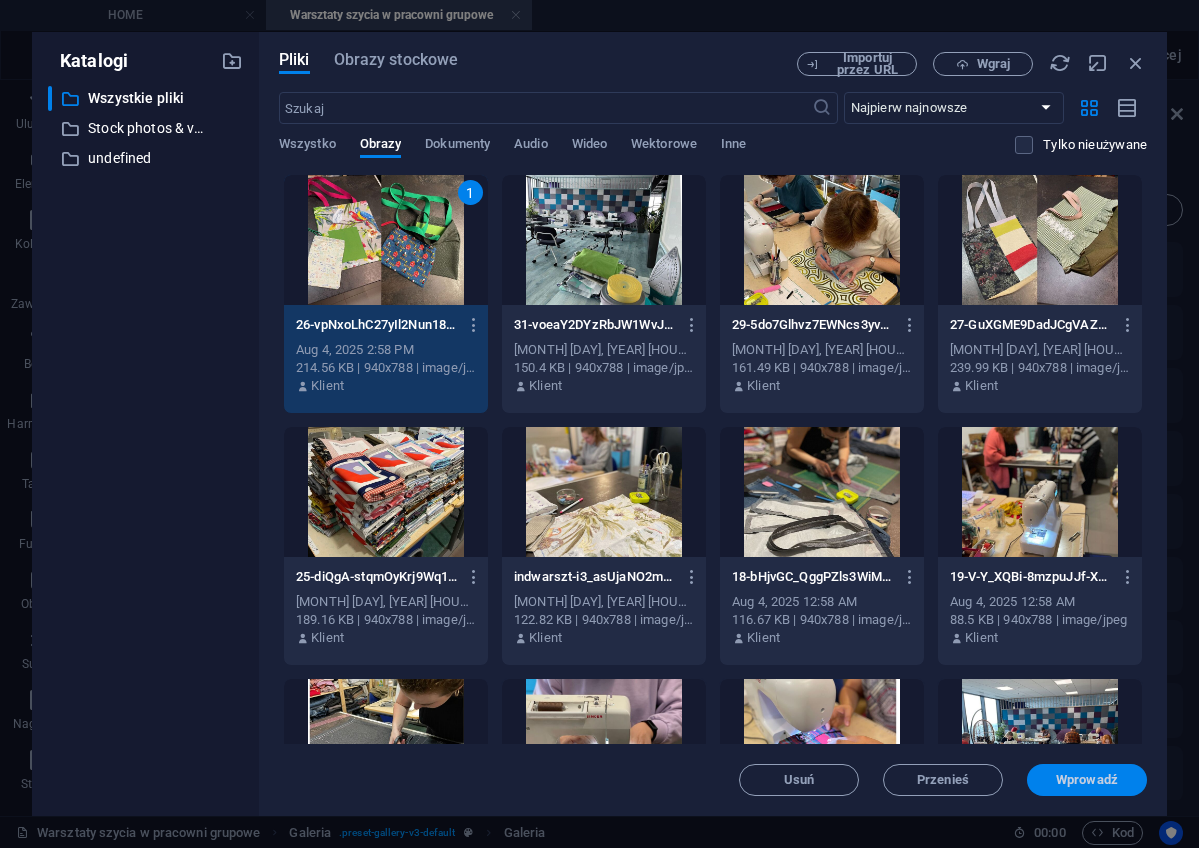 click on "Wprowadź" at bounding box center (1087, 780) 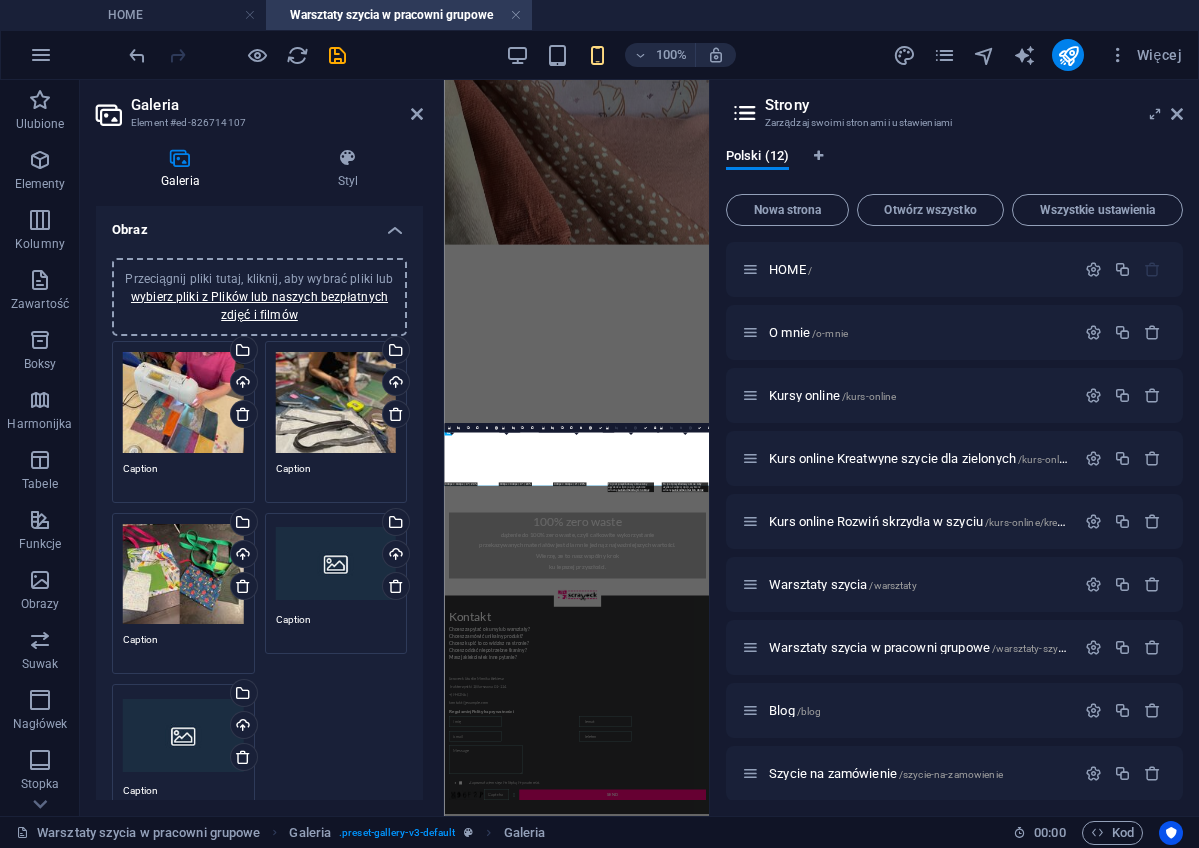 scroll, scrollTop: 313, scrollLeft: 0, axis: vertical 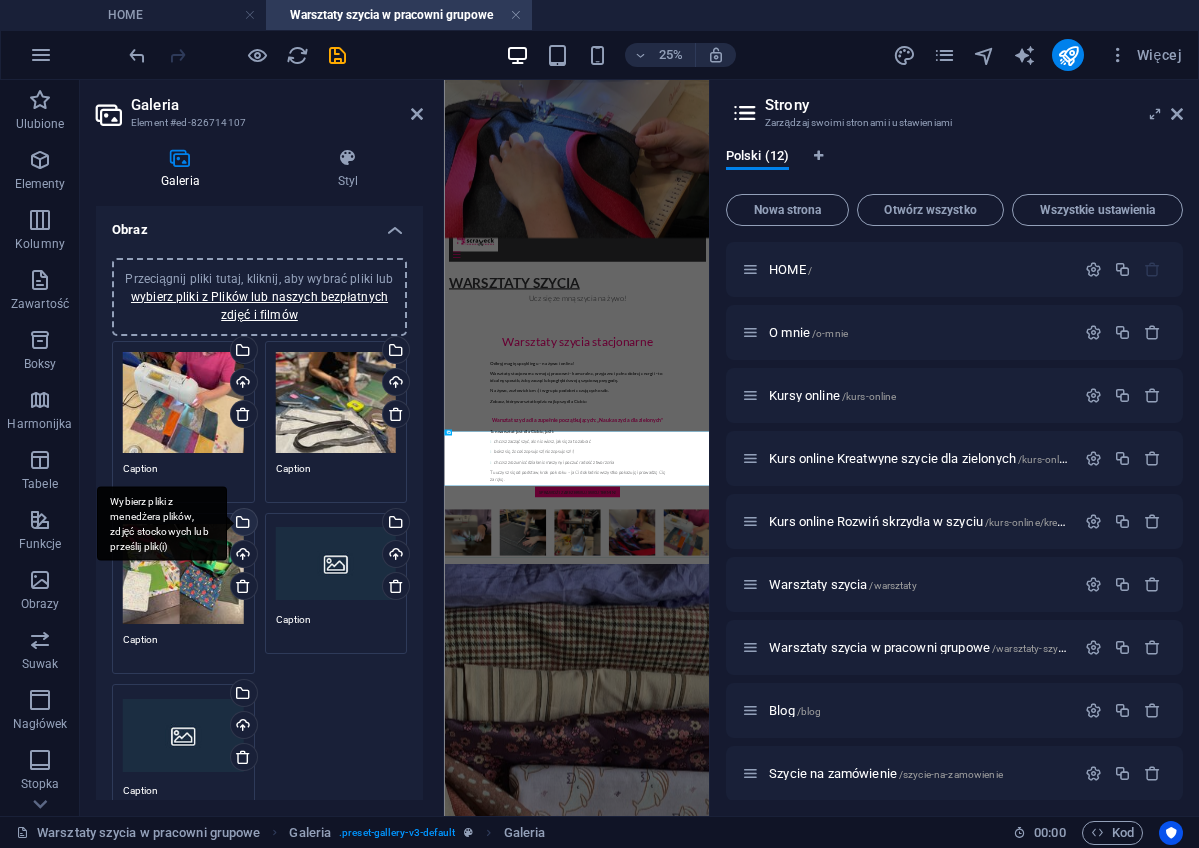 click on "Wybierz pliki z menedżera plików, zdjęć stockowych lub prześlij plik(i)" at bounding box center (242, 524) 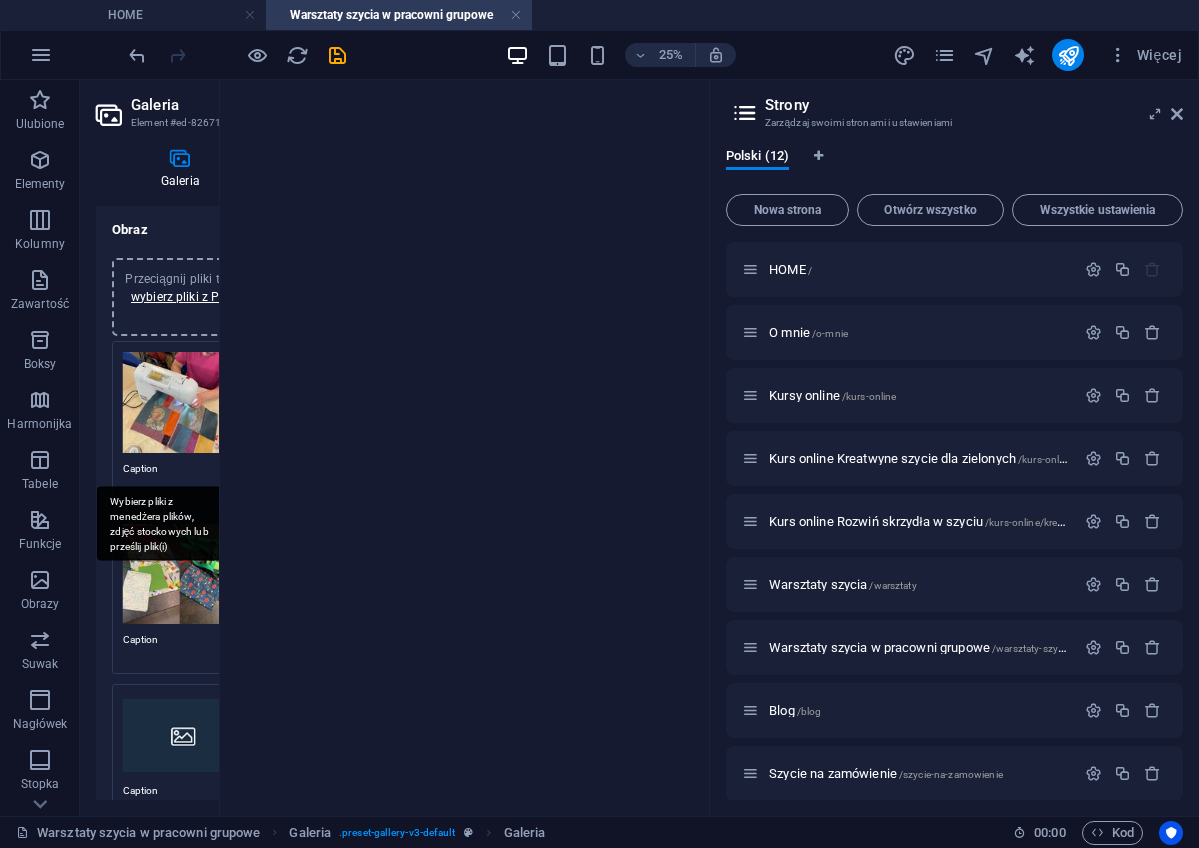 scroll, scrollTop: 6145, scrollLeft: 0, axis: vertical 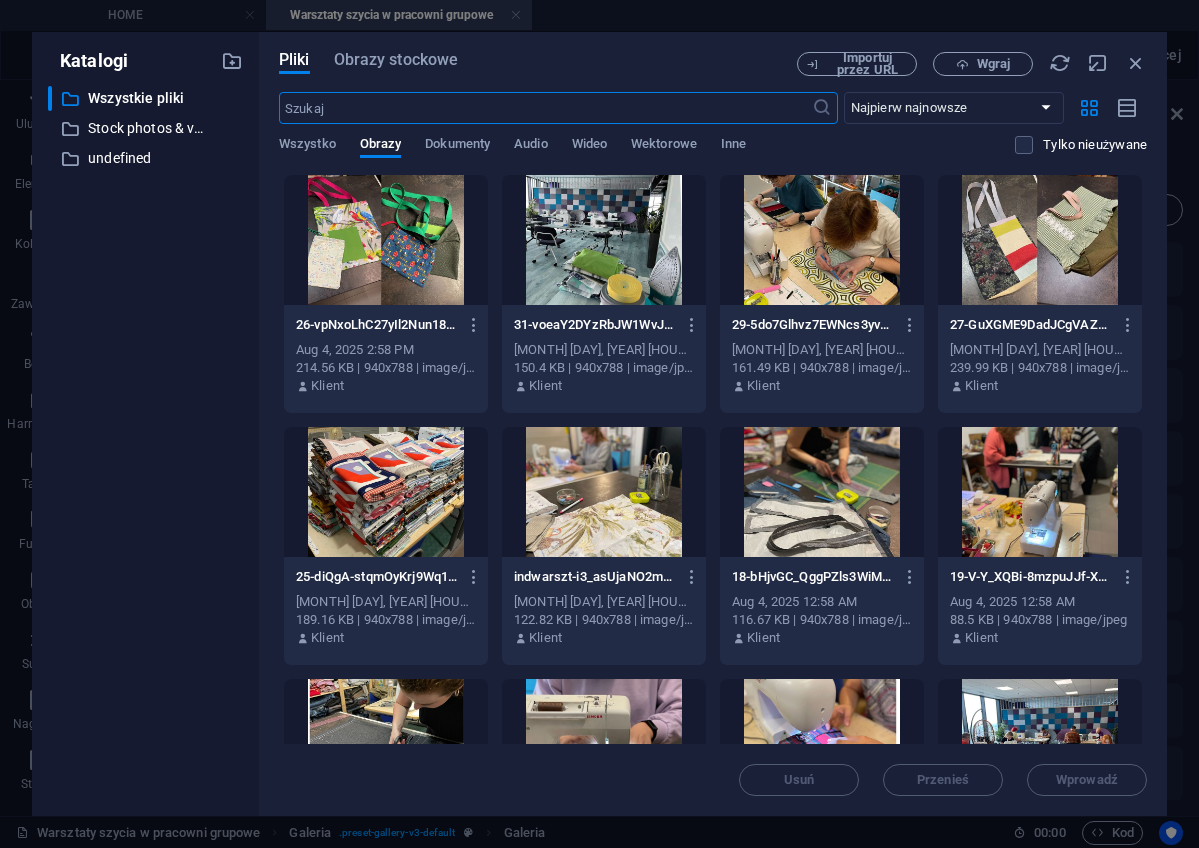 click at bounding box center (822, 240) 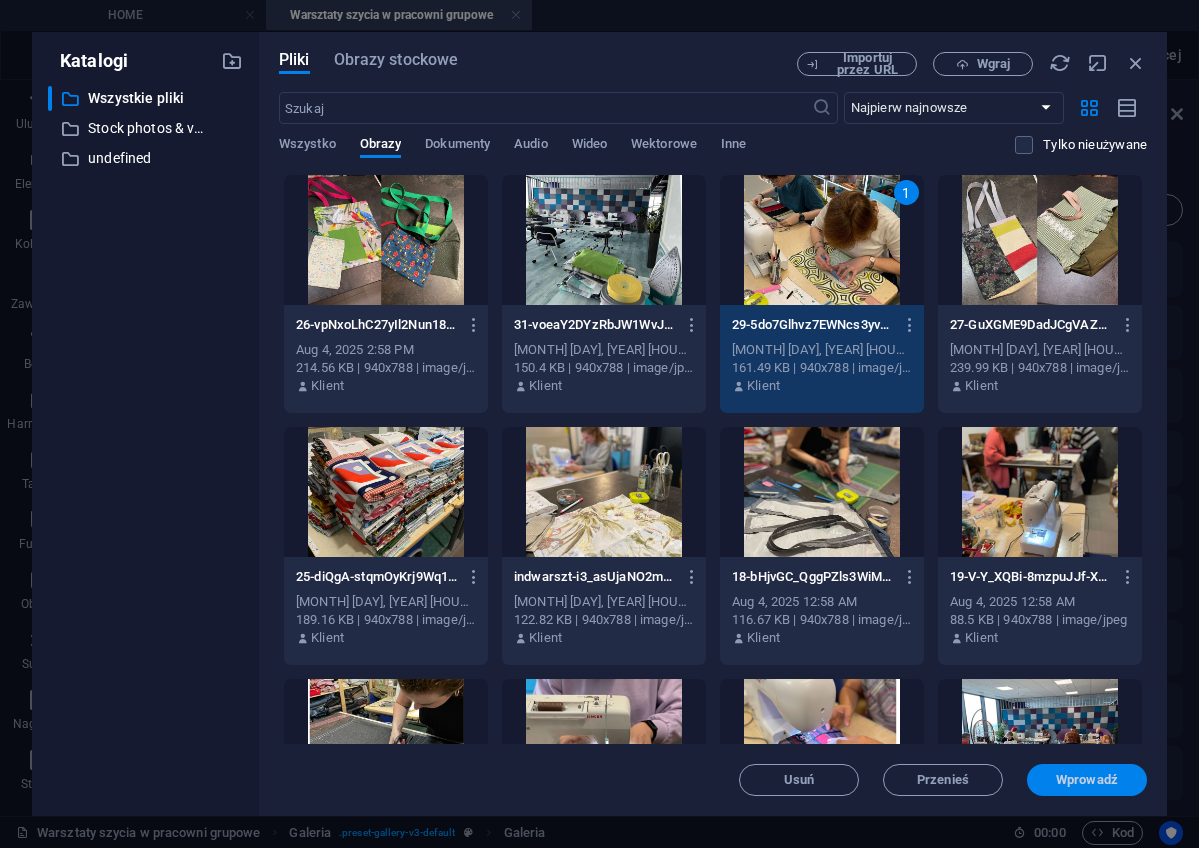 click on "Wprowadź" at bounding box center [1087, 780] 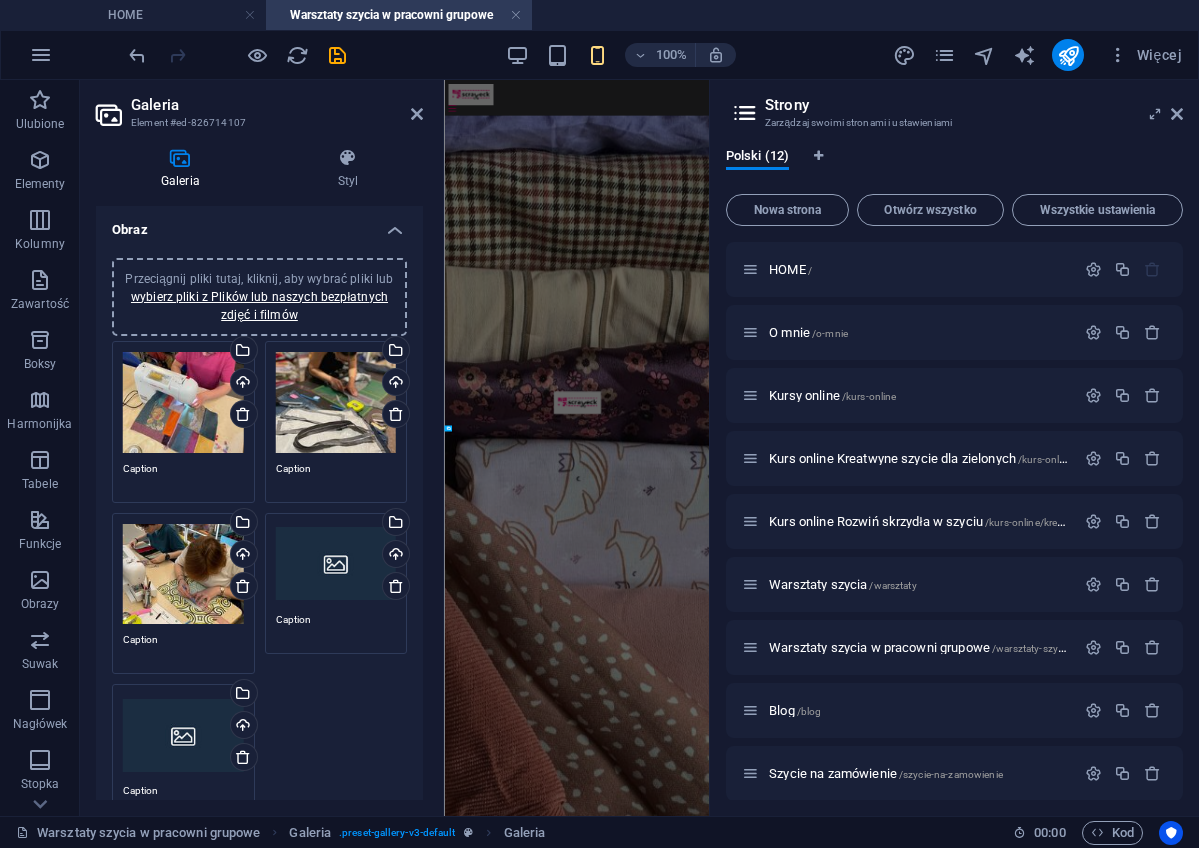 scroll, scrollTop: 313, scrollLeft: 0, axis: vertical 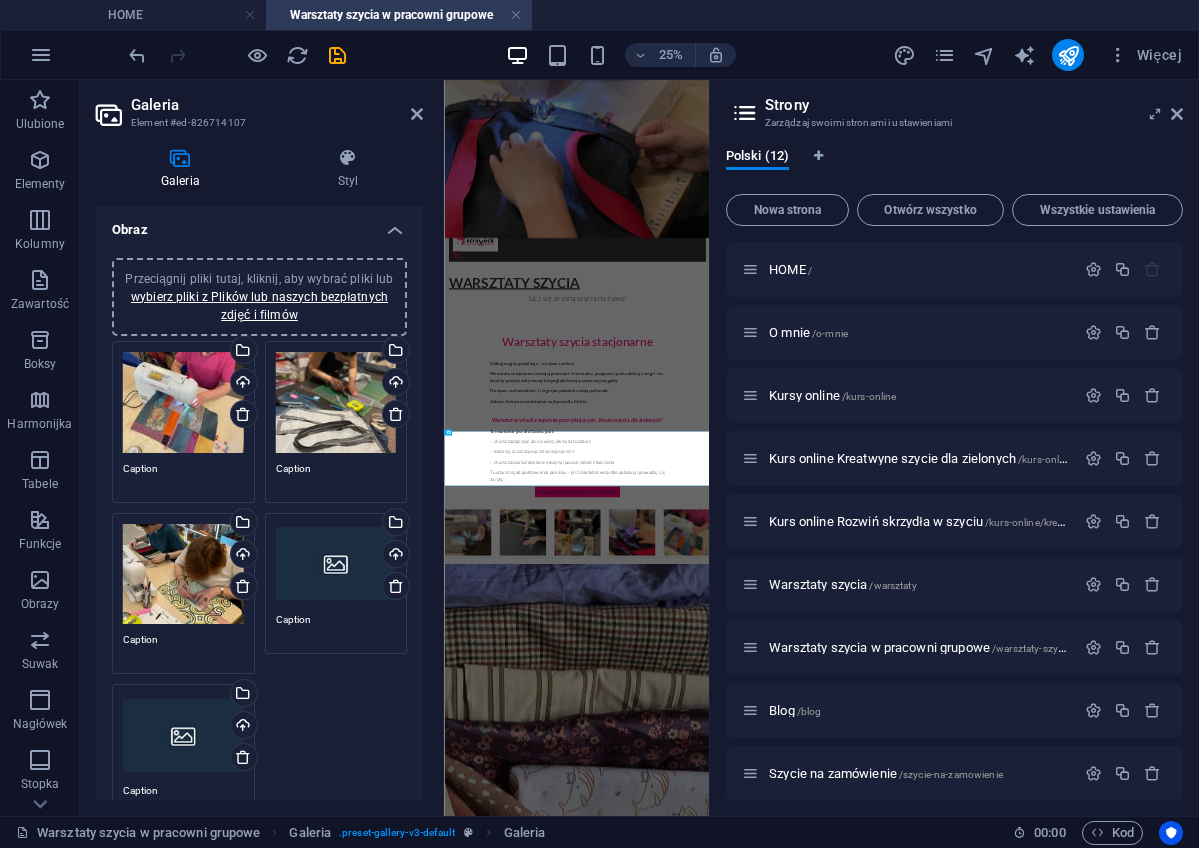 click on "Przeciągnij pliki tutaj, kliknij, aby wybrać pliki lub wybierz pliki z Plików lub naszych bezpłatnych zdjęć i filmów" at bounding box center [336, 564] 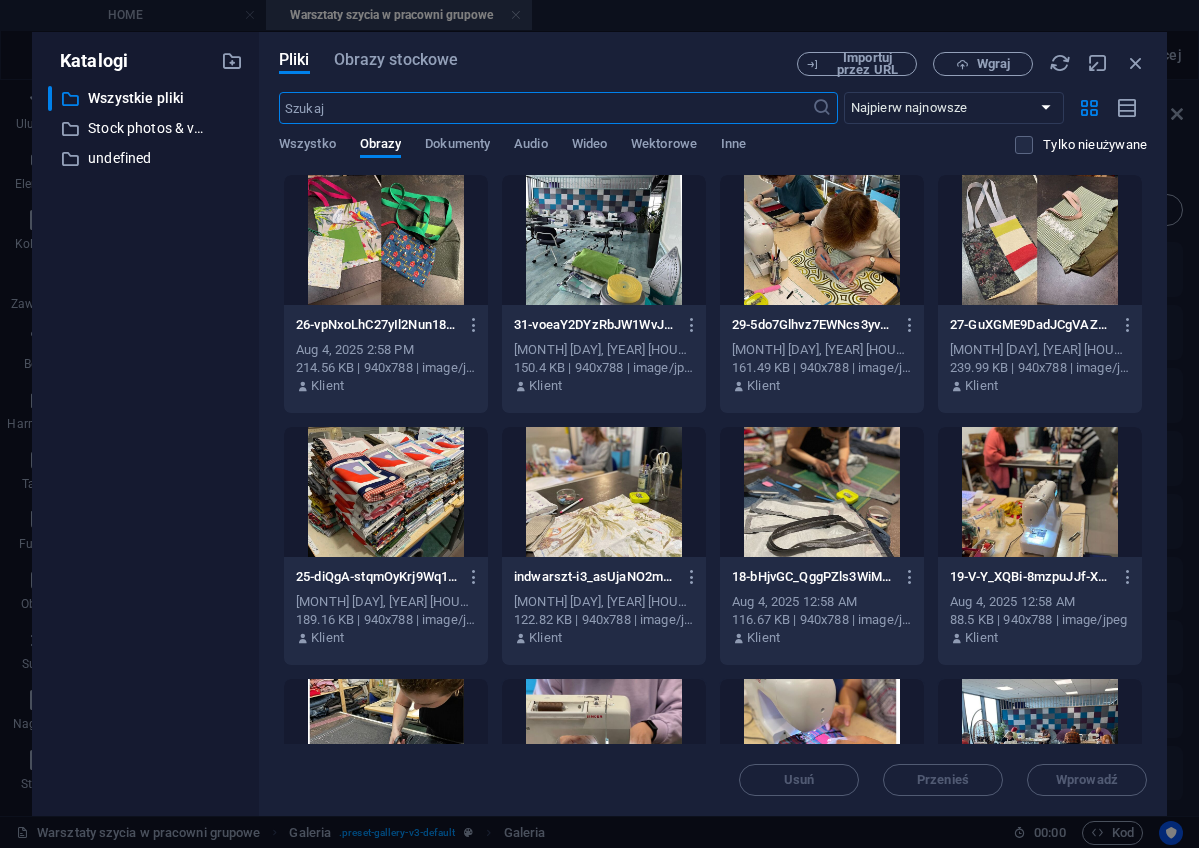 scroll, scrollTop: 6145, scrollLeft: 0, axis: vertical 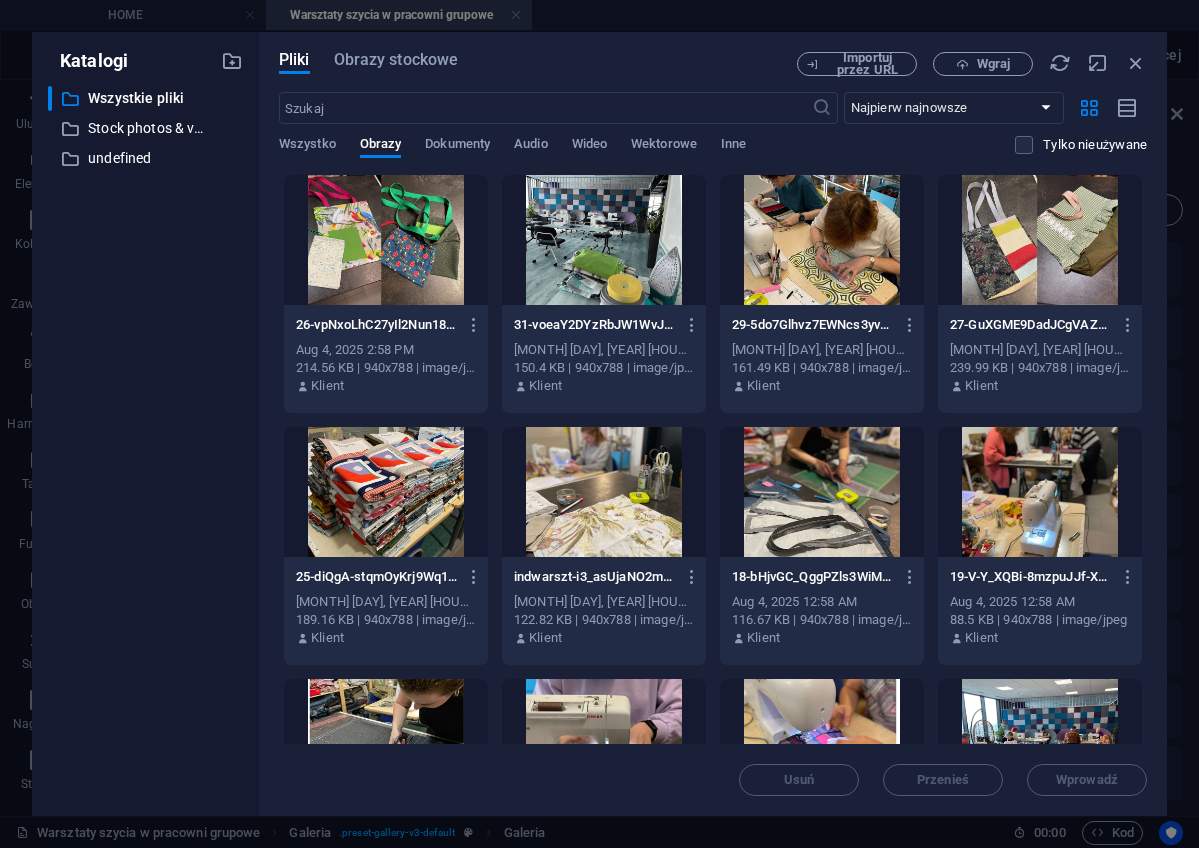 click at bounding box center [1040, 240] 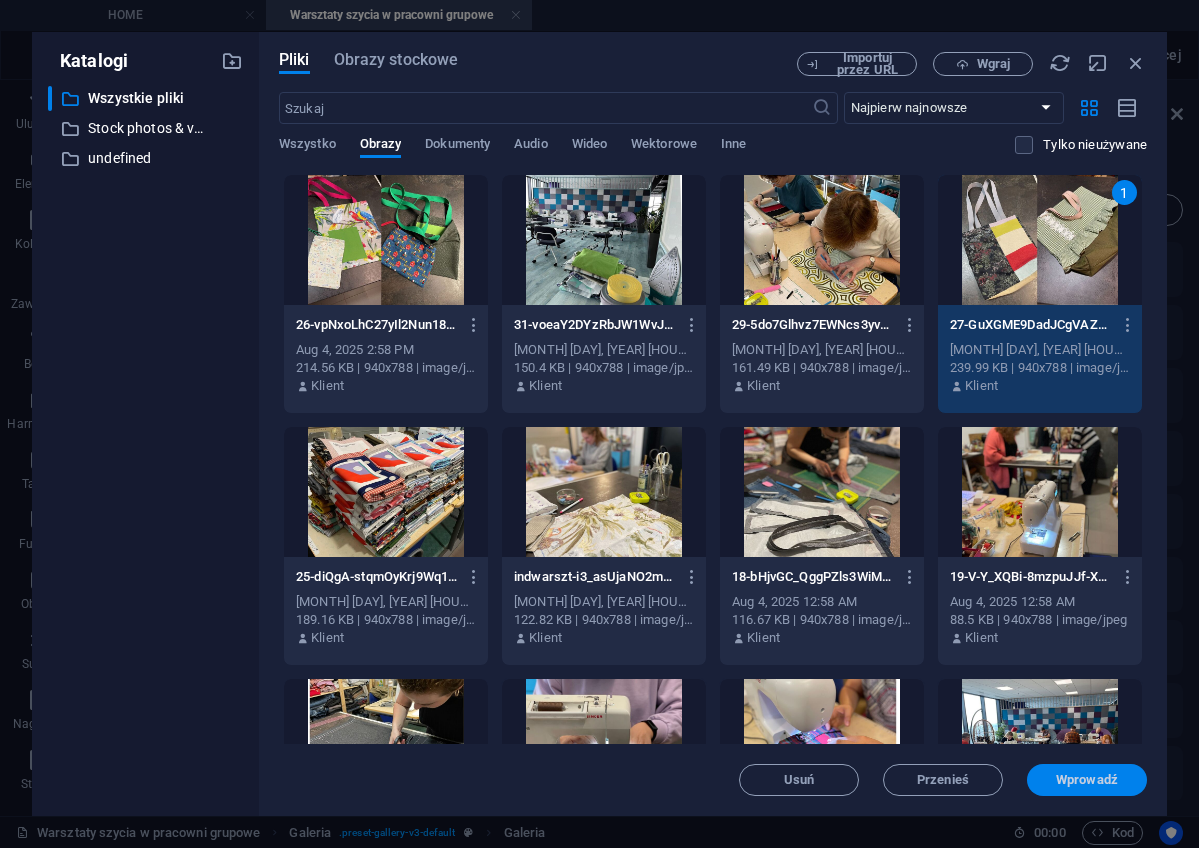 click on "Wprowadź" at bounding box center (1087, 780) 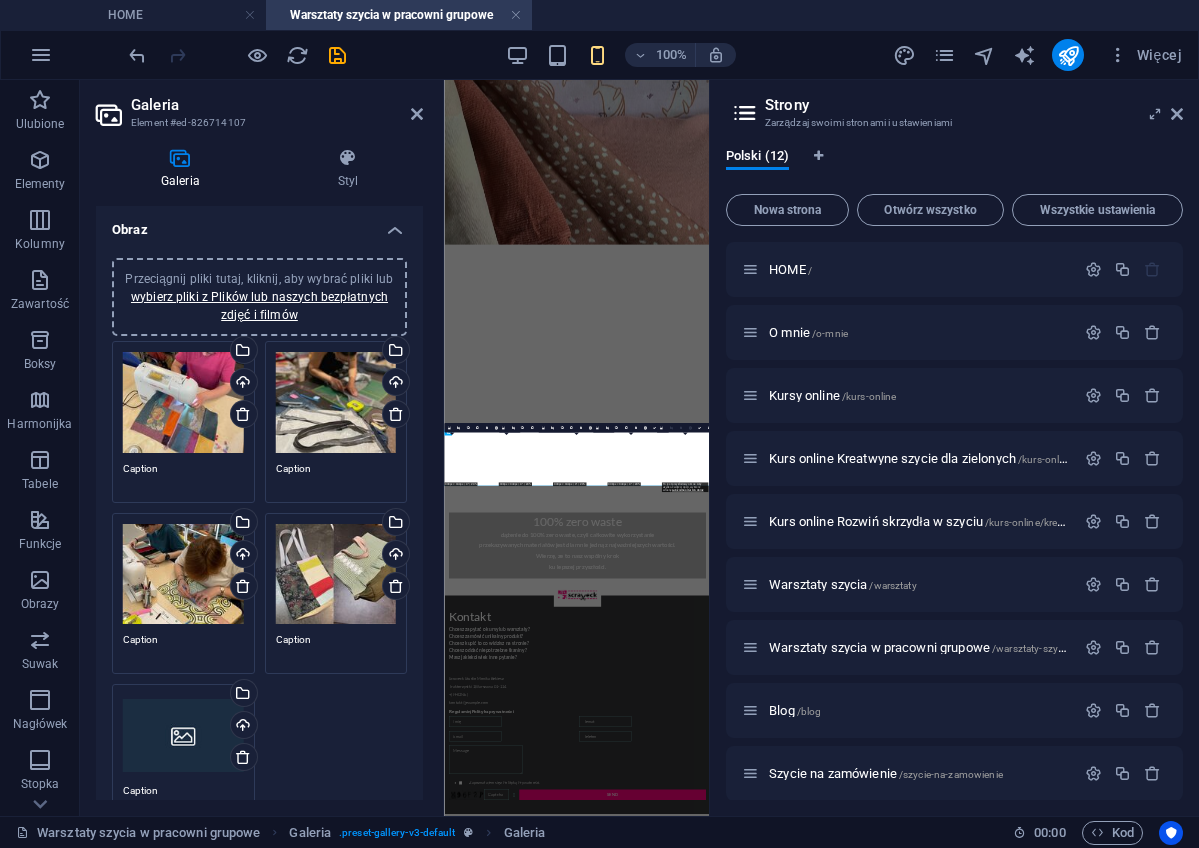 scroll, scrollTop: 313, scrollLeft: 0, axis: vertical 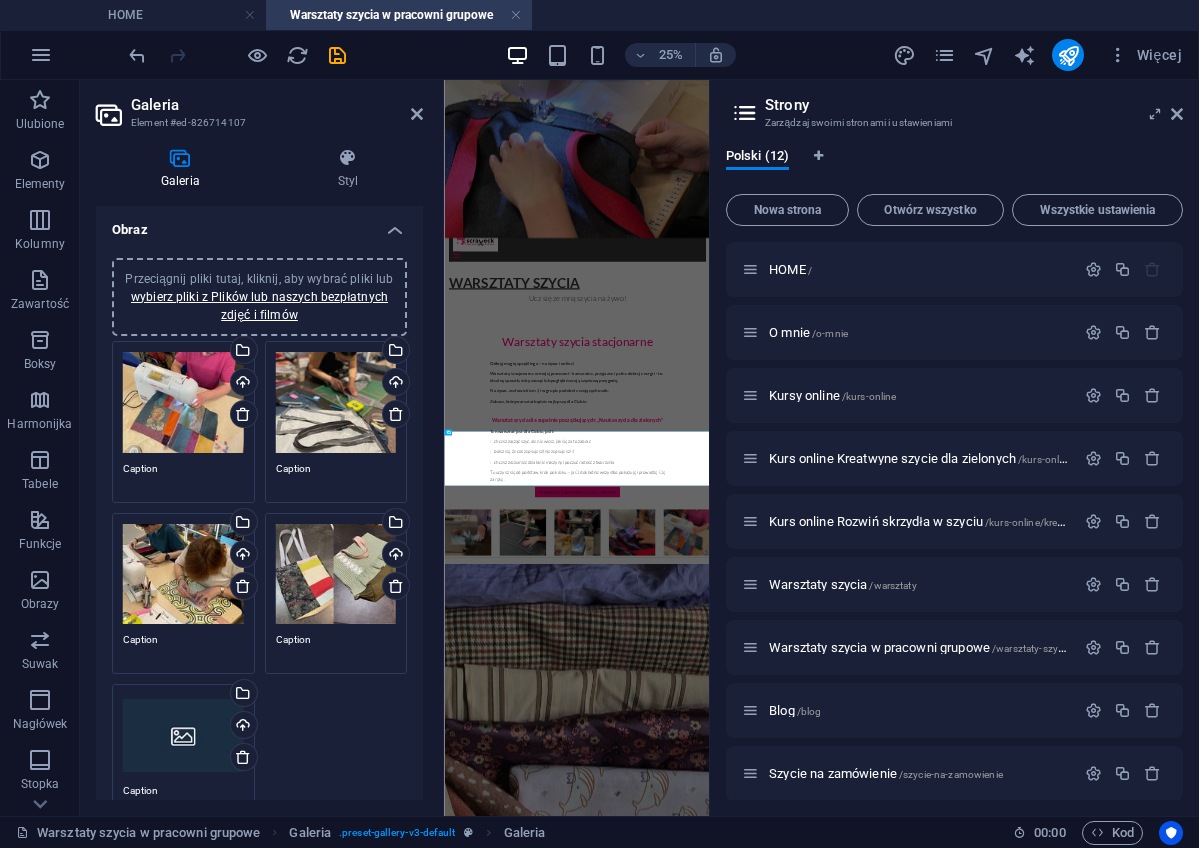 click on "Przeciągnij pliki tutaj, kliknij, aby wybrać pliki lub wybierz pliki z Plików lub naszych bezpłatnych zdjęć i filmów" at bounding box center [183, 735] 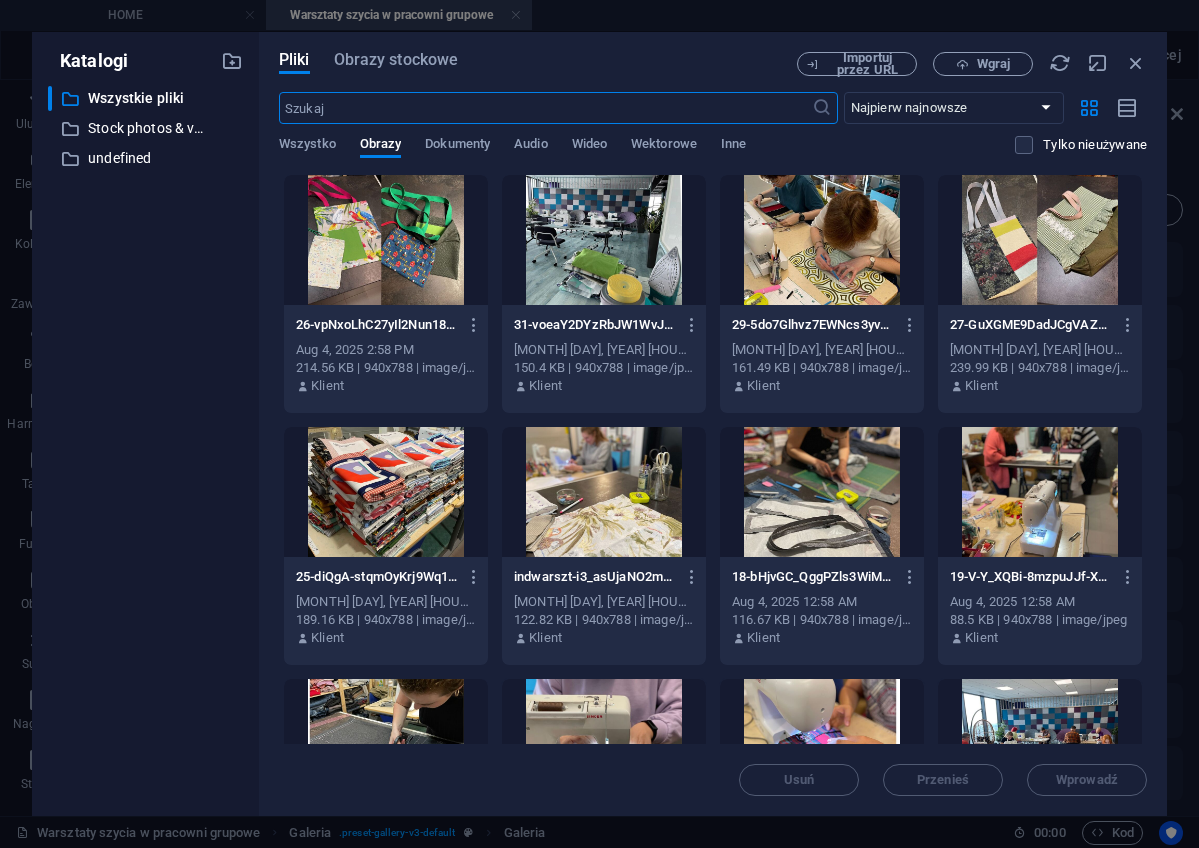 scroll, scrollTop: 6145, scrollLeft: 0, axis: vertical 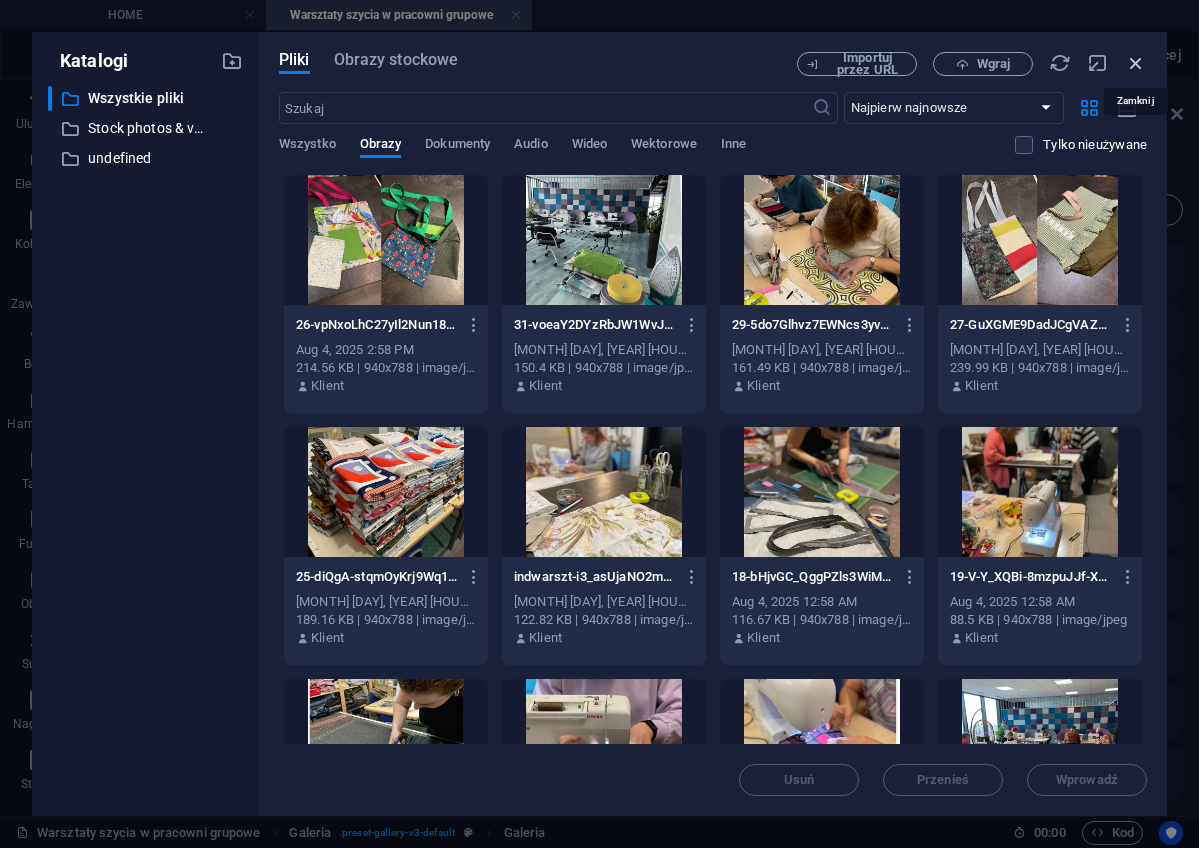 click at bounding box center (1136, 63) 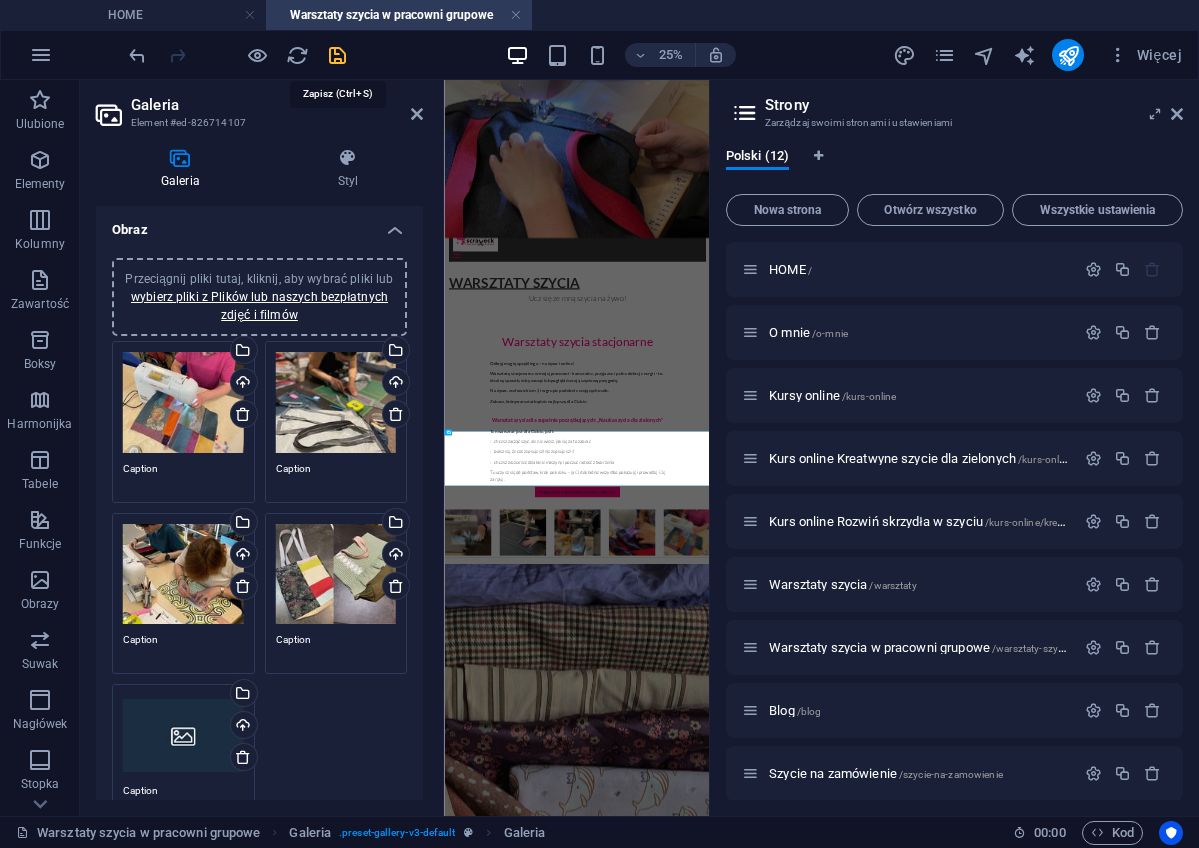 click at bounding box center (337, 55) 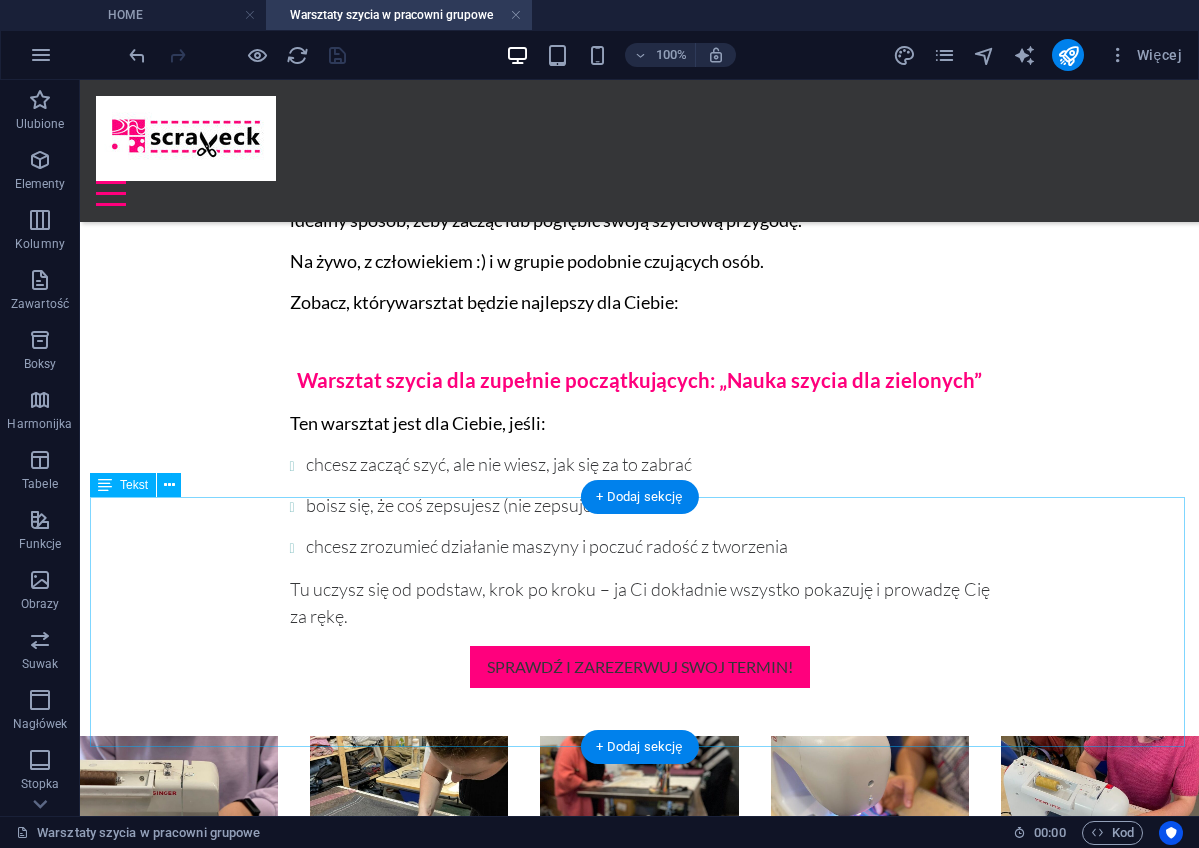 scroll, scrollTop: 878, scrollLeft: 0, axis: vertical 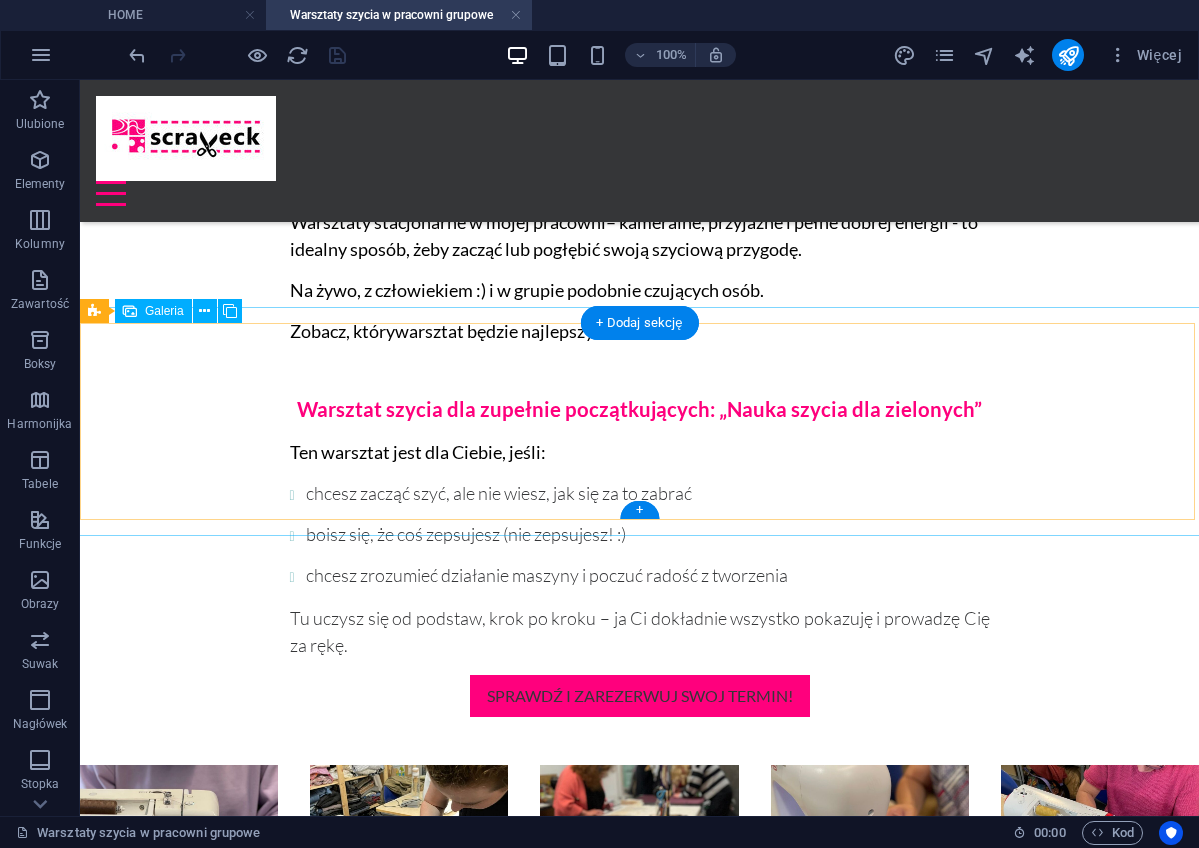 click at bounding box center (1100, 864) 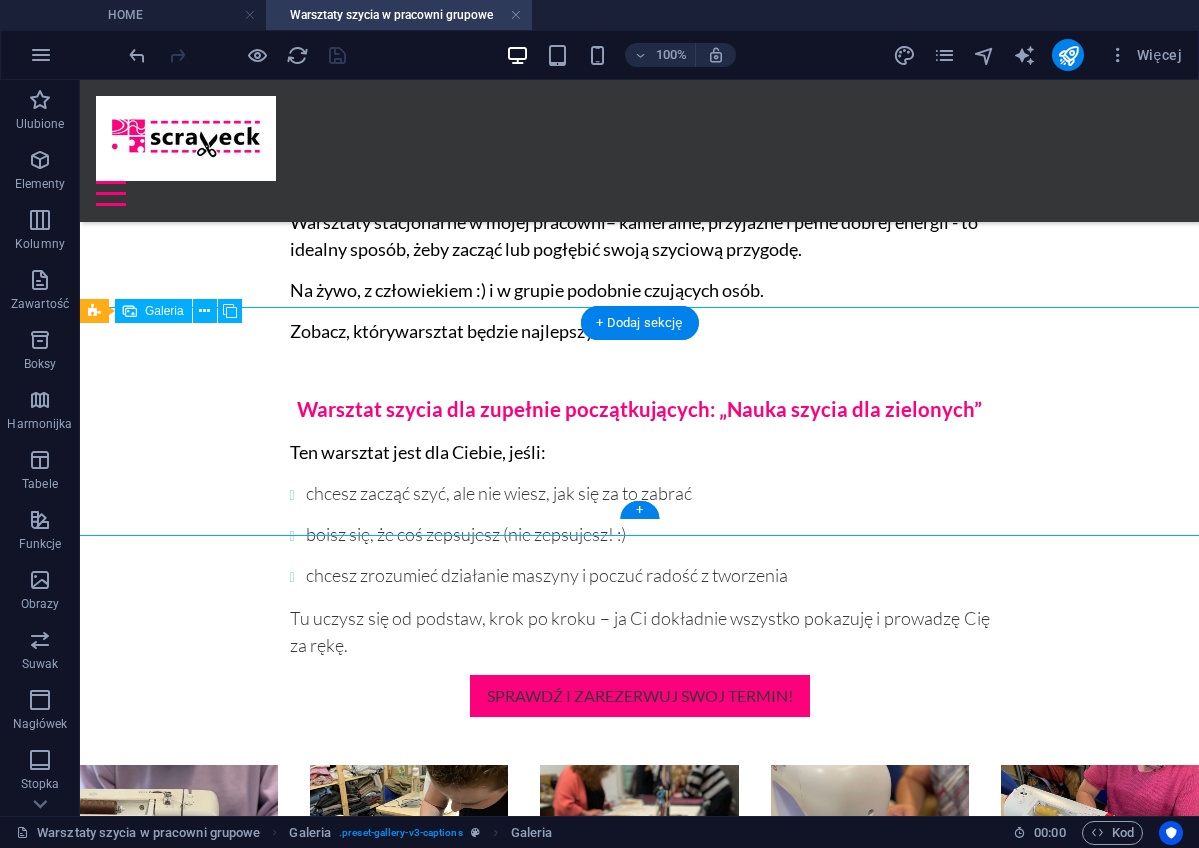click at bounding box center [1100, 864] 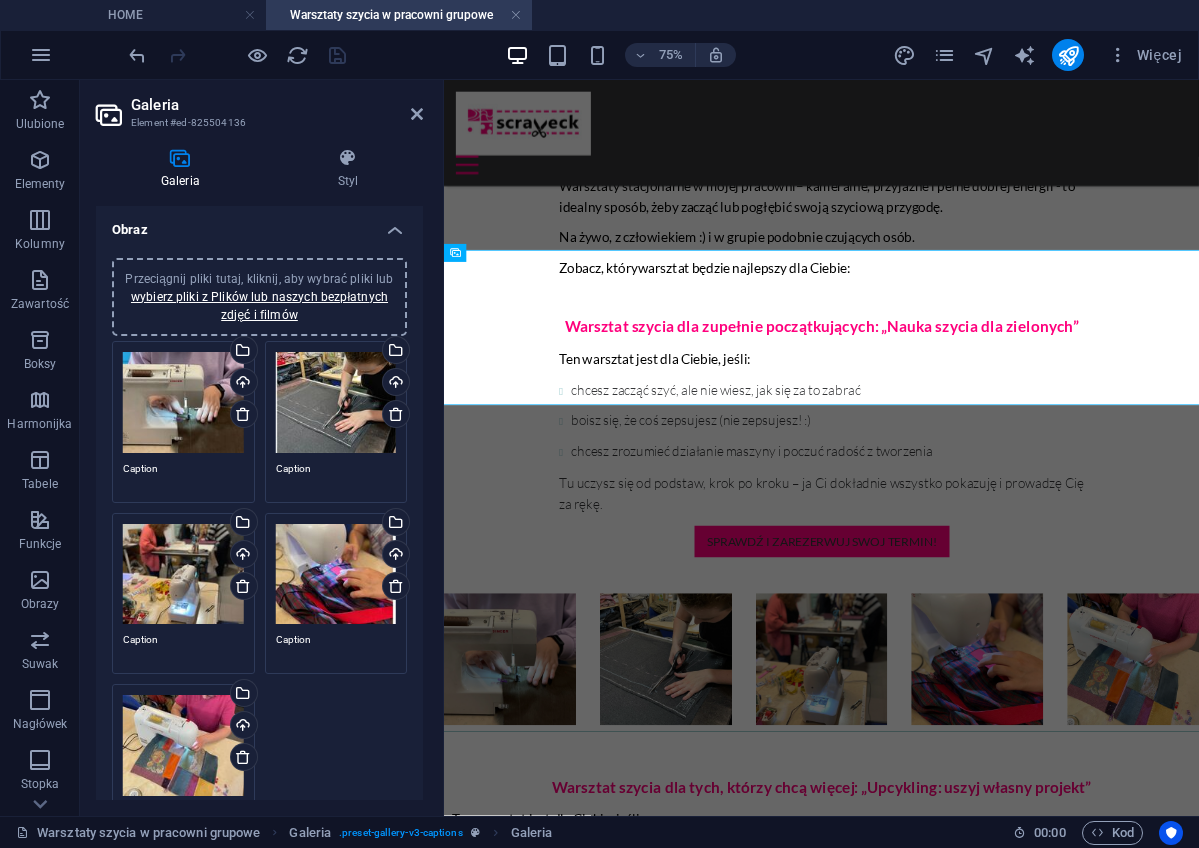 click on "Przeciągnij pliki tutaj, kliknij, aby wybrać pliki lub wybierz pliki z Plików lub naszych bezpłatnych zdjęć i filmów" at bounding box center [183, 745] 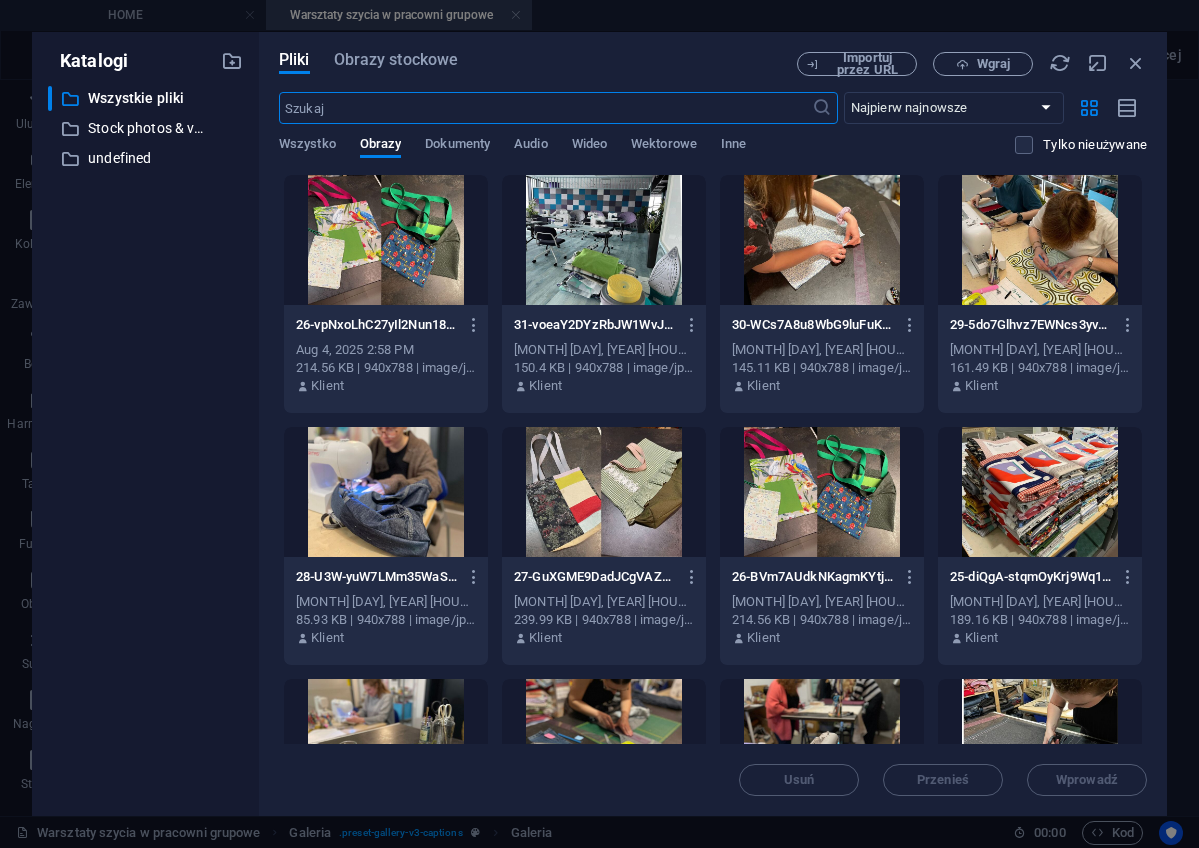 click at bounding box center (822, 240) 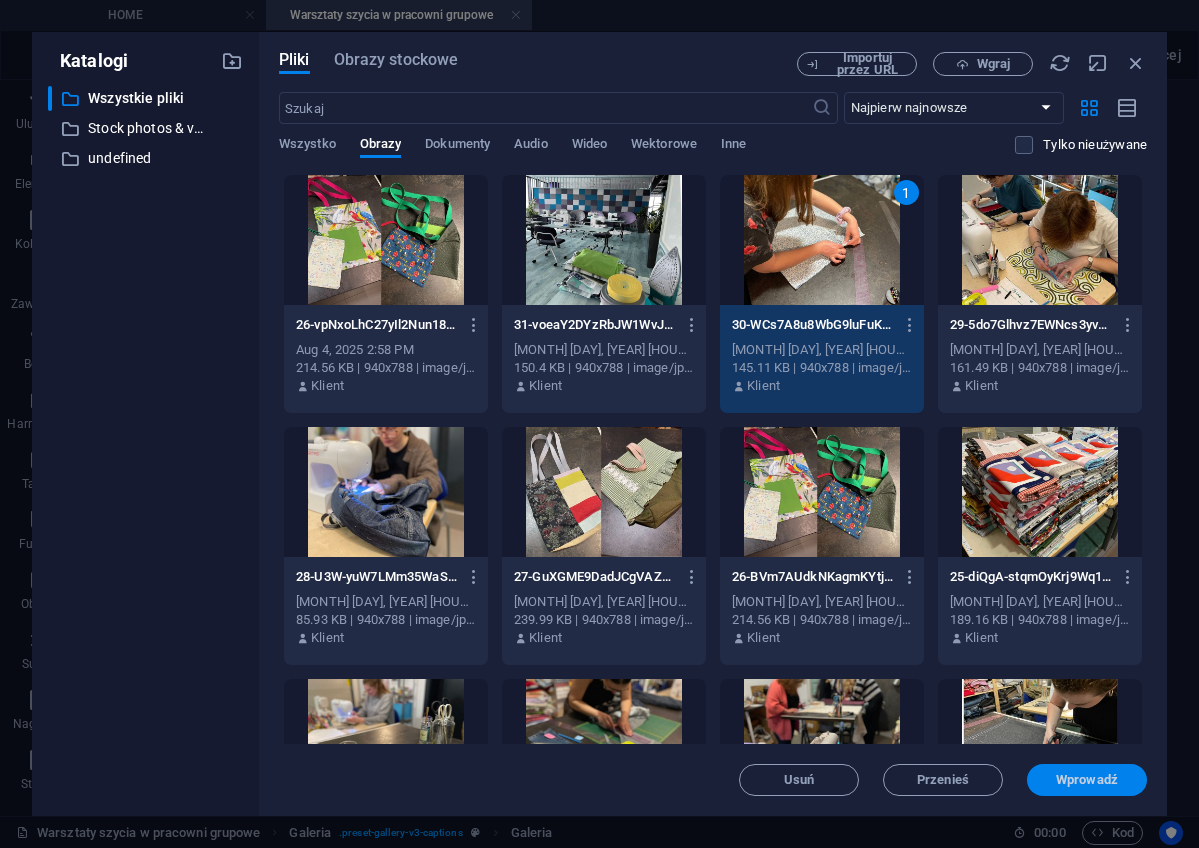 click on "Wprowadź" at bounding box center (1087, 780) 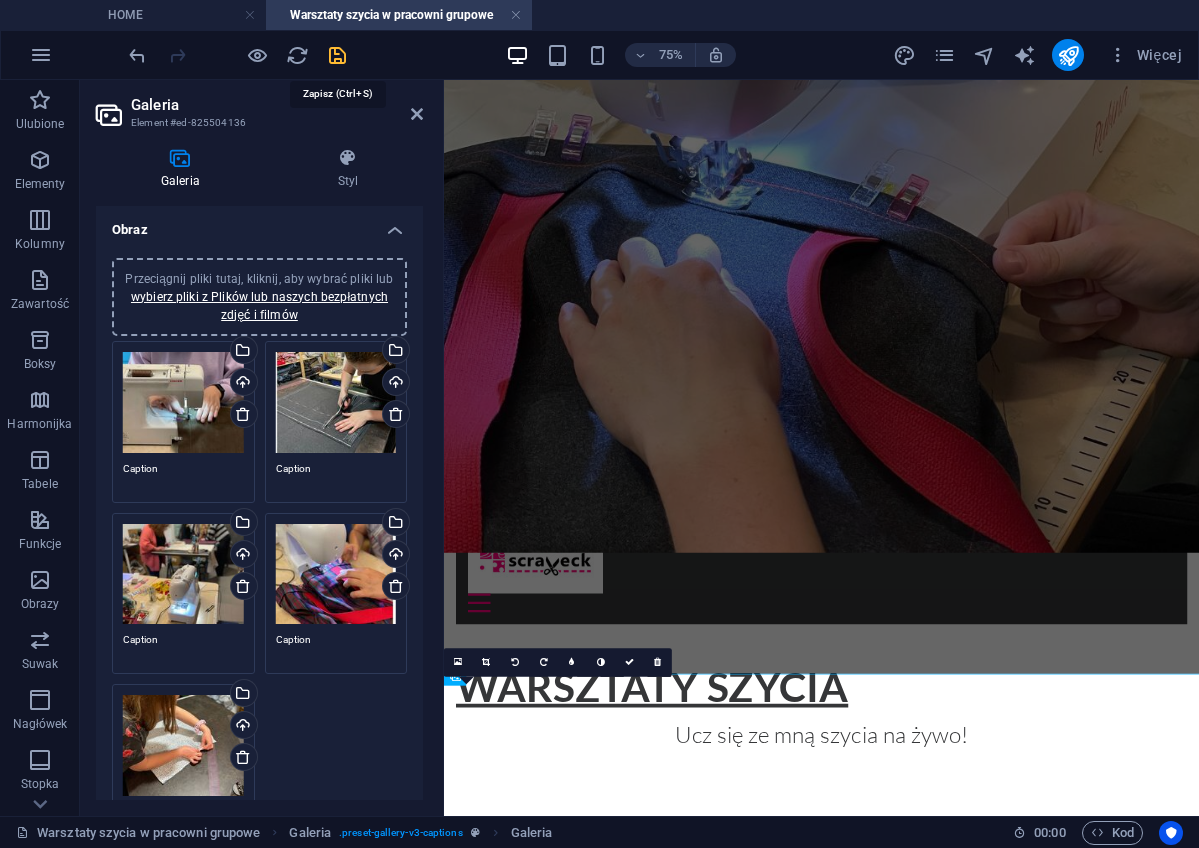 click at bounding box center (337, 55) 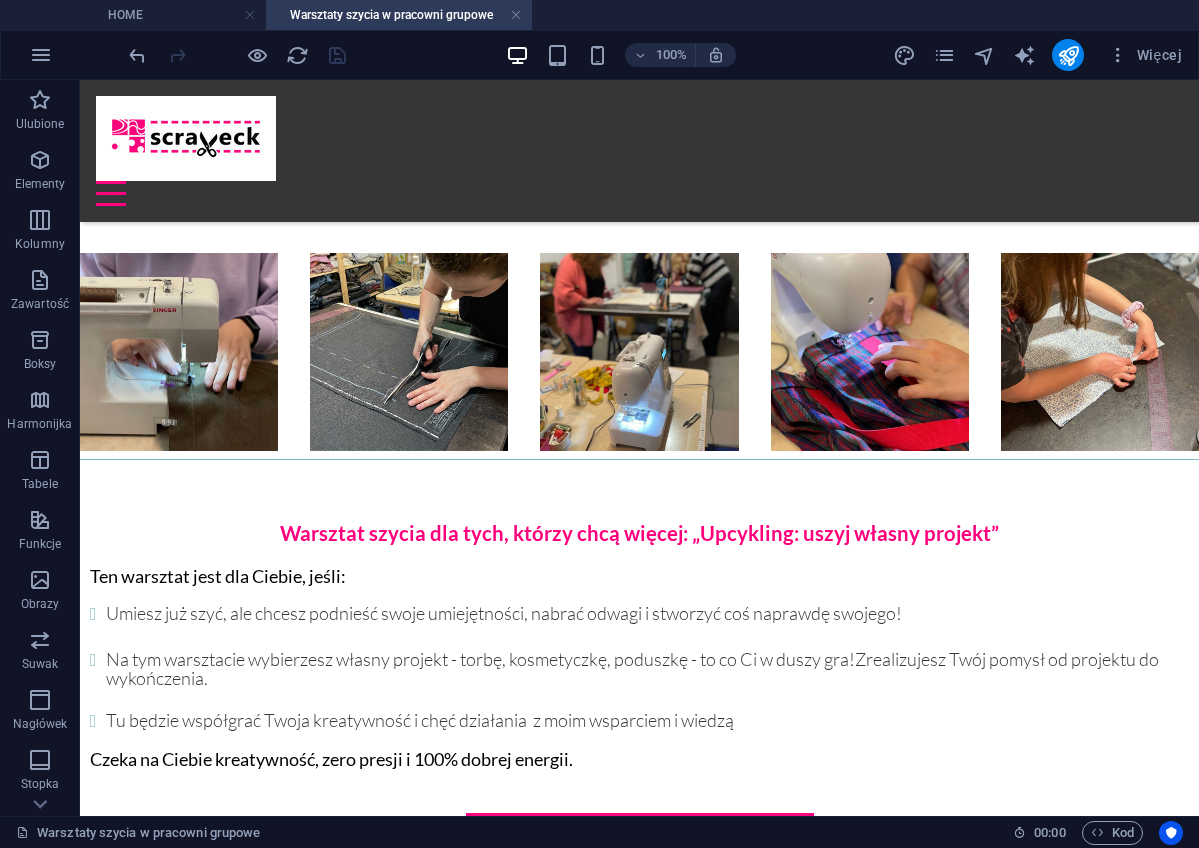 scroll, scrollTop: 1391, scrollLeft: 0, axis: vertical 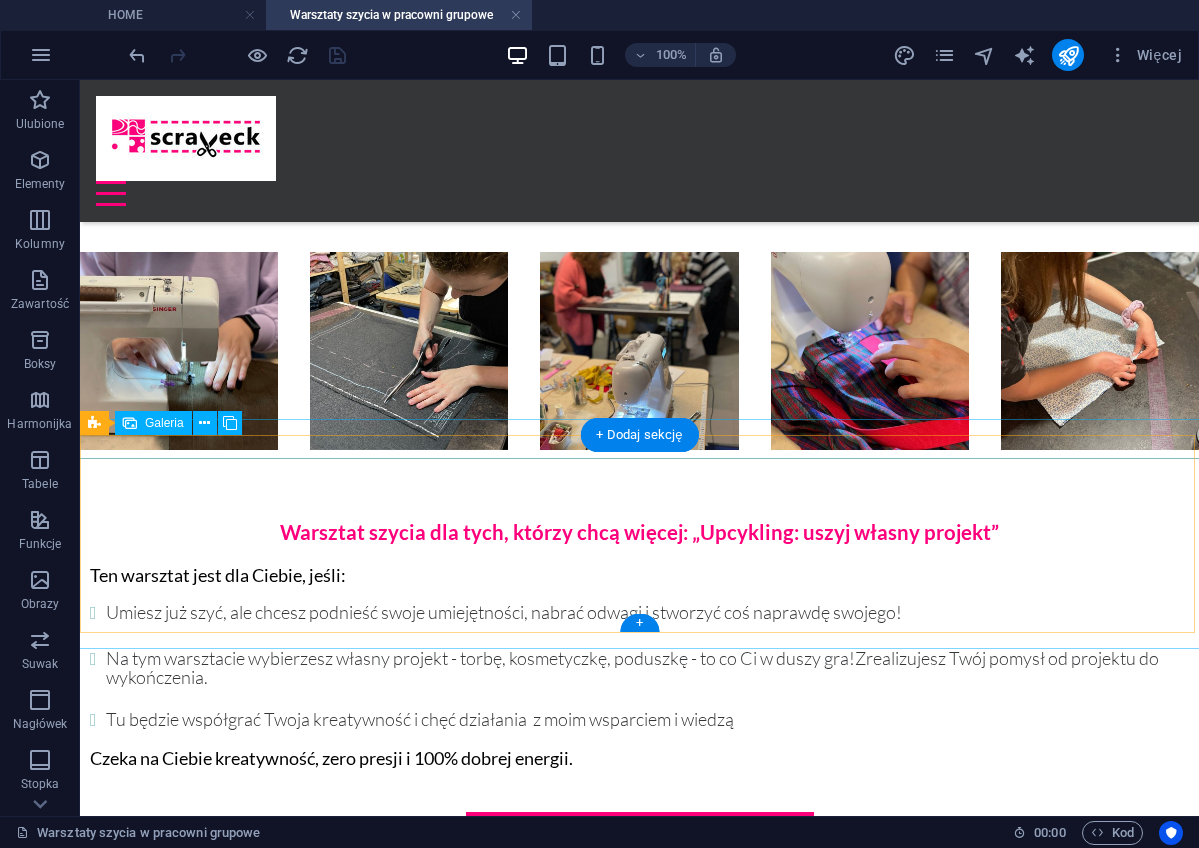 click at bounding box center [1100, 978] 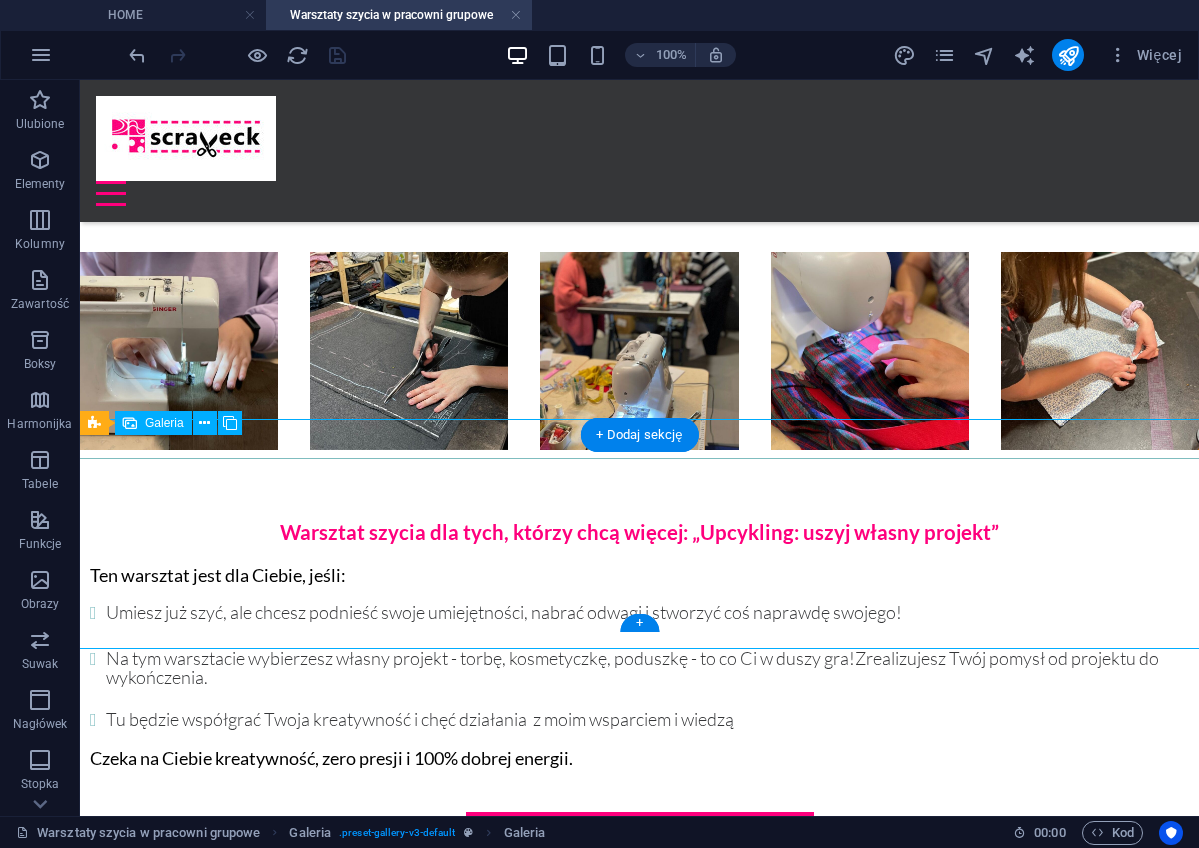 click at bounding box center [1100, 978] 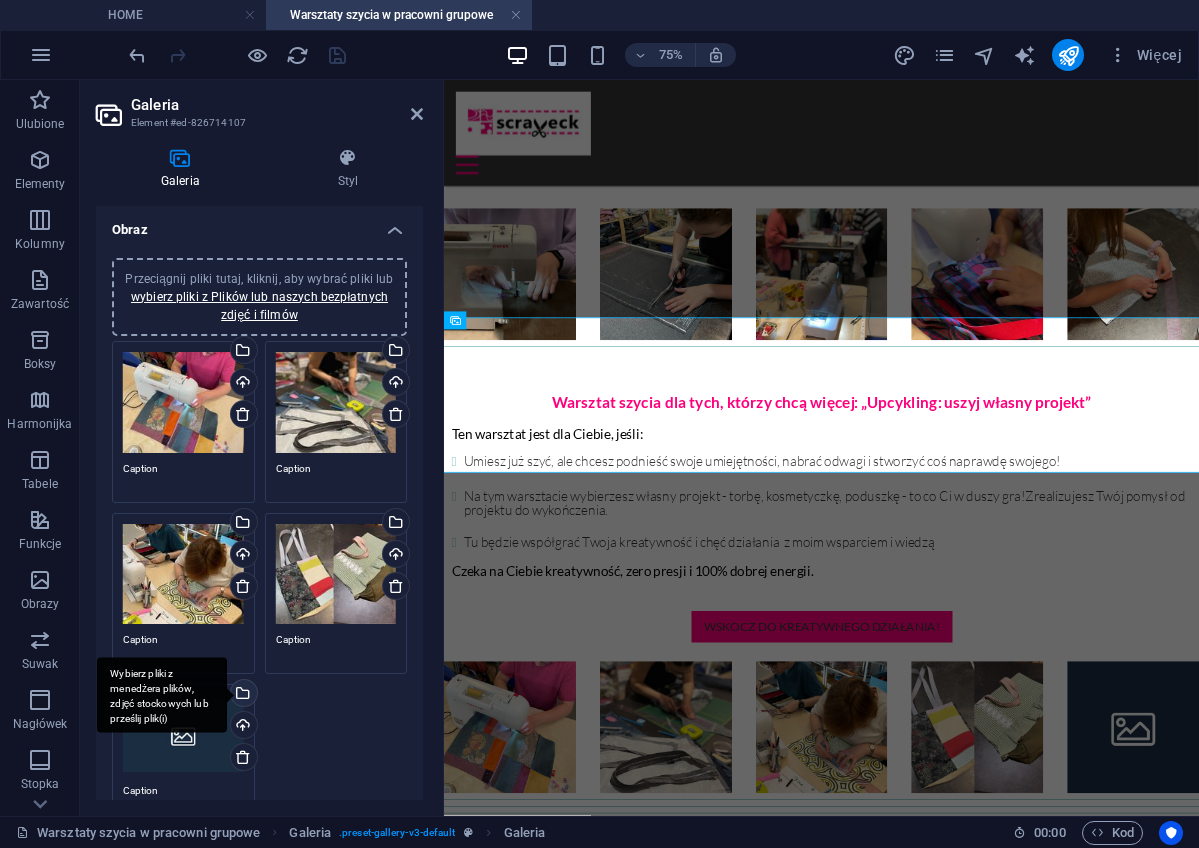 click on "Wybierz pliki z menedżera plików, zdjęć stockowych lub prześlij plik(i)" at bounding box center [242, 695] 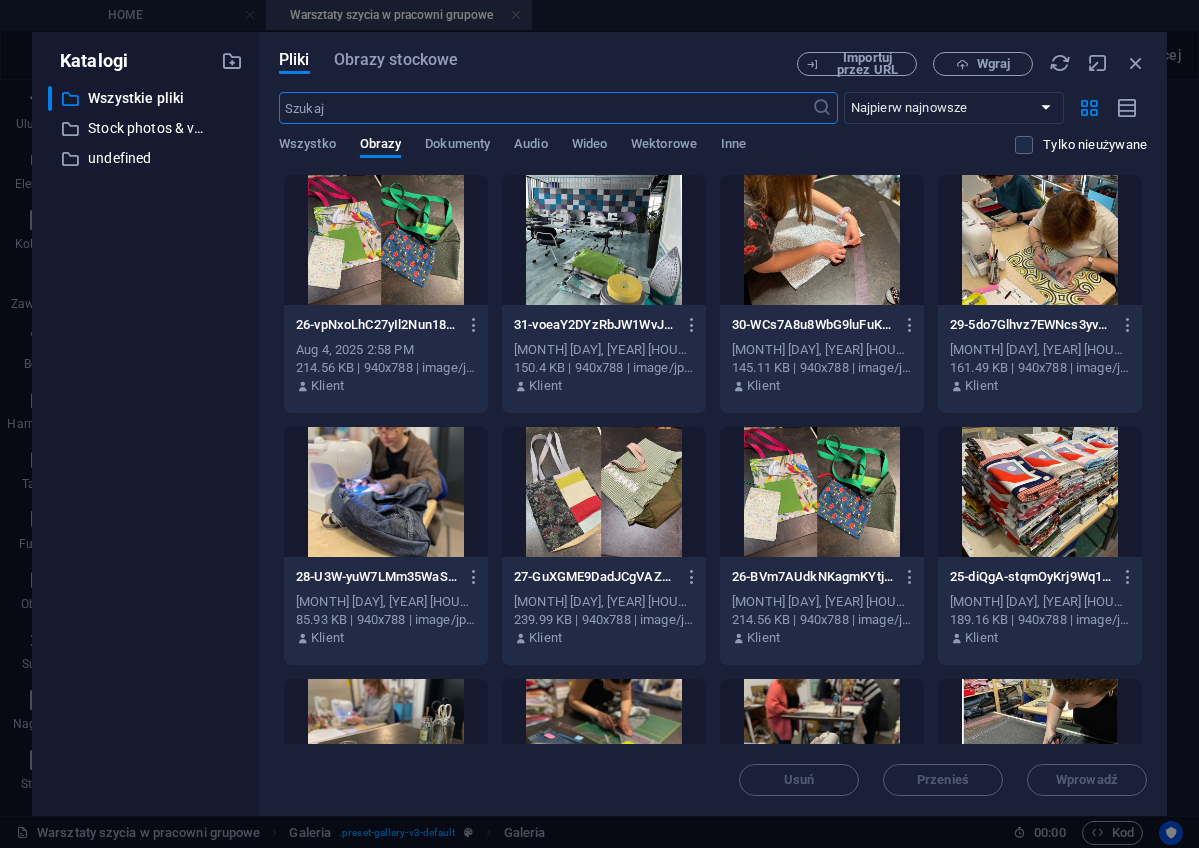 scroll, scrollTop: 313, scrollLeft: 0, axis: vertical 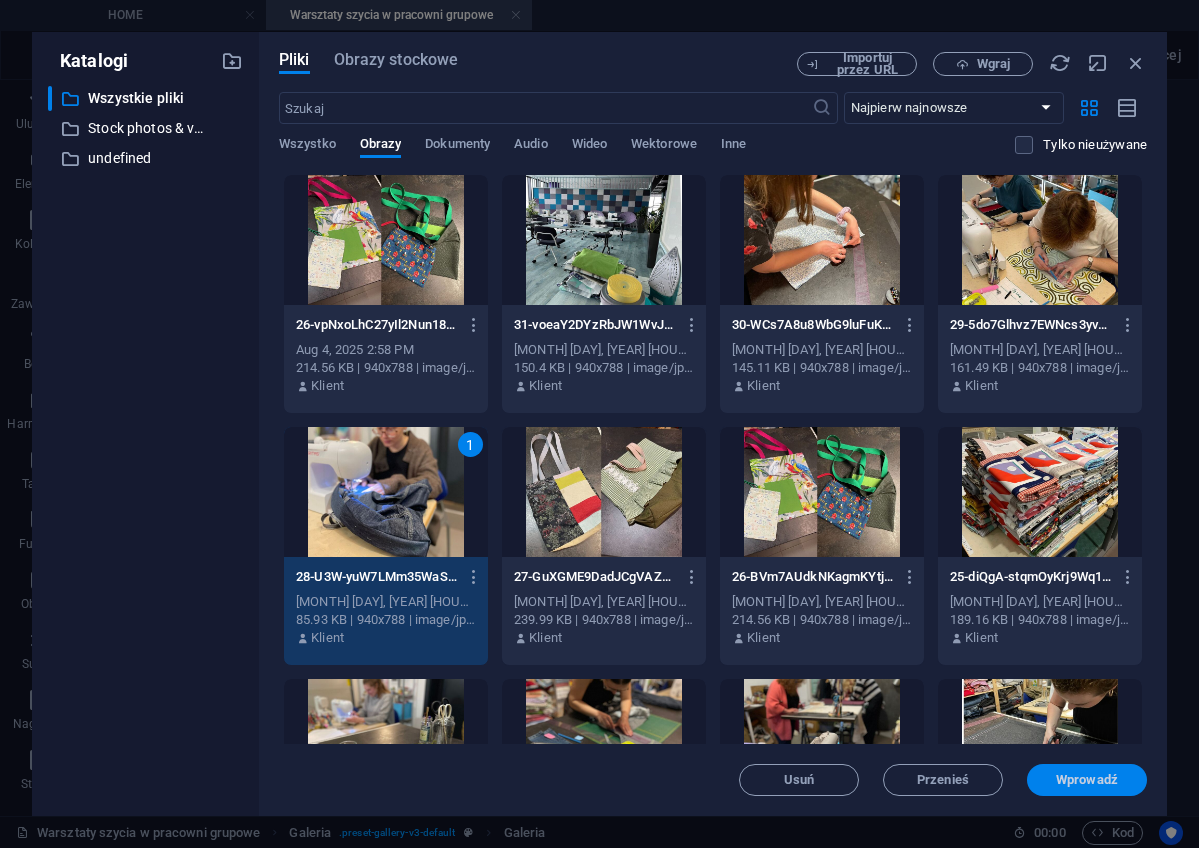 click on "Wprowadź" at bounding box center [1087, 780] 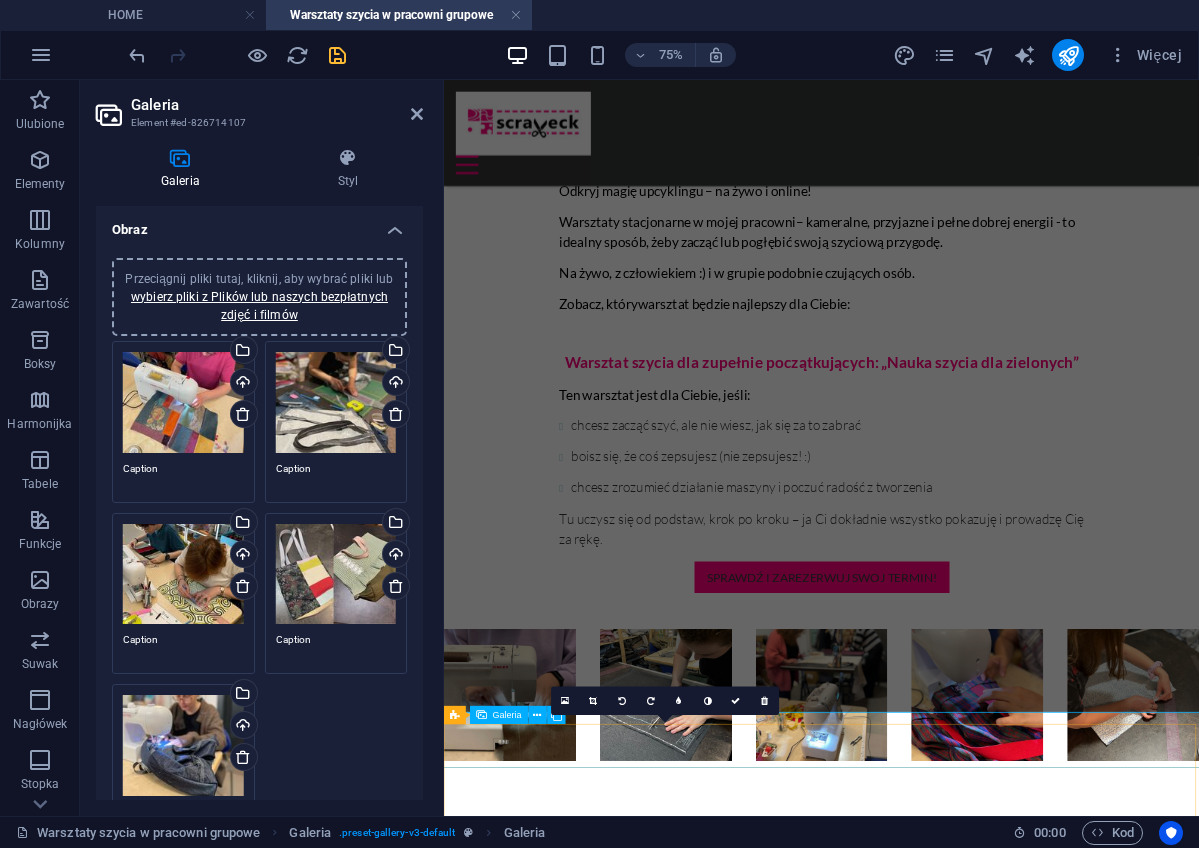 scroll, scrollTop: 861, scrollLeft: 0, axis: vertical 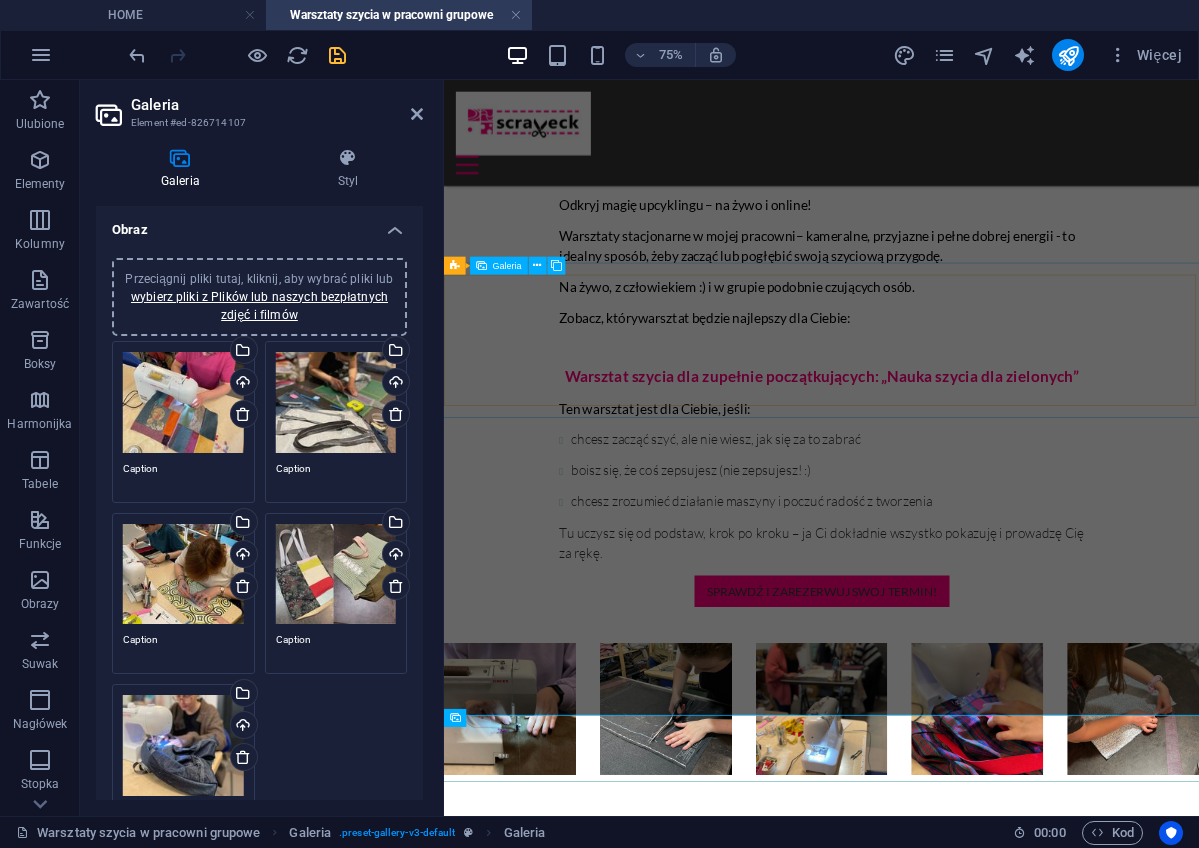 click at bounding box center (1363, 919) 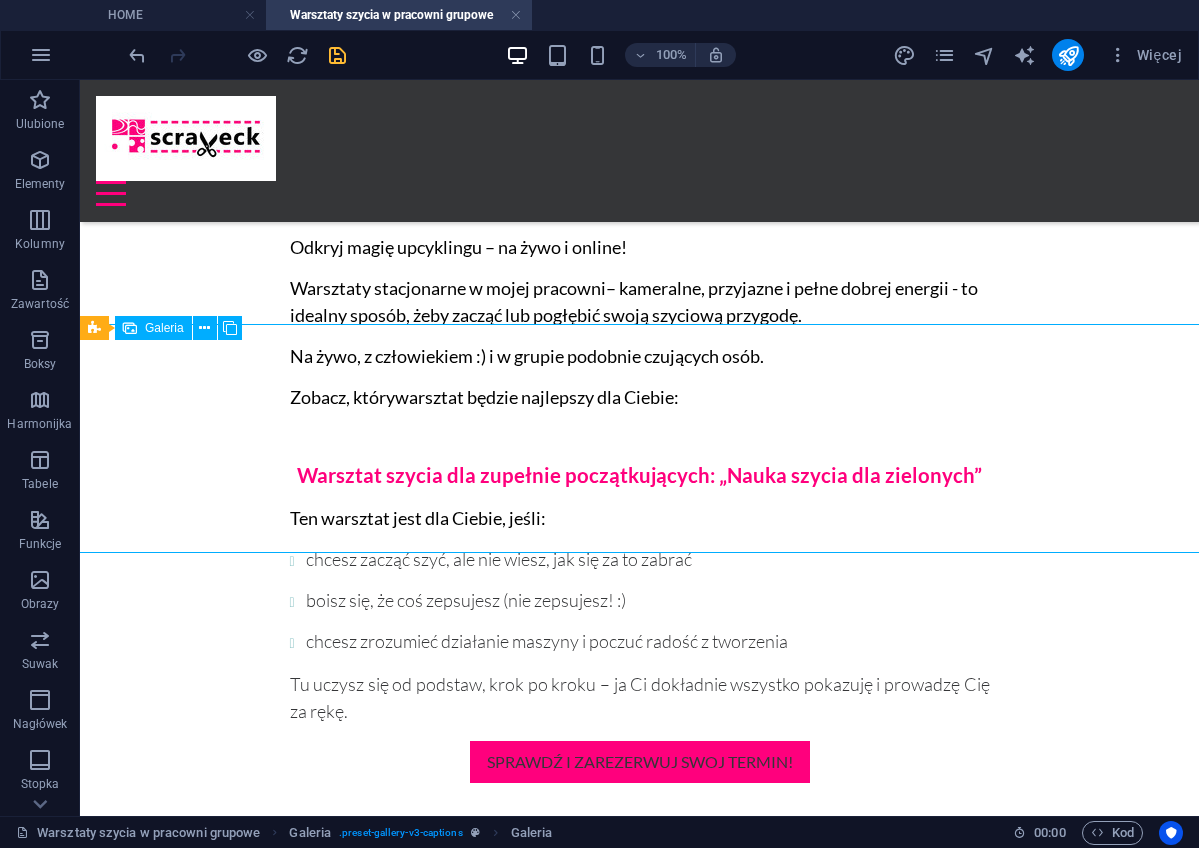 click at bounding box center (1100, 930) 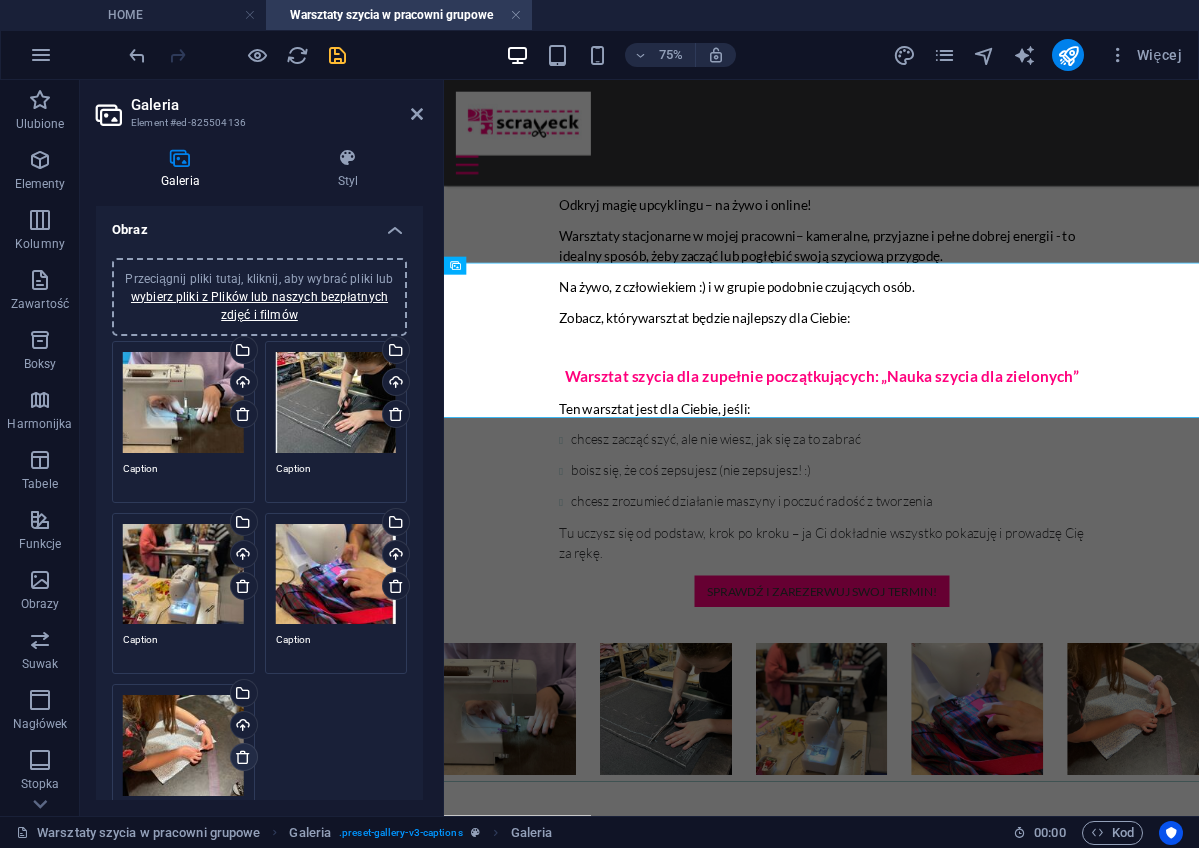 click at bounding box center [243, 757] 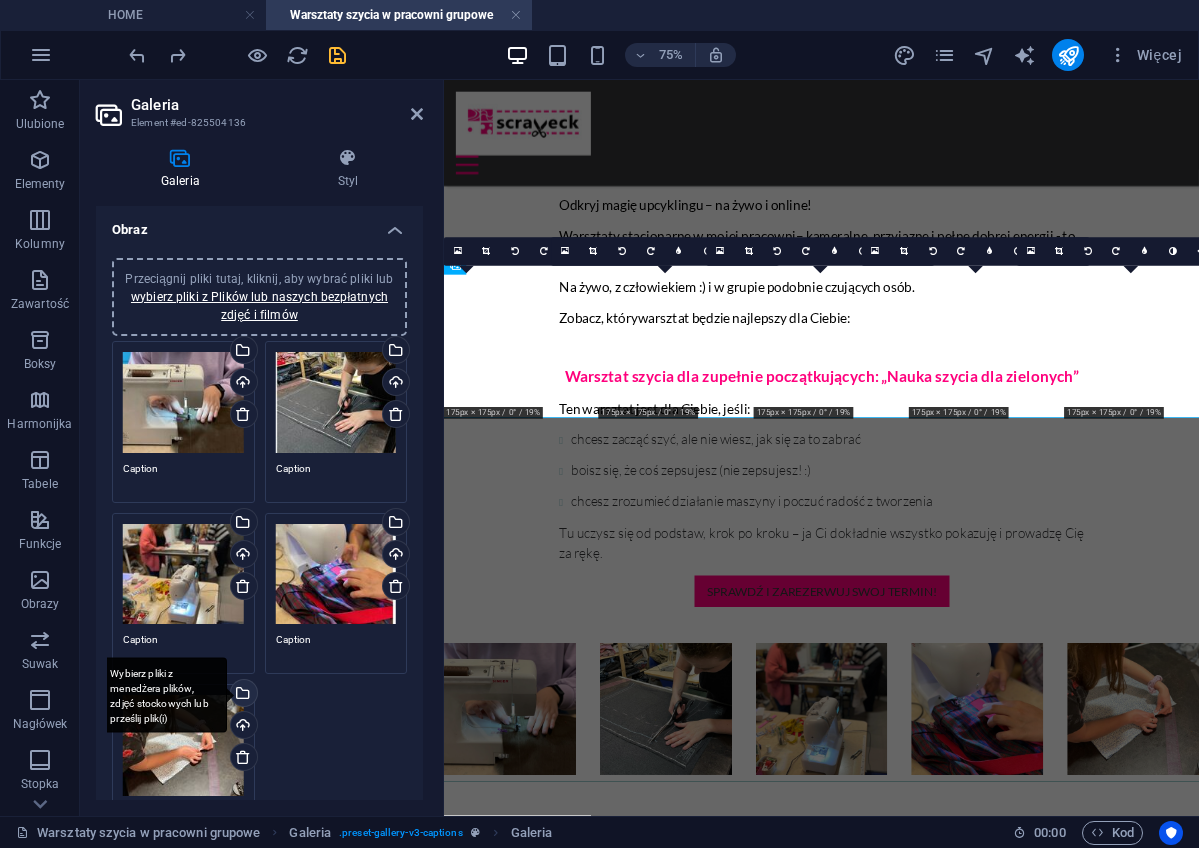 click on "Wybierz pliki z menedżera plików, zdjęć stockowych lub prześlij plik(i)" at bounding box center (162, 695) 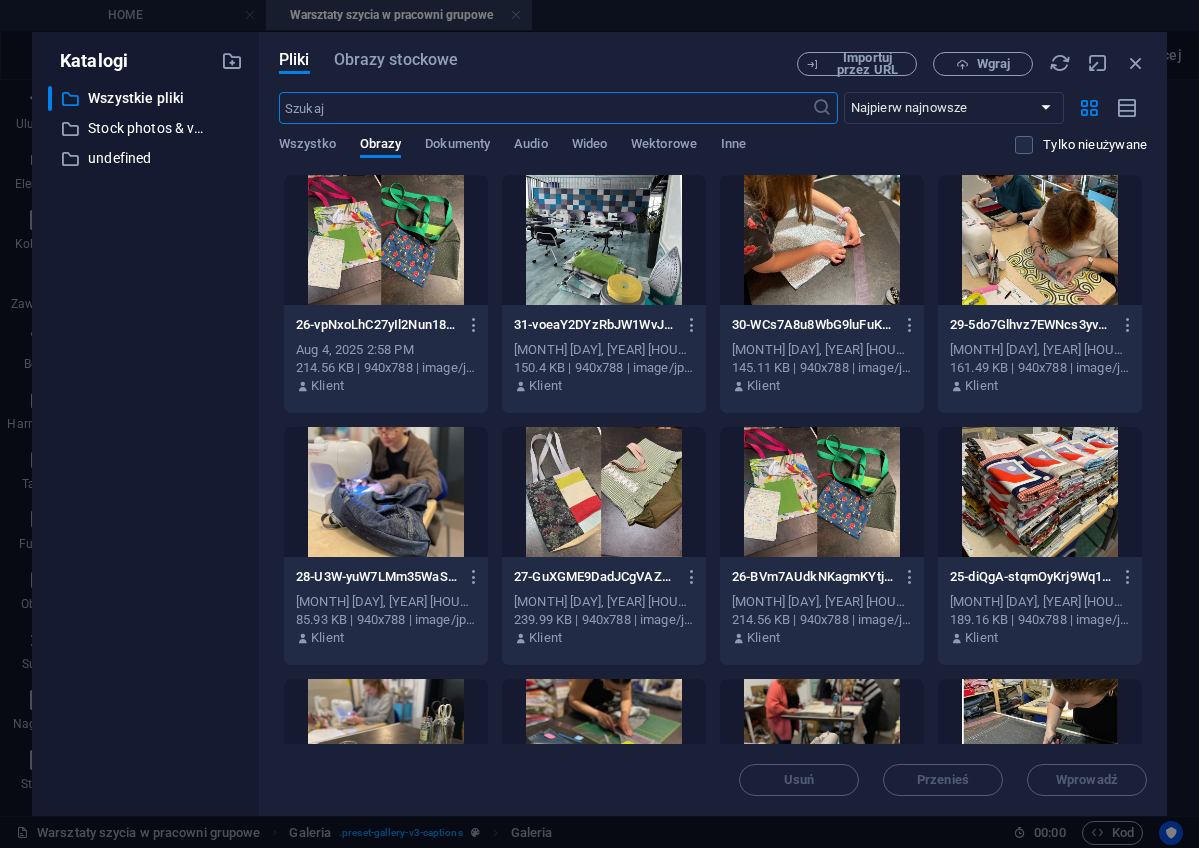 scroll, scrollTop: 313, scrollLeft: 0, axis: vertical 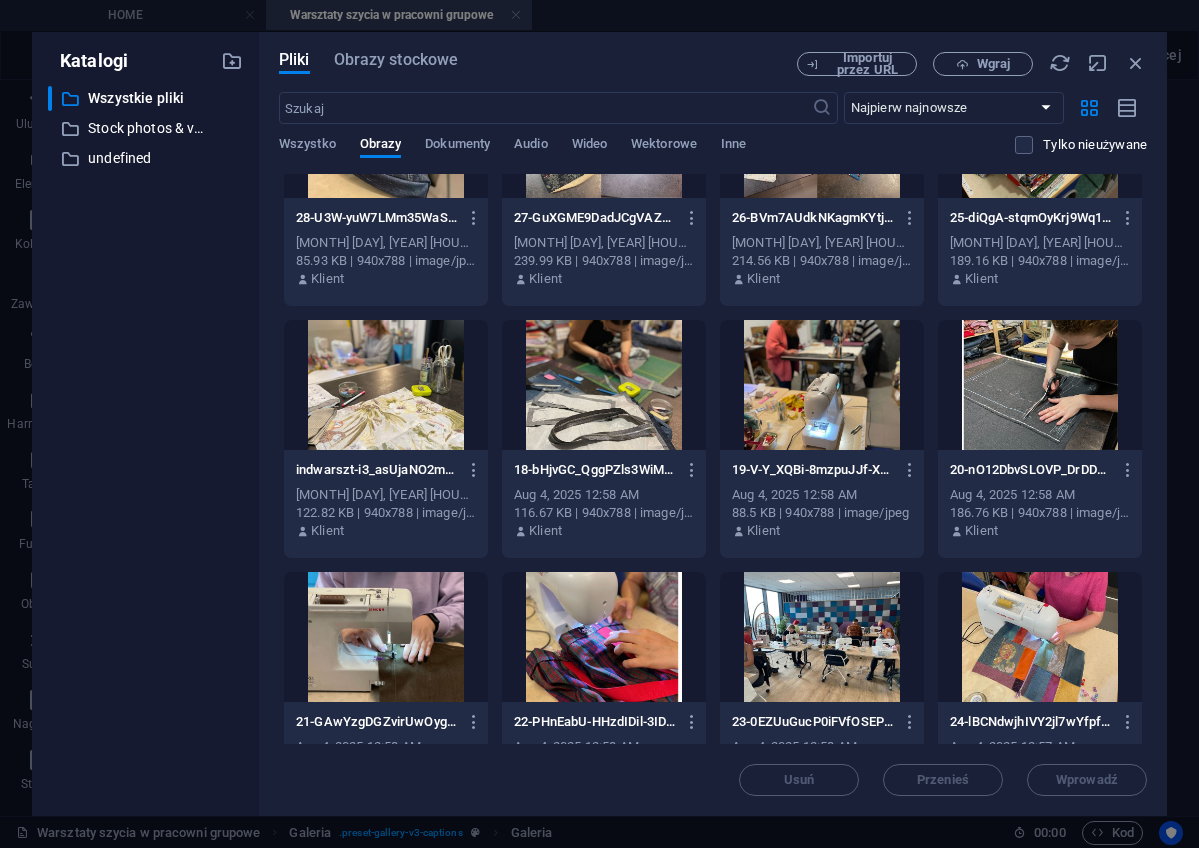 click at bounding box center [604, 637] 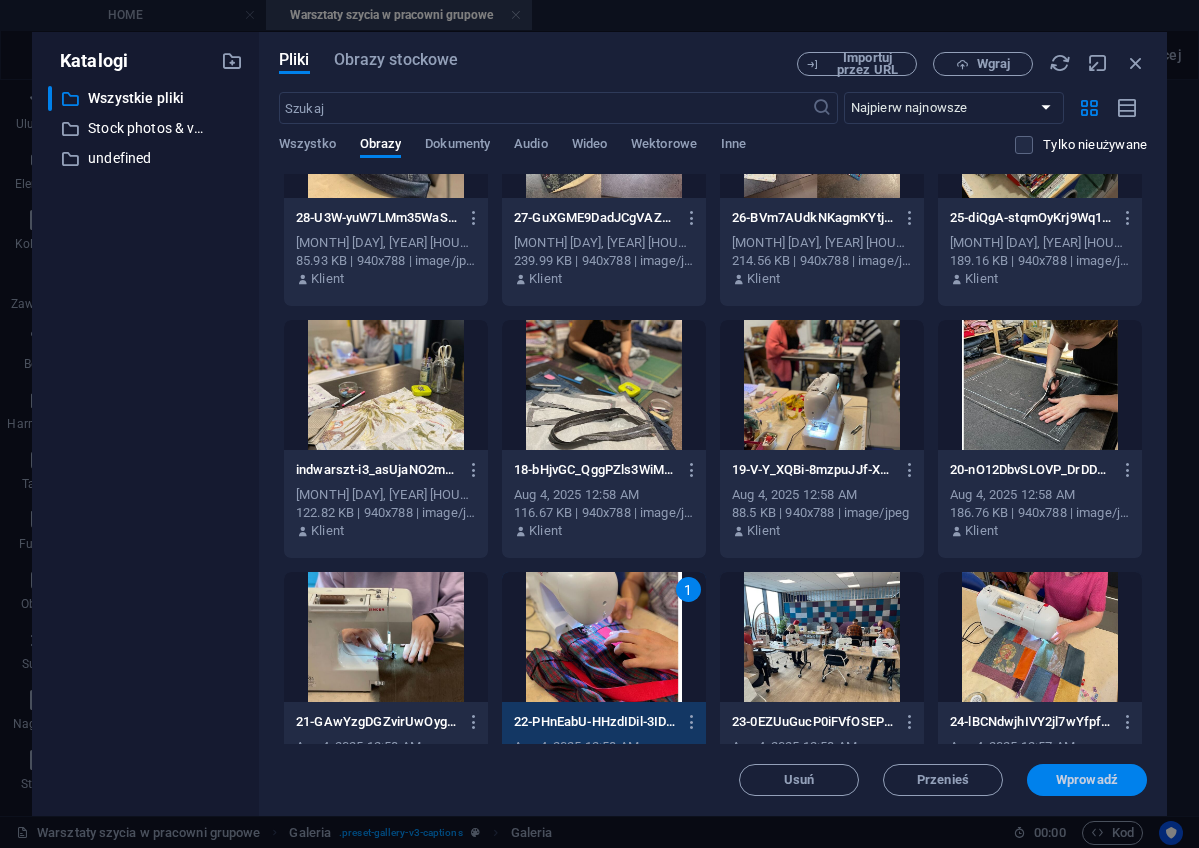 click on "Wprowadź" at bounding box center [1087, 780] 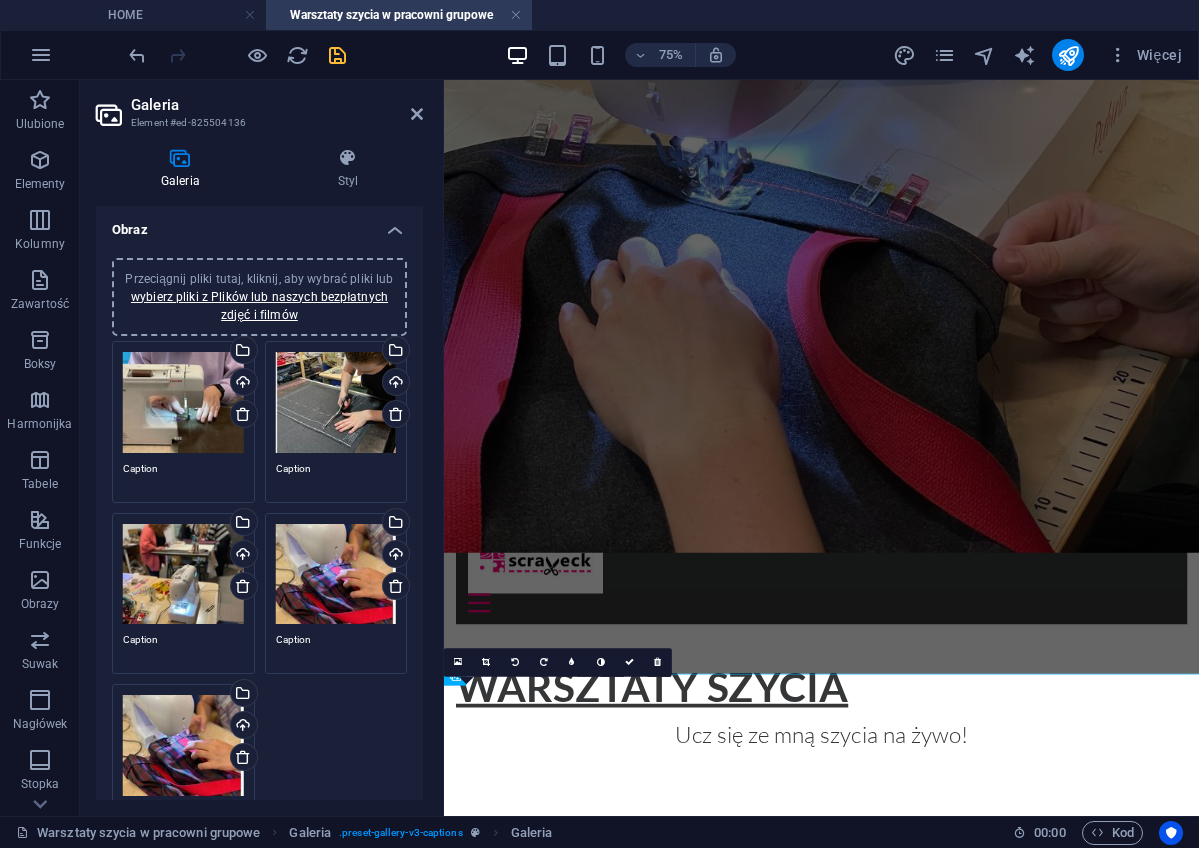 click on "Przeciągnij pliki tutaj, kliknij, aby wybrać pliki lub wybierz pliki z Plików lub naszych bezpłatnych zdjęć i filmów" at bounding box center [336, 574] 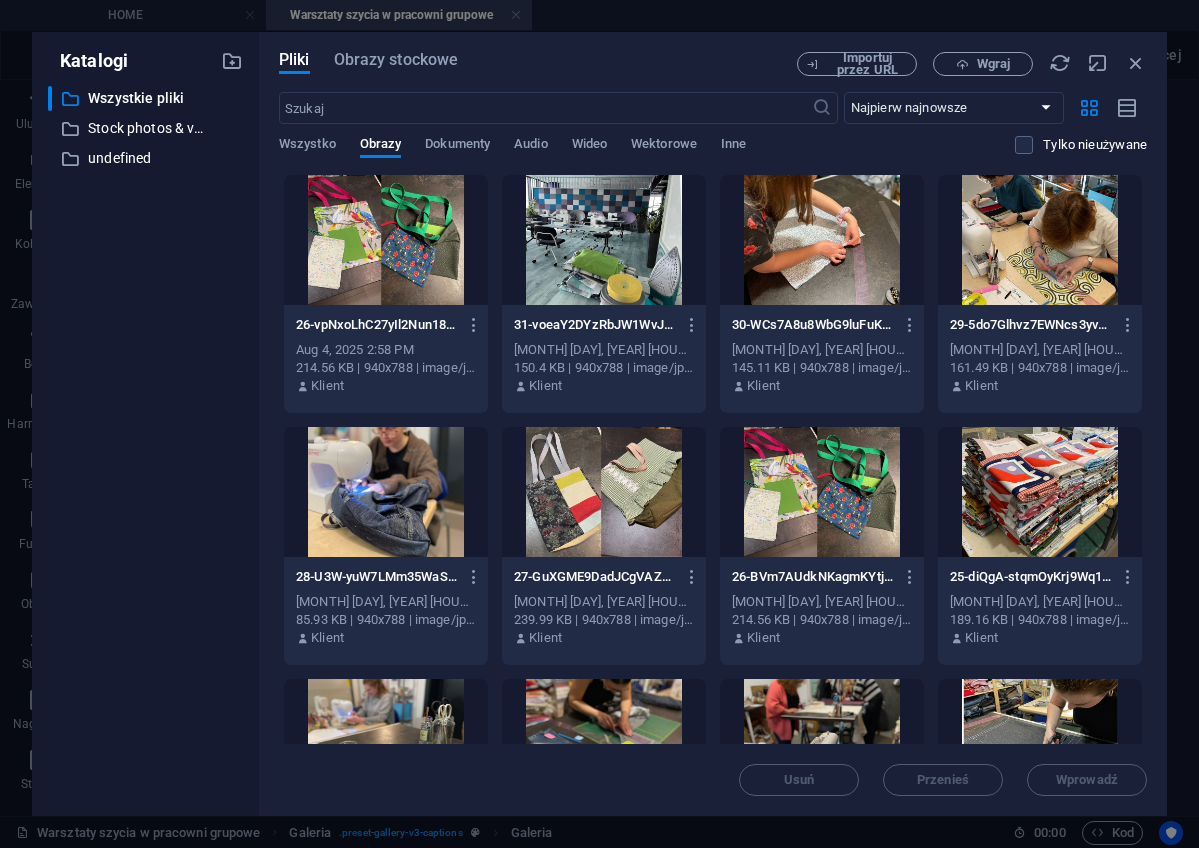 click at bounding box center [822, 240] 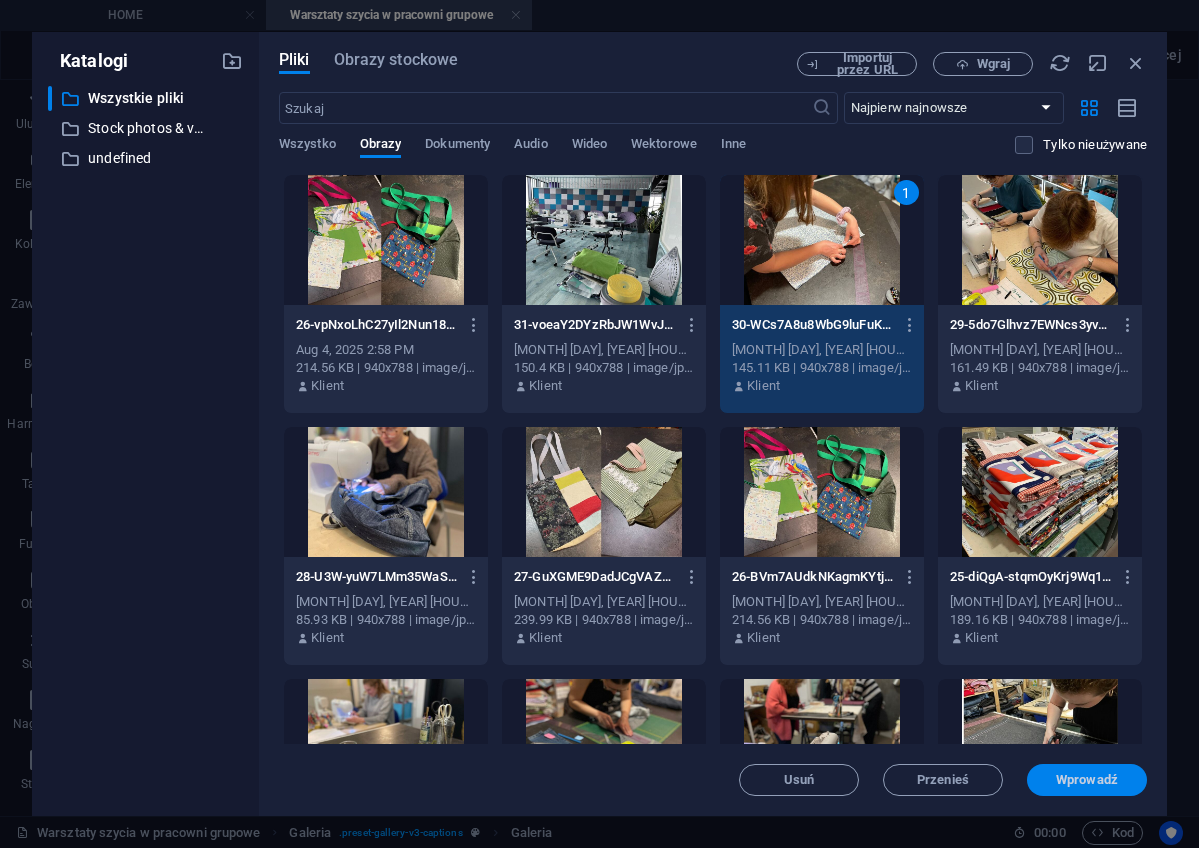 click on "Wprowadź" at bounding box center (1087, 780) 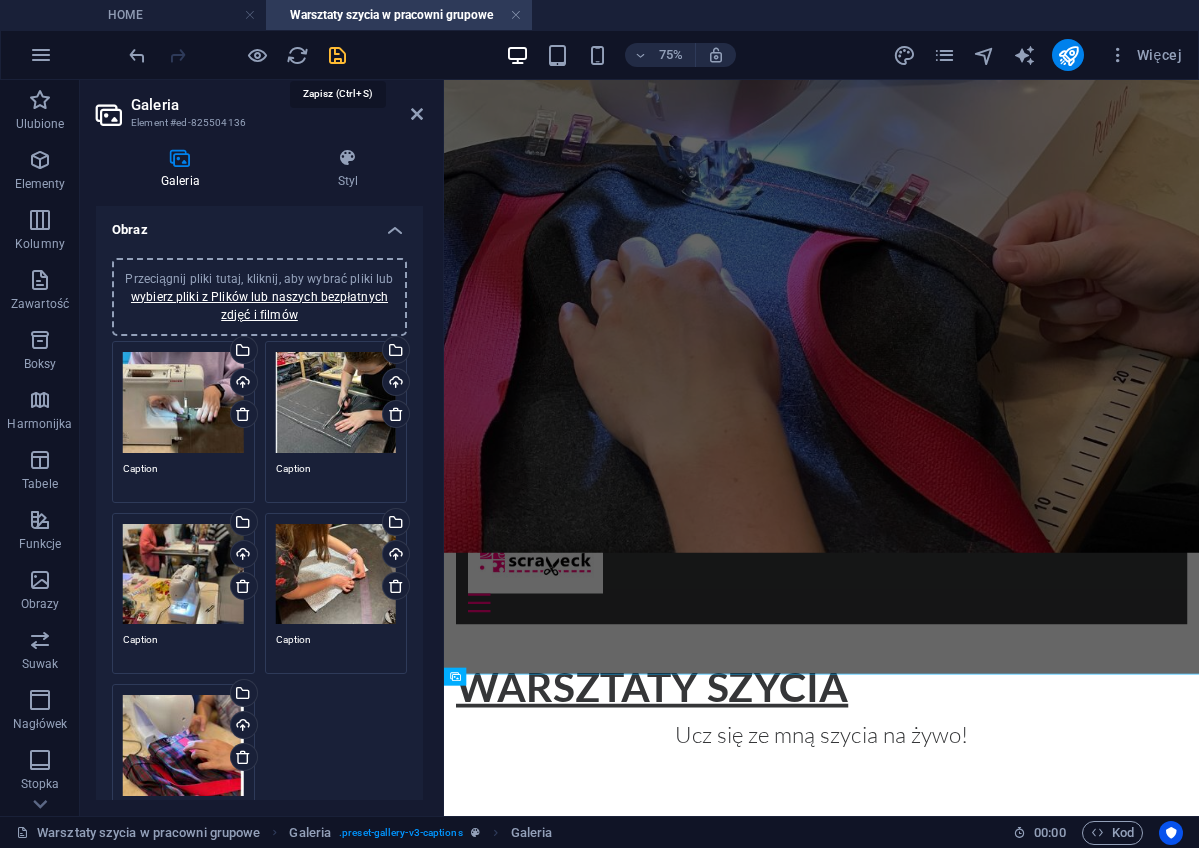 click at bounding box center (337, 55) 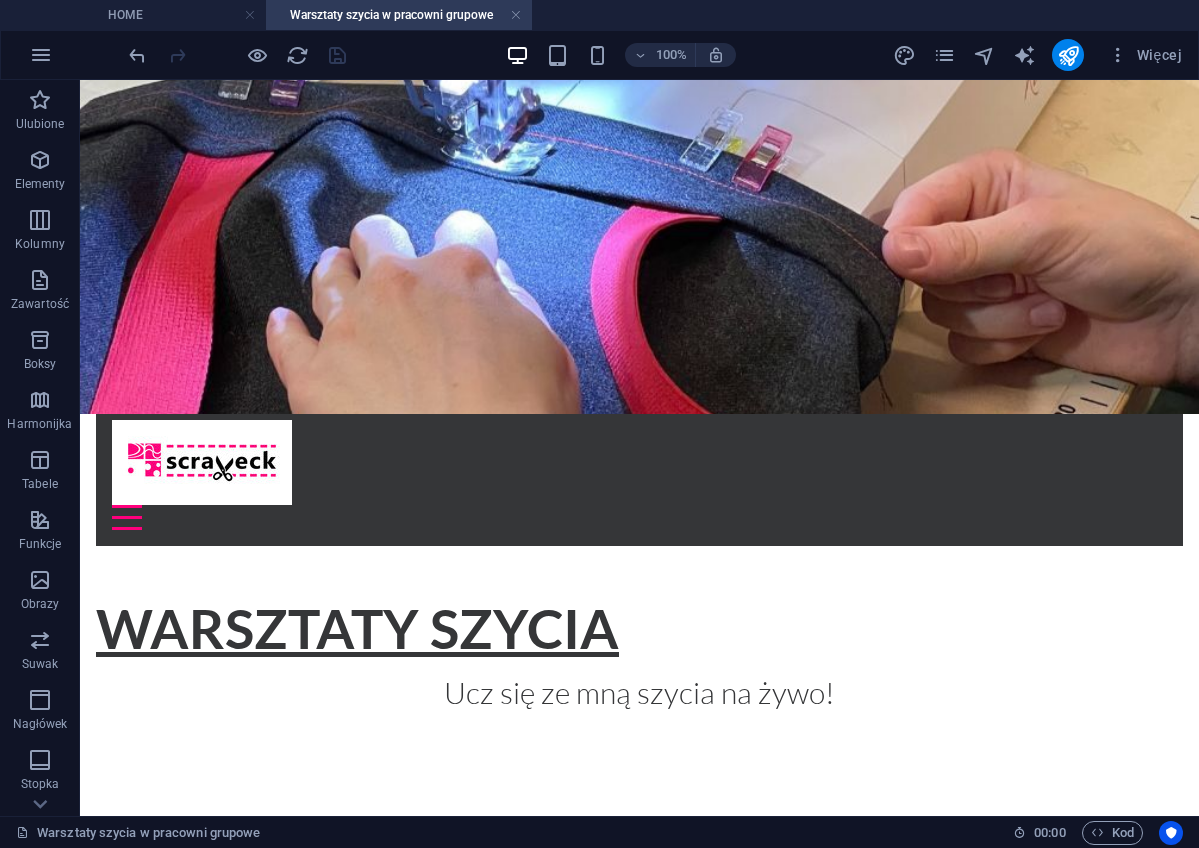 scroll, scrollTop: 118, scrollLeft: 0, axis: vertical 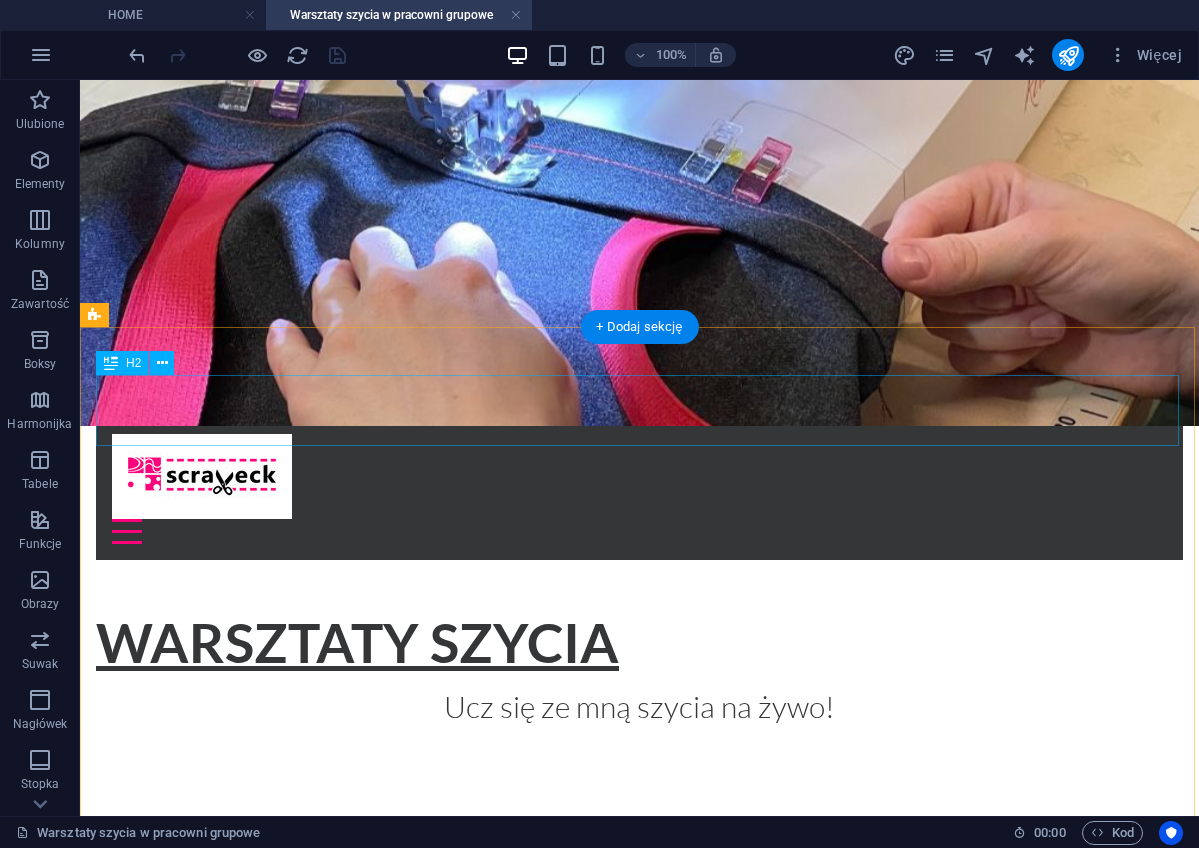 click on "Warsztaty szycia stacjonarne" at bounding box center [639, 876] 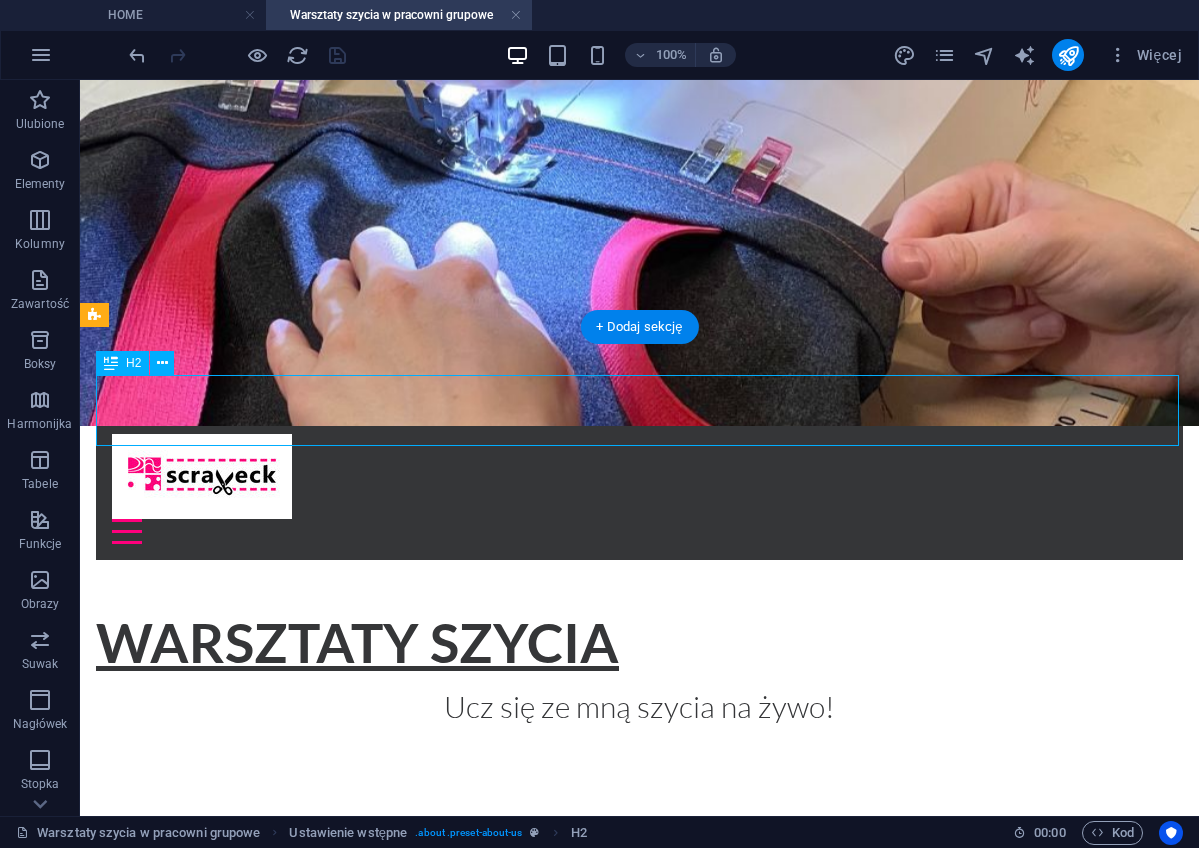 click on "Warsztaty szycia stacjonarne" at bounding box center [639, 876] 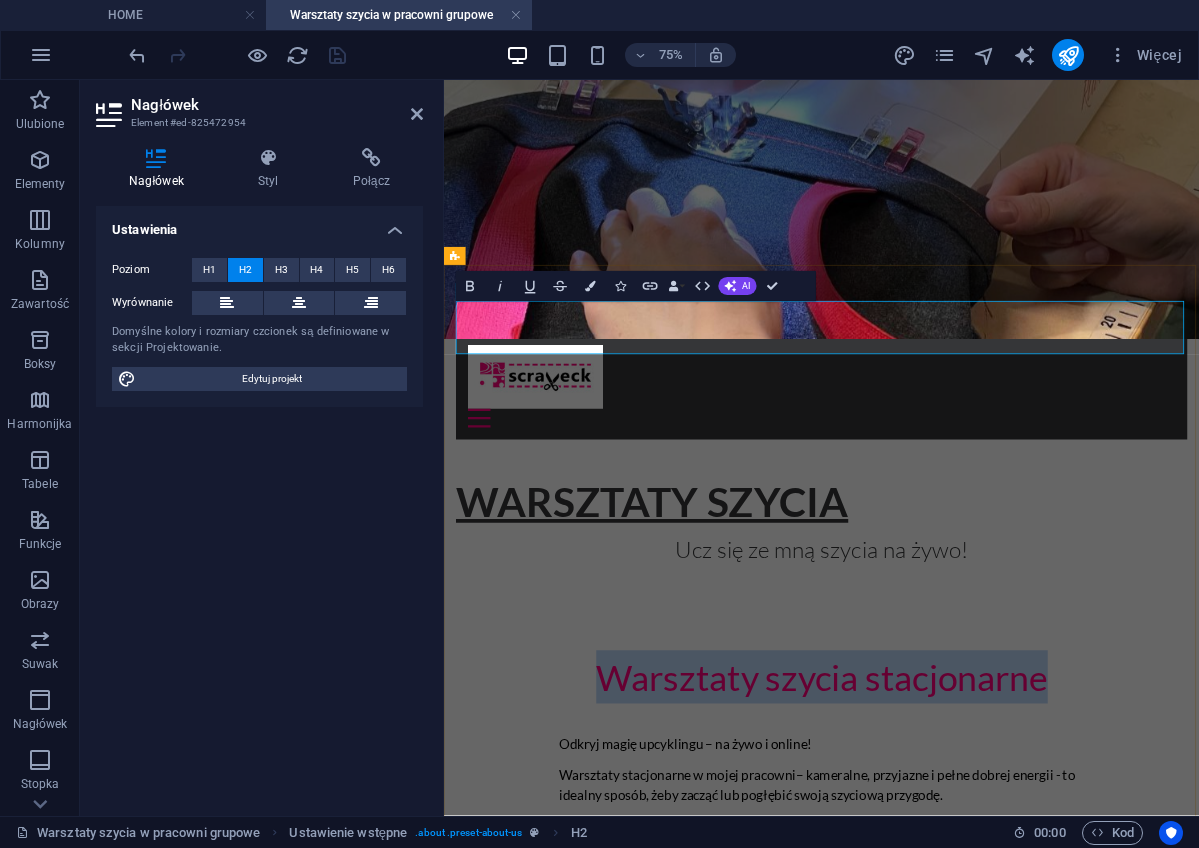 click on "Warsztaty szycia stacjonarne" at bounding box center [947, 876] 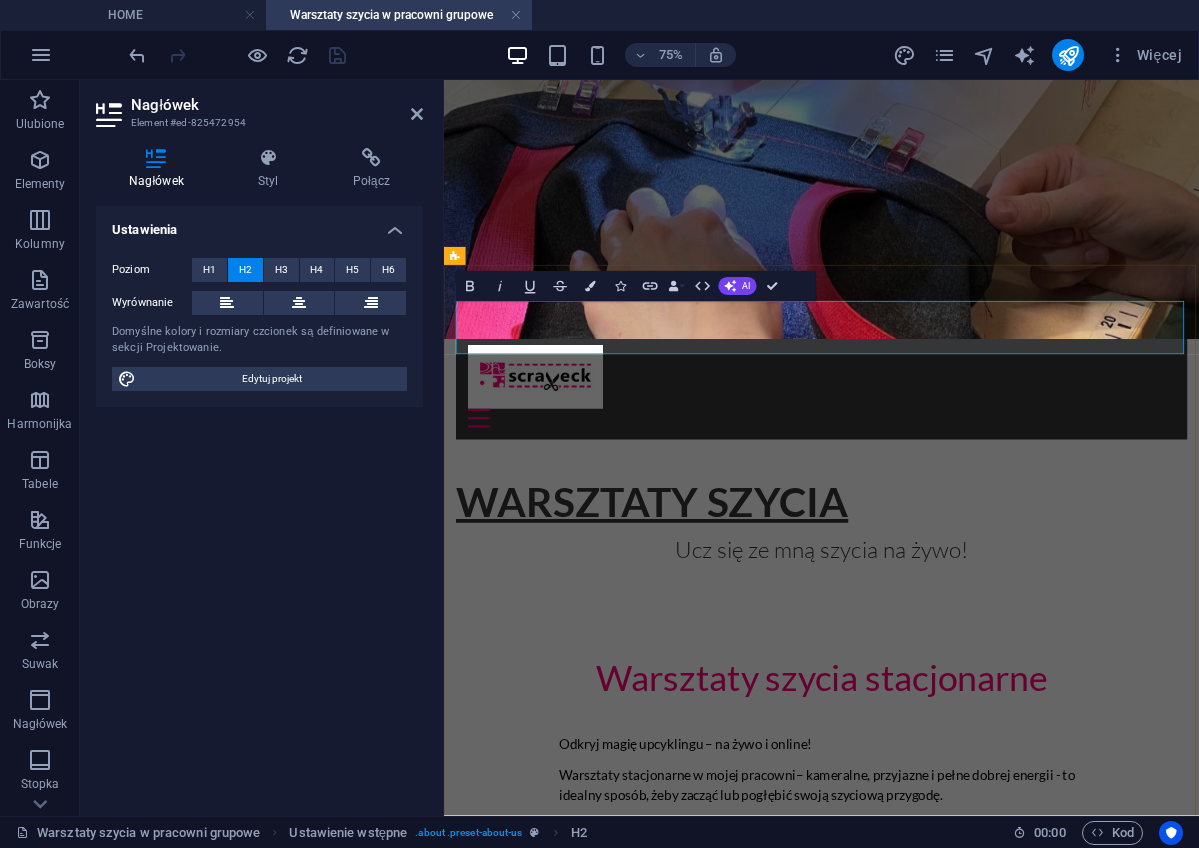 type 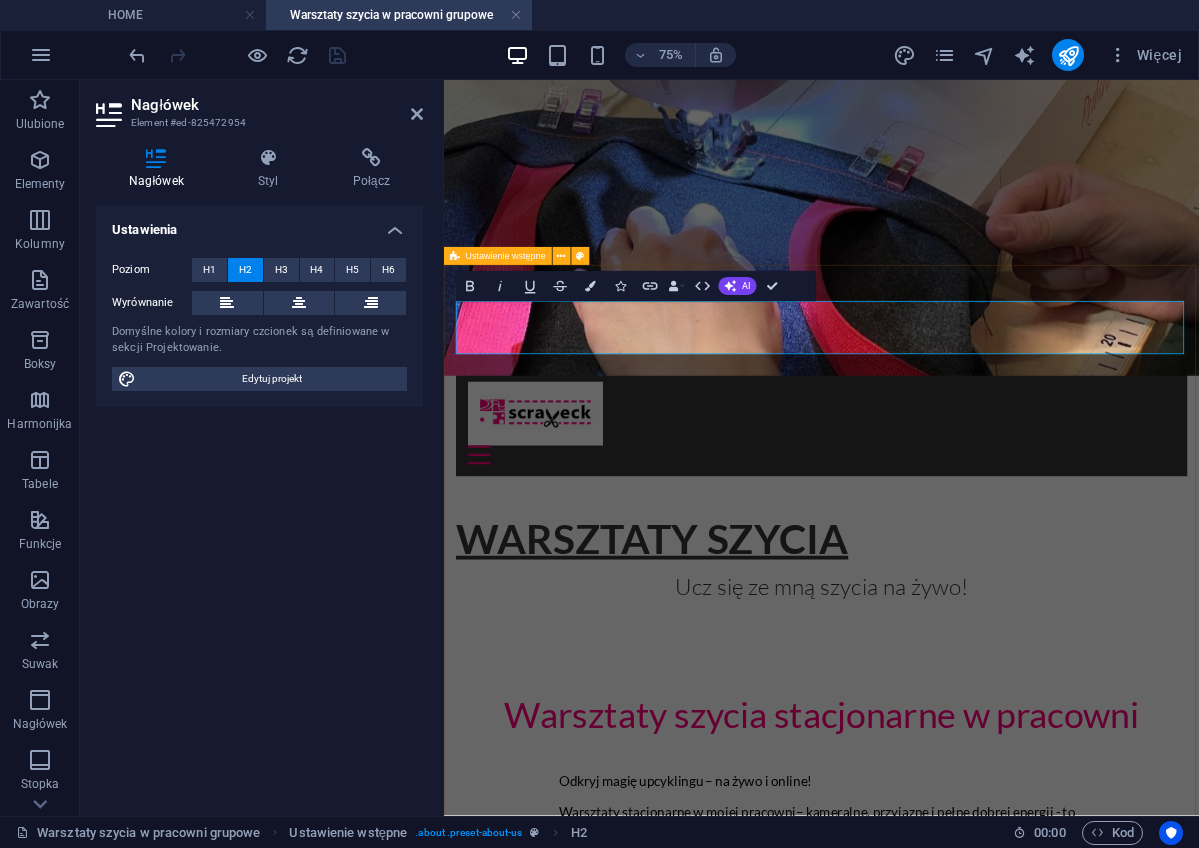 click on "Warsztaty szycia stacjonarne w pracowni Odkryj magię upcyklingu – na żywo i online! Warsztaty stacjonarne w mojej pracowni  – kameralne, przyjazne i pełne dobrej energii - to idealny sposób, żeby zacząć lub pogłębić swoją szyciową przygodę.  Na żywo, z człowiekiem :) i w grupie podobnie czujących osób. Zobacz, który  warsztat będzie najlepszy dla Ciebie: Warsztat szycia dla zupełnie początkujących: „Nauka szycia dla zielonych” Ten warsztat jest dla Ciebie, jeśli: chcesz zacząć szyć, ale nie wiesz, jak się za to zabrać boisz się, że coś zepsujesz (nie zepsujesz! :) chcesz zrozumieć działanie maszyny i poczuć radość z tworzenia Tu uczysz się od podstaw, krok po kroku – ja Ci dokładnie wszystko pokazuję i prowadzę Cię za rękę. Sprawdź i zarezerwuj swoj termin!" at bounding box center [947, 1220] 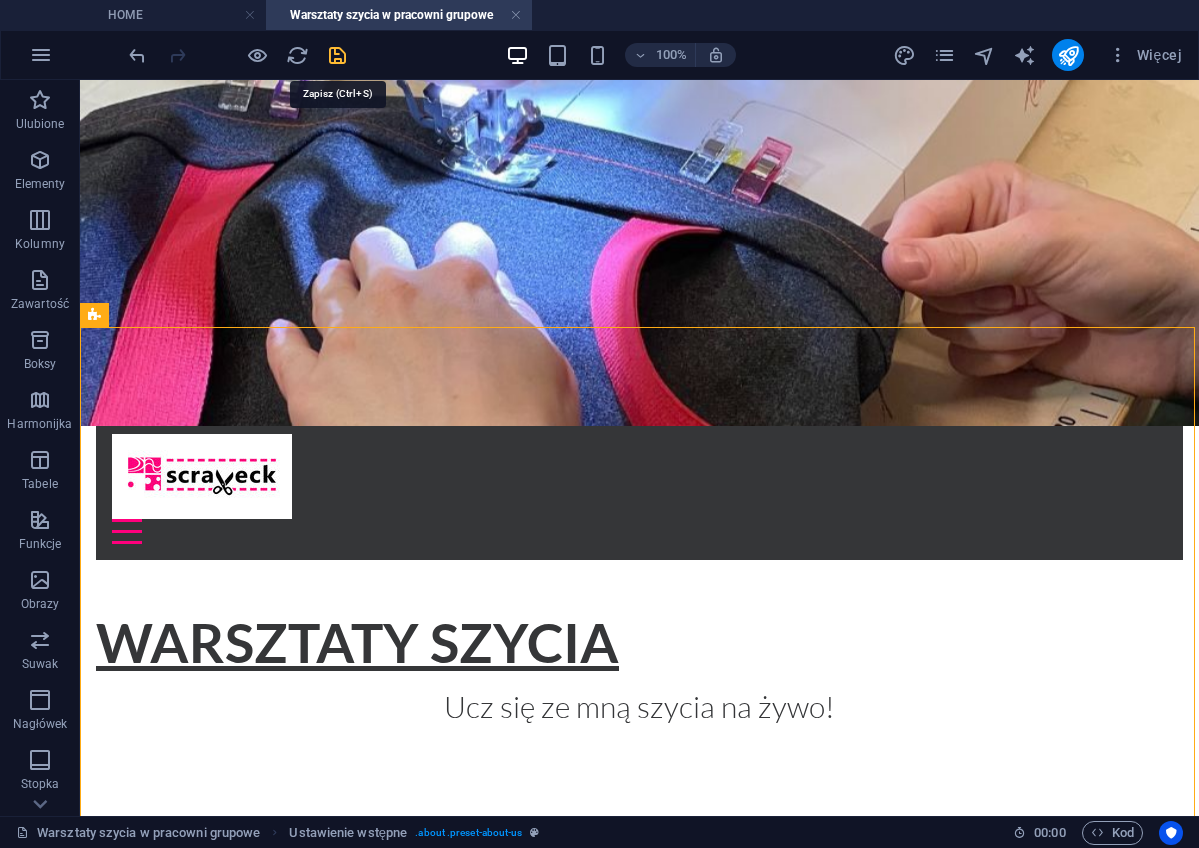 click at bounding box center [337, 55] 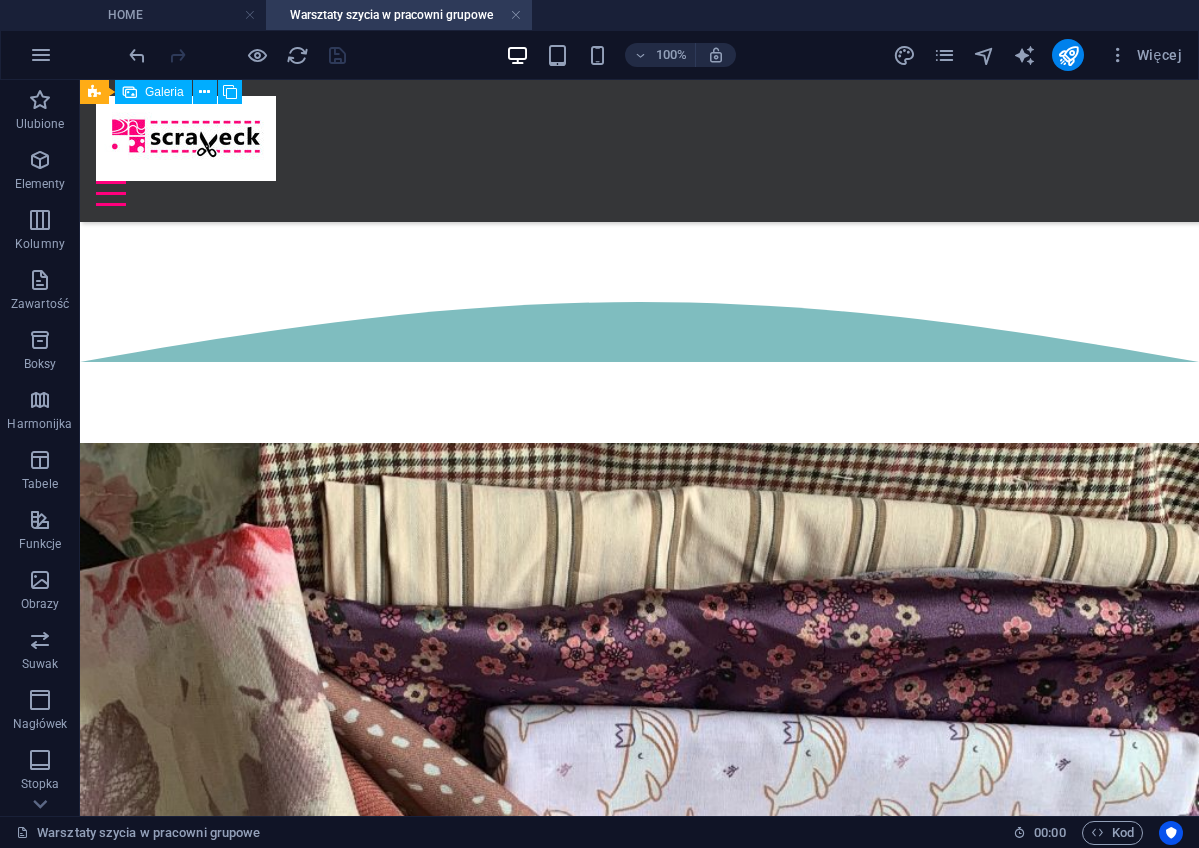 scroll, scrollTop: 2545, scrollLeft: 0, axis: vertical 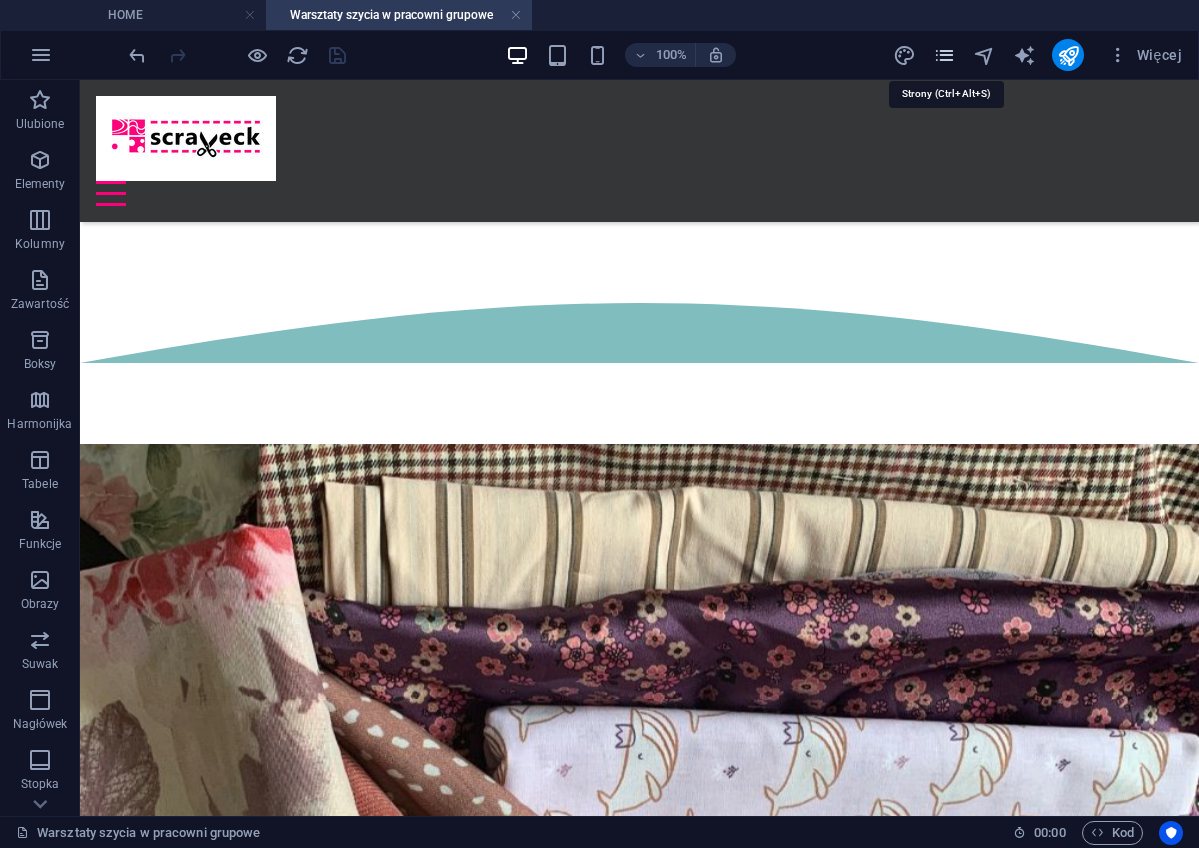 click at bounding box center (944, 55) 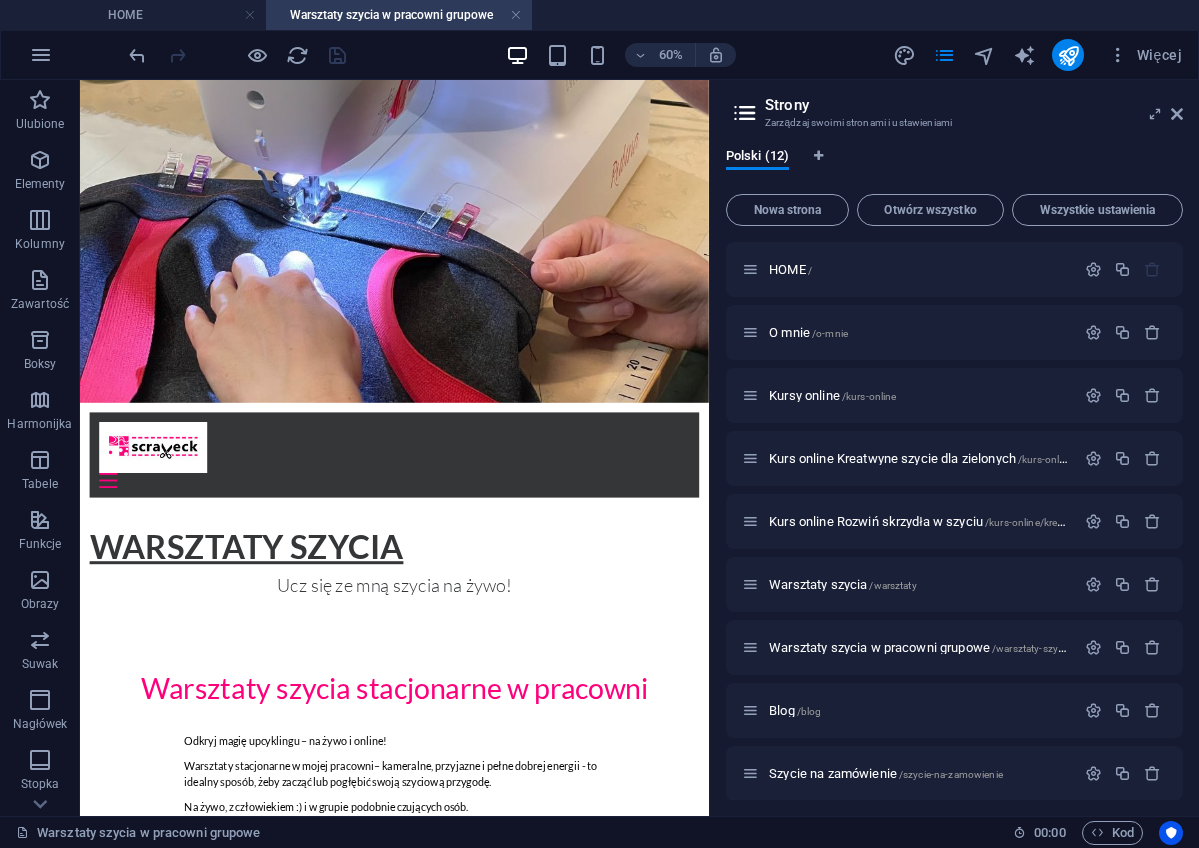 scroll, scrollTop: 0, scrollLeft: 0, axis: both 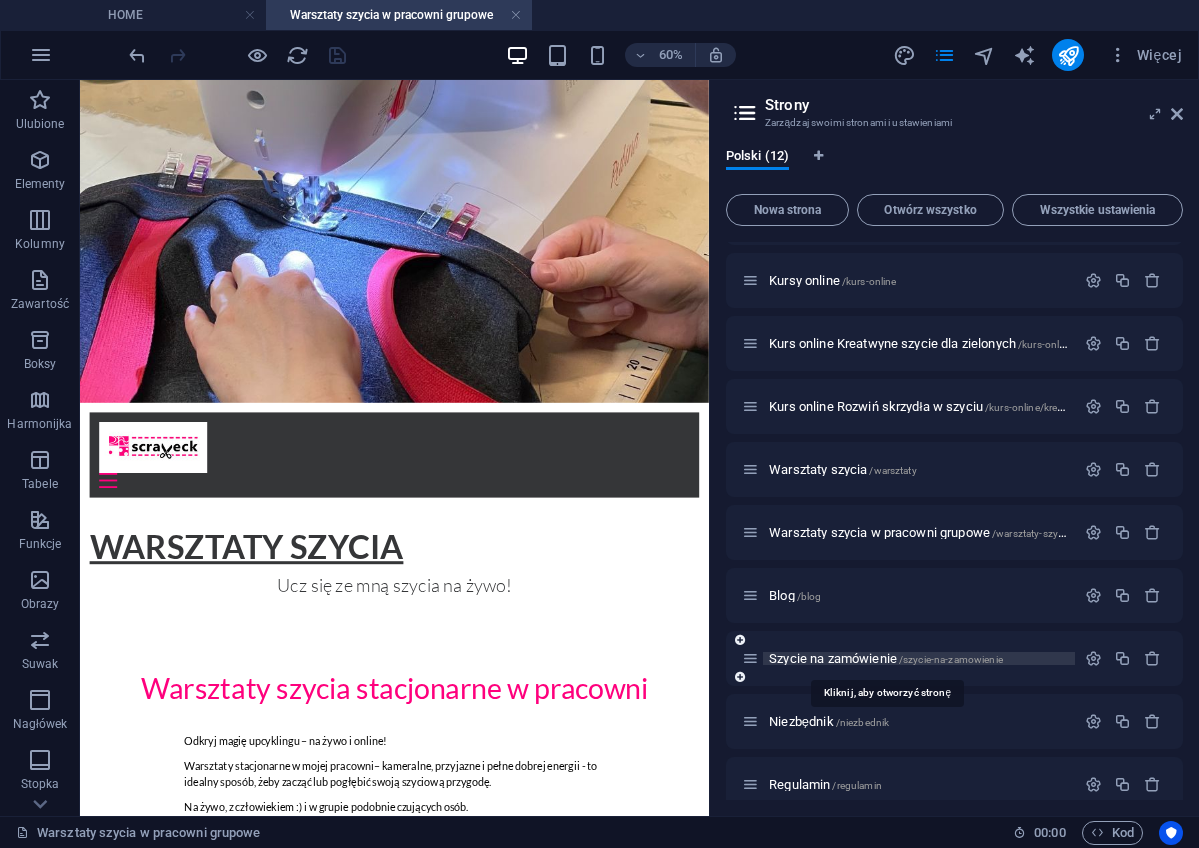 click on "Szycie na zamówienie /szycie-na-zamowienie" at bounding box center (886, 658) 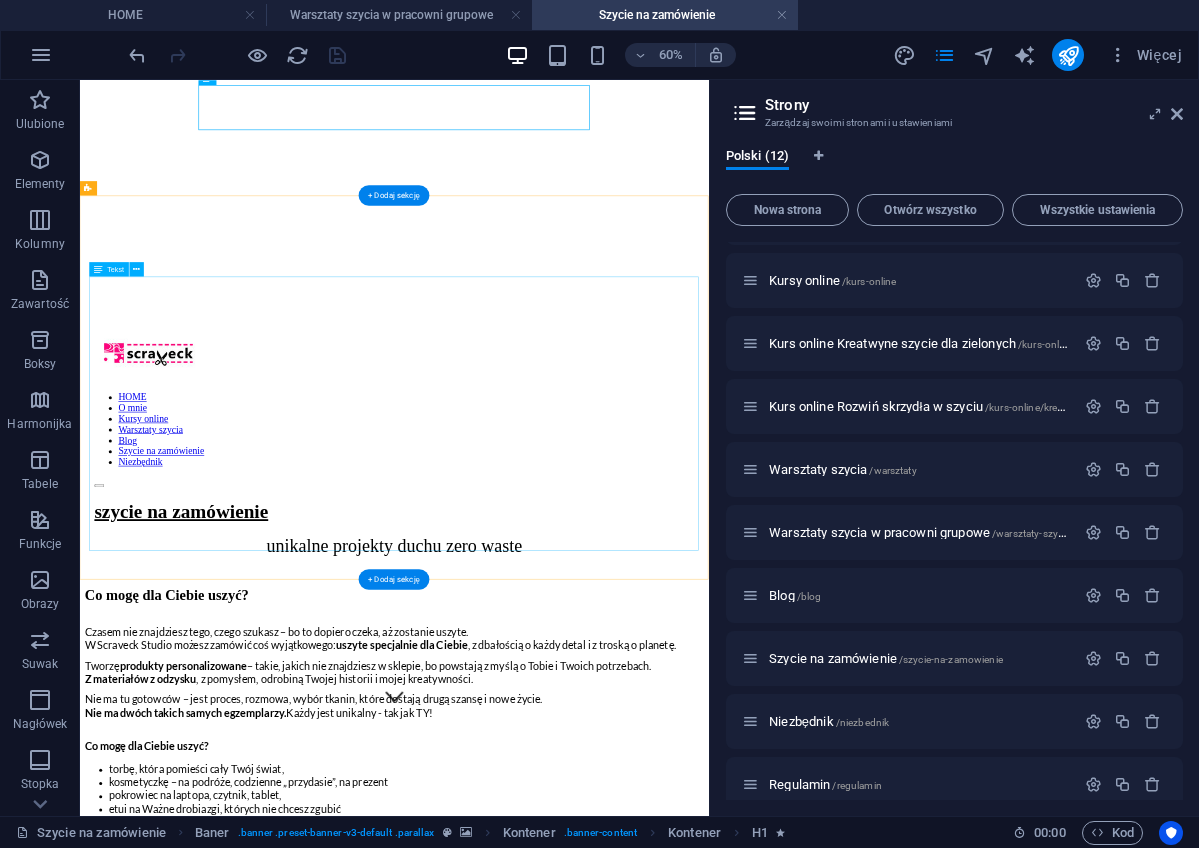 scroll, scrollTop: 177, scrollLeft: 0, axis: vertical 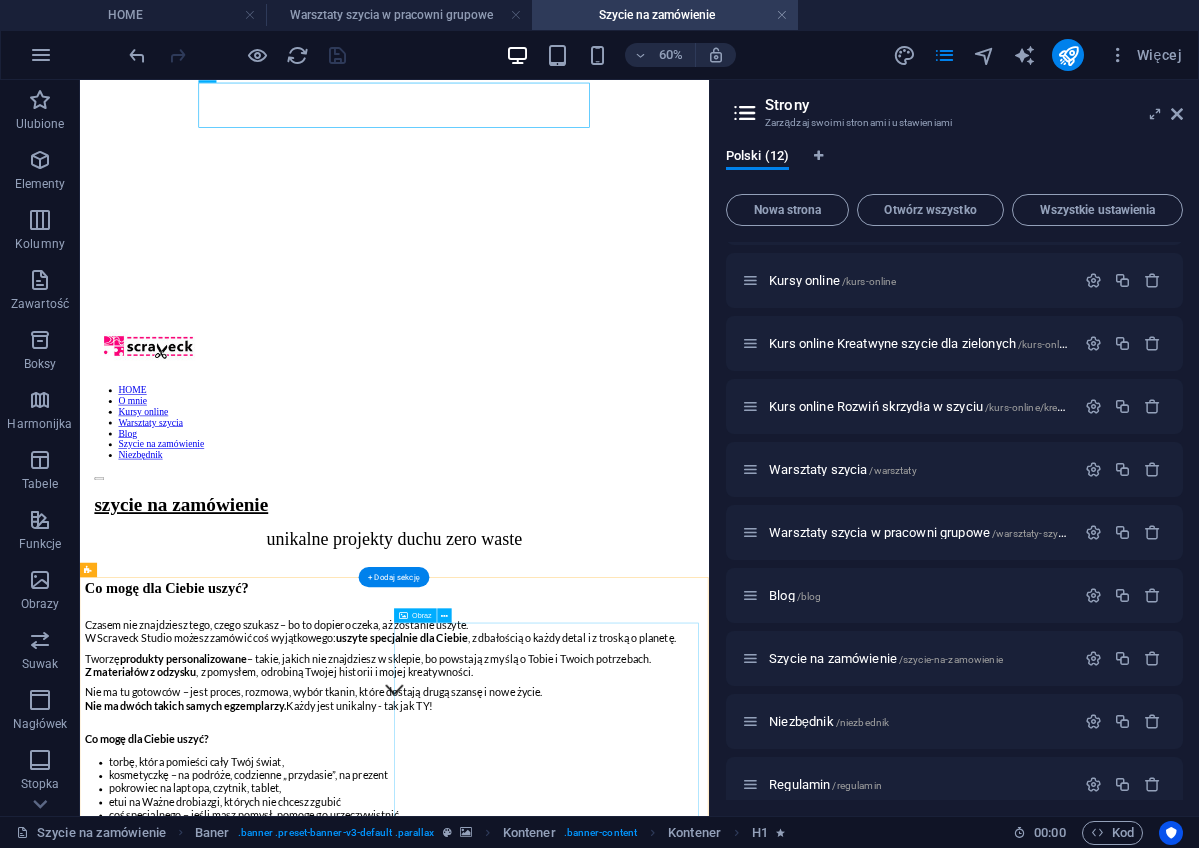 click at bounding box center (604, 2184) 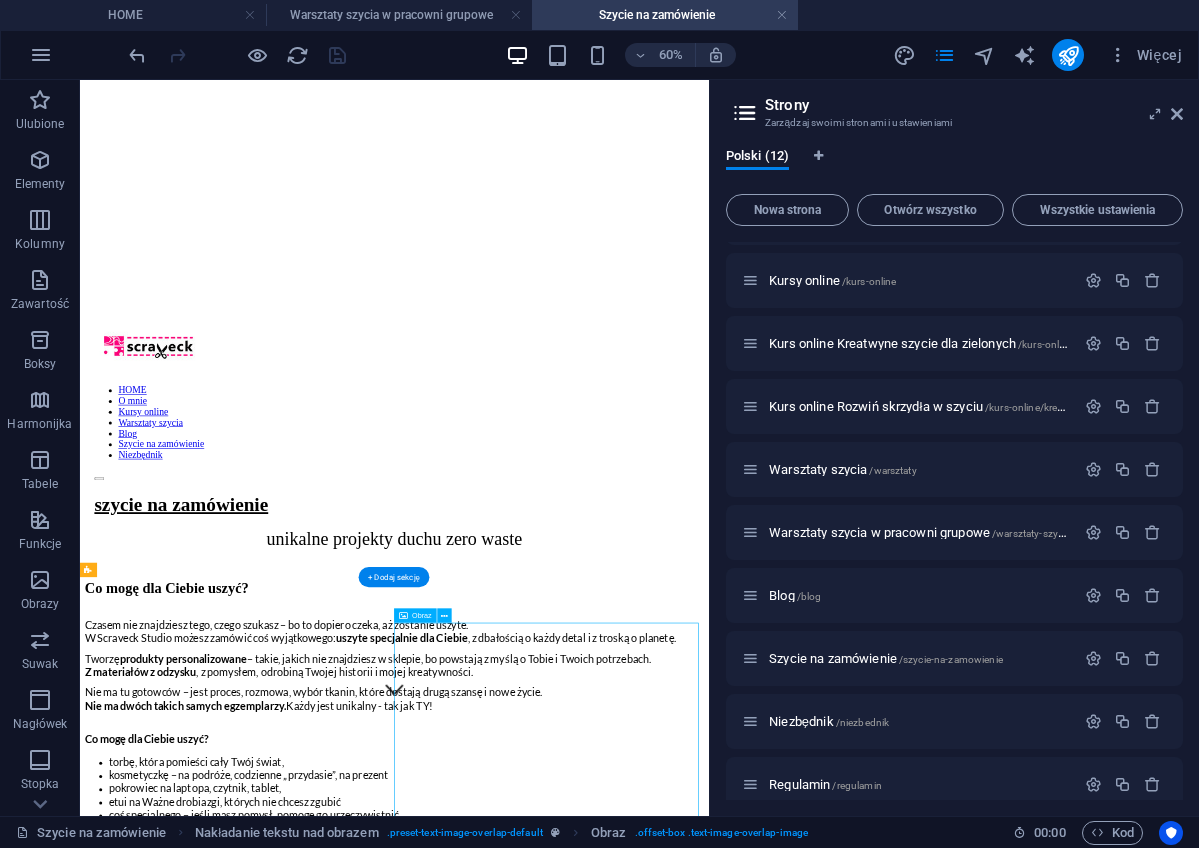 click at bounding box center (604, 2184) 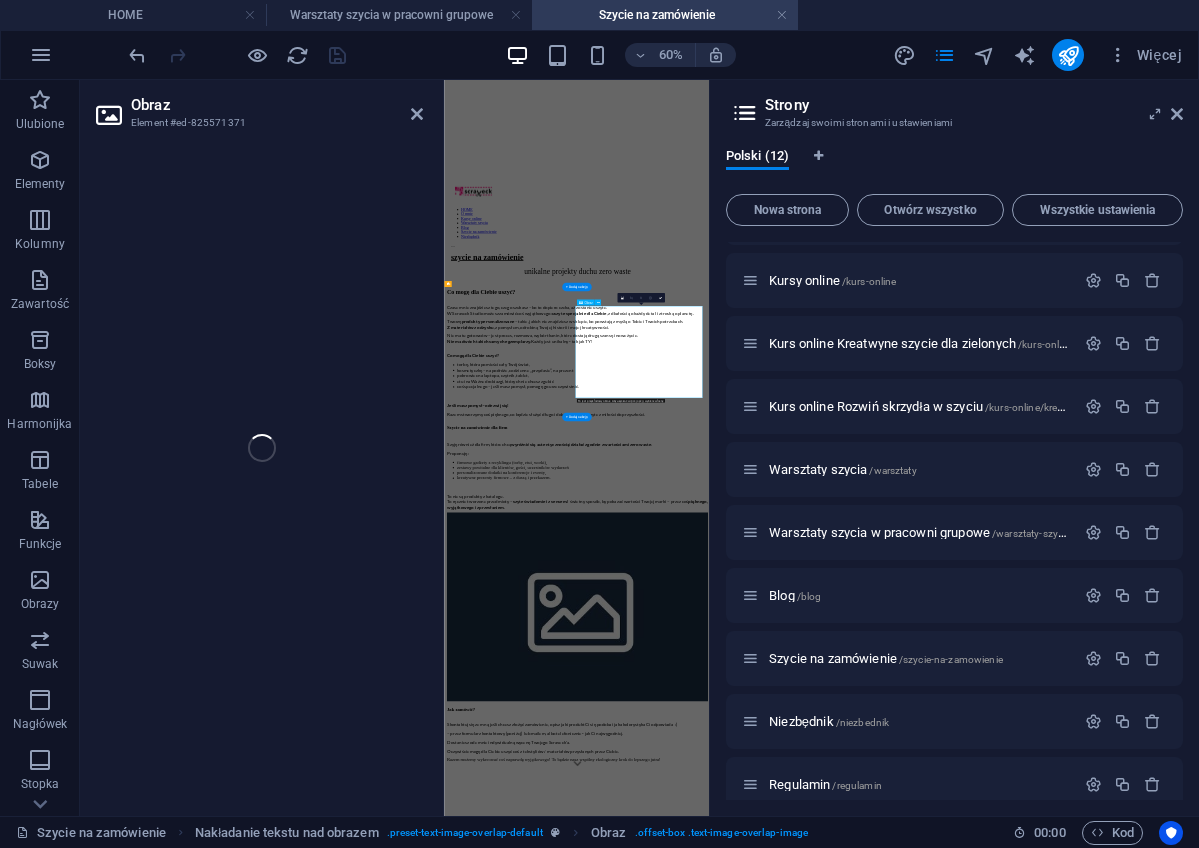 select on "%" 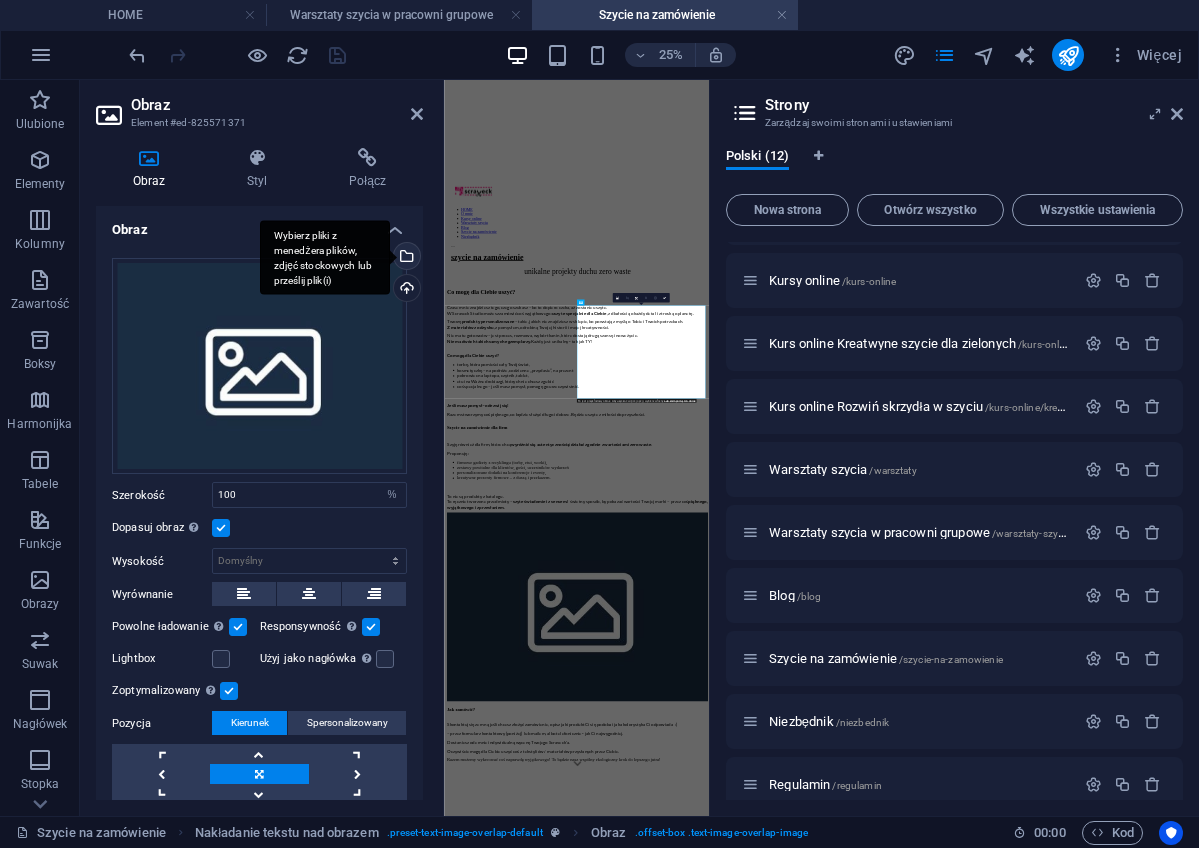 click on "Wybierz pliki z menedżera plików, zdjęć stockowych lub prześlij plik(i)" at bounding box center [405, 258] 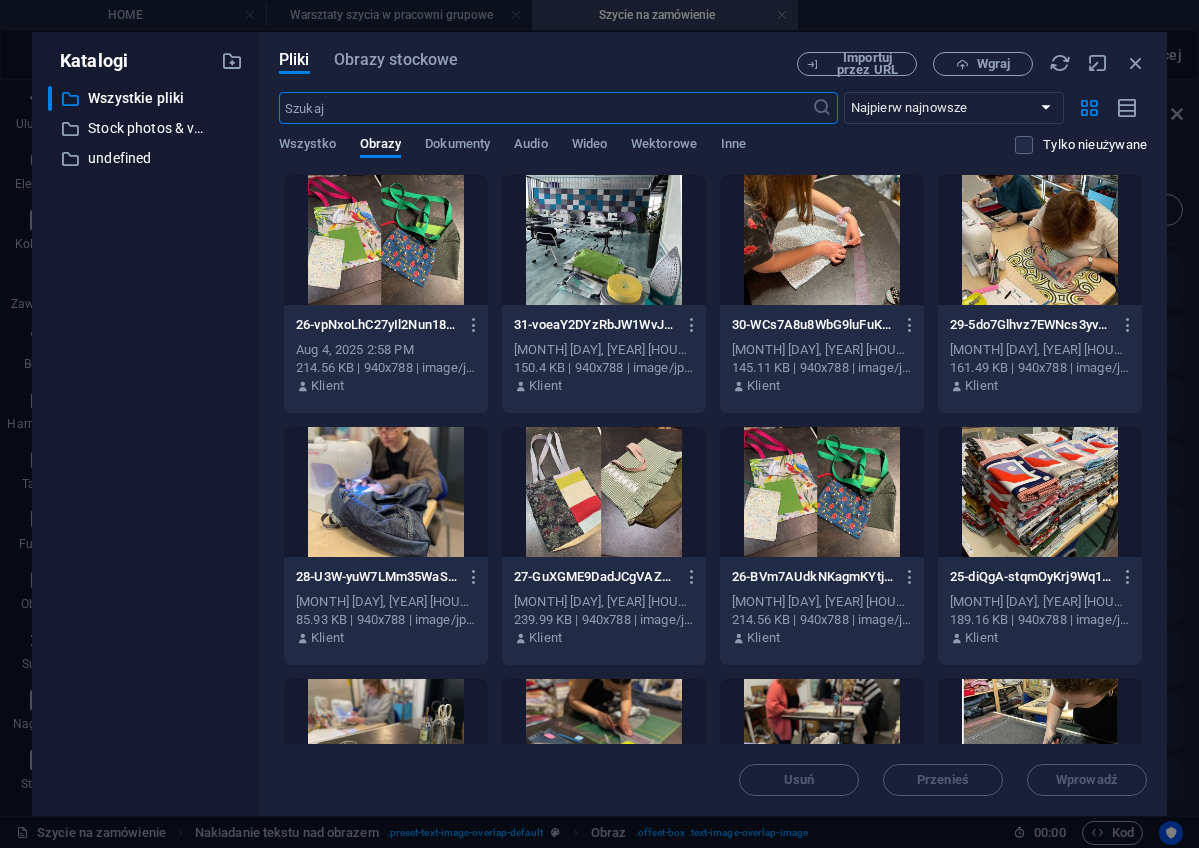 scroll, scrollTop: 6764, scrollLeft: 0, axis: vertical 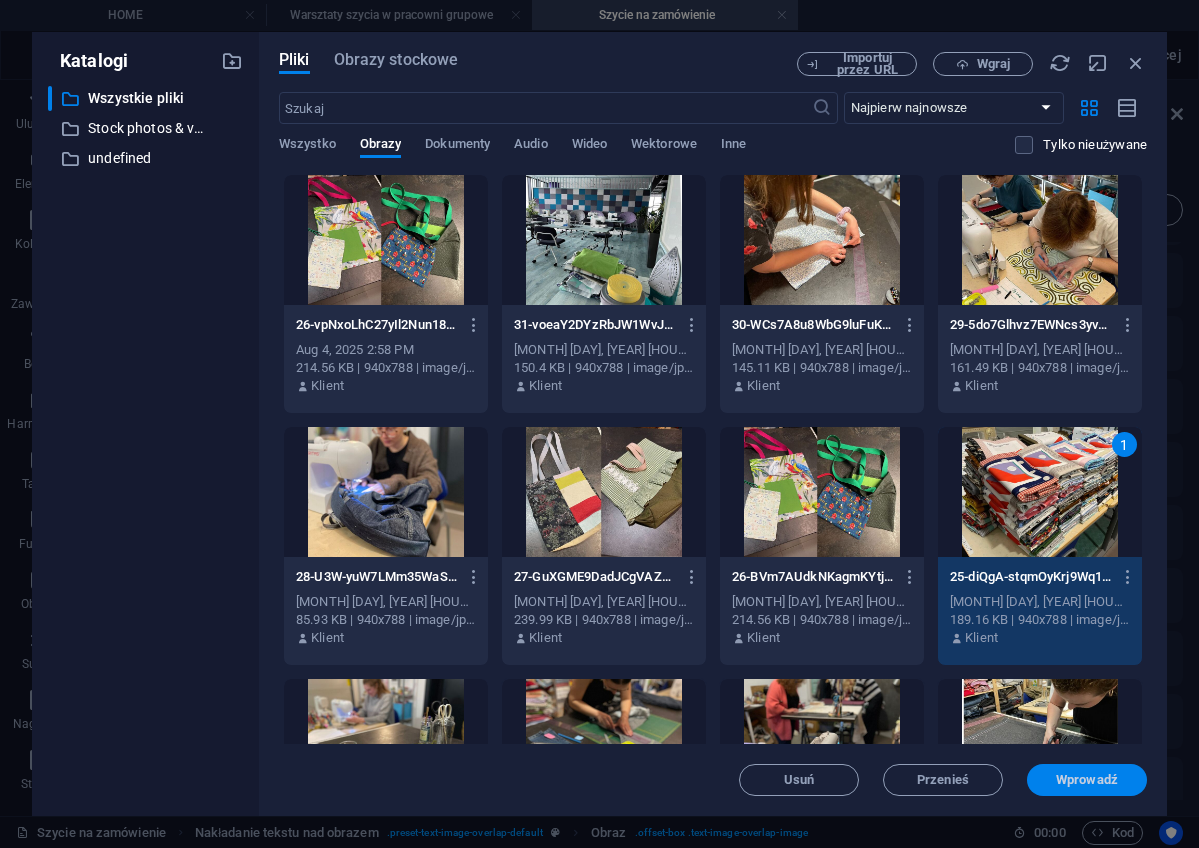 click on "Wprowadź" at bounding box center (1087, 780) 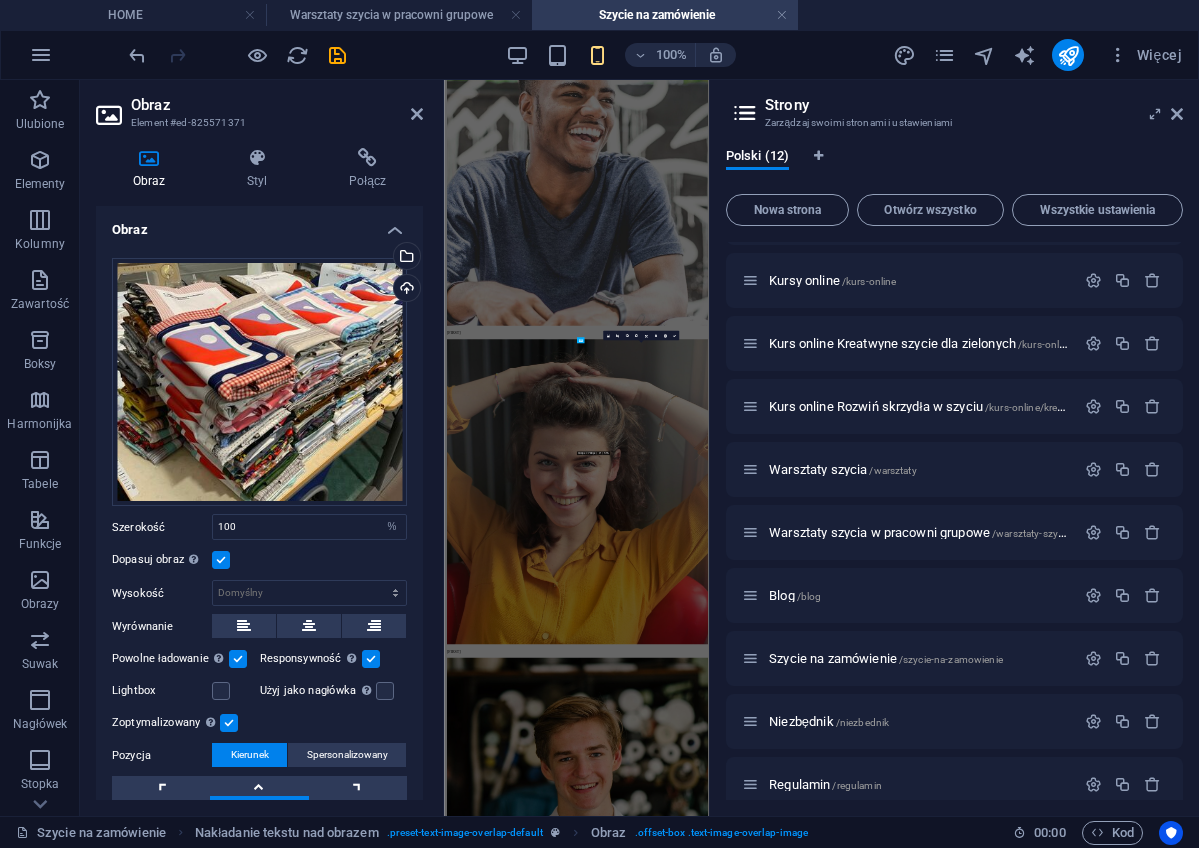 scroll, scrollTop: 0, scrollLeft: 0, axis: both 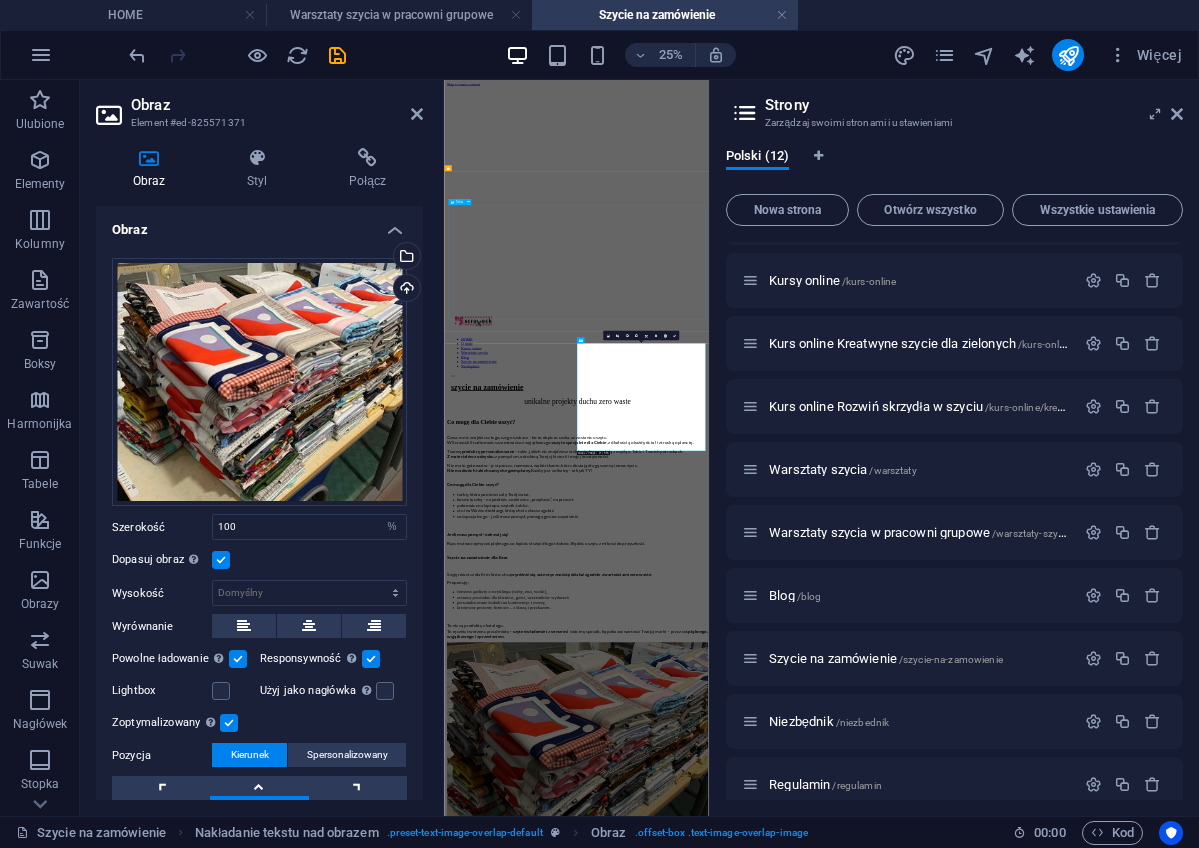 click on "Czasem nie znajdziesz tego, czego szukasz – bo to dopiero czeka, aż zostanie uszyte. W Scraveck Studio możesz zamówić coś wyjątkowego:  uszyte specjalnie dla Ciebie , z dbałością o każdy detal i z troską o planetę. Tworzę  produkty personalizowane  – takie, jakich nie znajdziesz w sklepie, bo powstają z myślą o Tobie i Twoich potrzebach. Z materiałów z odzysku , z pomysłem, odrobiną Twojej historii i mojej kreatywności. Nie ma tu gotowców – jest proces, rozmowa, wybór tkanin, które dostają drugą szansę i nowe życie. Nie ma dwóch takich samych egzemplarzy.  Każdy jest unikalny - tak jak TY! Co mogę dla Ciebie uszyć? torbę, która pomieści cały Twój świat, kosmetyczkę – na podróże, codzienne „przydasie”, na prezent pokrowiec na laptopa, czytnik, tablet, etui na Ważne drobiazgi, których nie chcesz zgubić  coś specjalnego – jeśli masz pomysł, pomogę go urzeczywistnić. Jeśli masz pomysł - odezwij się!" at bounding box center [974, 1721] 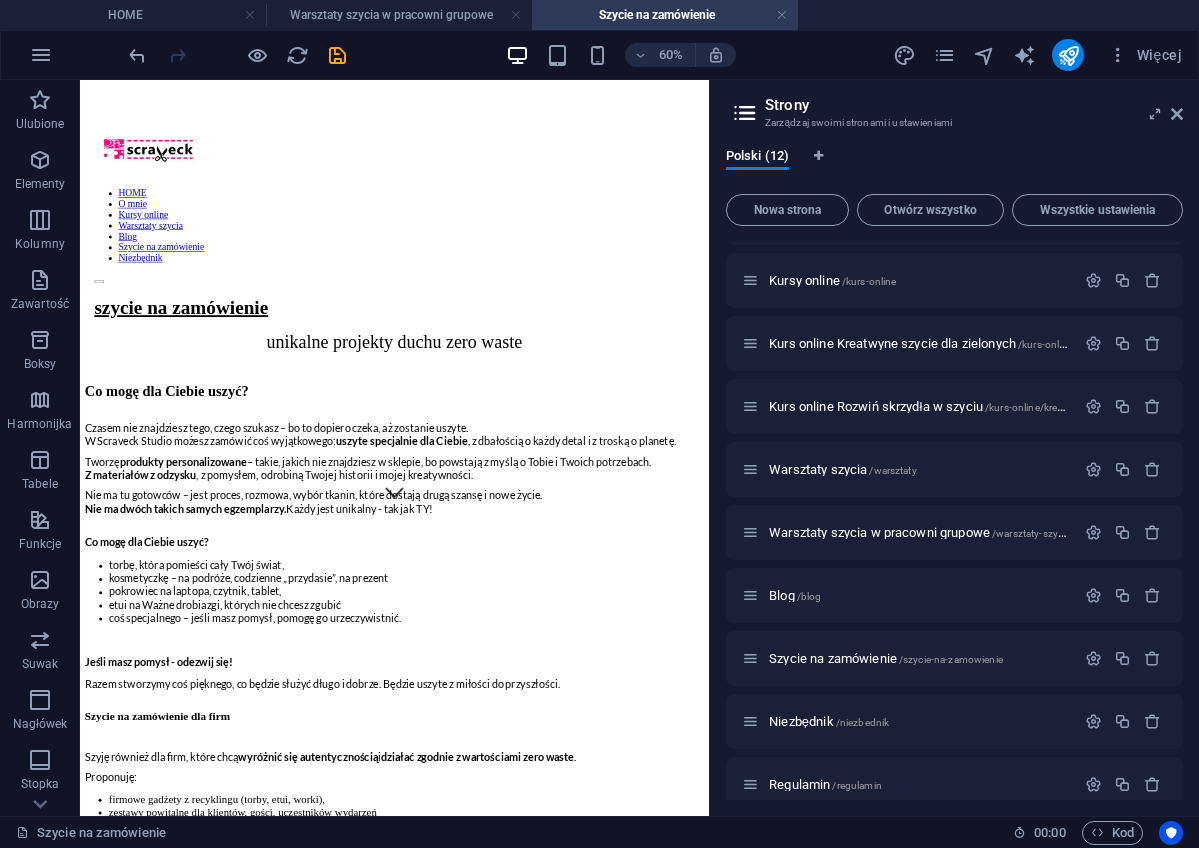 scroll, scrollTop: 505, scrollLeft: 0, axis: vertical 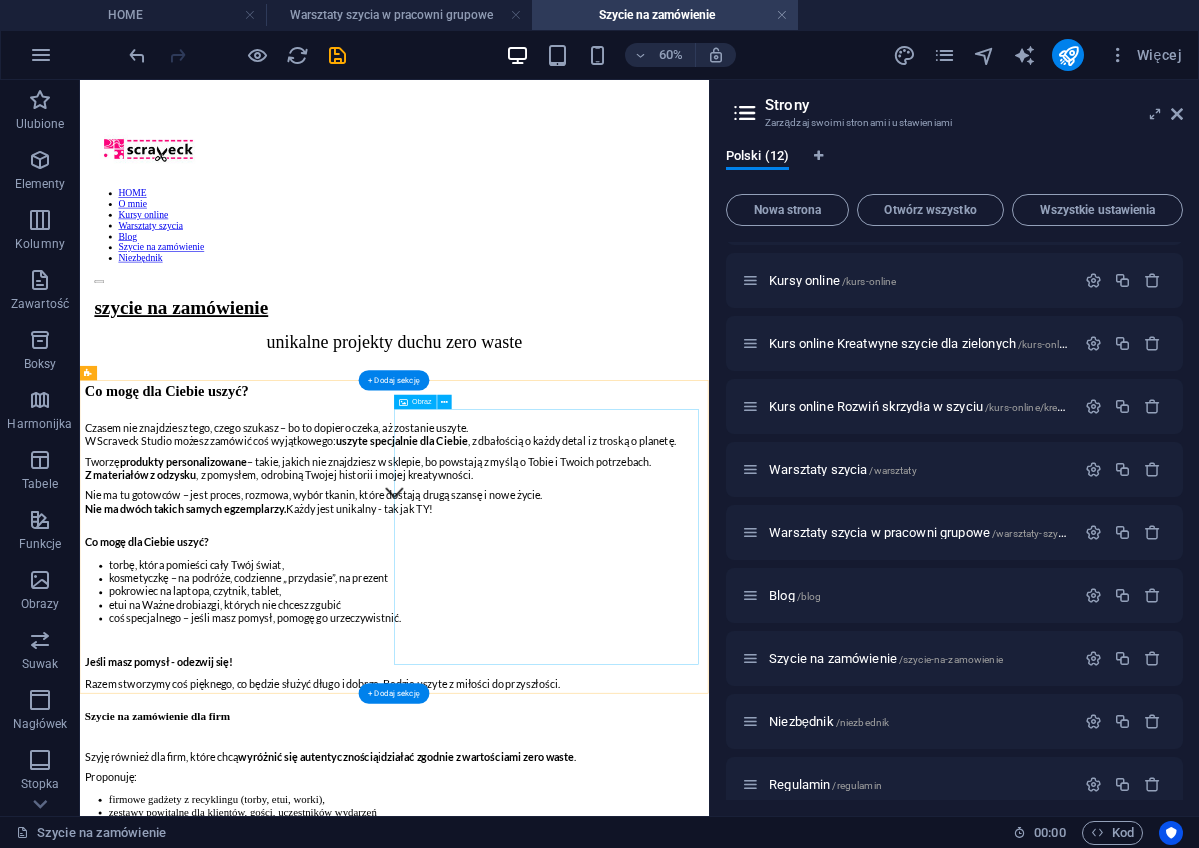 click at bounding box center [604, 1915] 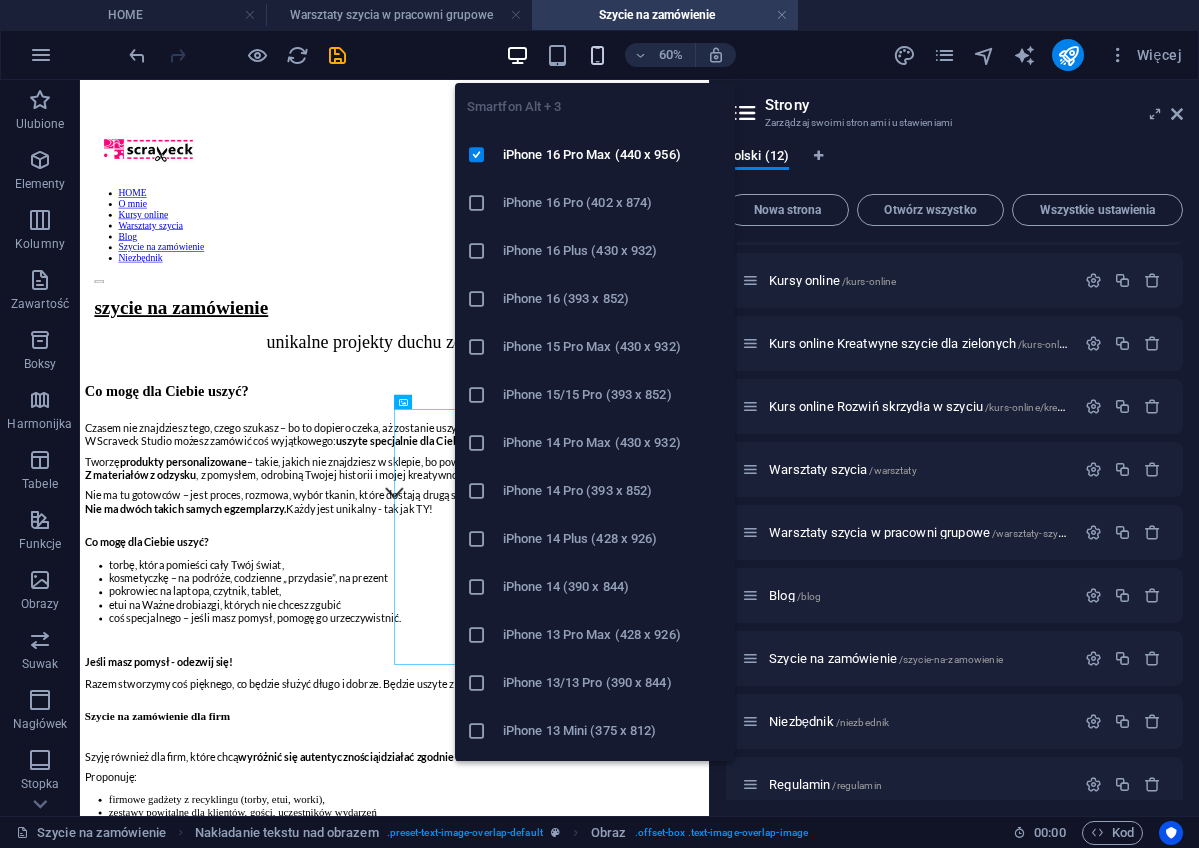 click at bounding box center [597, 55] 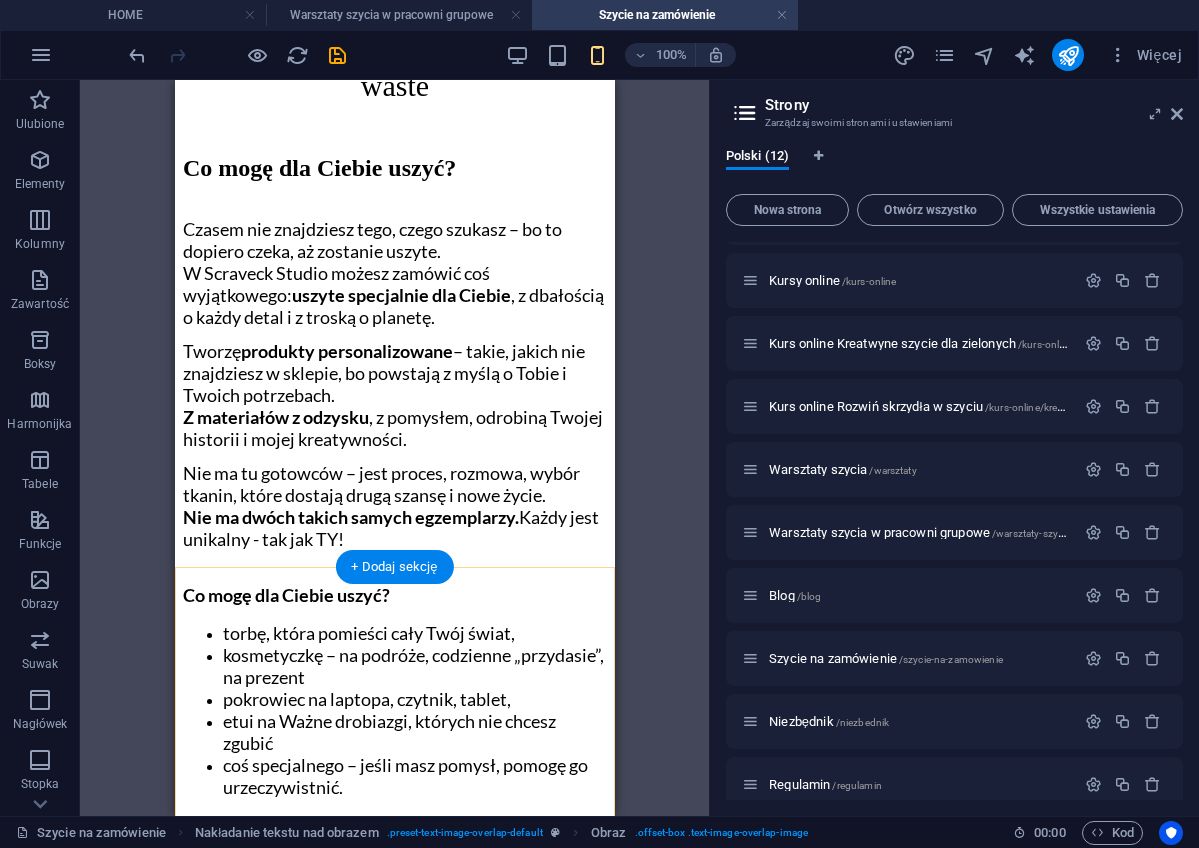 scroll, scrollTop: 911, scrollLeft: 0, axis: vertical 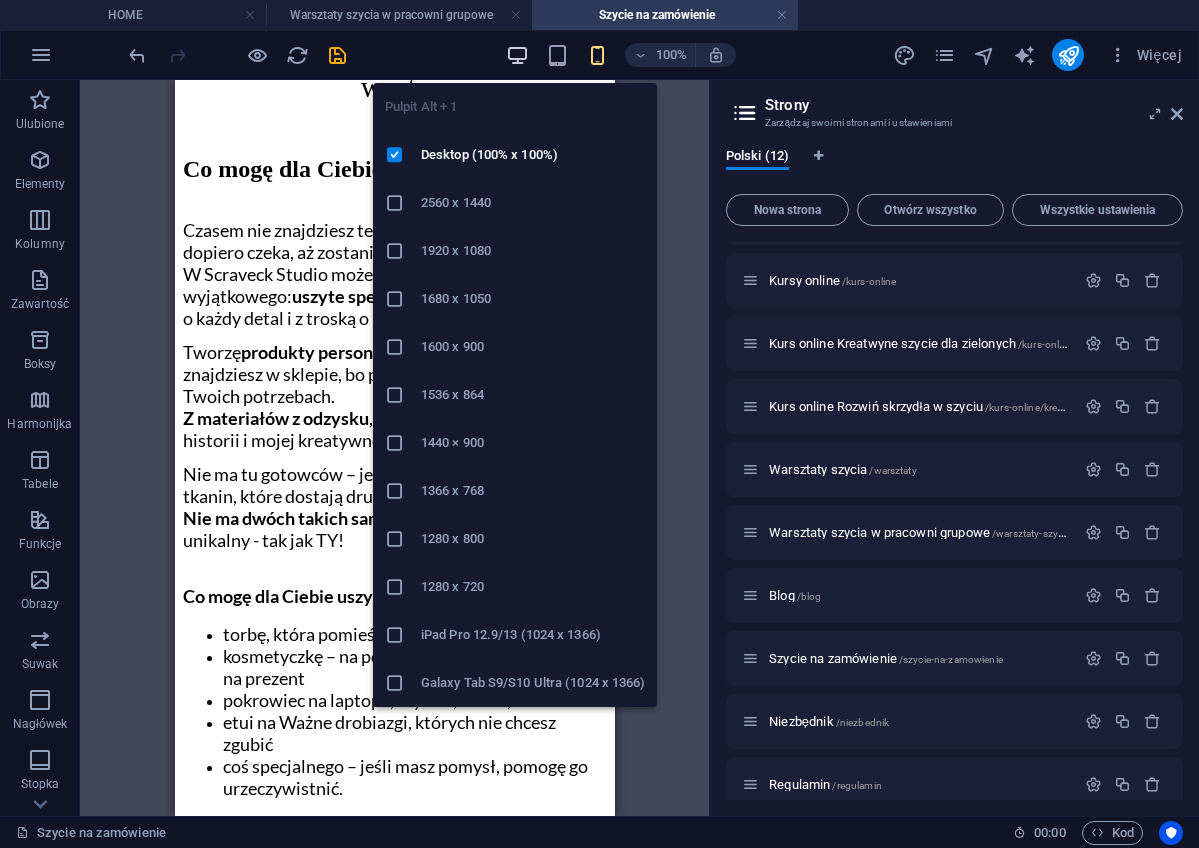 click at bounding box center [517, 55] 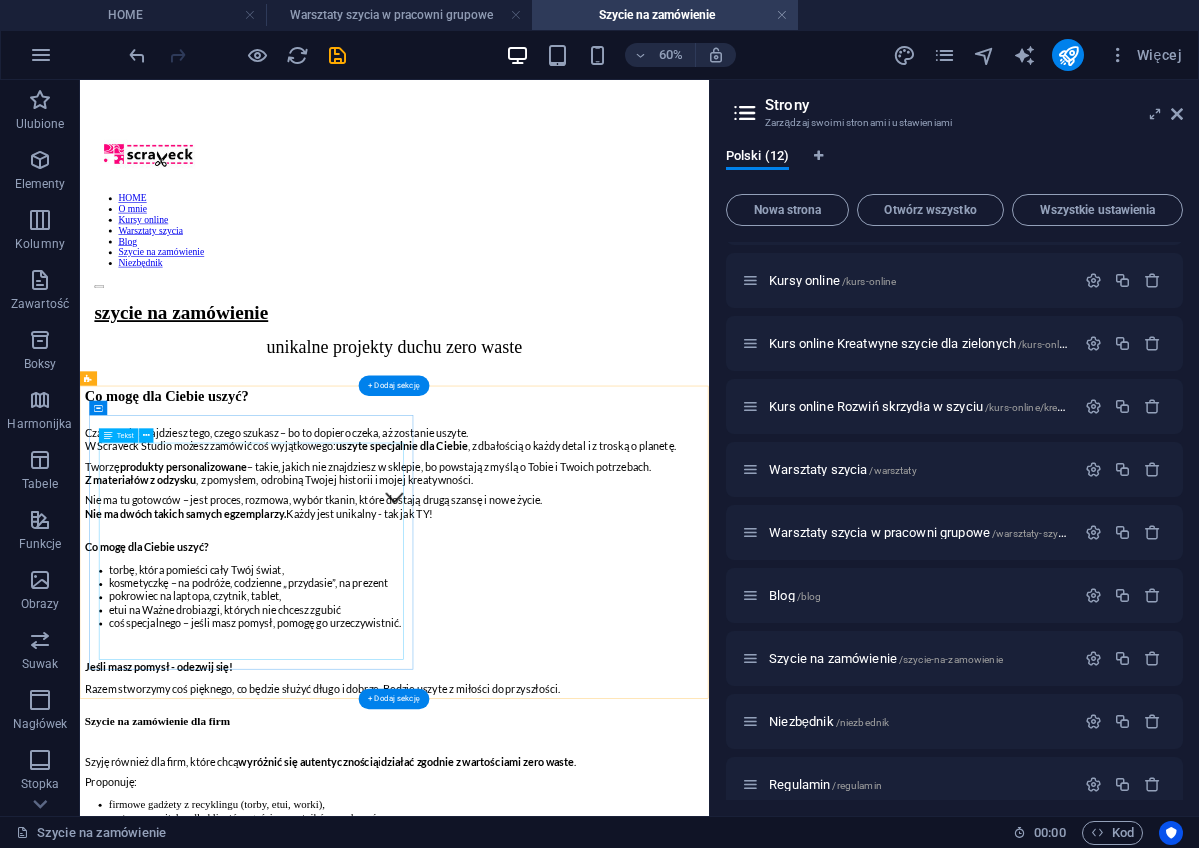 scroll, scrollTop: 496, scrollLeft: 0, axis: vertical 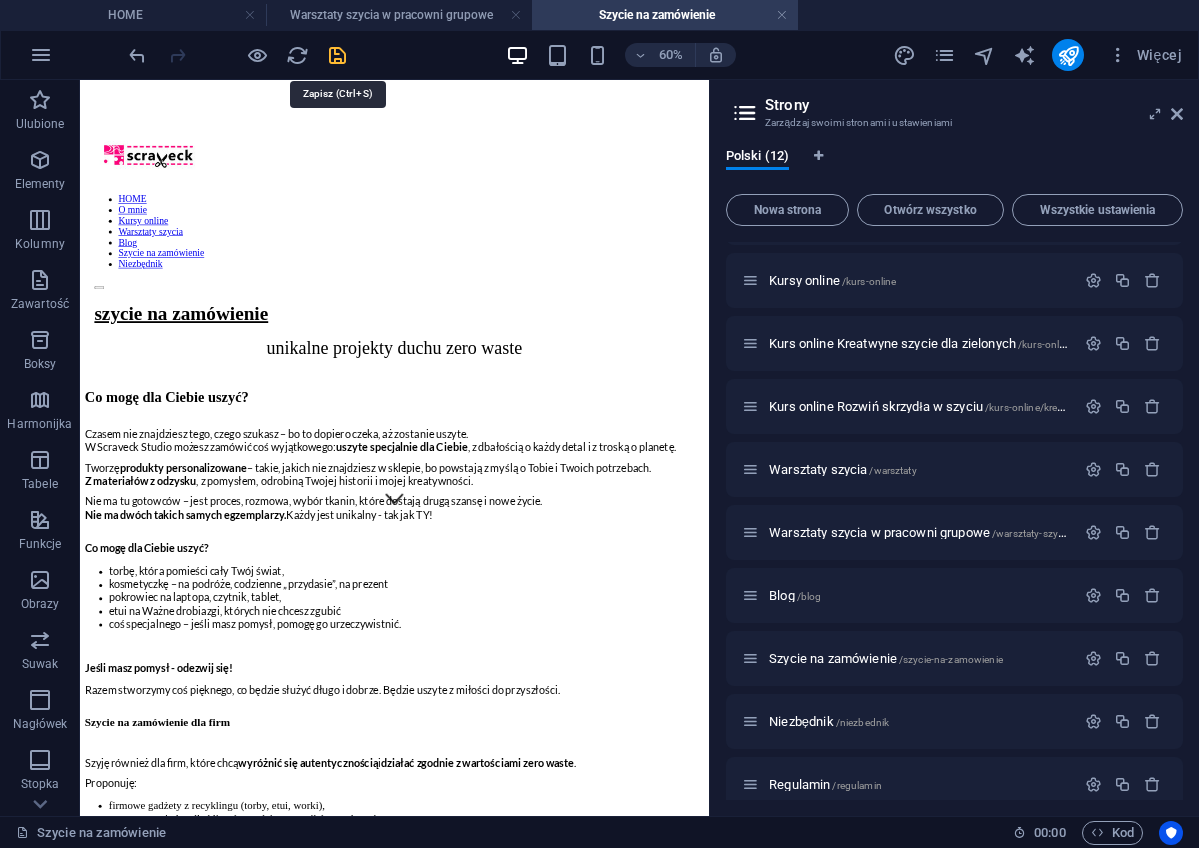 click at bounding box center [337, 55] 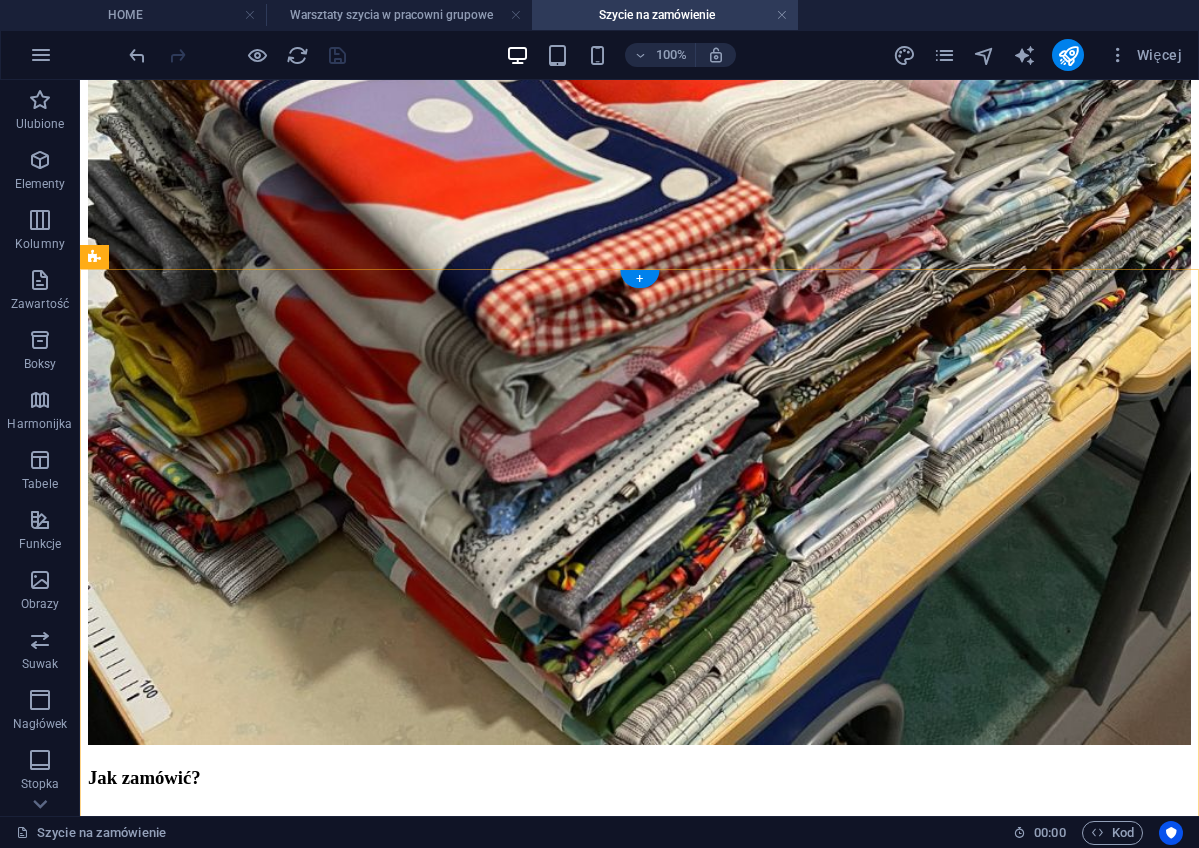 scroll, scrollTop: 2063, scrollLeft: 0, axis: vertical 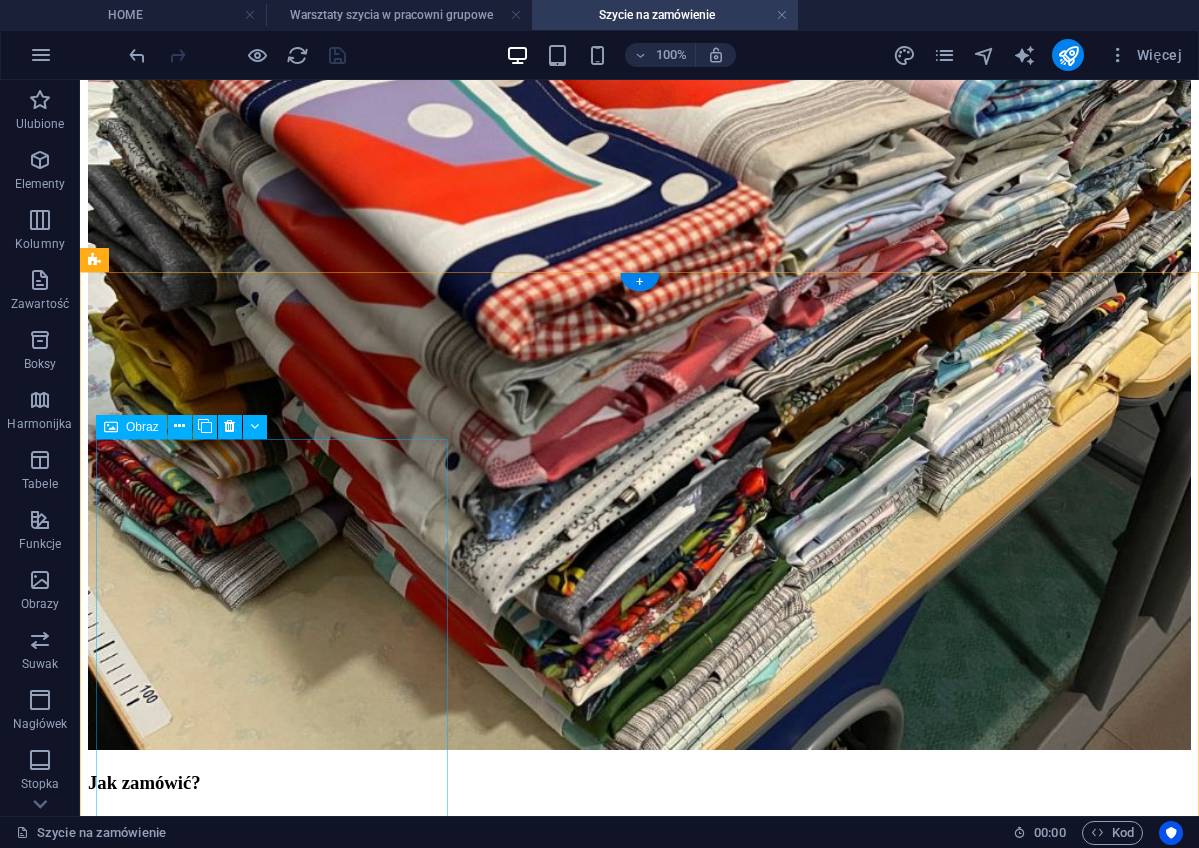 click on "Kacey" at bounding box center [639, 2440] 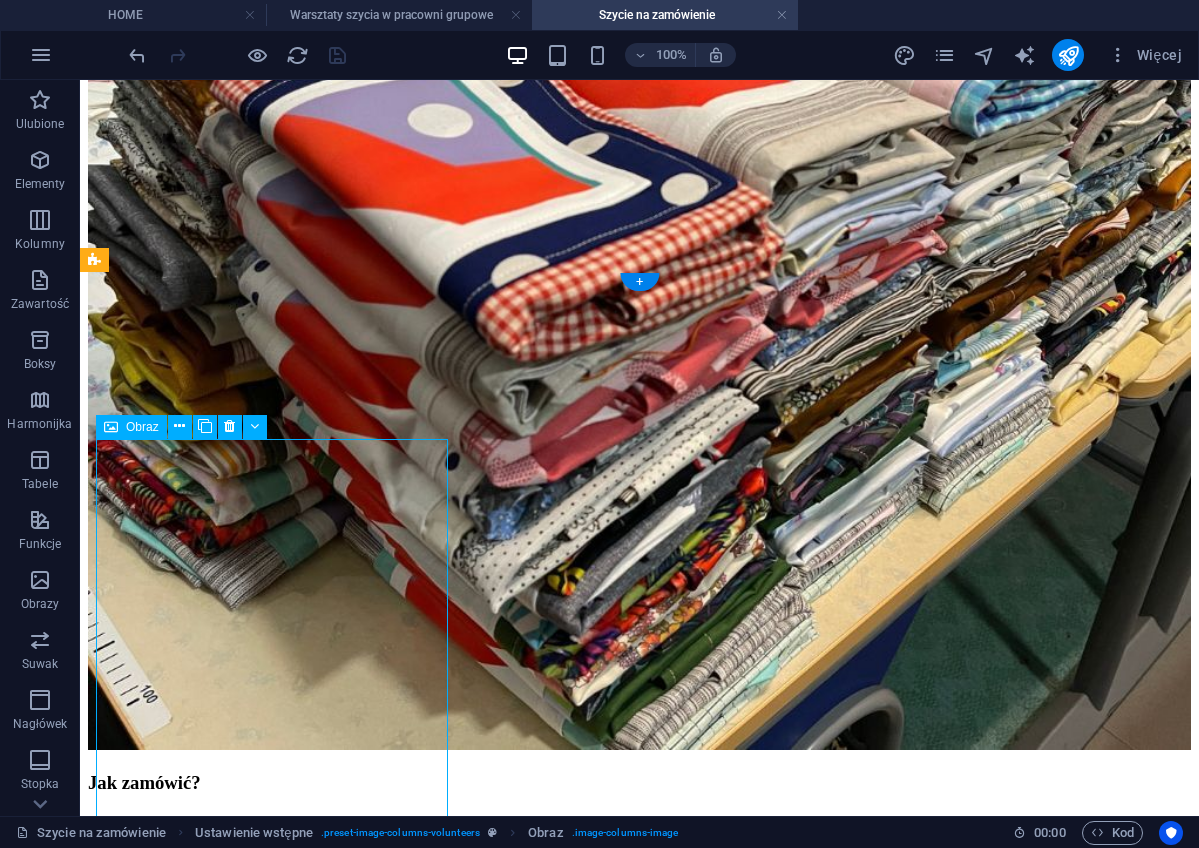 click on "Kacey" at bounding box center (639, 2440) 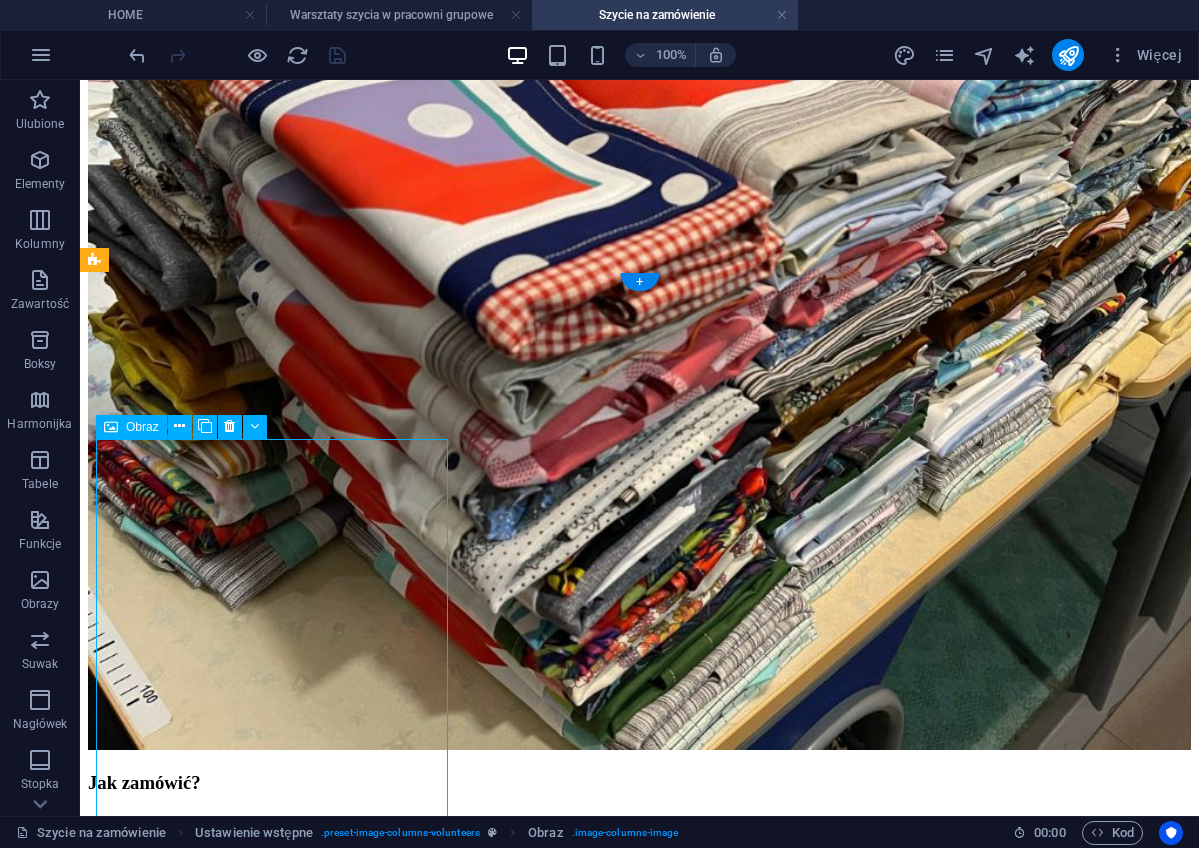 select on "%" 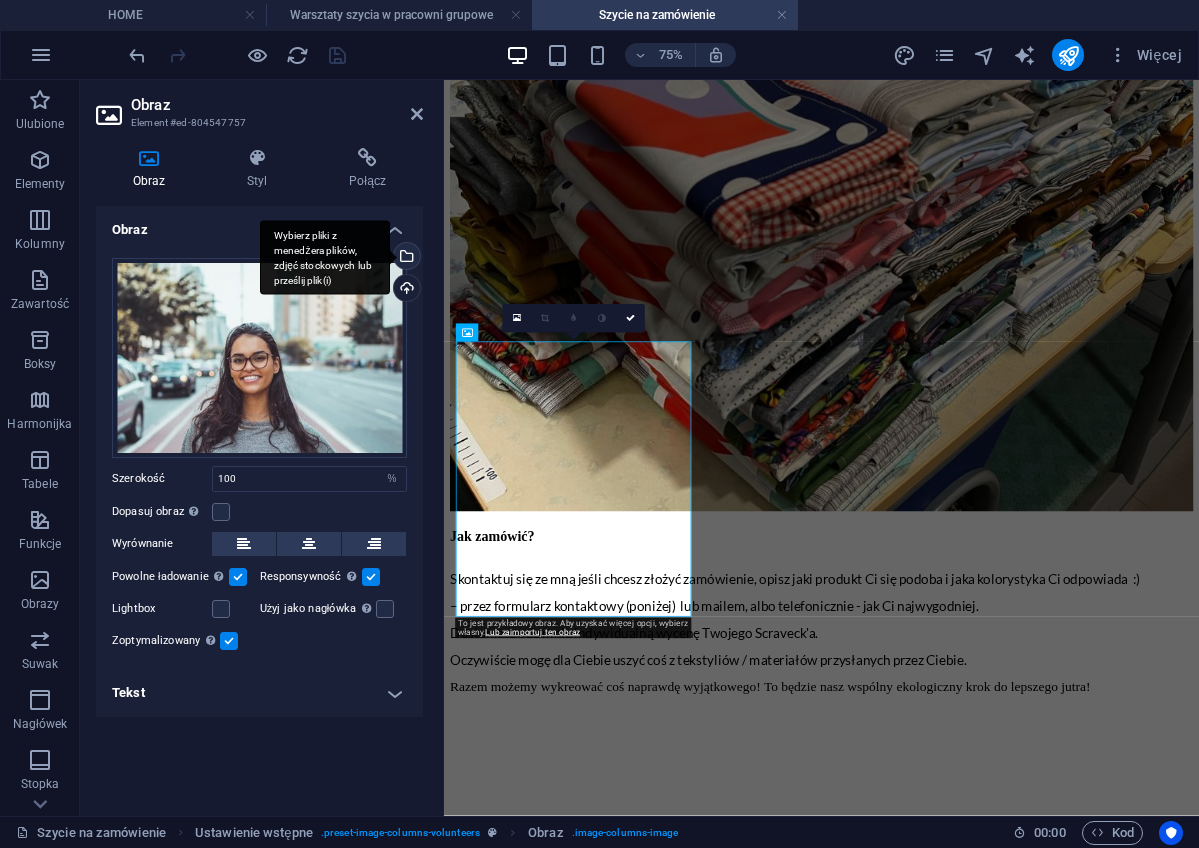 click on "Wybierz pliki z menedżera plików, zdjęć stockowych lub prześlij plik(i)" at bounding box center (405, 258) 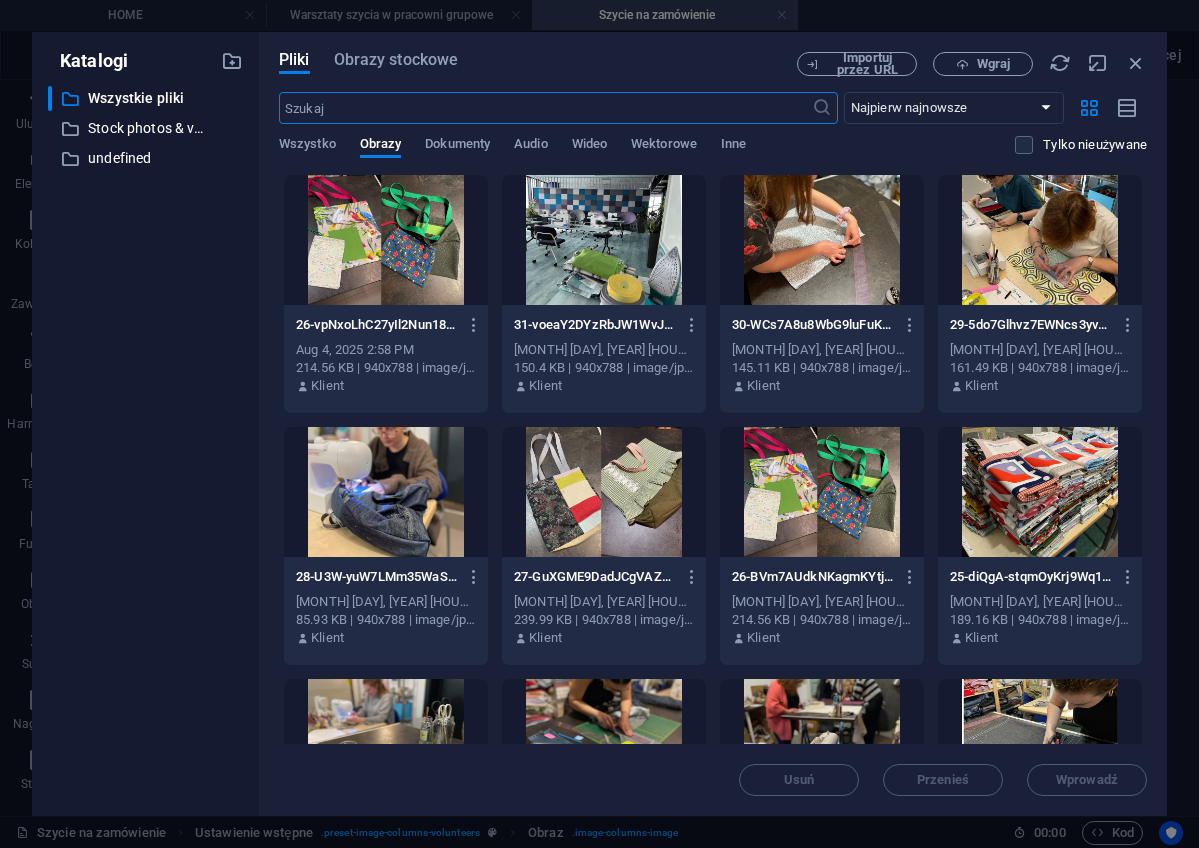 scroll, scrollTop: 1593, scrollLeft: 0, axis: vertical 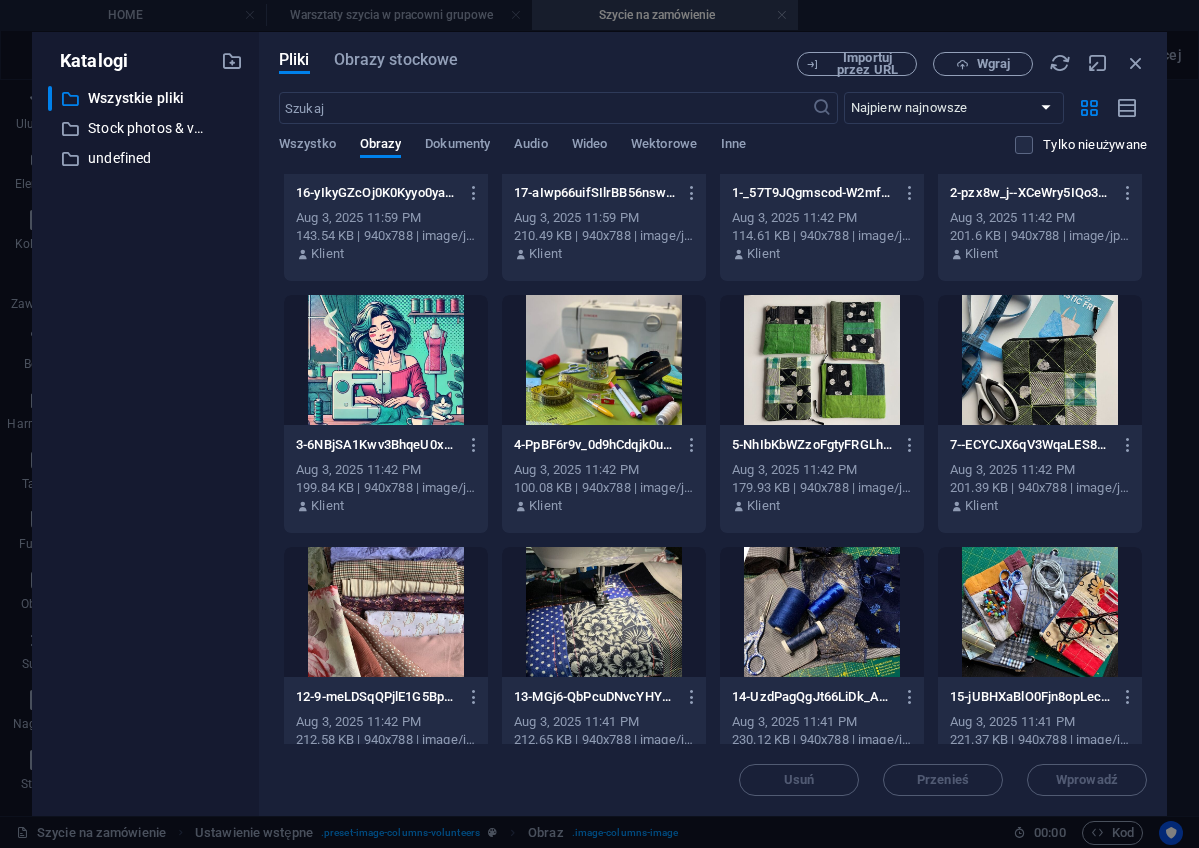 click at bounding box center (822, 360) 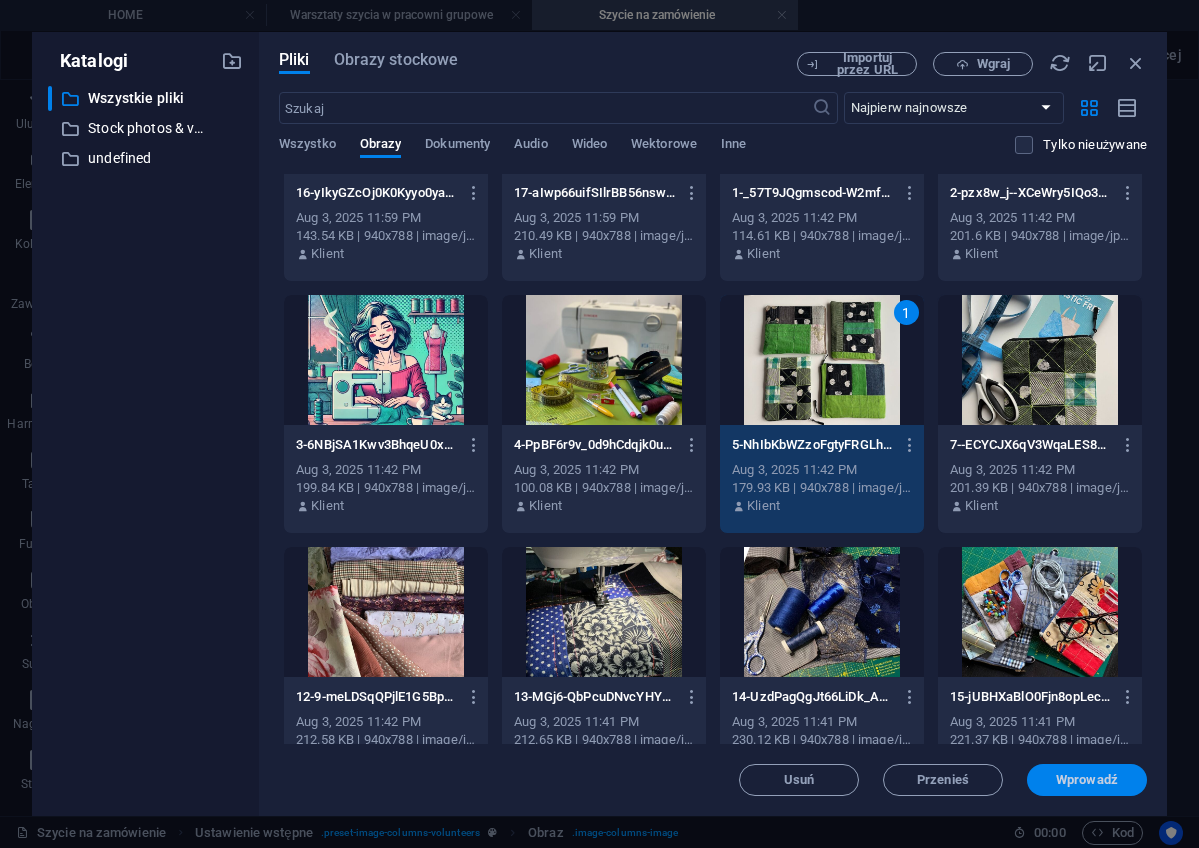 click on "Wprowadź" at bounding box center (1087, 780) 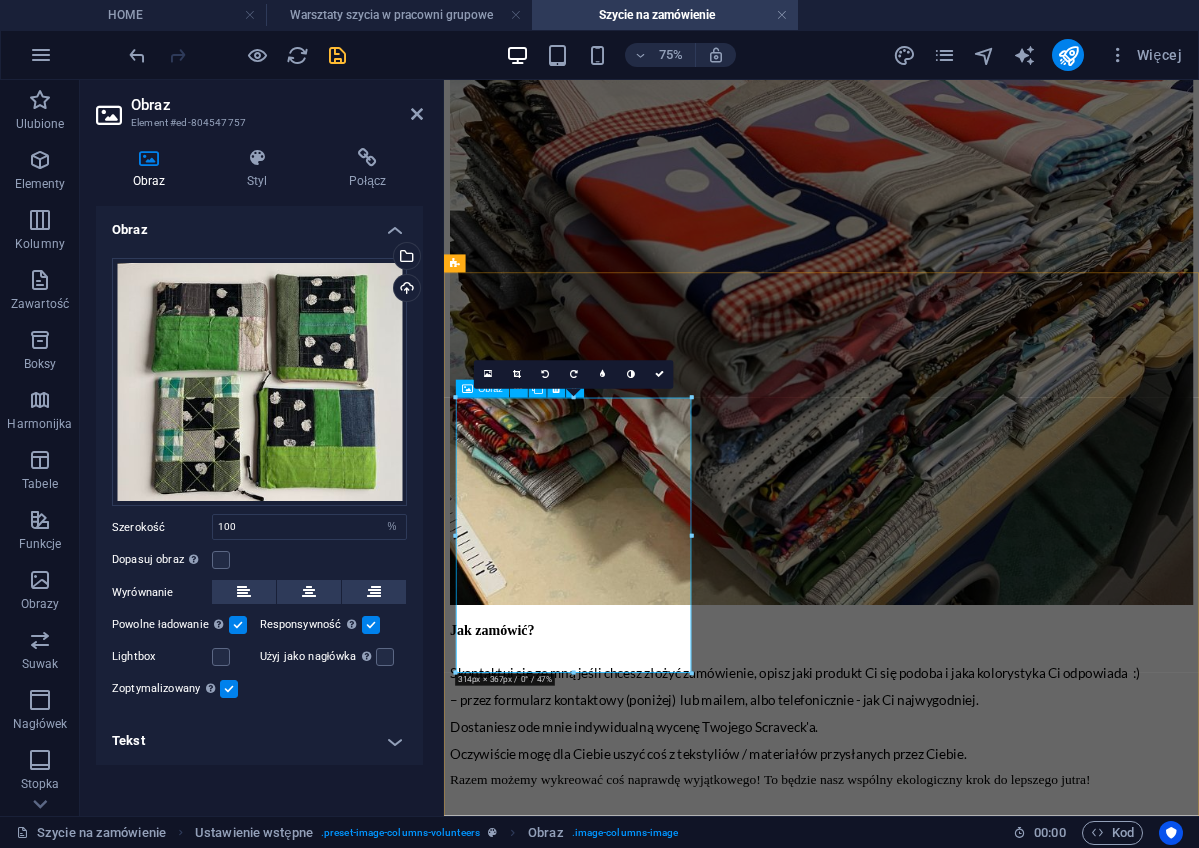 scroll, scrollTop: 1999, scrollLeft: 0, axis: vertical 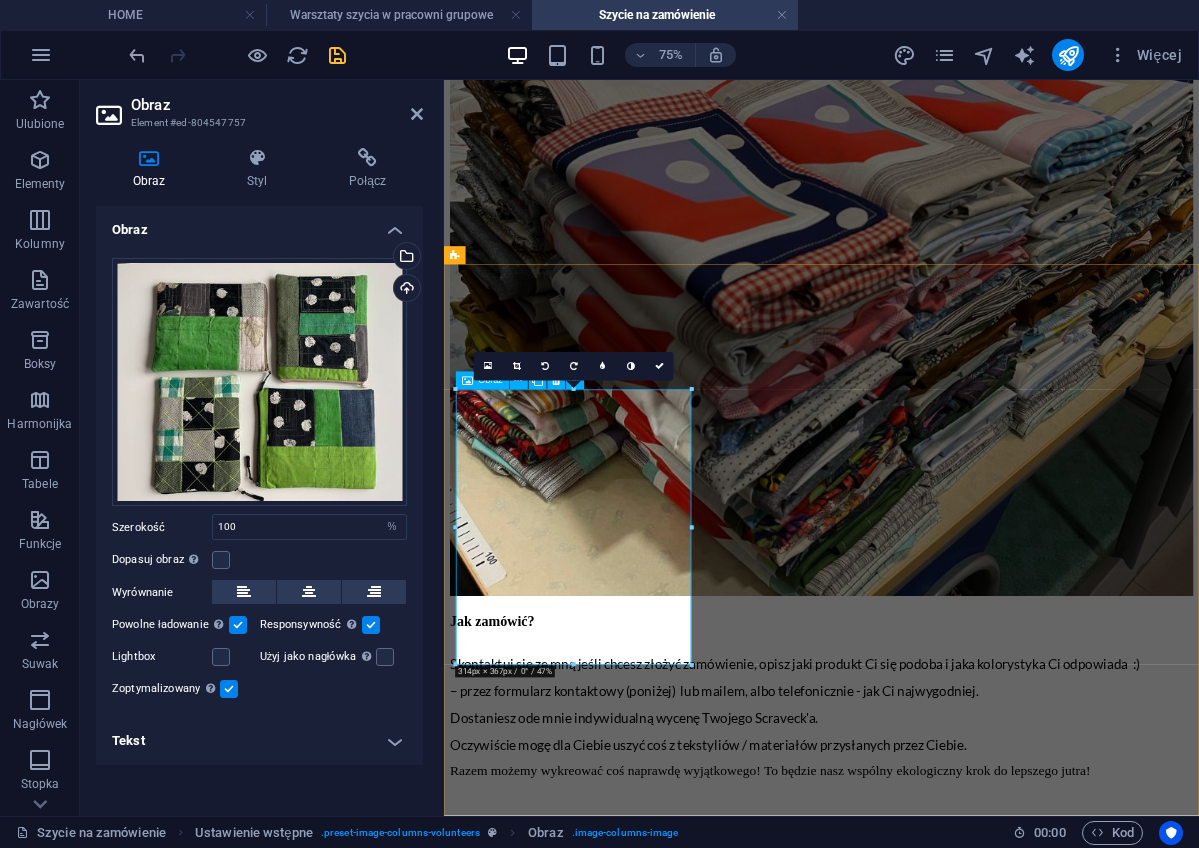 click on "Kacey" at bounding box center [947, 2516] 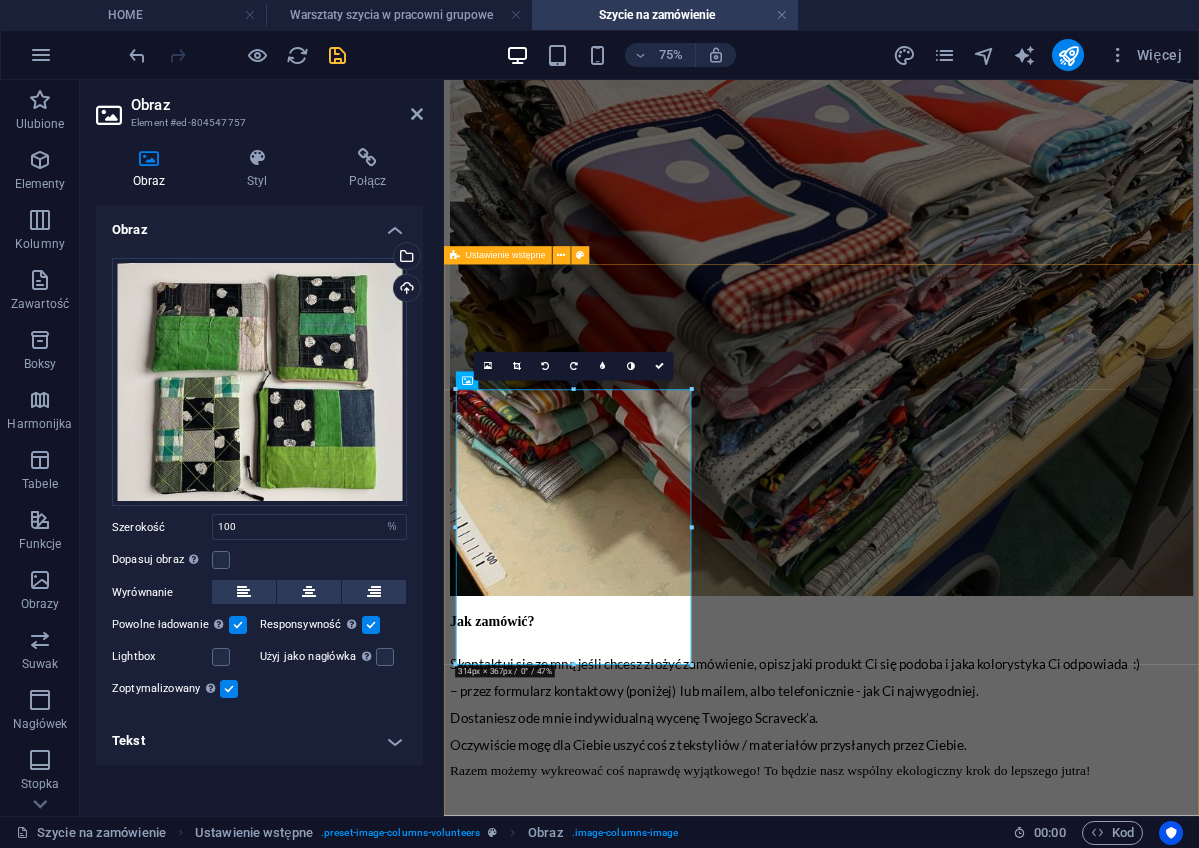 click on "Tekst" at bounding box center (259, 741) 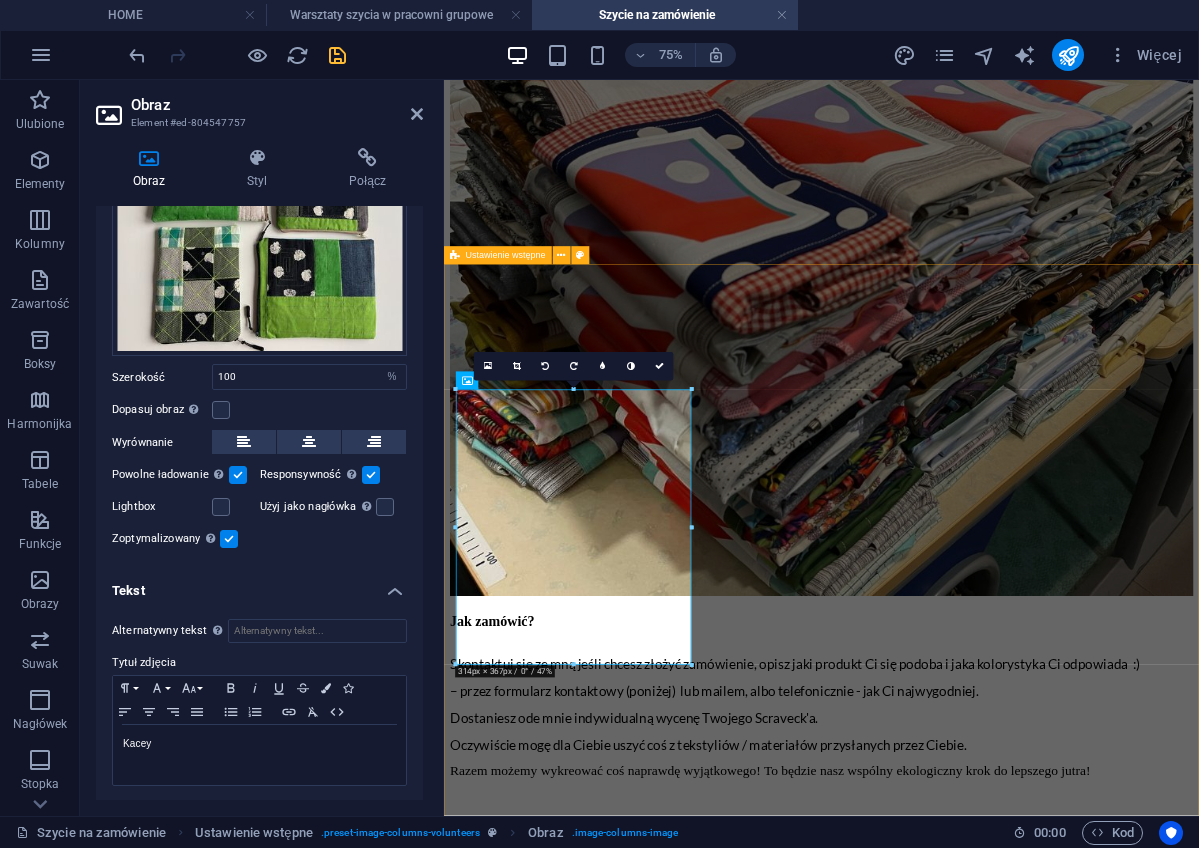 scroll, scrollTop: 149, scrollLeft: 0, axis: vertical 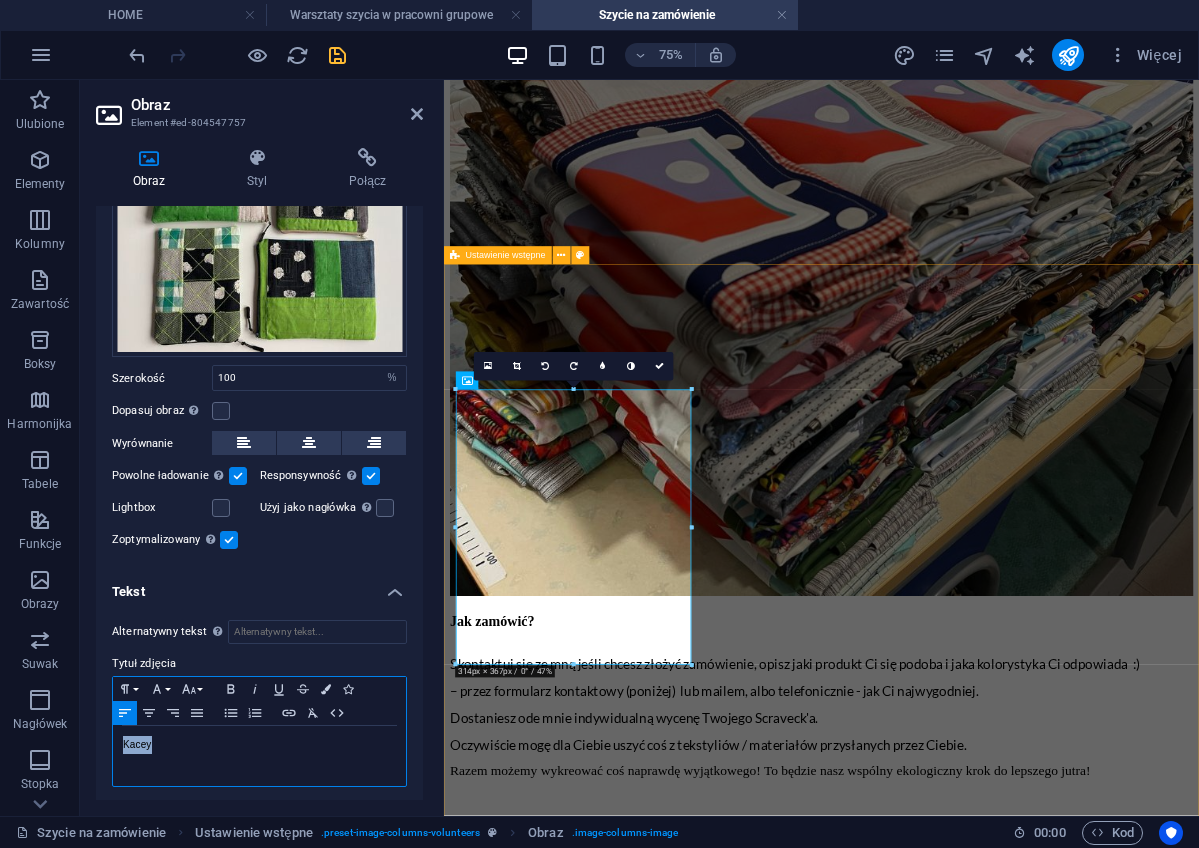 drag, startPoint x: 161, startPoint y: 742, endPoint x: 120, endPoint y: 742, distance: 41 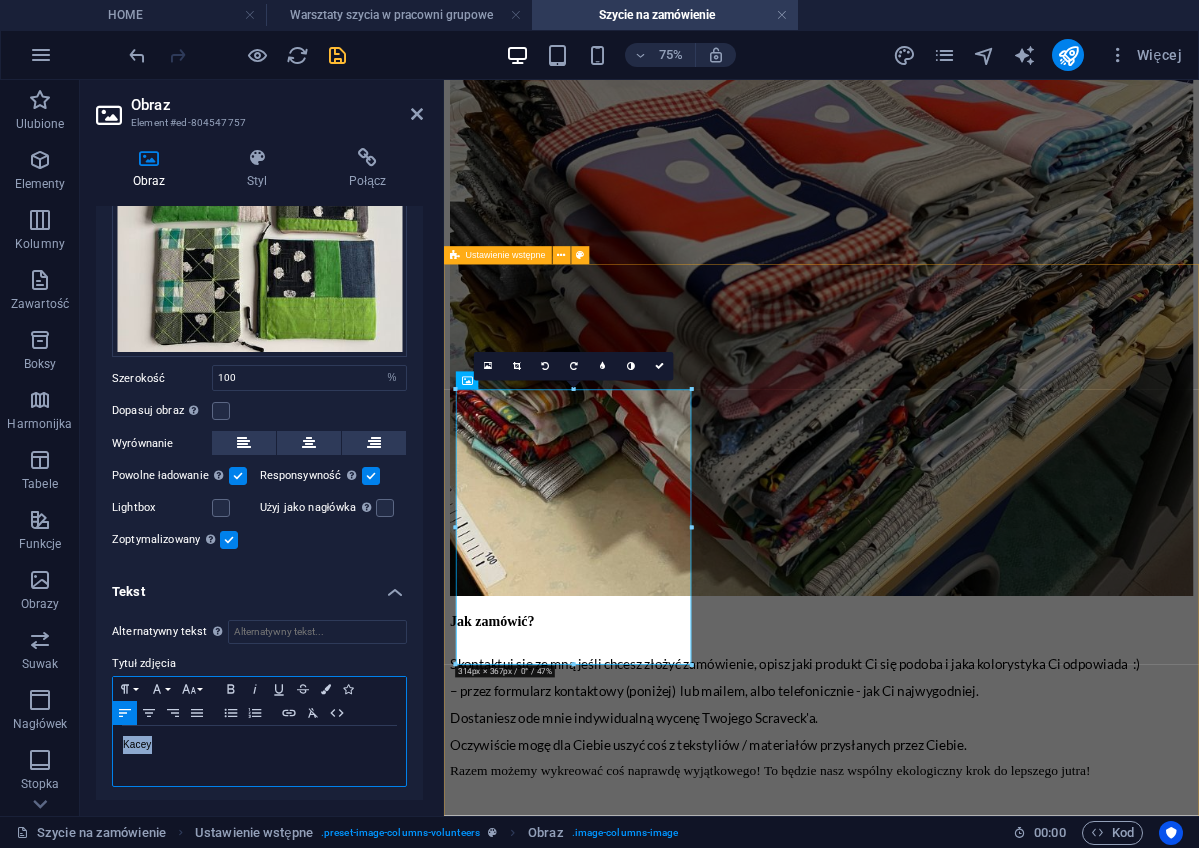 click on "Kacey" at bounding box center (259, 756) 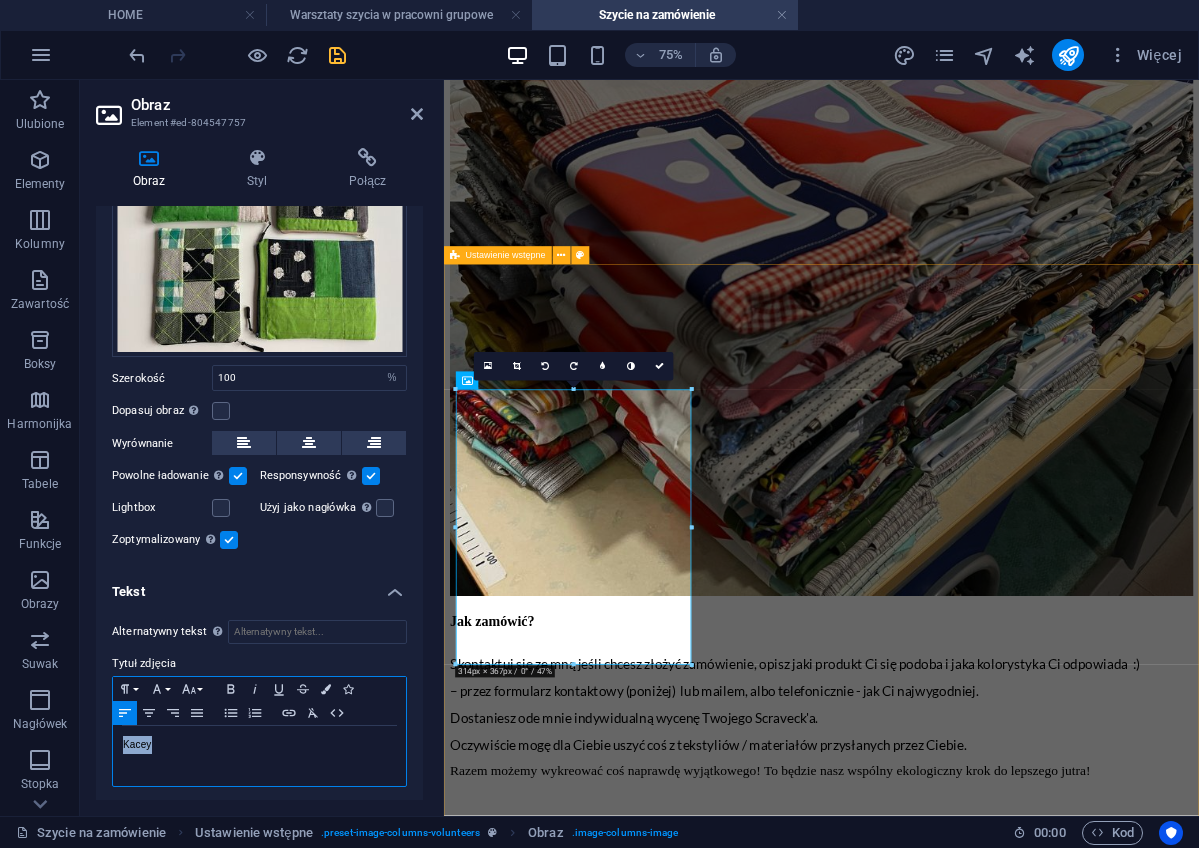 type 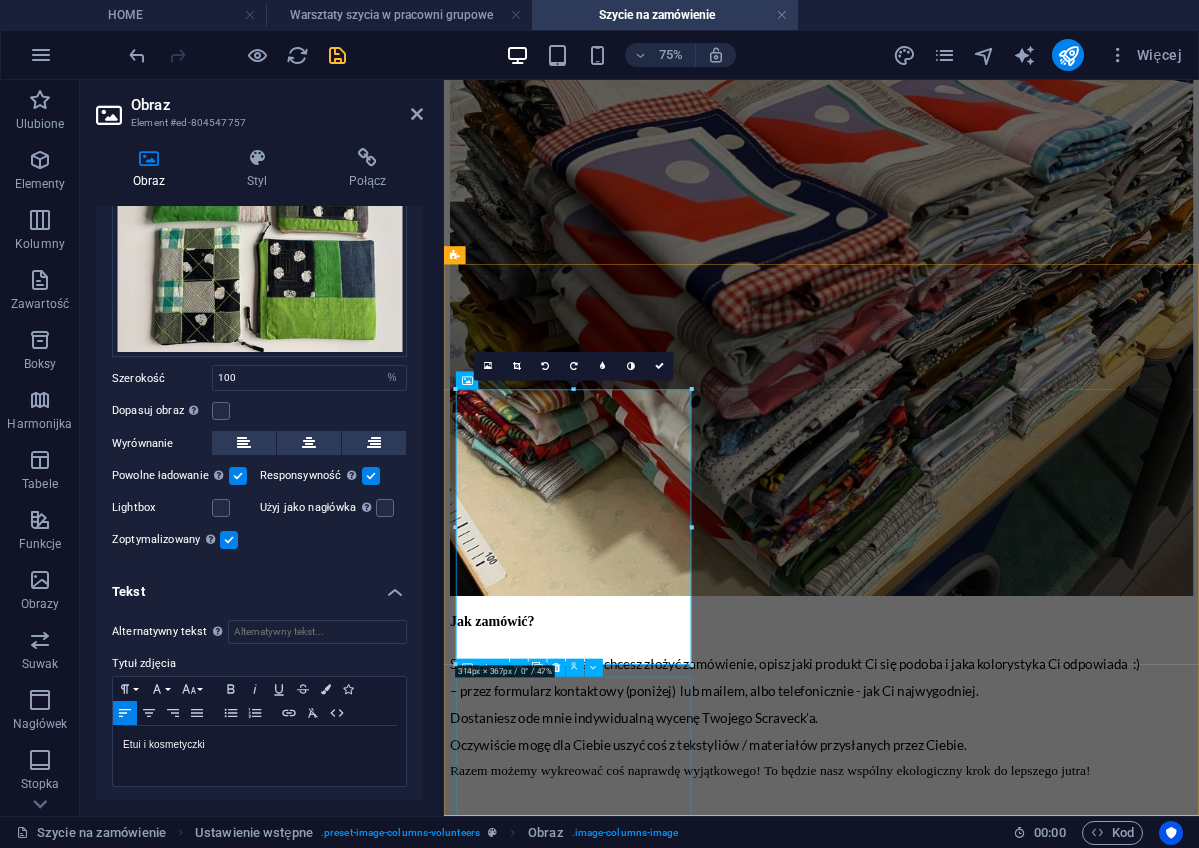 click on "Shawn" at bounding box center [947, 6149] 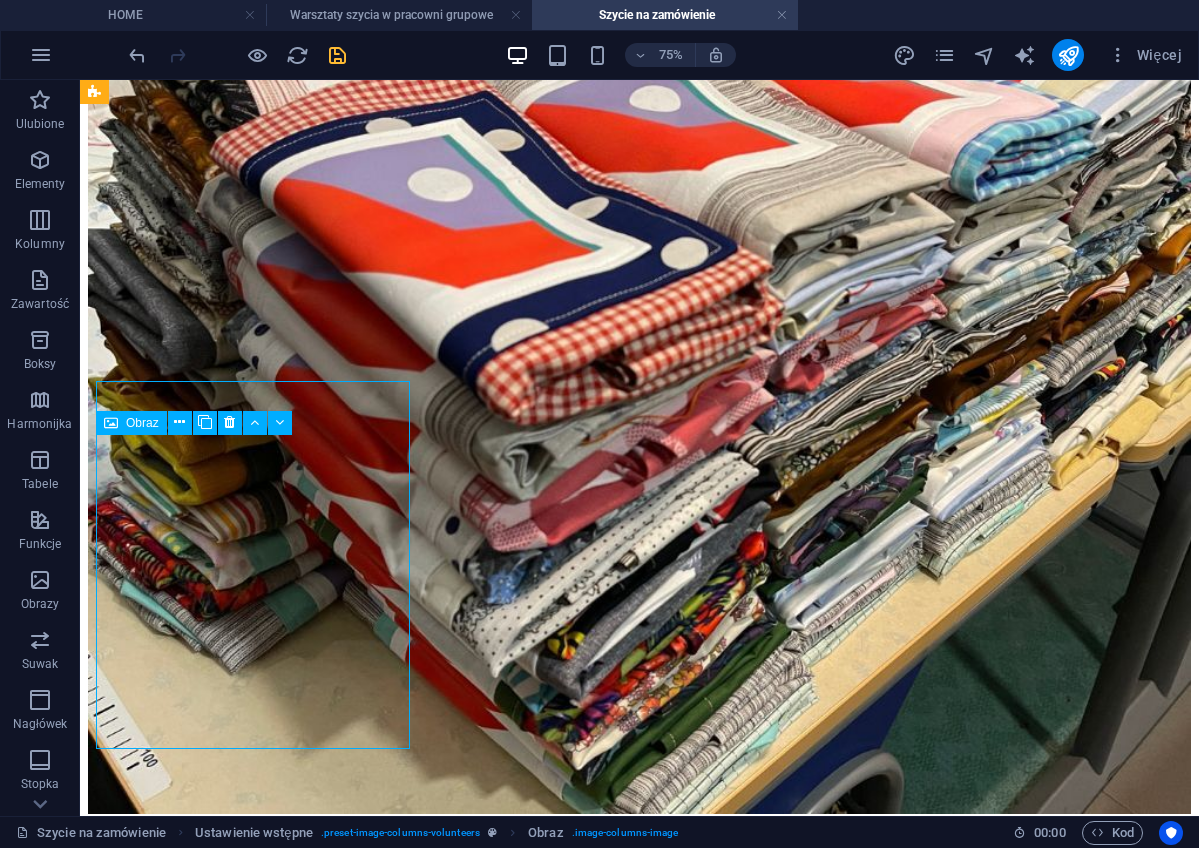 scroll, scrollTop: 2494, scrollLeft: 0, axis: vertical 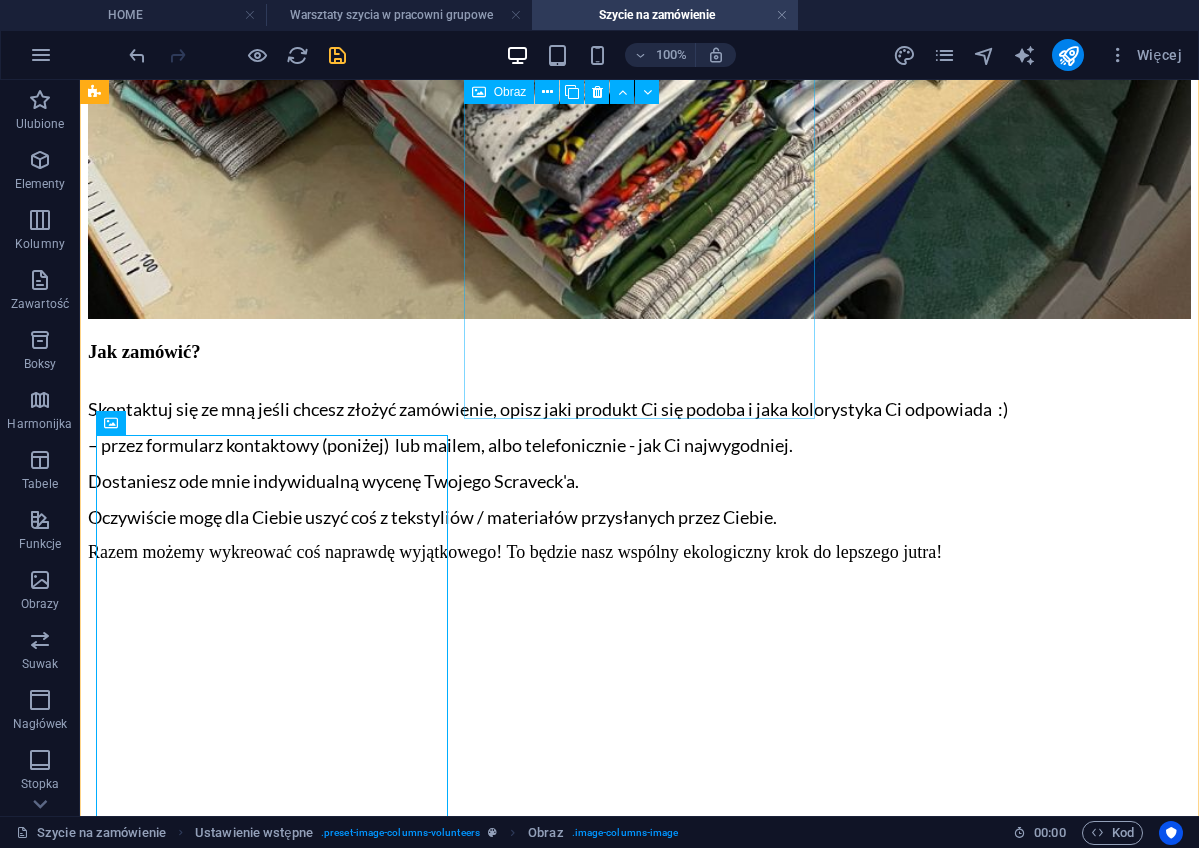 click on "[FIRST]" at bounding box center [639, 3351] 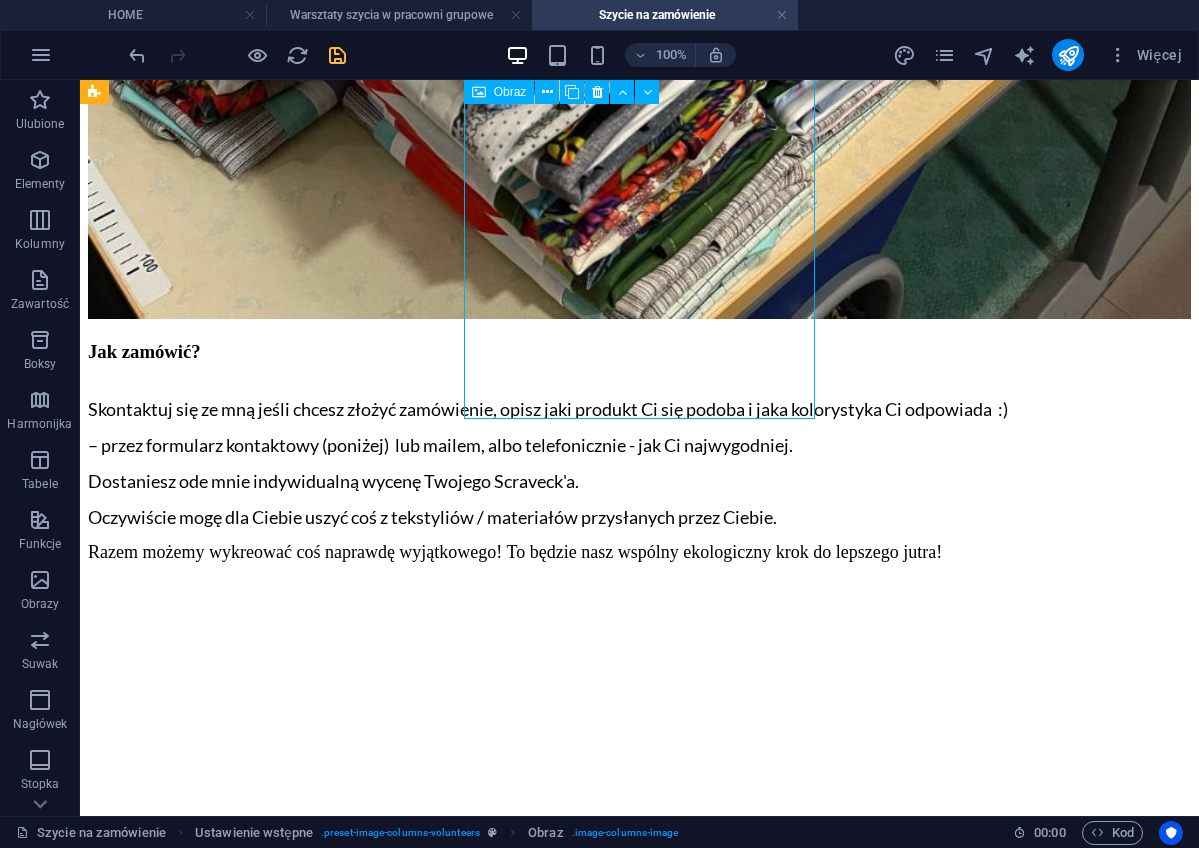 click on "[FIRST]" at bounding box center (639, 3351) 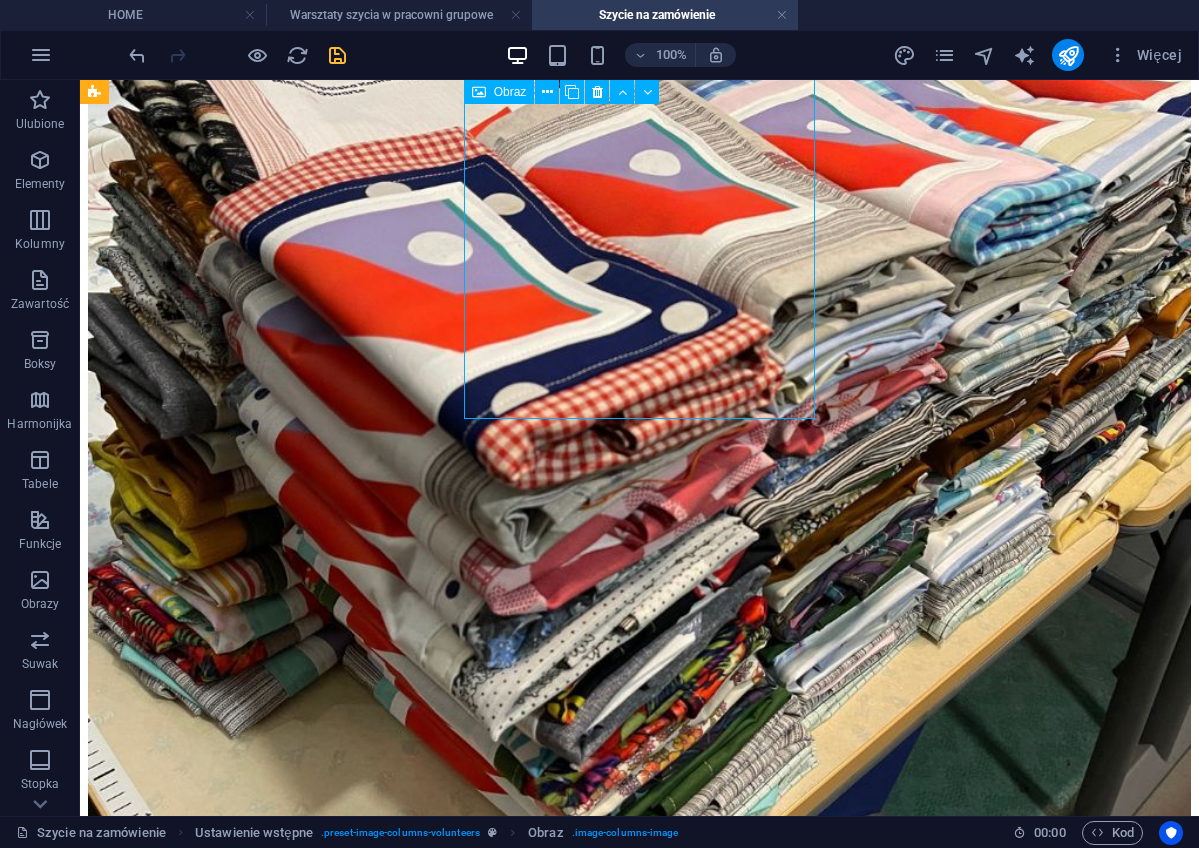 select on "%" 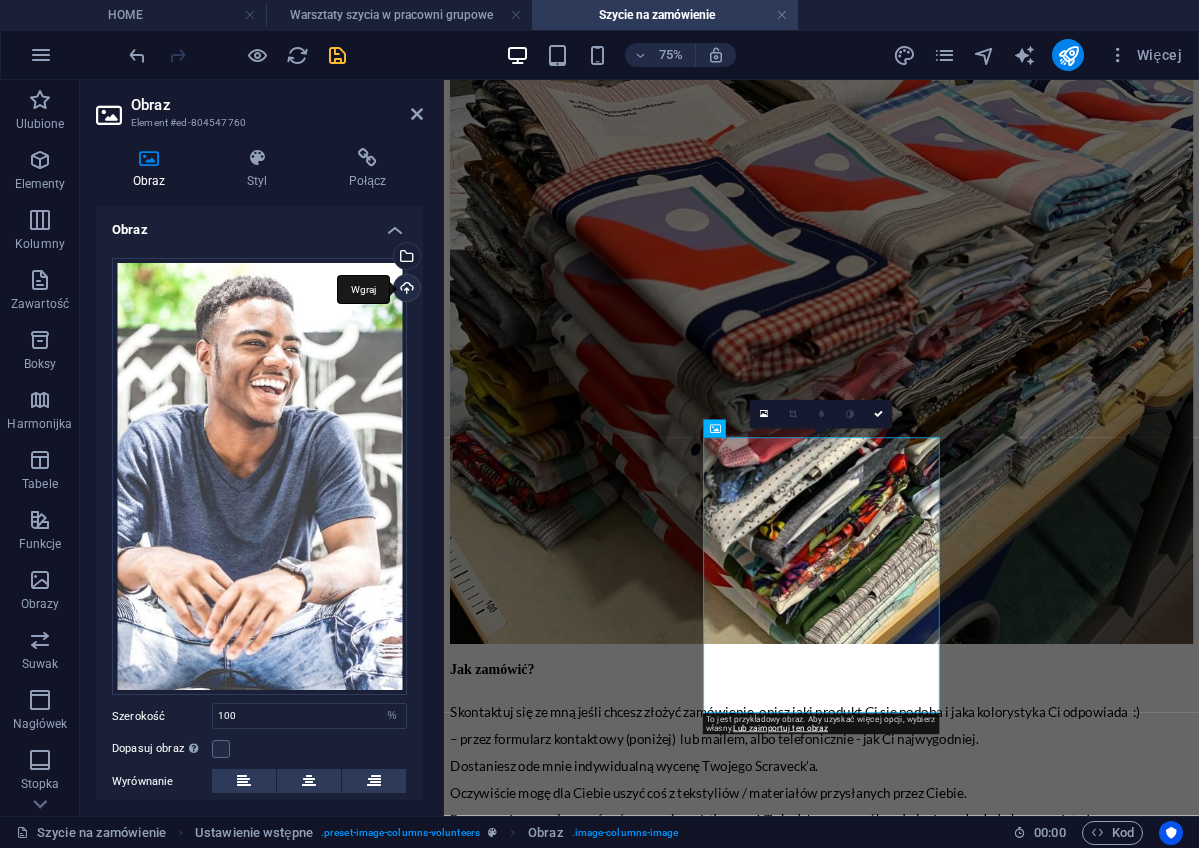 click on "Wgraj" at bounding box center (405, 290) 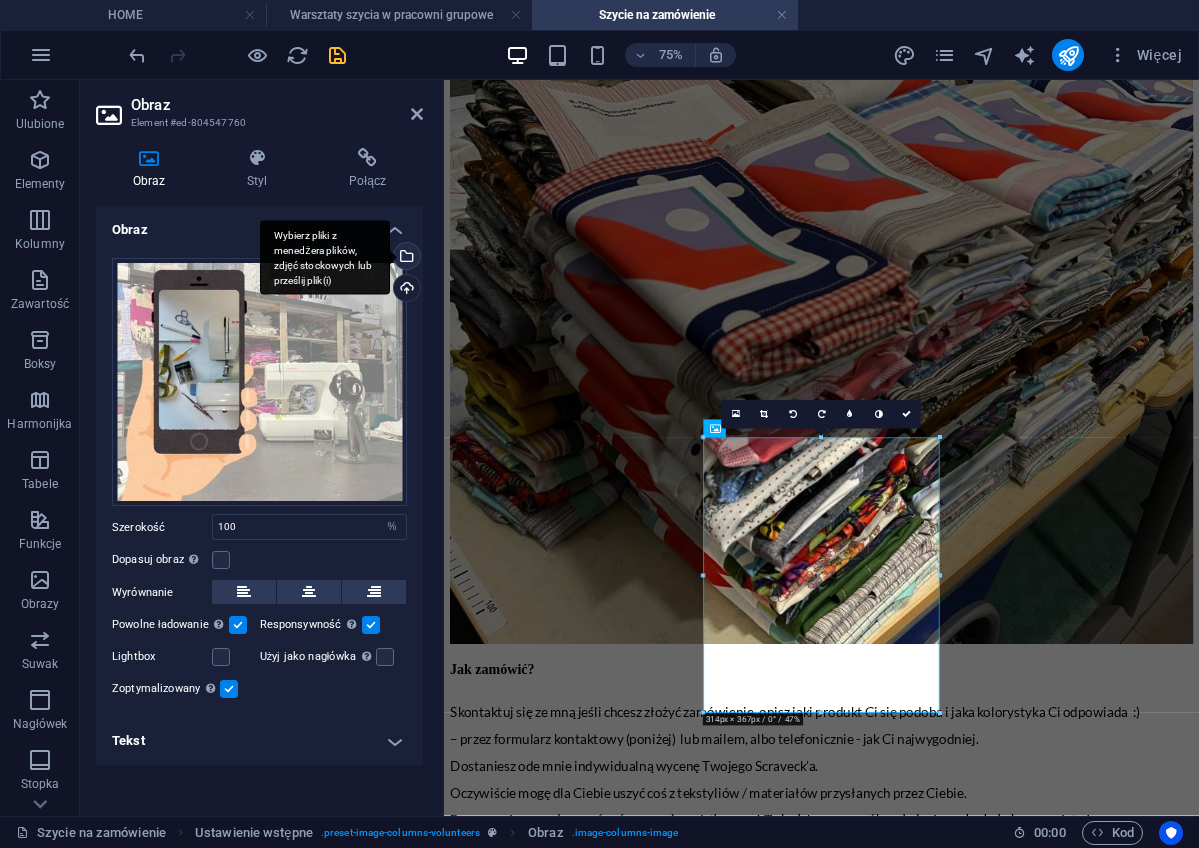 click on "Wybierz pliki z menedżera plików, zdjęć stockowych lub prześlij plik(i)" at bounding box center (405, 258) 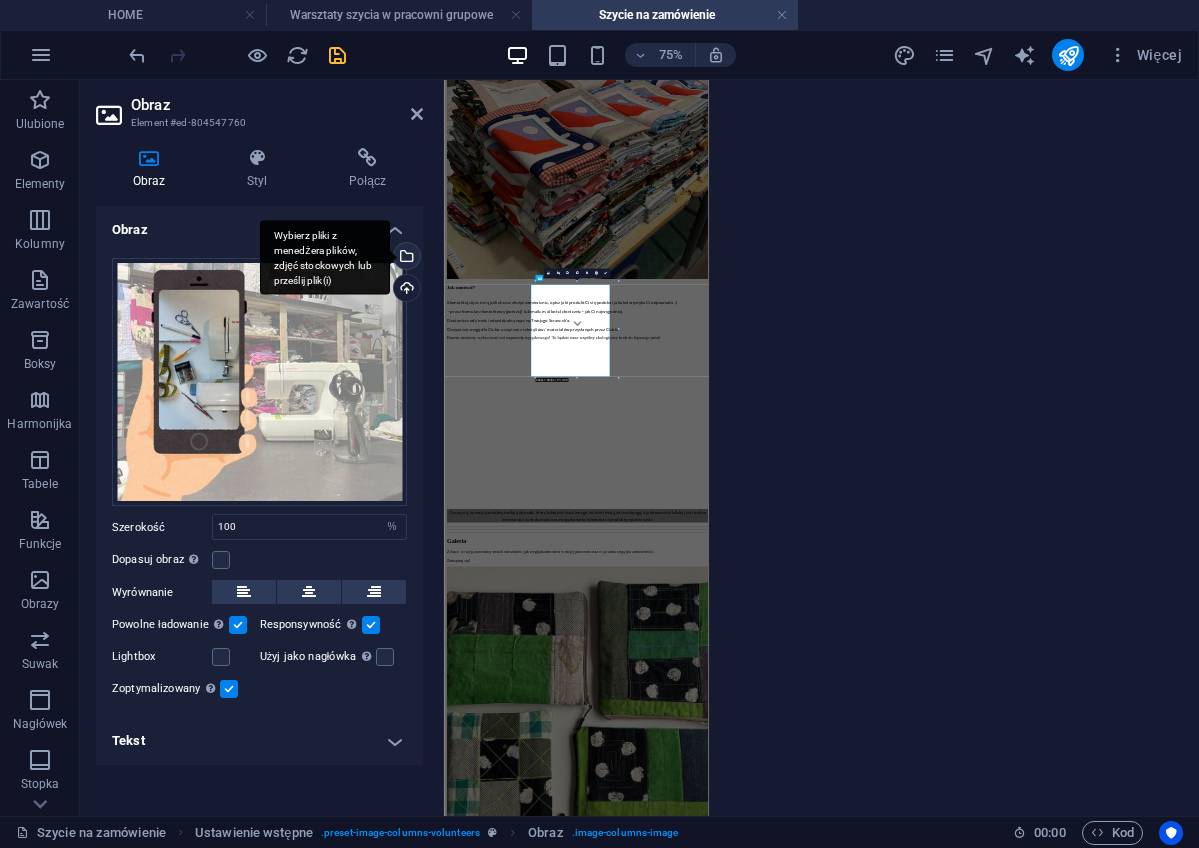 scroll, scrollTop: 1593, scrollLeft: 0, axis: vertical 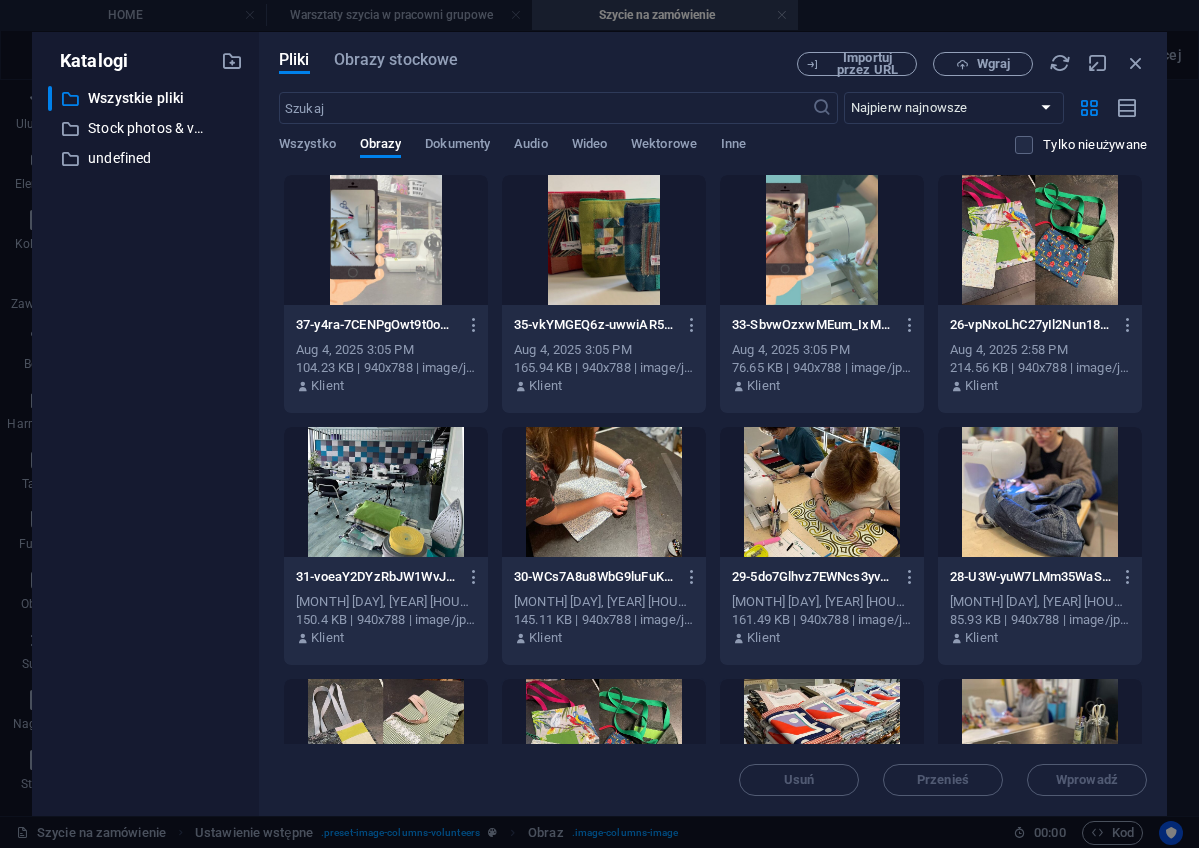click at bounding box center [604, 240] 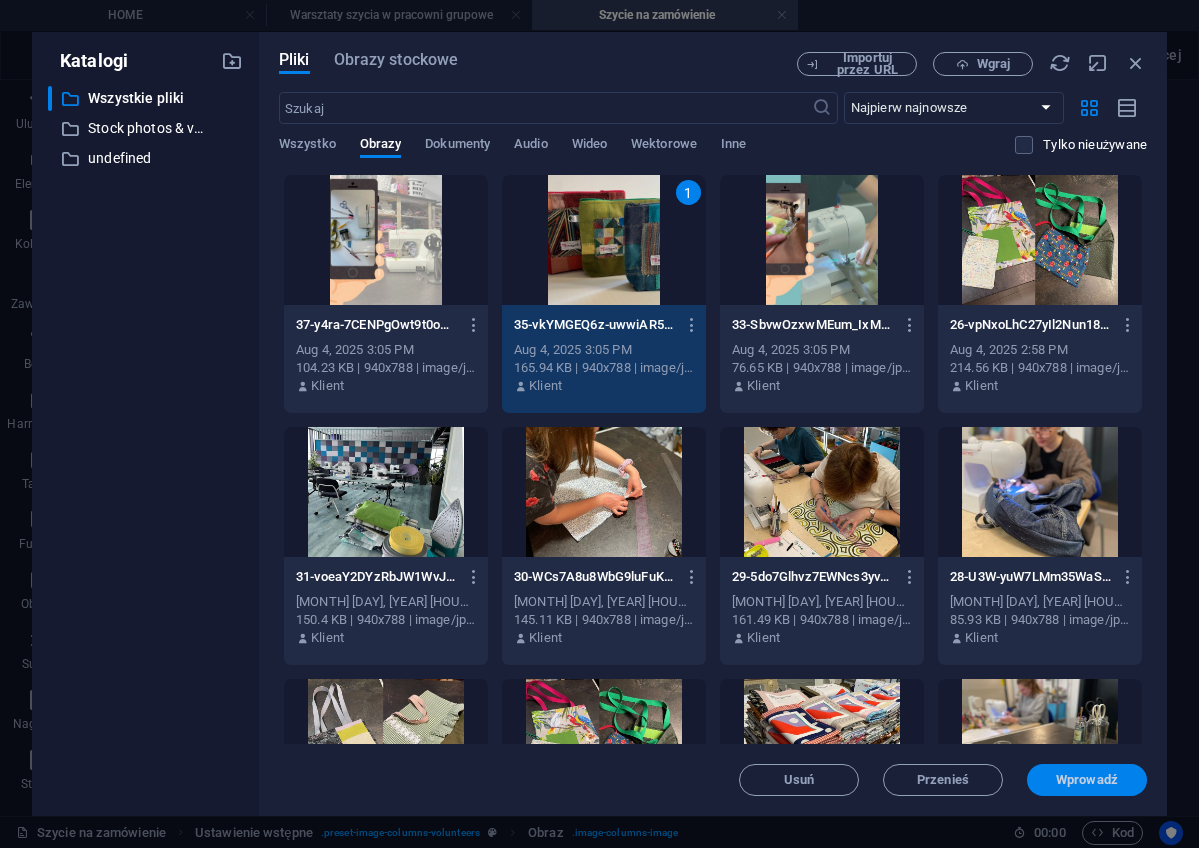 click on "Wprowadź" at bounding box center (1087, 780) 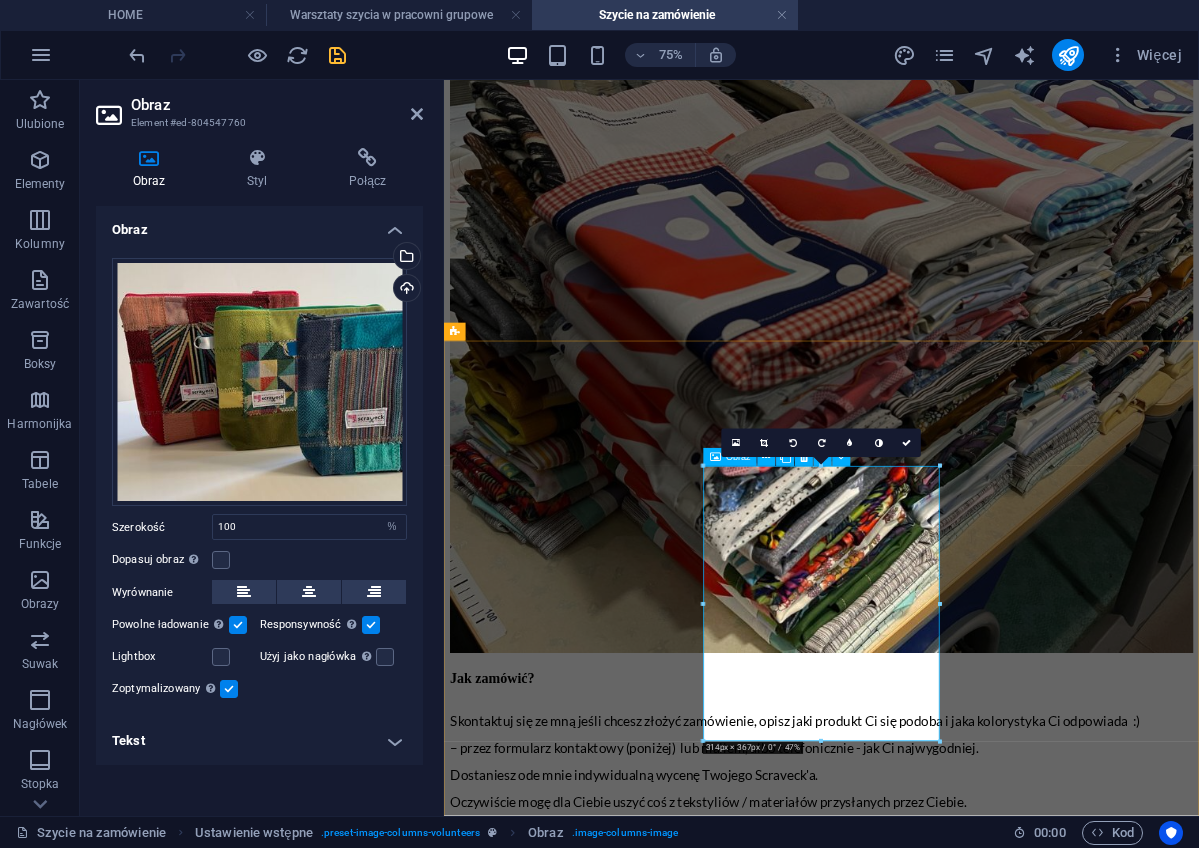 scroll, scrollTop: 1930, scrollLeft: 0, axis: vertical 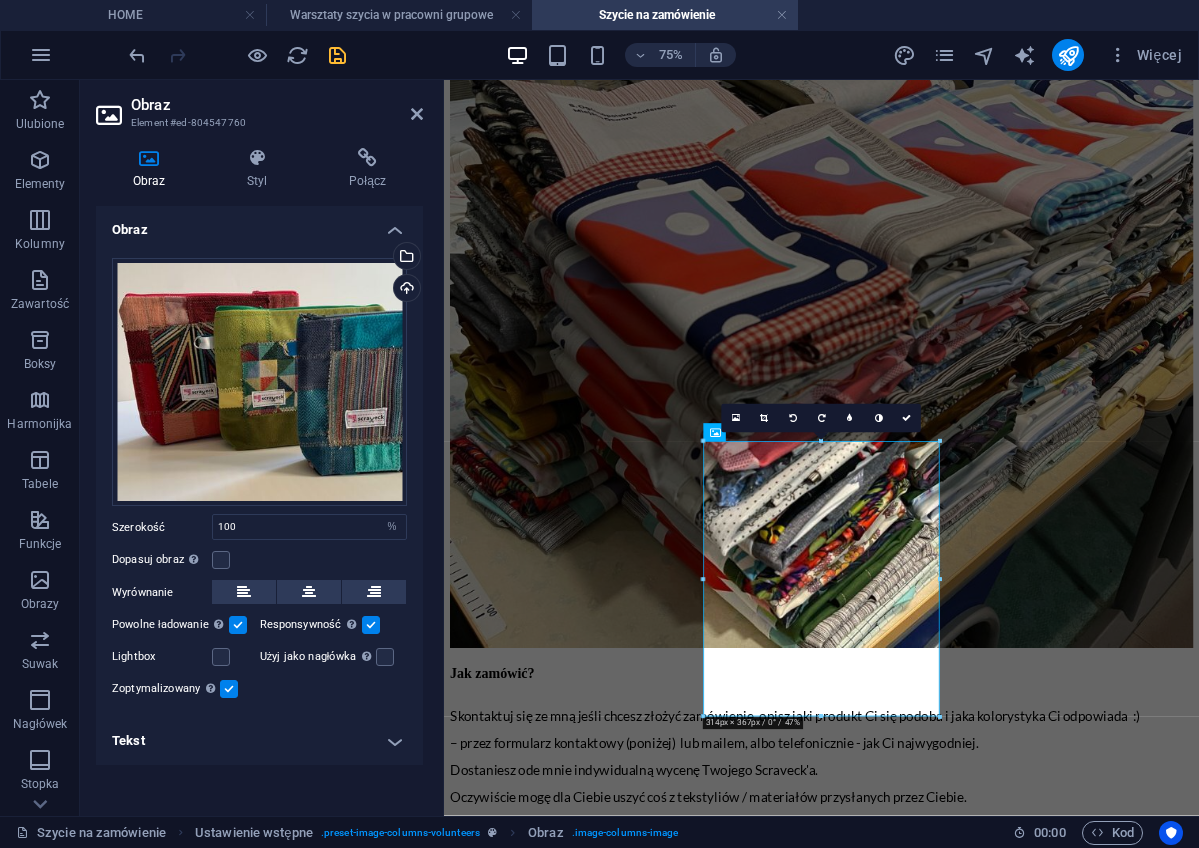 click on "Tekst" at bounding box center (259, 741) 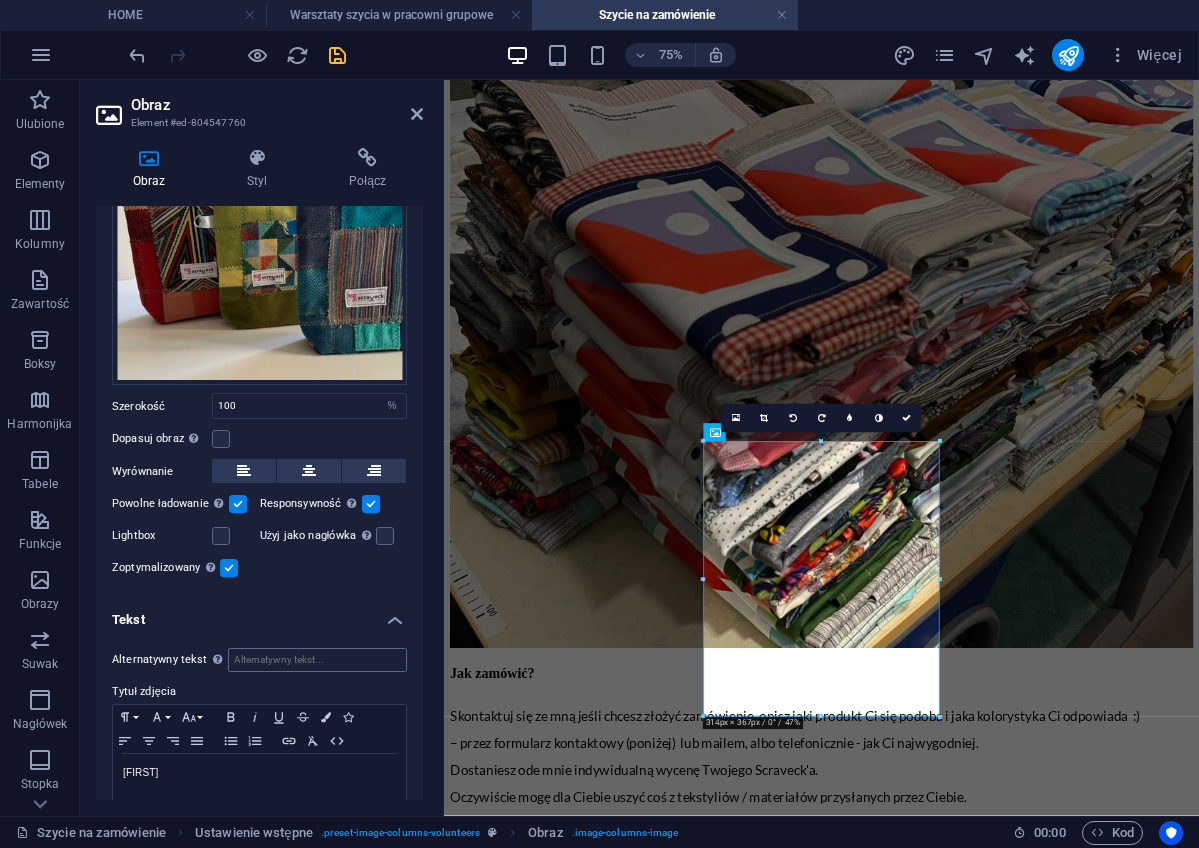 scroll, scrollTop: 122, scrollLeft: 0, axis: vertical 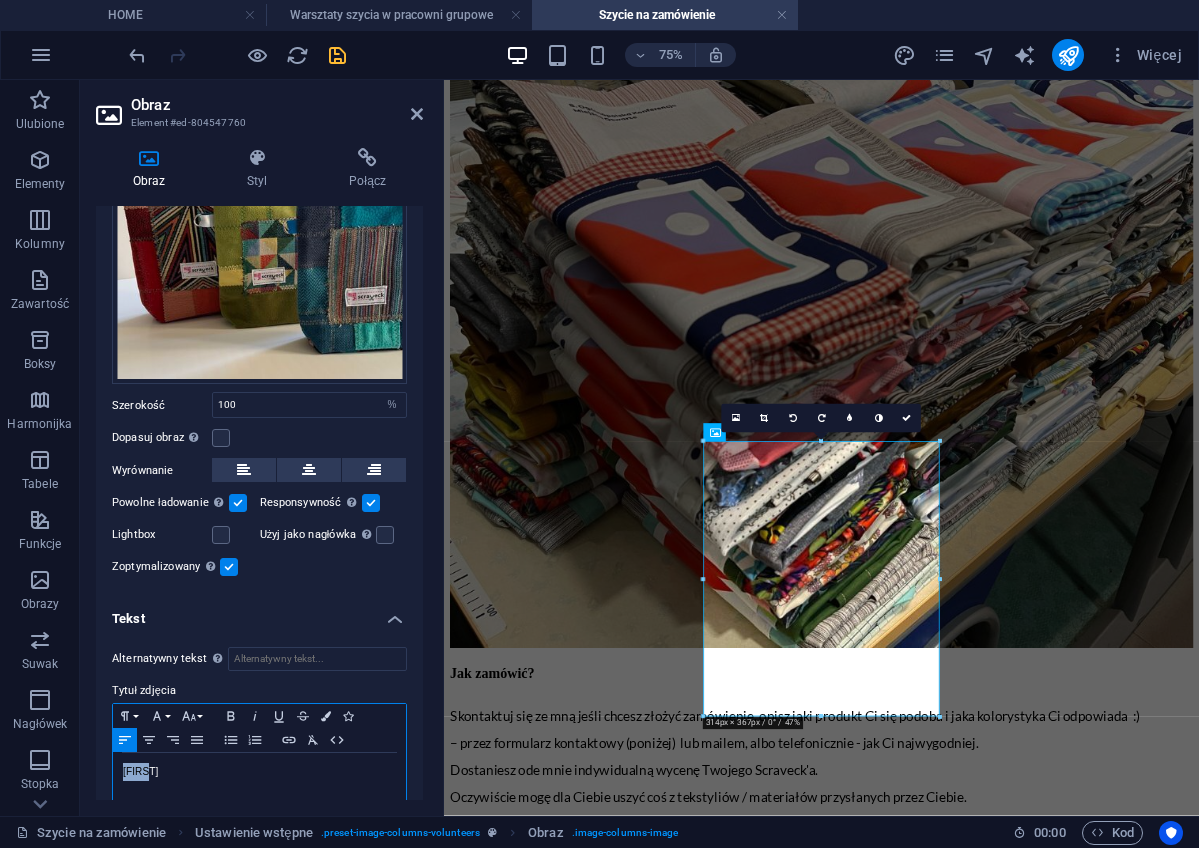 drag, startPoint x: 179, startPoint y: 774, endPoint x: 110, endPoint y: 774, distance: 69 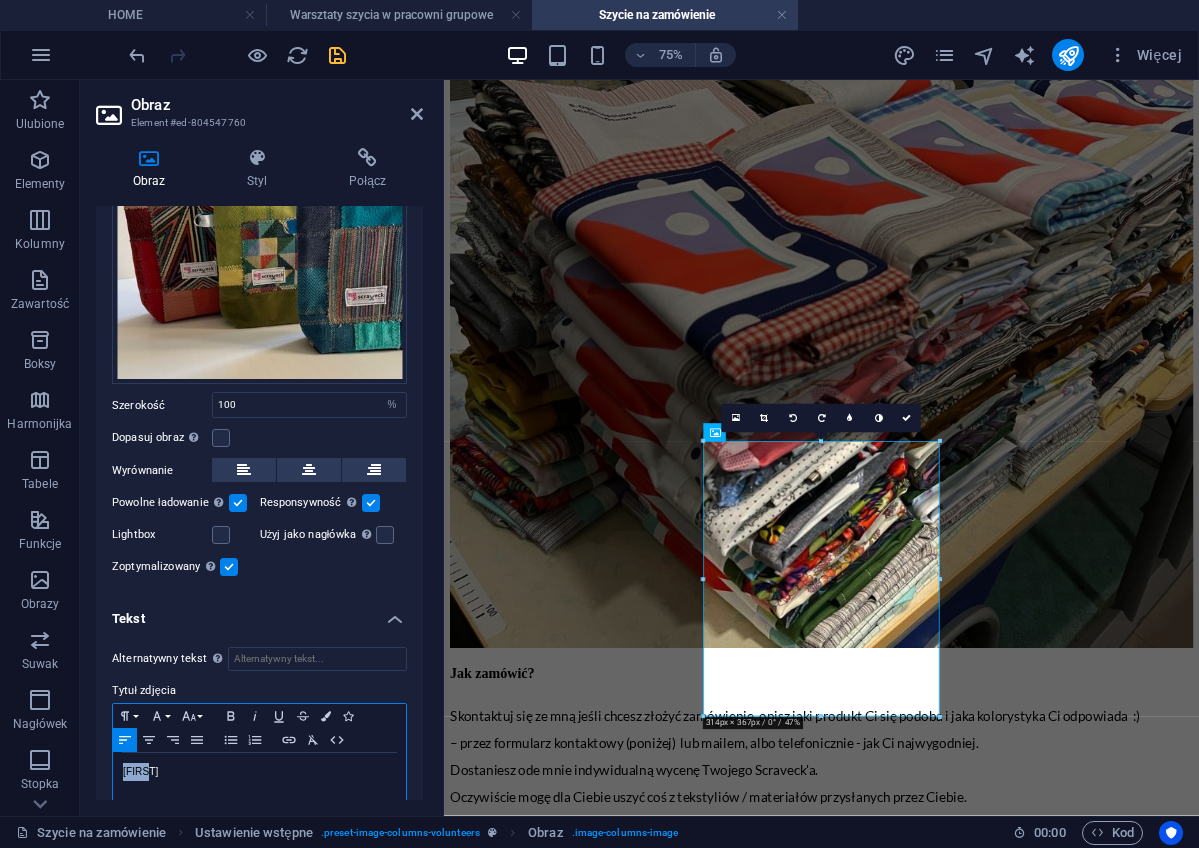click on "Alternatywny tekst Tekst alternatywny jest używany przez urządzenia, które nie mogą wyświetlać obrazów (np. wyszukiwarki obrazów) i powinien być dodany do każdego obrazu, aby poprawić dostępność strony. Tytuł zdjęcia Paragraph Format Normal Heading 1 Heading 2 Heading 3 Heading 4 Heading 5 Heading 6 Code Font Family Arial Georgia Impact Tahoma Times New Roman Verdana Font Size 8 9 10 11 12 14 18 24 30 36 48 60 72 96 Bold Italic Underline Strikethrough Colors Icons Align Left Align Center Align Right Align Justify Unordered List Ordered List Insert Link Clear Formatting HTML Jonas" at bounding box center (259, 731) 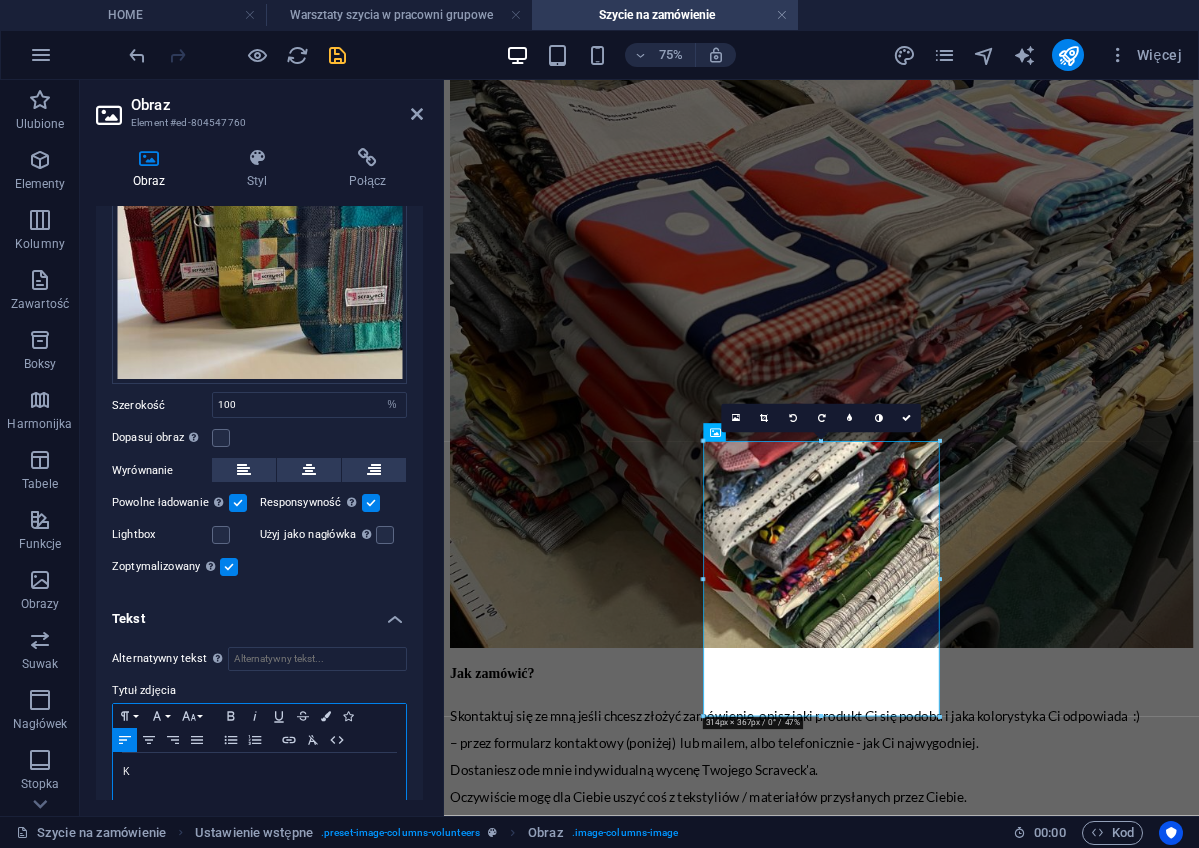 type 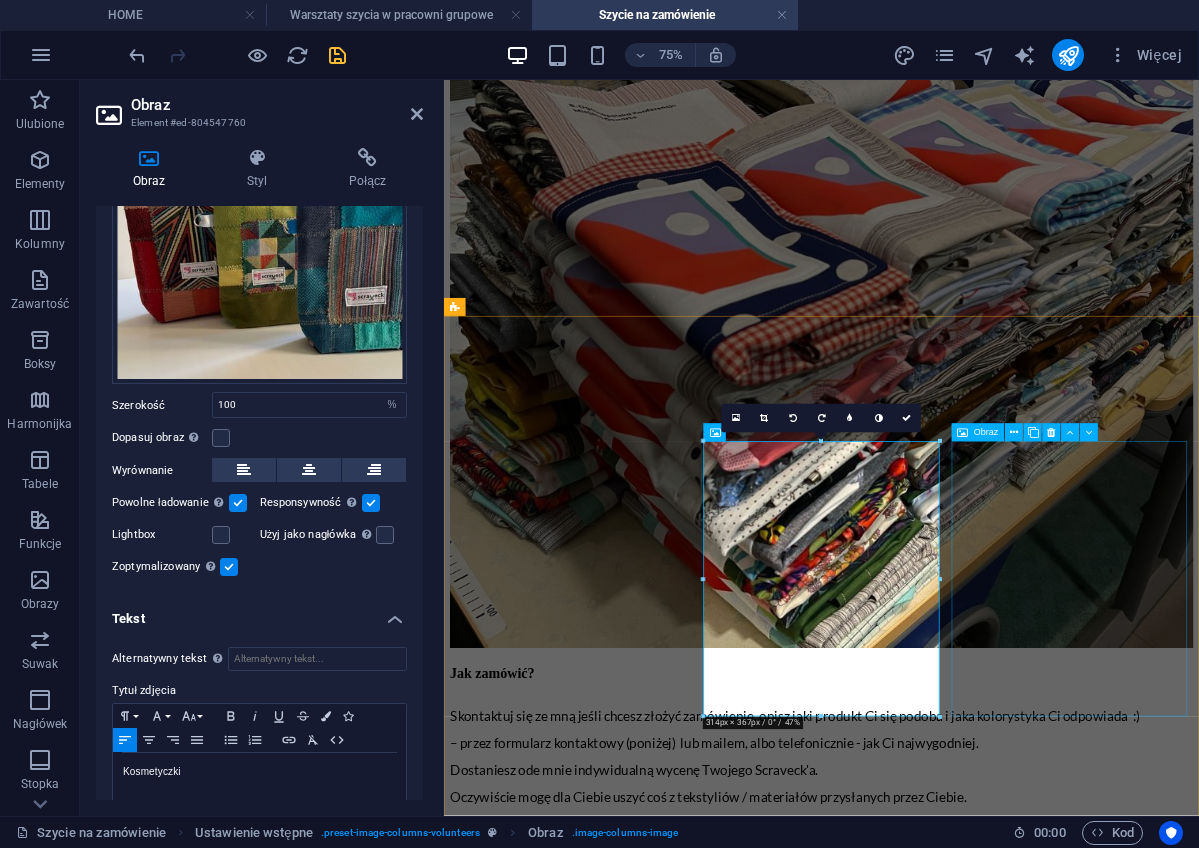 click on "[FIRST]" at bounding box center [947, 5007] 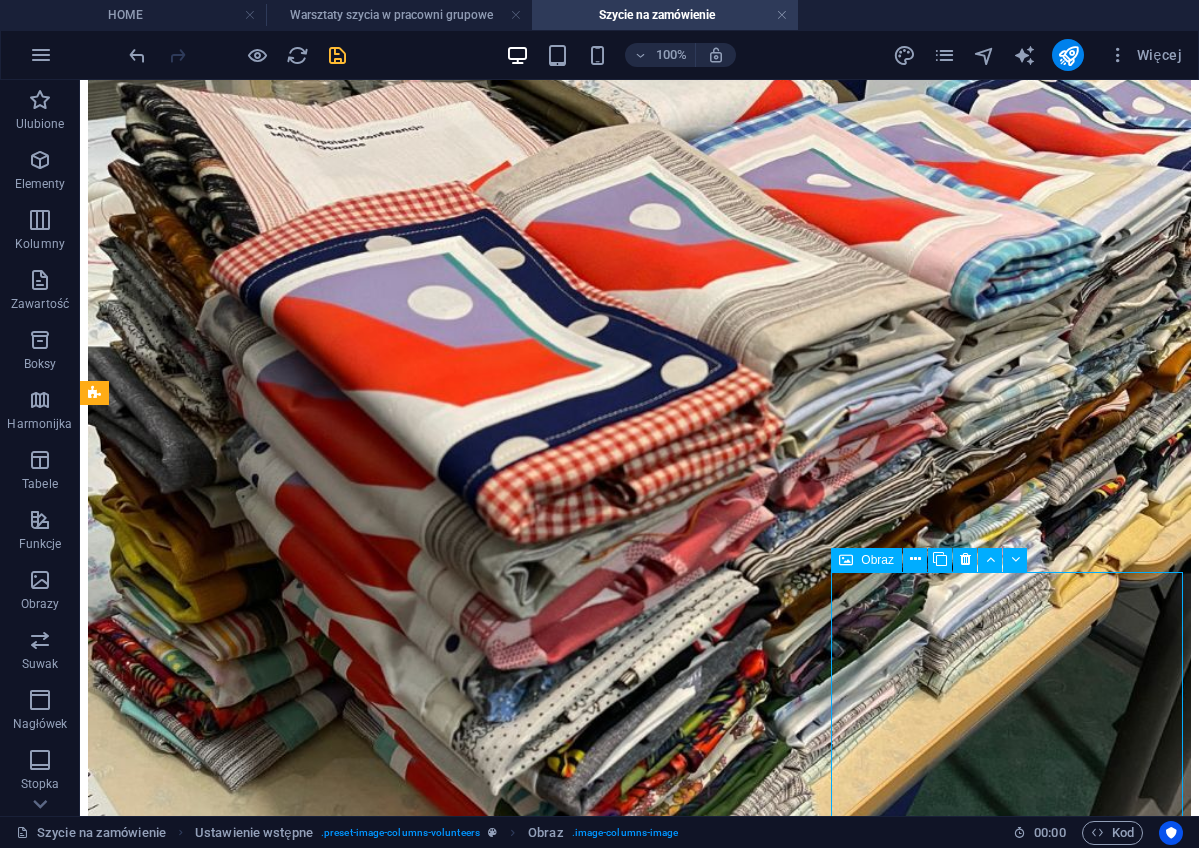 click on "[FIRST]" at bounding box center [639, 5428] 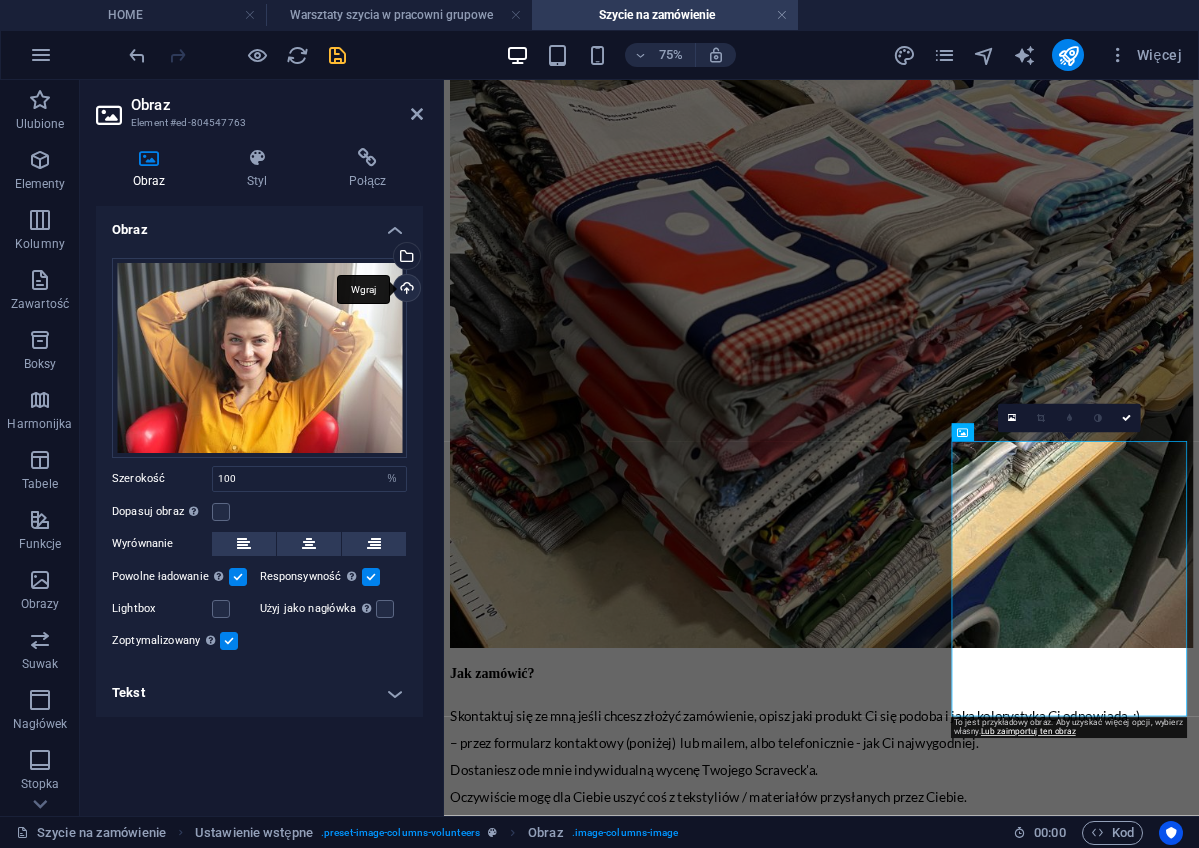 click on "Wgraj" at bounding box center [405, 290] 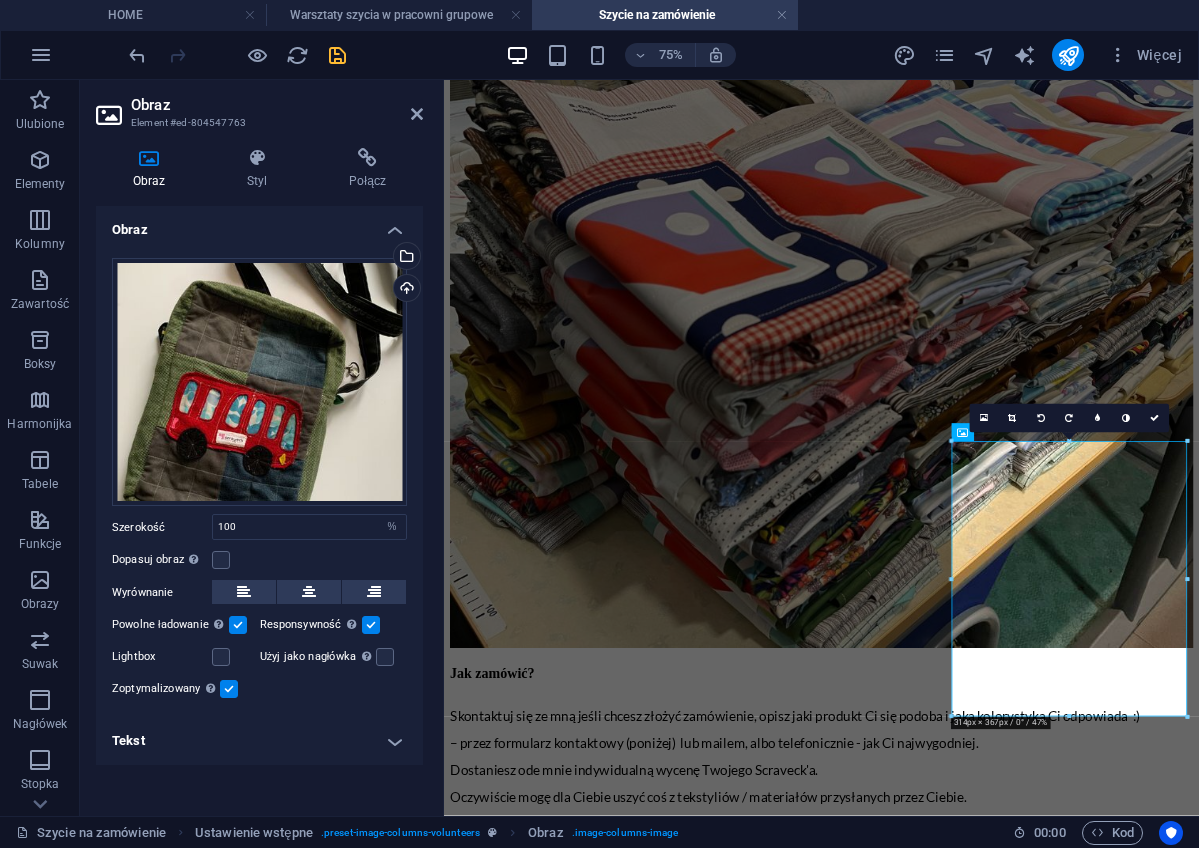 click on "Tekst" at bounding box center (259, 741) 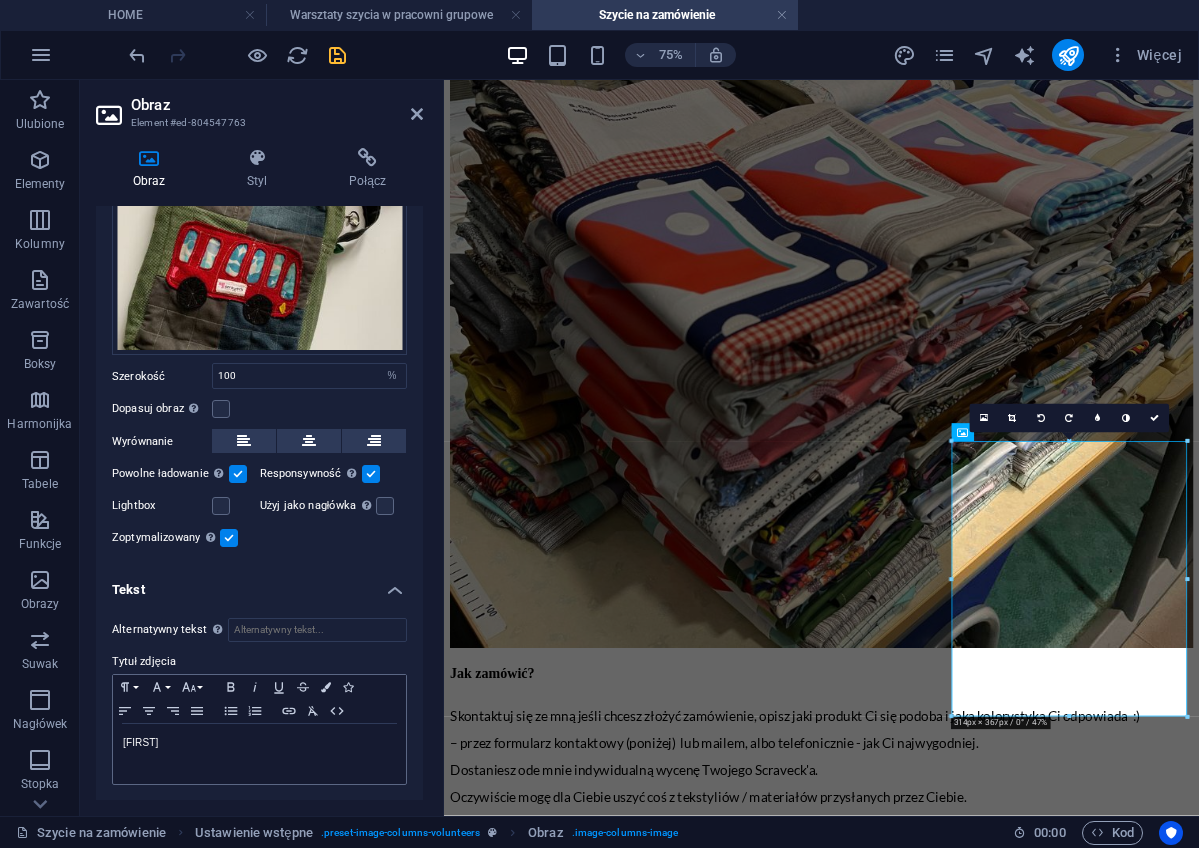 scroll, scrollTop: 149, scrollLeft: 0, axis: vertical 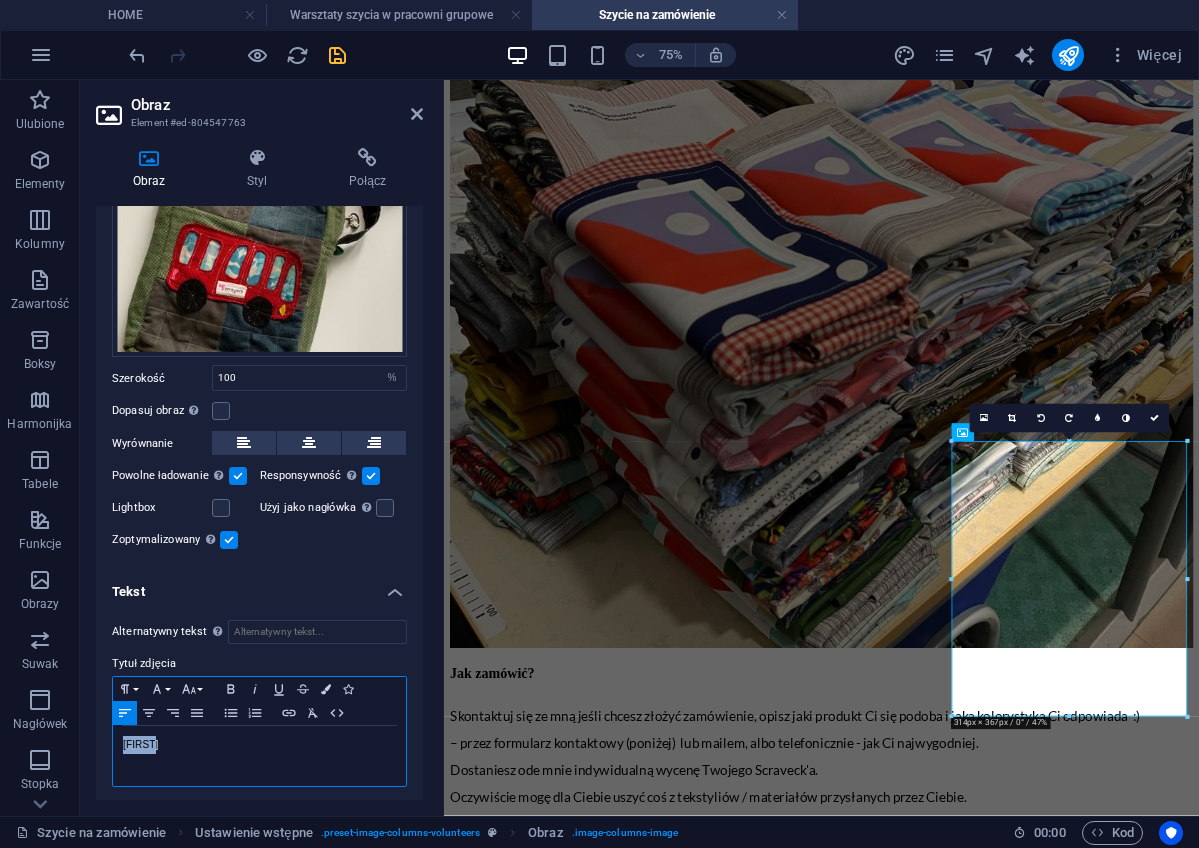drag, startPoint x: 186, startPoint y: 741, endPoint x: 103, endPoint y: 739, distance: 83.02409 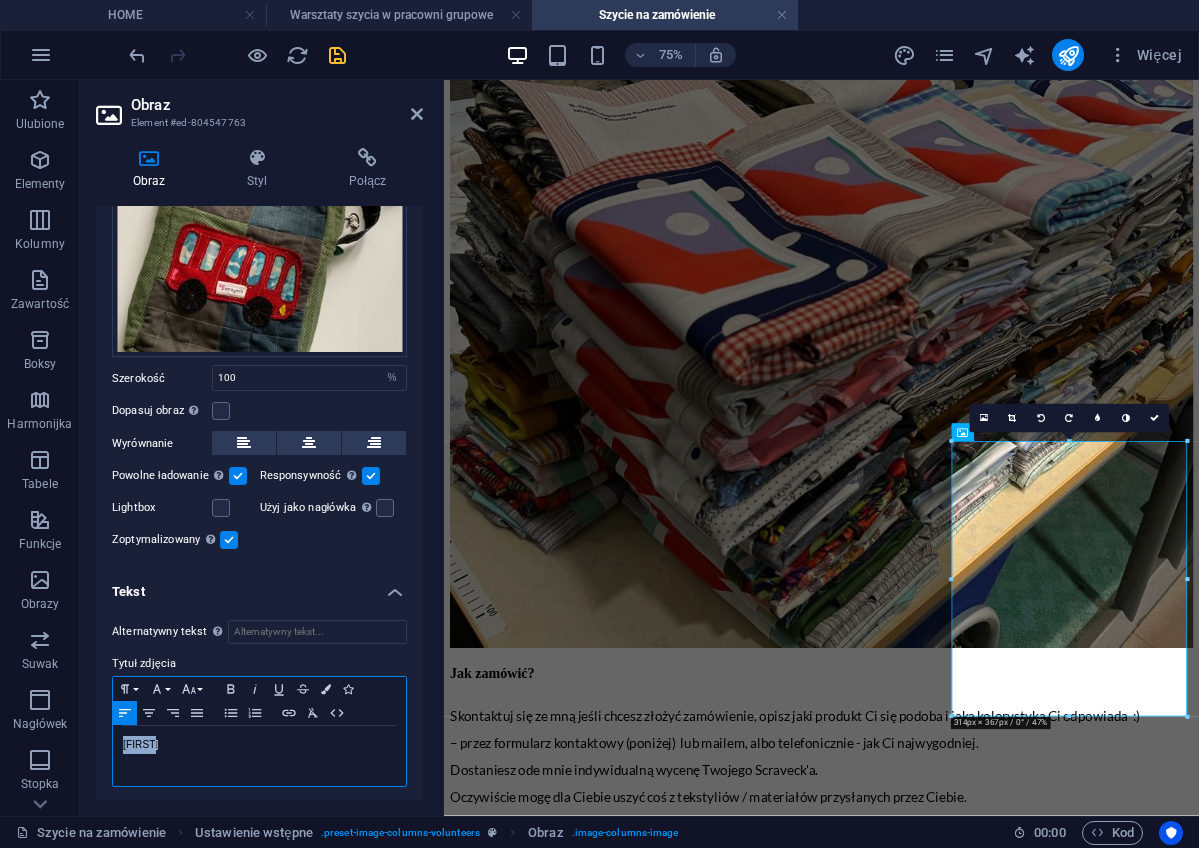 click on "Alternatywny tekst Tekst alternatywny jest używany przez urządzenia, które nie mogą wyświetlać obrazów (np. wyszukiwarki obrazów) i powinien być dodany do każdego obrazu, aby poprawić dostępność strony. Tytuł zdjęcia Paragraph Format Normal Heading 1 Heading 2 Heading 3 Heading 4 Heading 5 Heading 6 Code Font Family Arial Georgia Impact Tahoma Times New Roman Verdana Font Size 8 9 10 11 12 14 18 24 30 36 48 60 72 96 Bold Italic Underline Strikethrough Colors Icons Align Left Align Center Align Right Align Justify Unordered List Ordered List Insert Link Clear Formatting HTML [FIRST]" at bounding box center (259, 704) 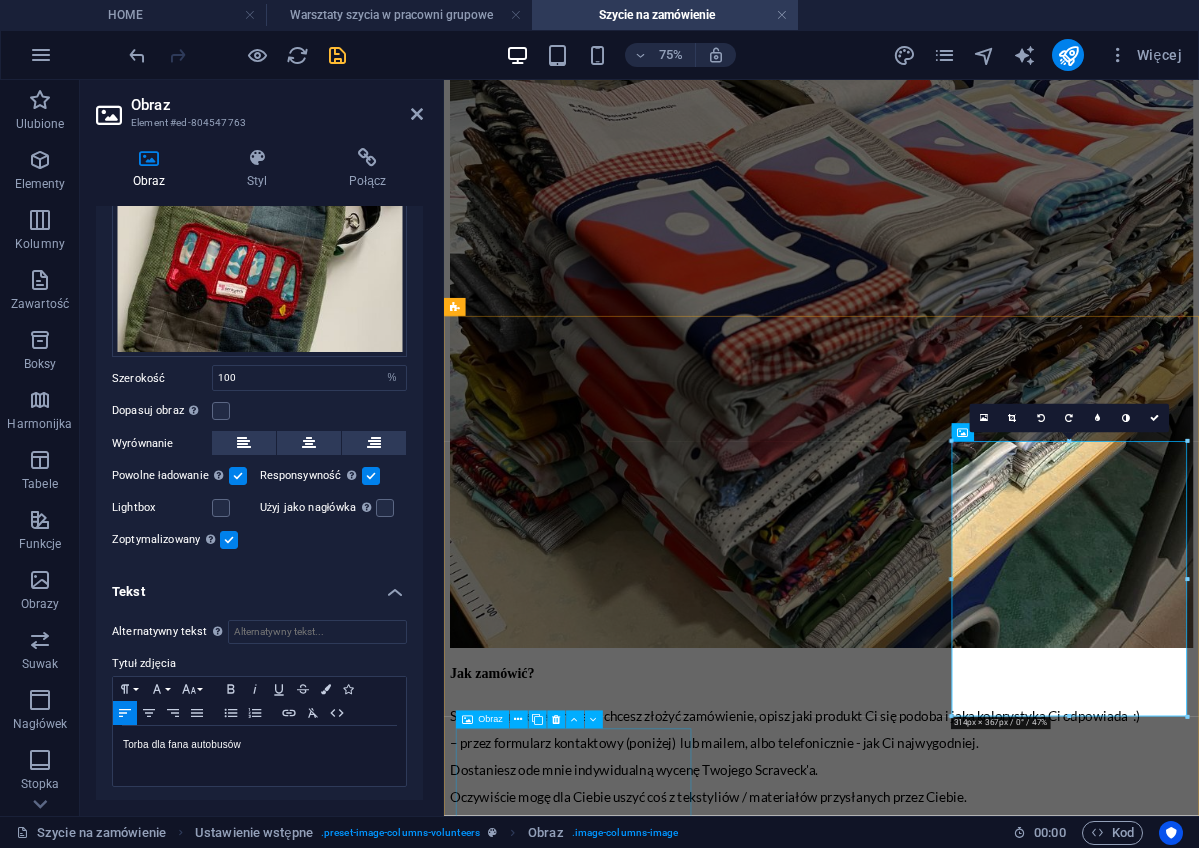 click on "Shawn" at bounding box center [947, 6218] 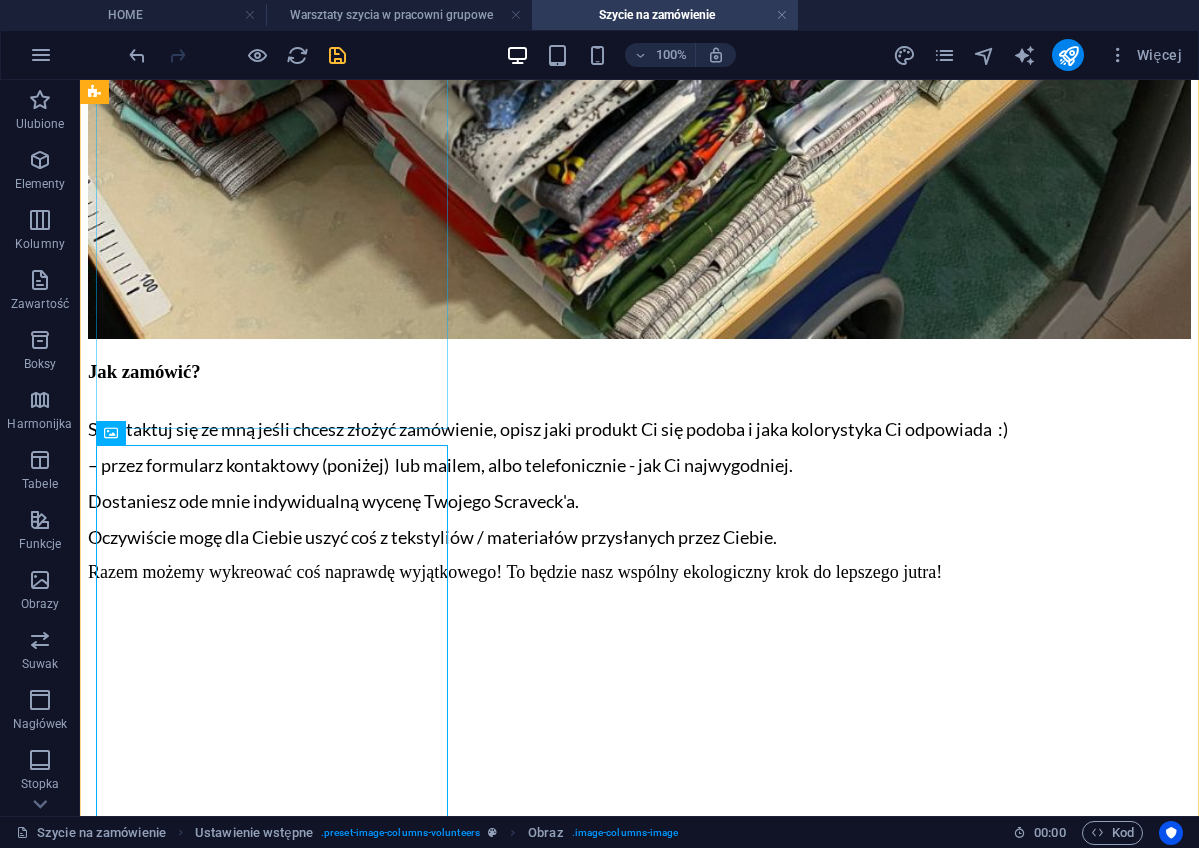 scroll, scrollTop: 2484, scrollLeft: 0, axis: vertical 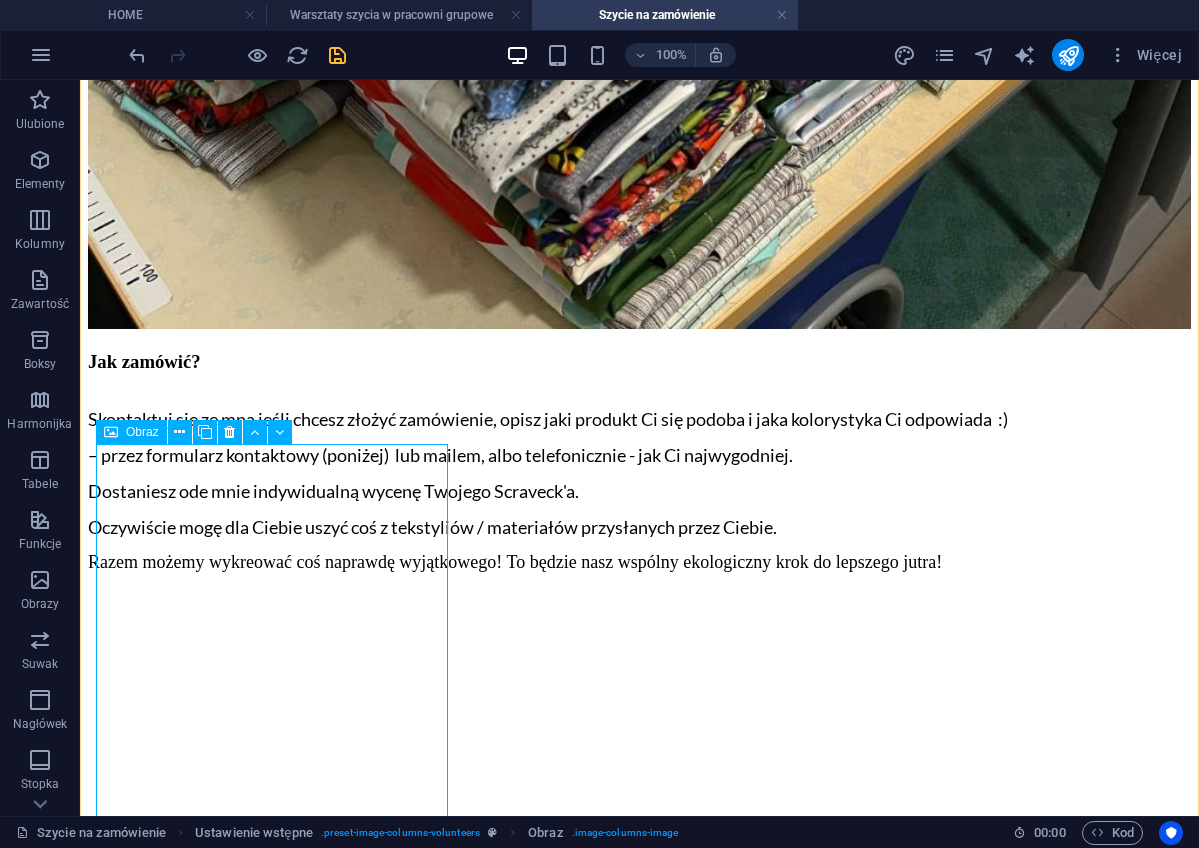 click on "Shawn" at bounding box center (639, 6045) 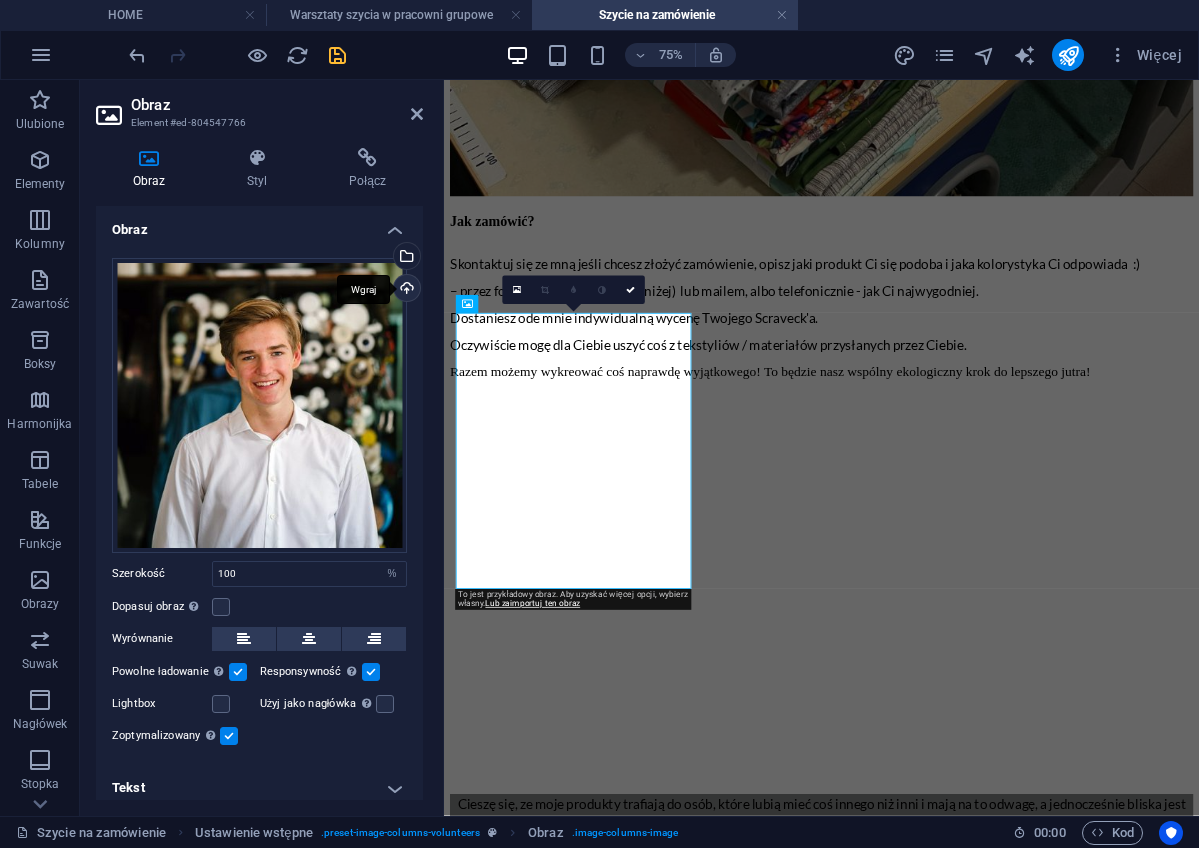 click on "Wgraj" at bounding box center [405, 290] 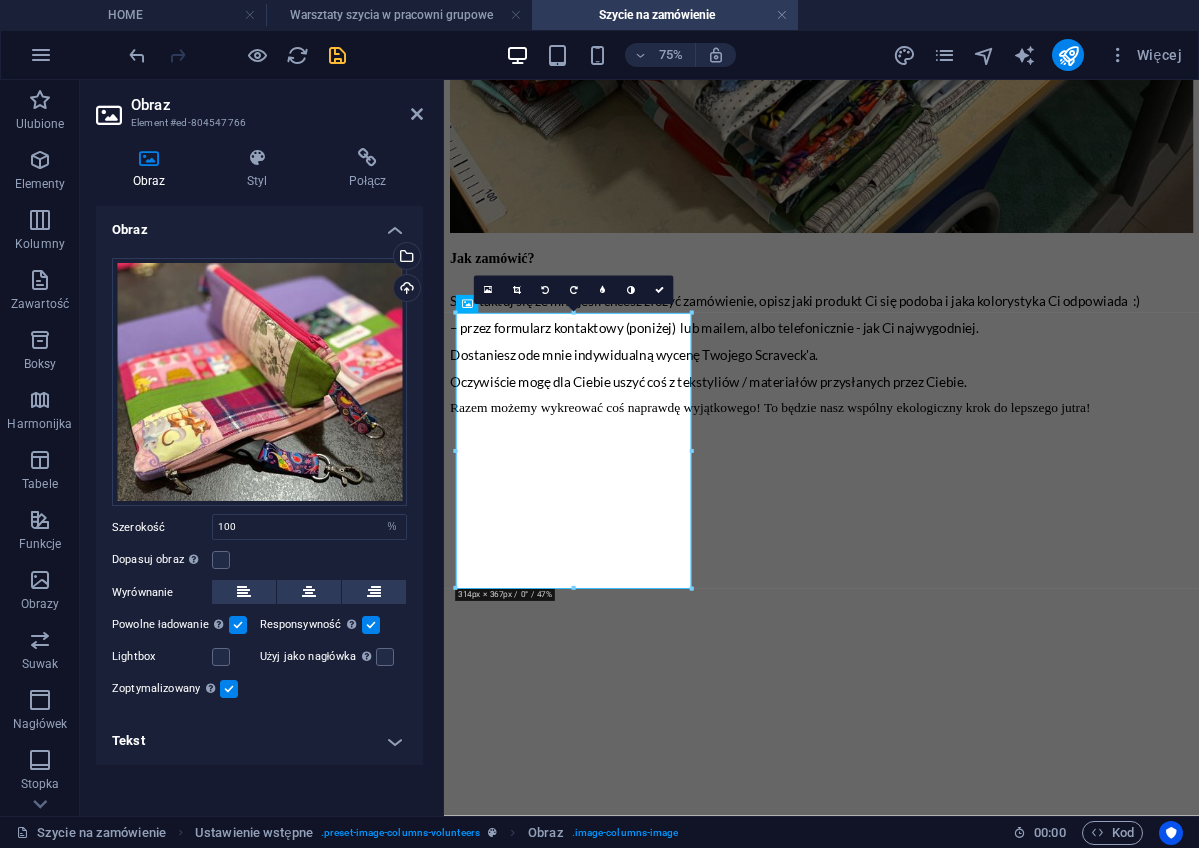 click on "Tekst" at bounding box center [259, 741] 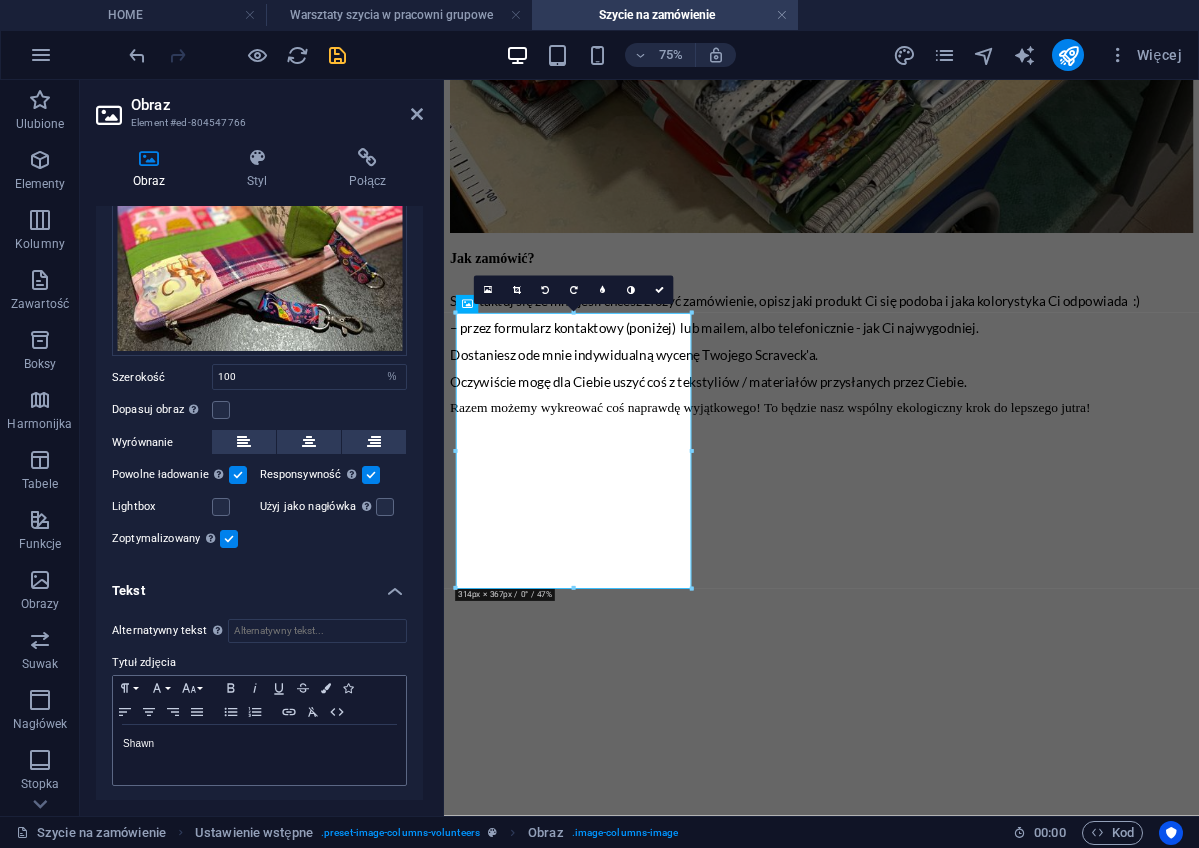scroll, scrollTop: 149, scrollLeft: 0, axis: vertical 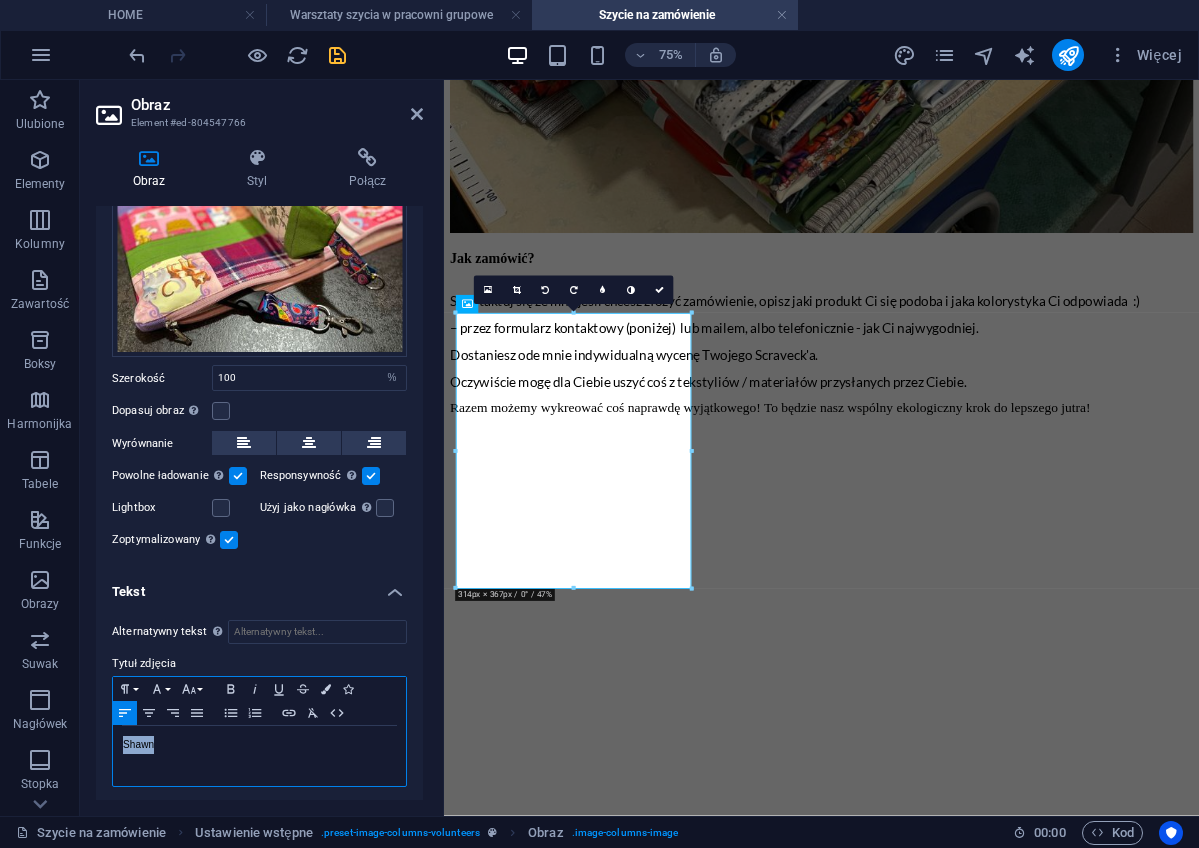 drag, startPoint x: 184, startPoint y: 742, endPoint x: 112, endPoint y: 741, distance: 72.00694 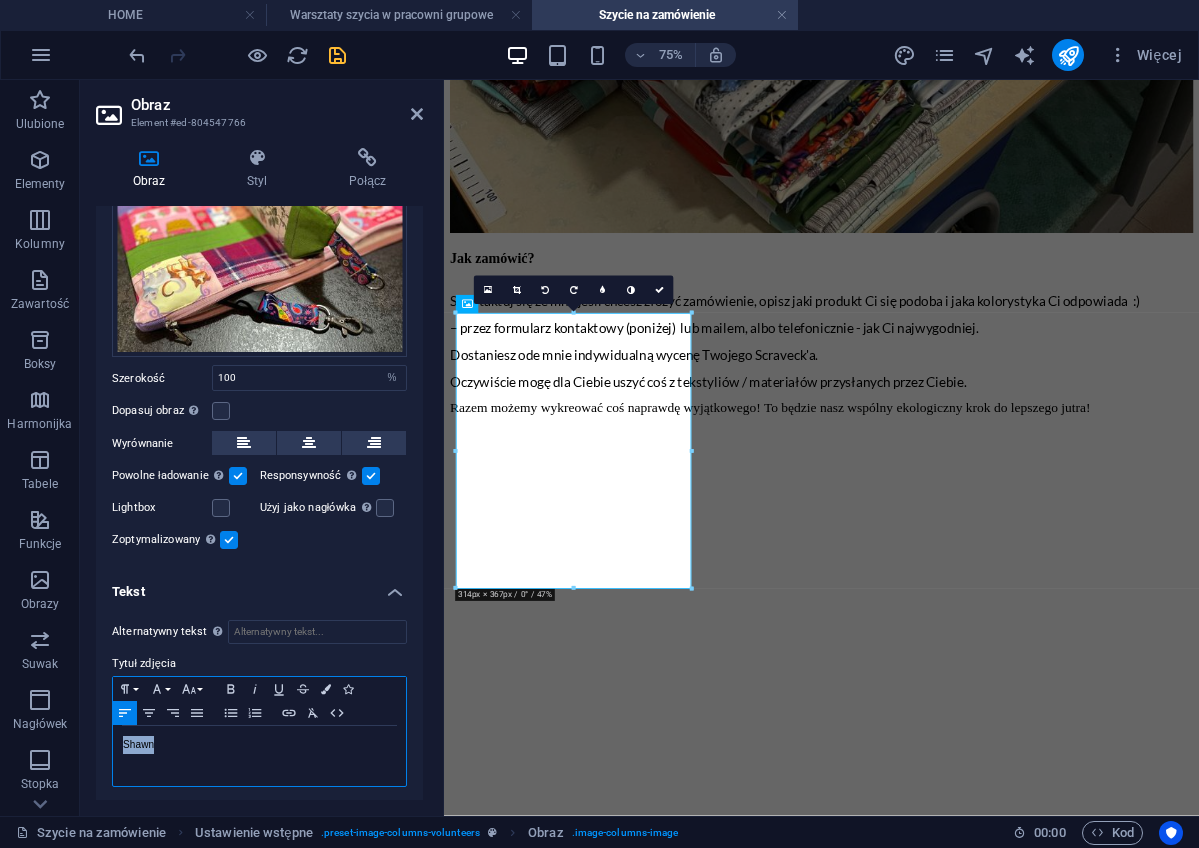 click on "Paragraph Format Normal Heading 1 Heading 2 Heading 3 Heading 4 Heading 5 Heading 6 Code Font Family Arial Georgia Impact Tahoma Times New Roman Verdana Font Size 8 9 10 11 12 14 18 24 30 36 48 60 72 96 Bold Italic Underline Strikethrough Colors Icons Align Left Align Center Align Right Align Justify Unordered List Ordered List Insert Link Clear Formatting HTML [FIRST]" at bounding box center [259, 731] 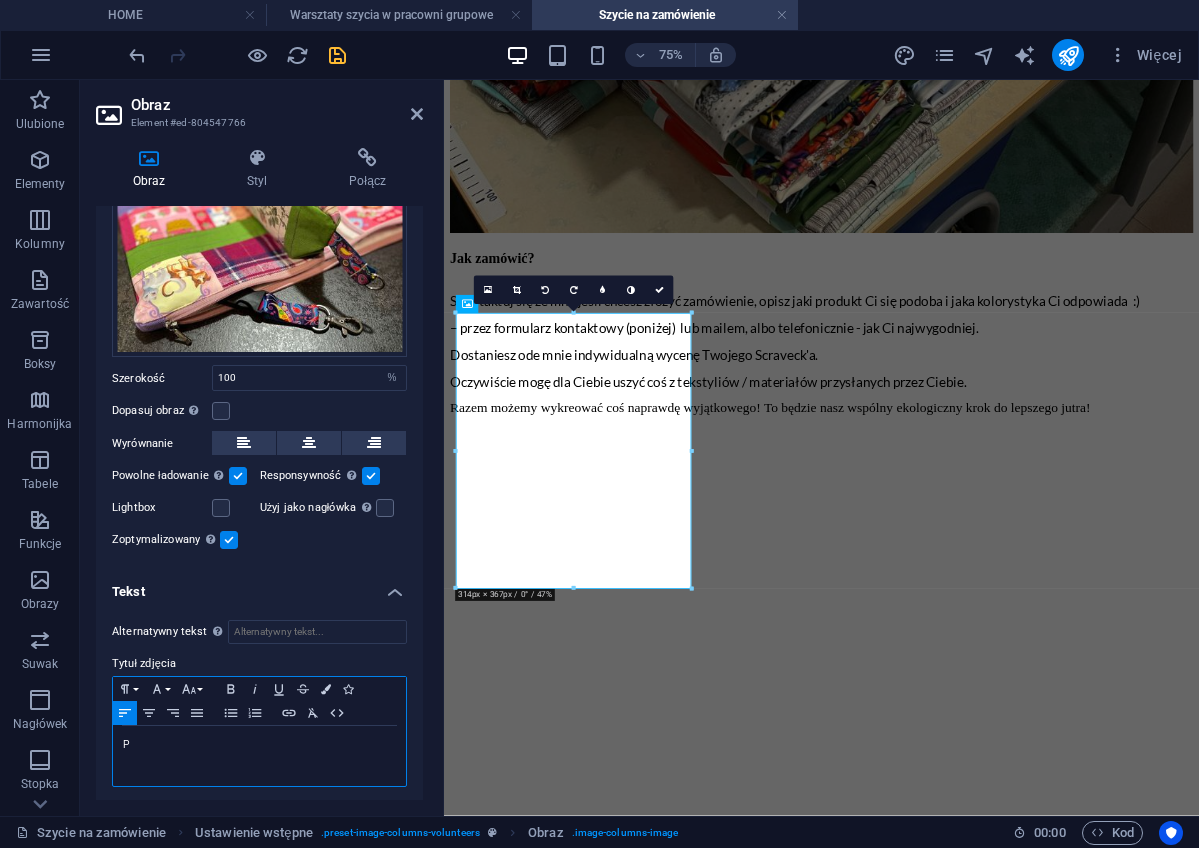 type 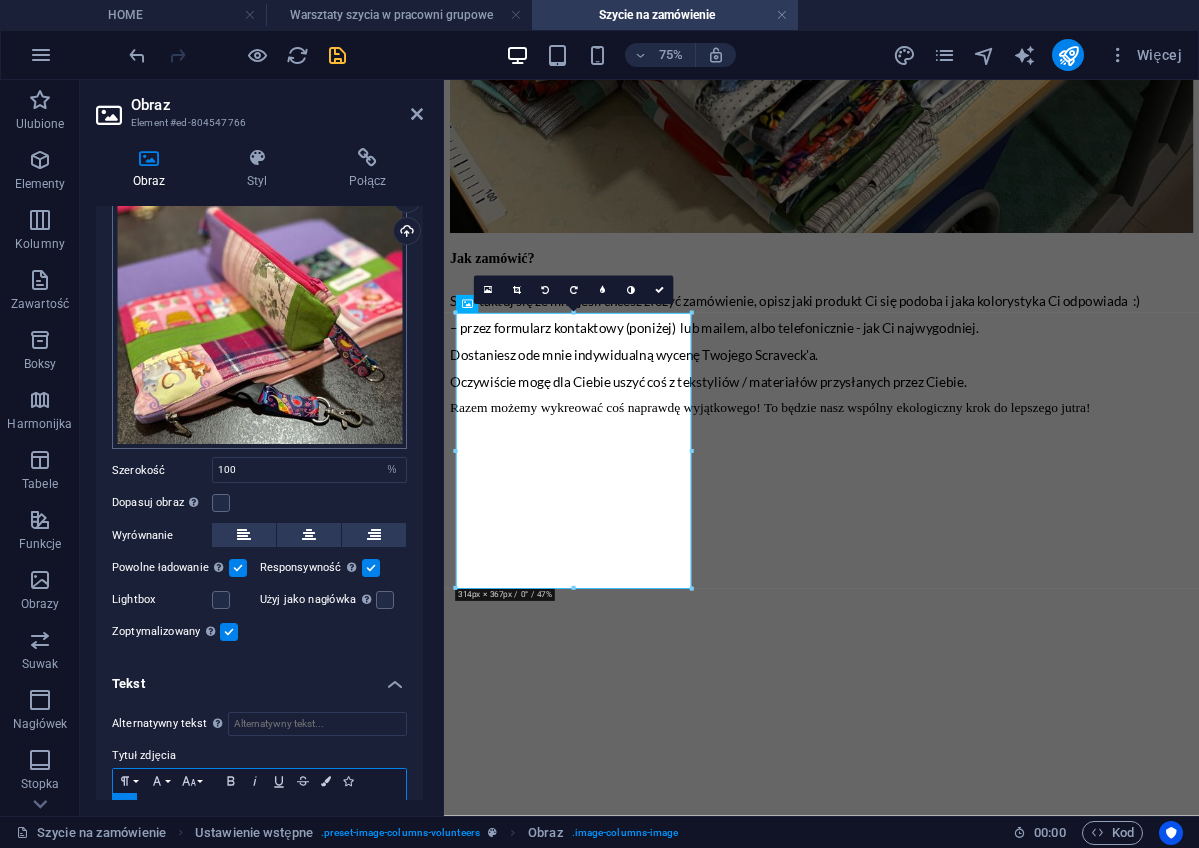 scroll, scrollTop: 59, scrollLeft: 0, axis: vertical 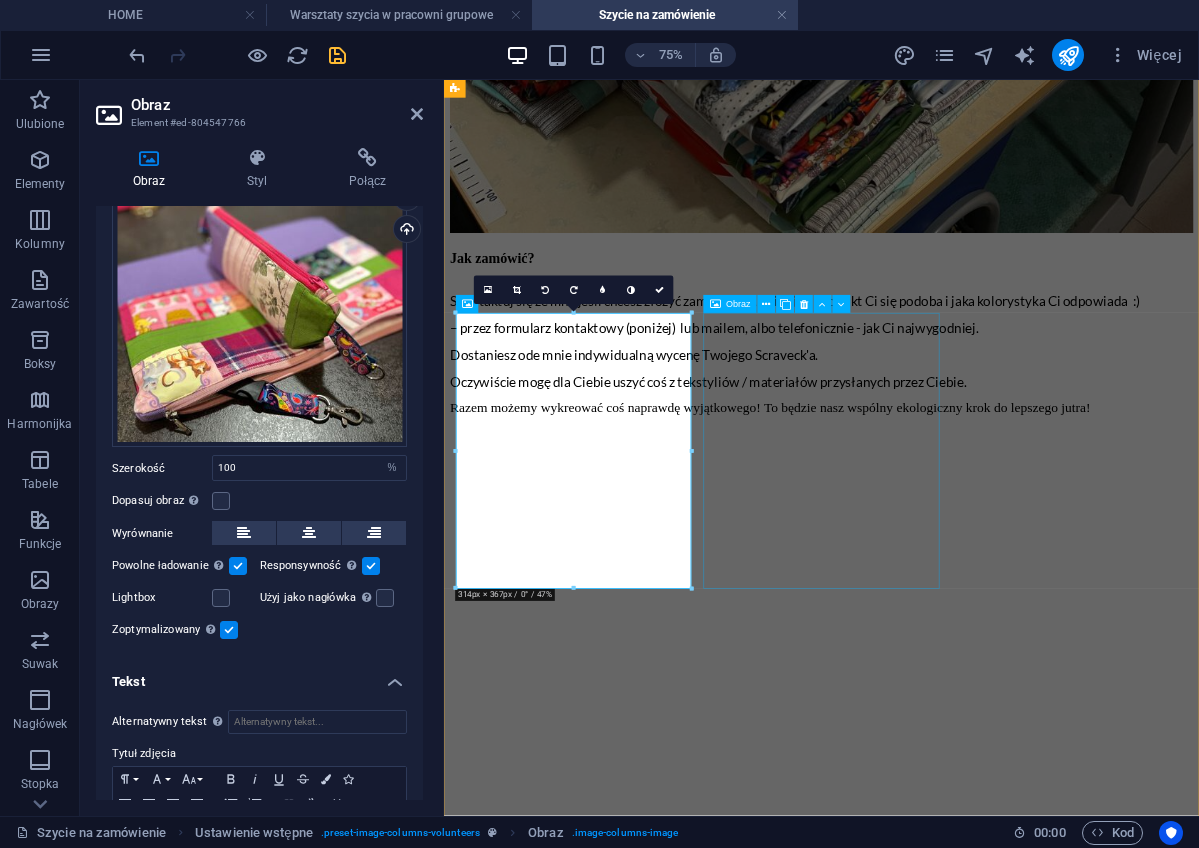 click on "Becky" at bounding box center (947, 6877) 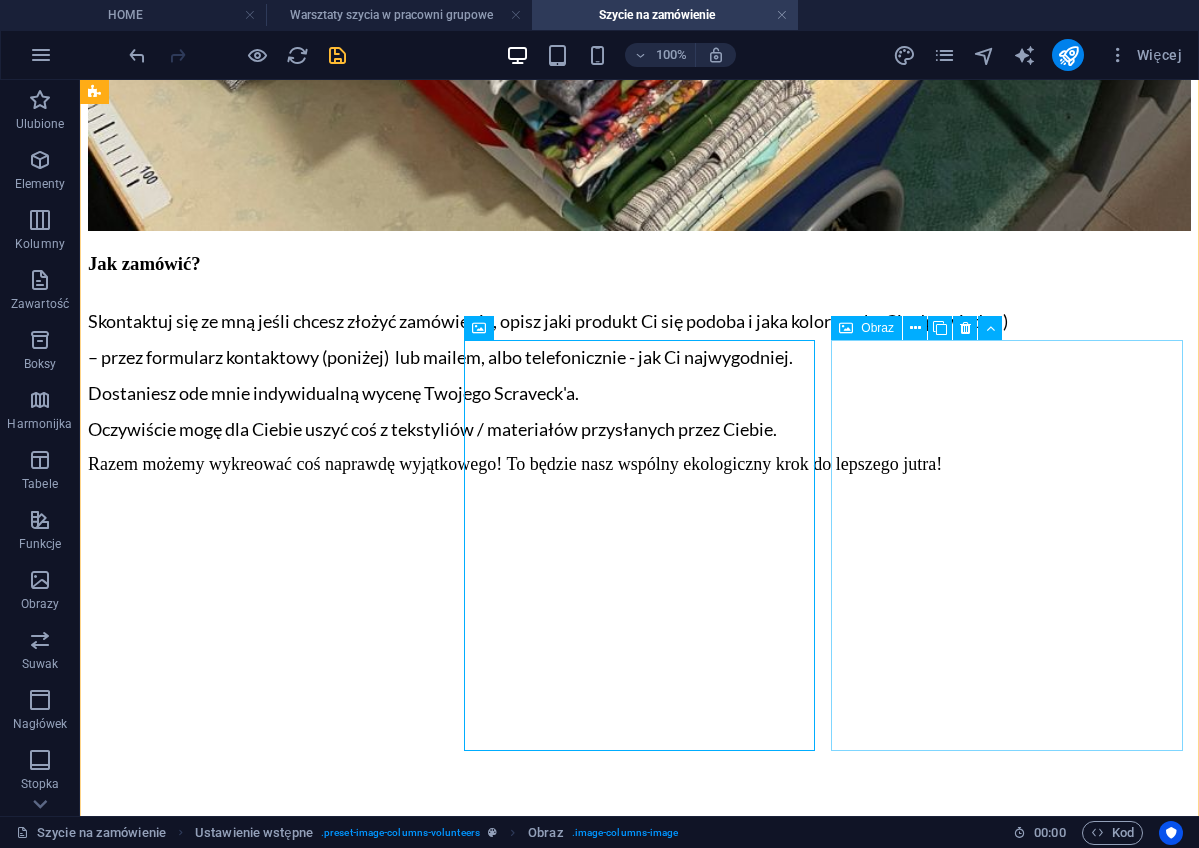scroll, scrollTop: 2588, scrollLeft: 0, axis: vertical 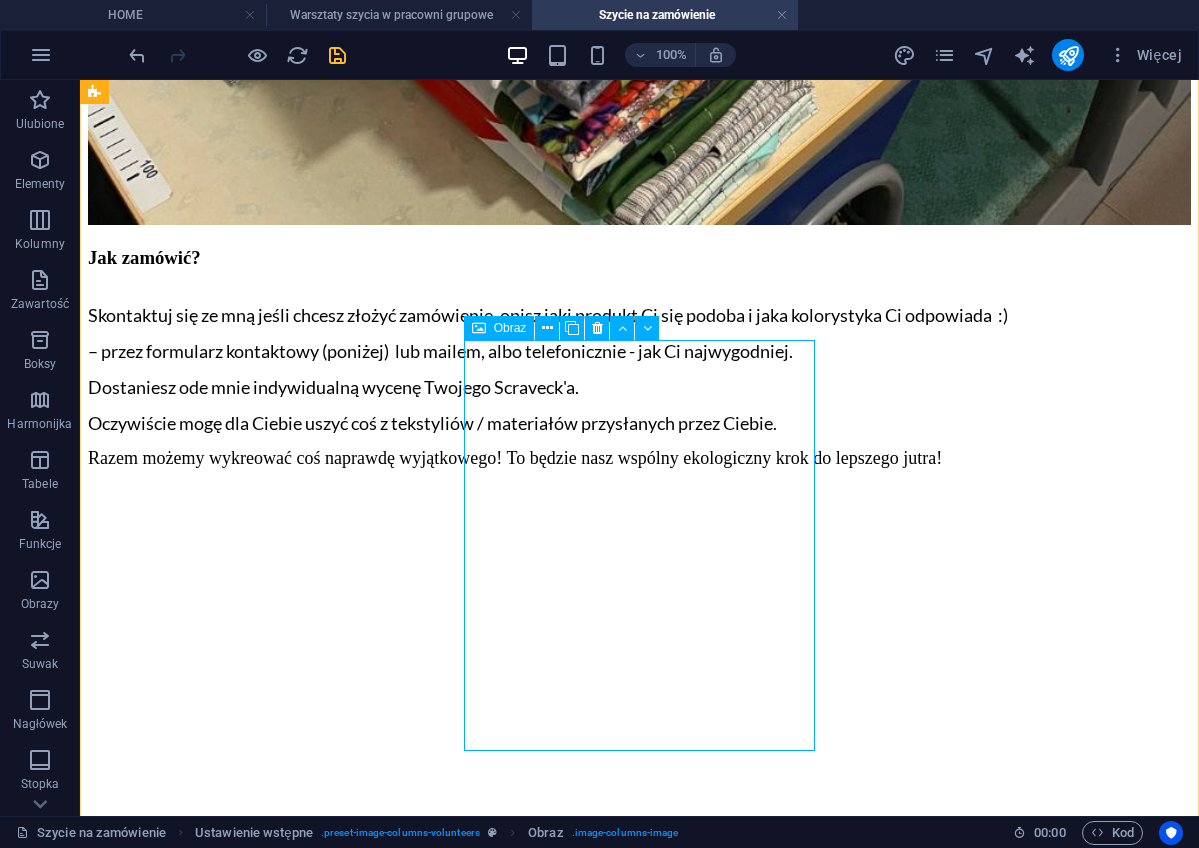 click on "Becky" at bounding box center [639, 7284] 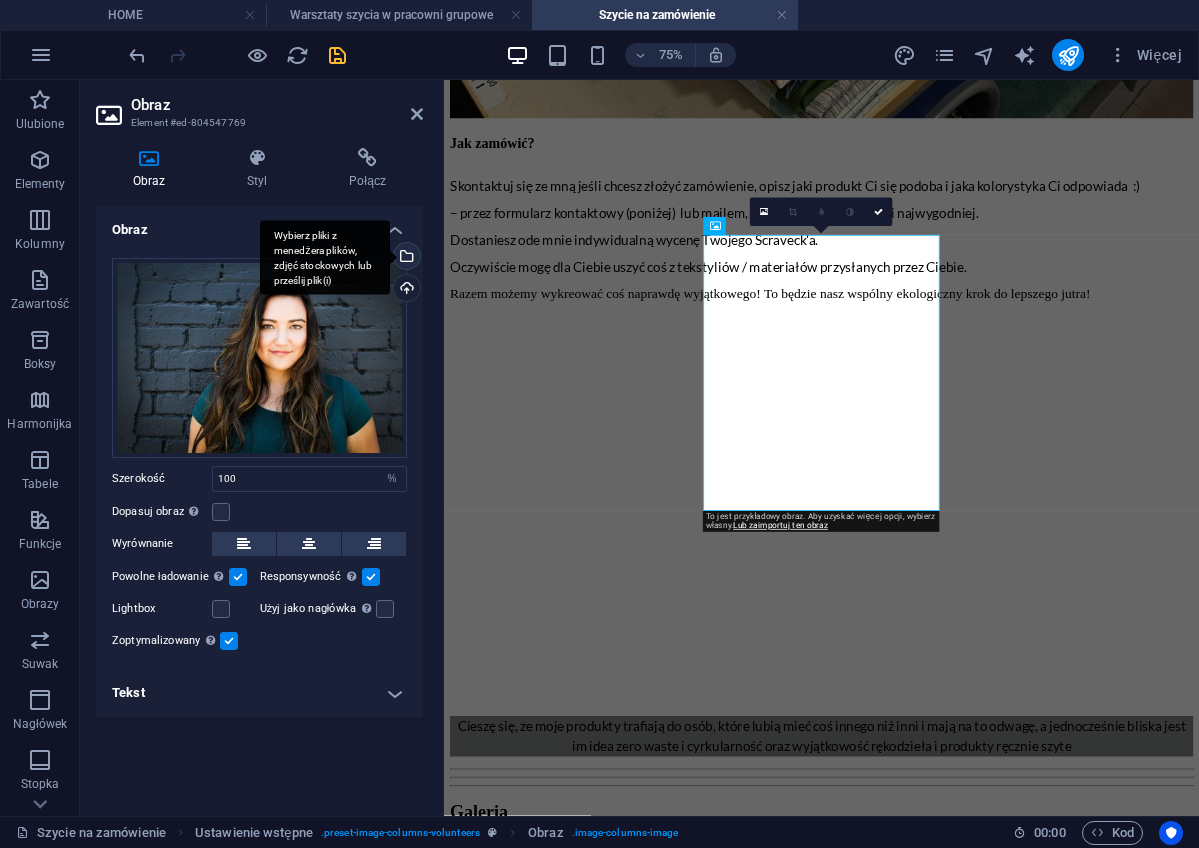 click on "Wybierz pliki z menedżera plików, zdjęć stockowych lub prześlij plik(i)" at bounding box center [405, 258] 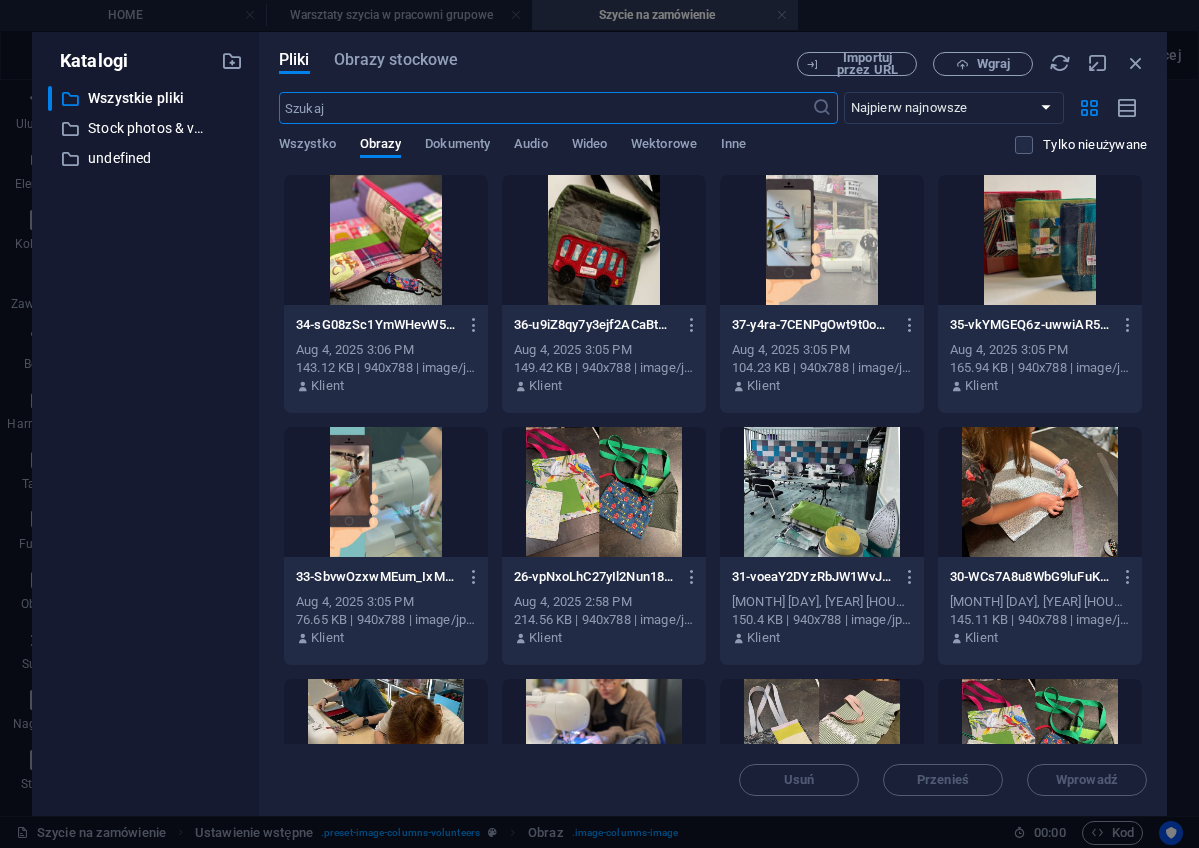 scroll, scrollTop: 1593, scrollLeft: 0, axis: vertical 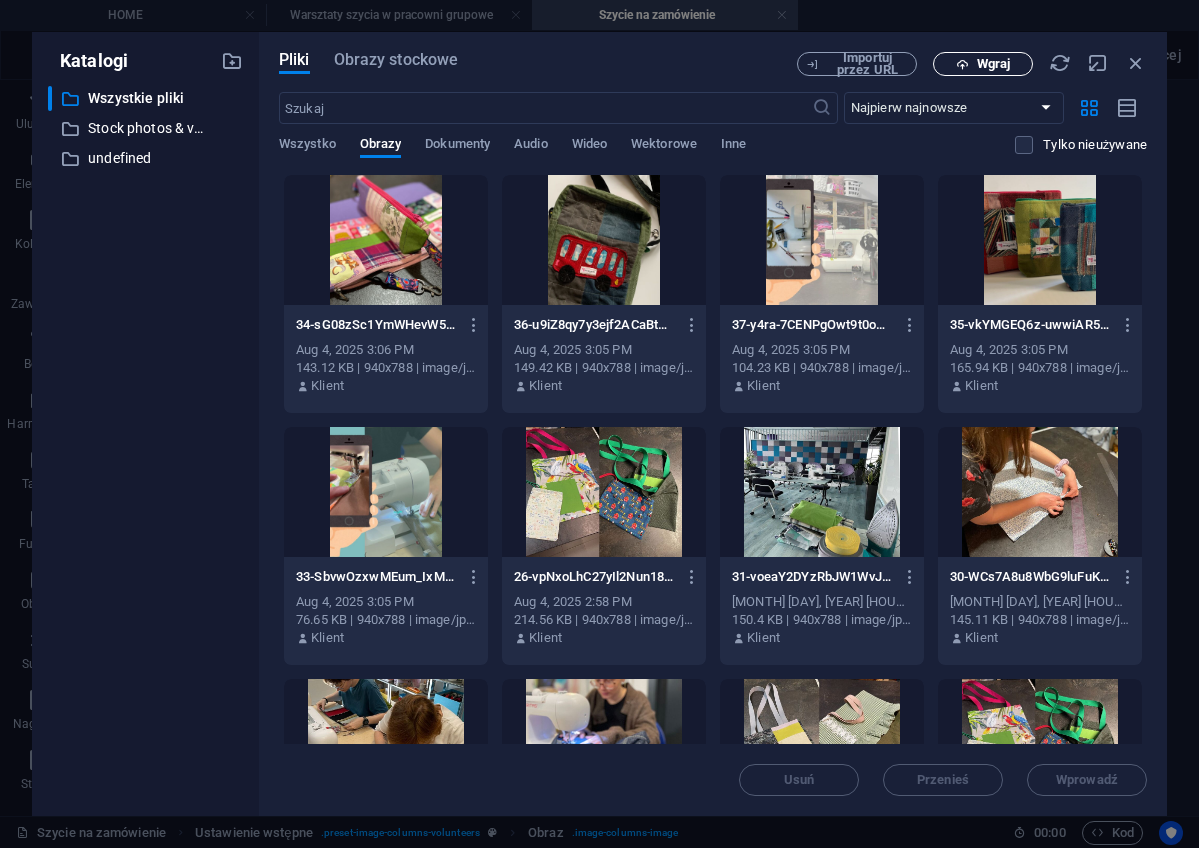click on "Wgraj" at bounding box center (993, 64) 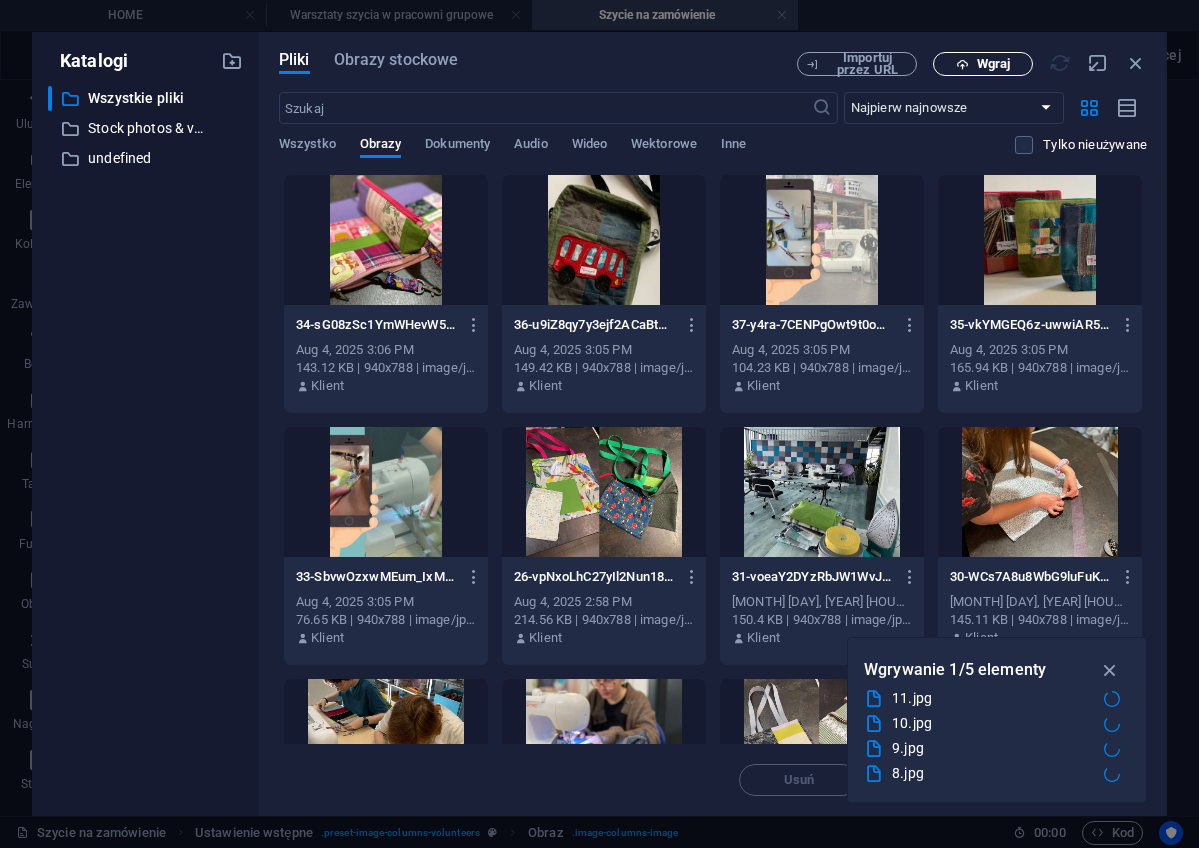 scroll, scrollTop: 2409, scrollLeft: 0, axis: vertical 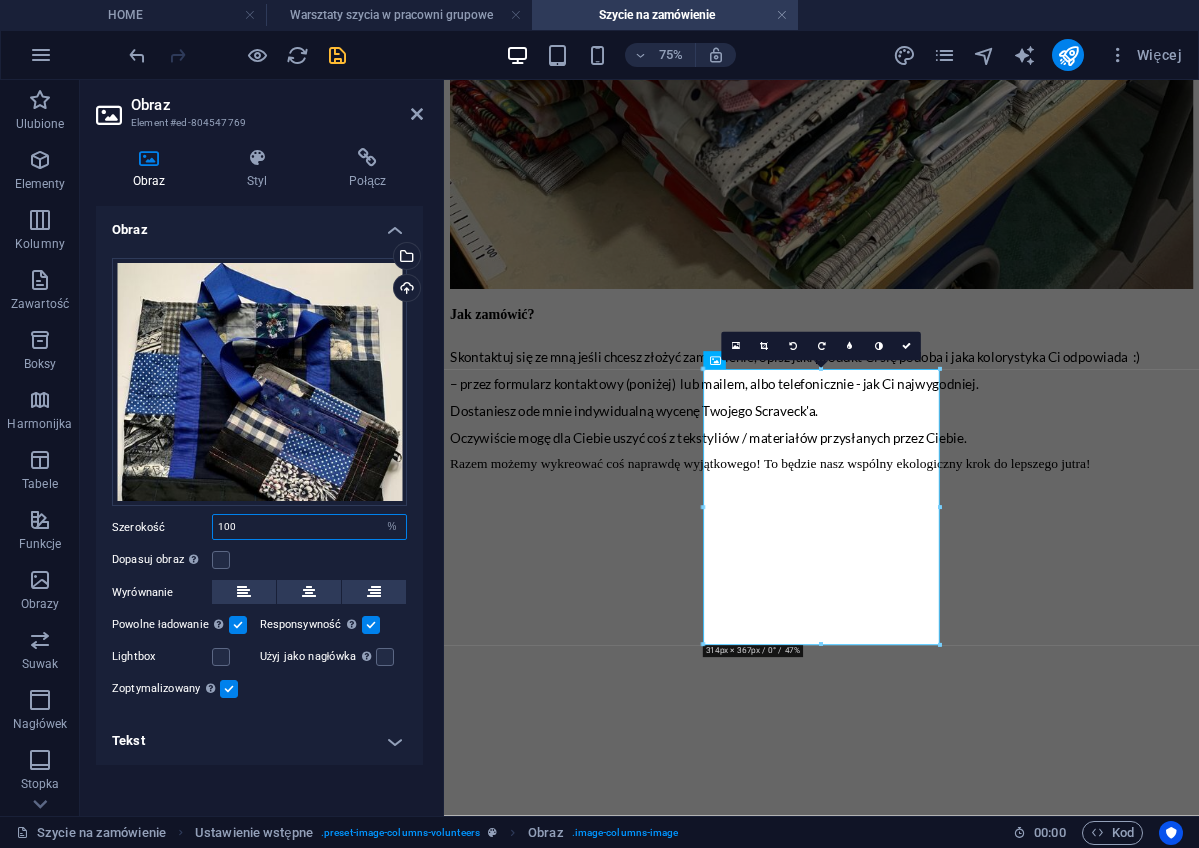 drag, startPoint x: 266, startPoint y: 529, endPoint x: 213, endPoint y: 528, distance: 53.009434 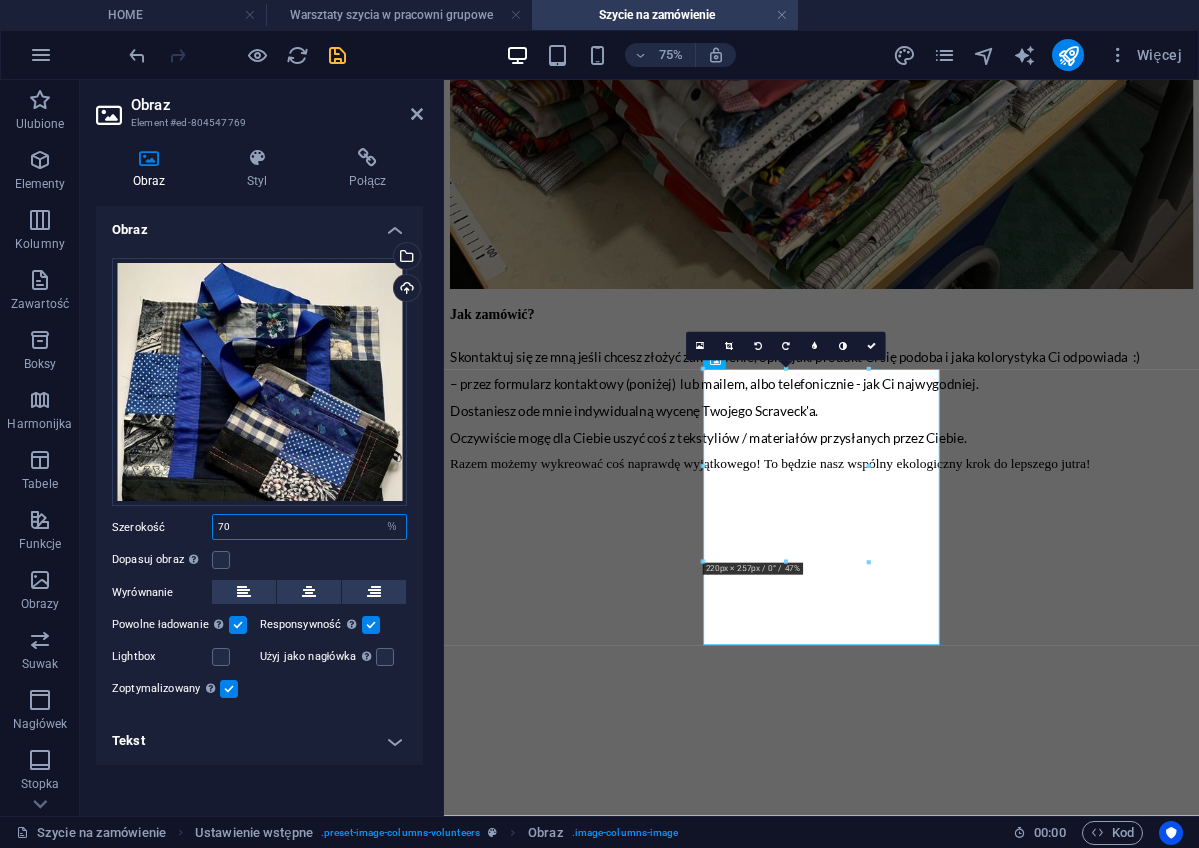 type on "7" 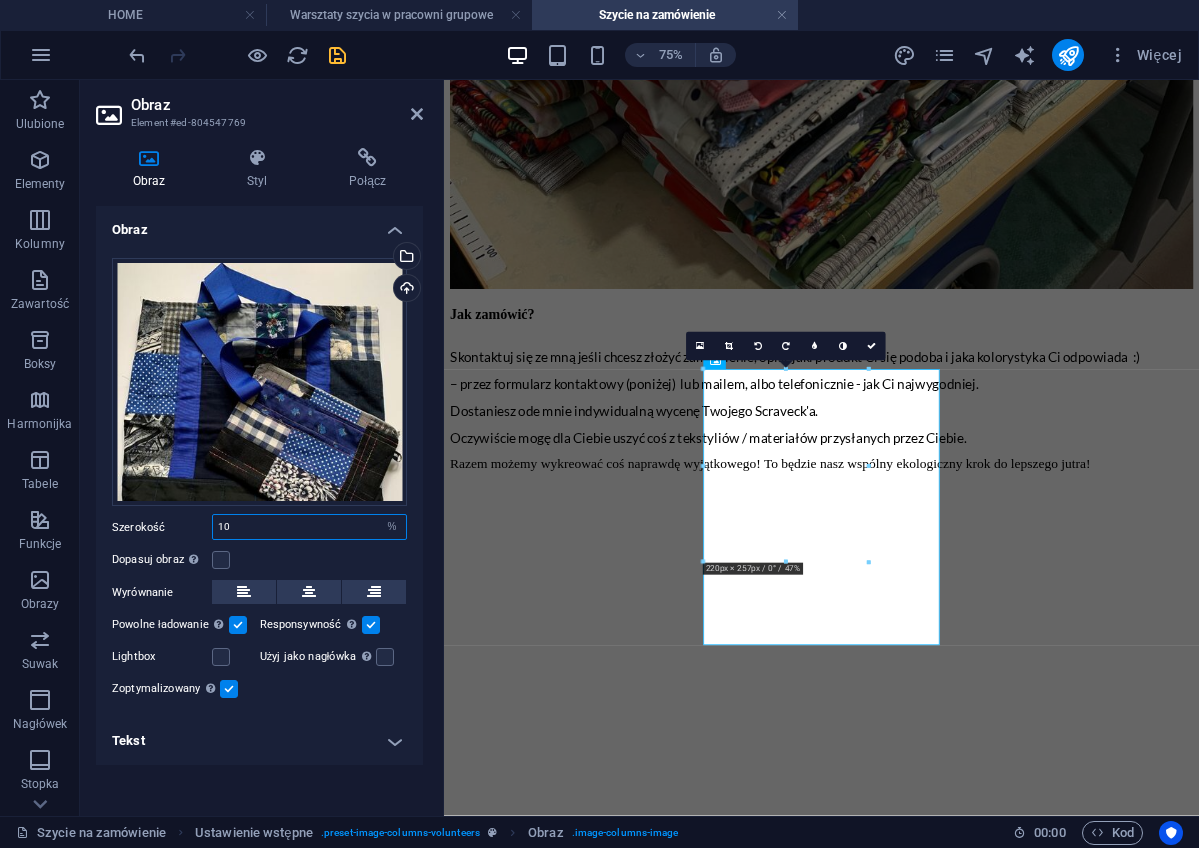 type on "100" 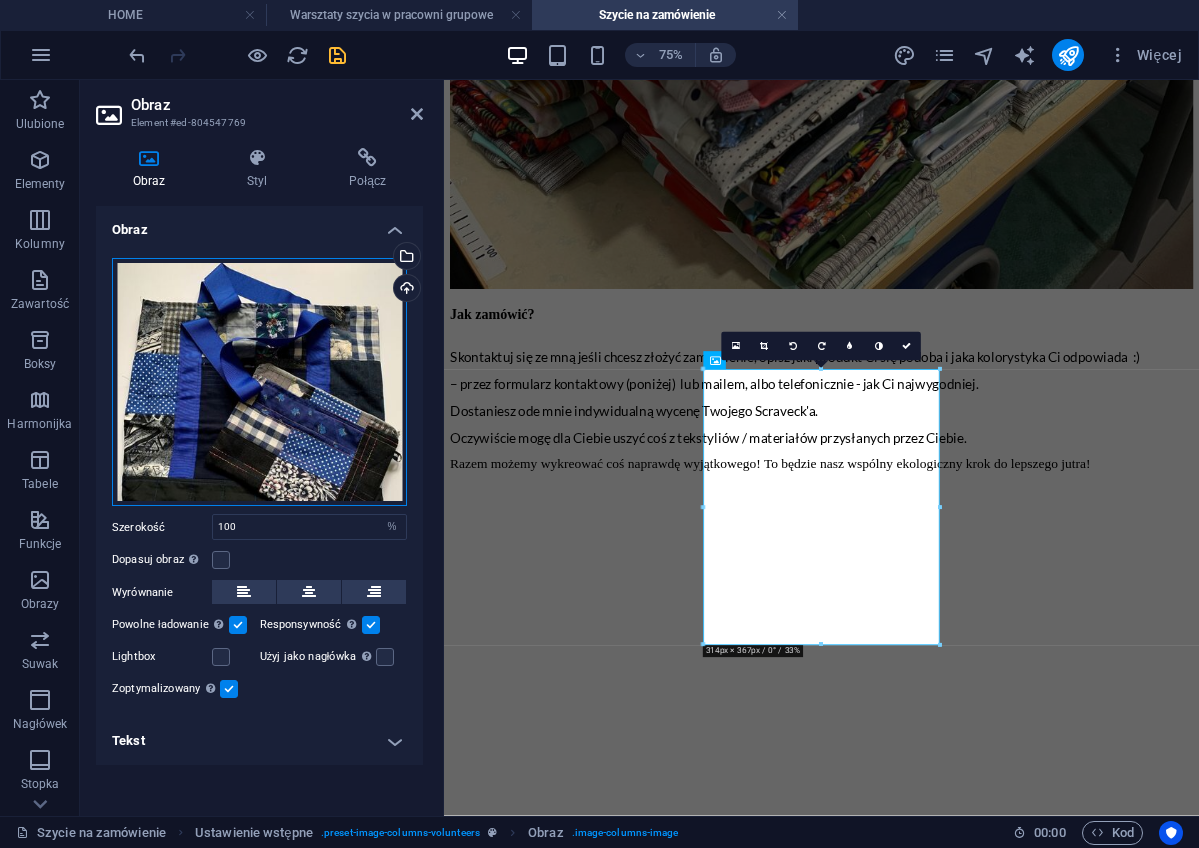 click on "Przeciągnij pliki tutaj, kliknij, aby wybrać pliki lub wybierz pliki z Plików lub naszych bezpłatnych zdjęć i filmów" at bounding box center (259, 382) 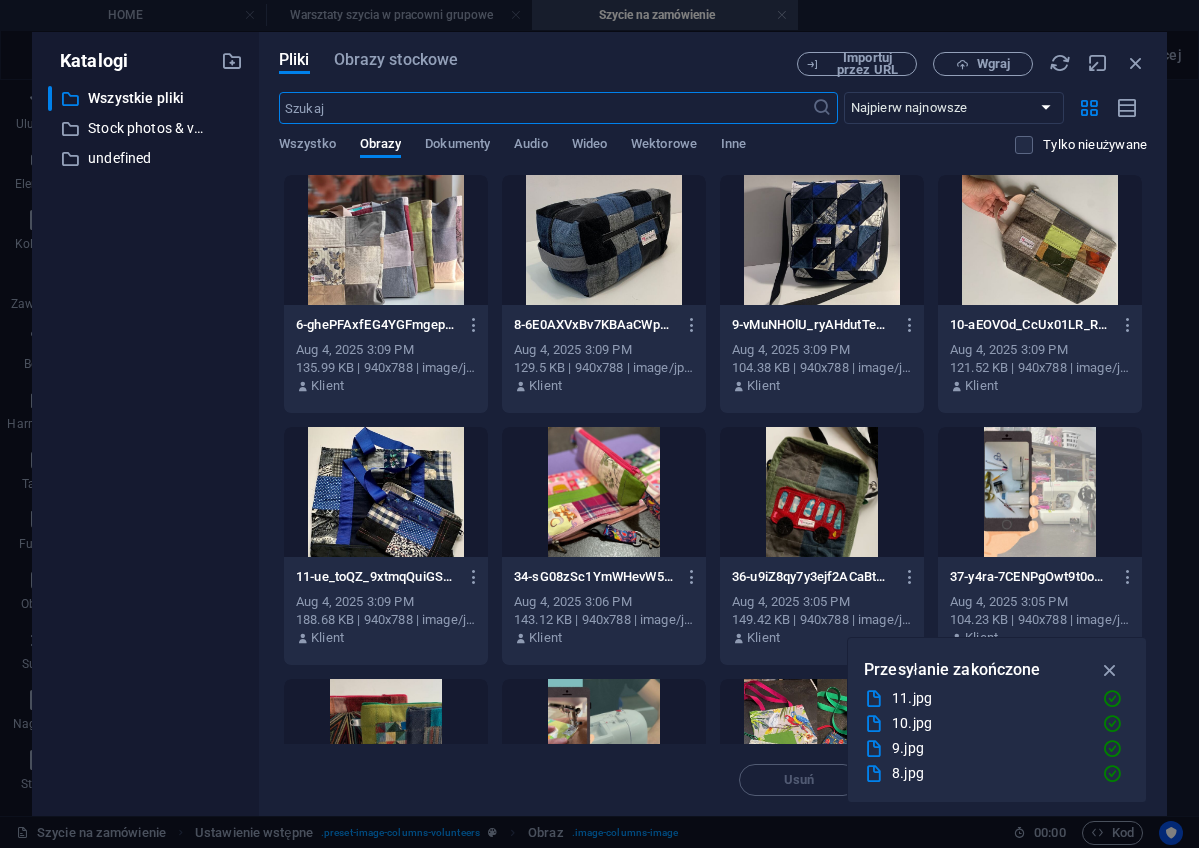 scroll, scrollTop: 1593, scrollLeft: 0, axis: vertical 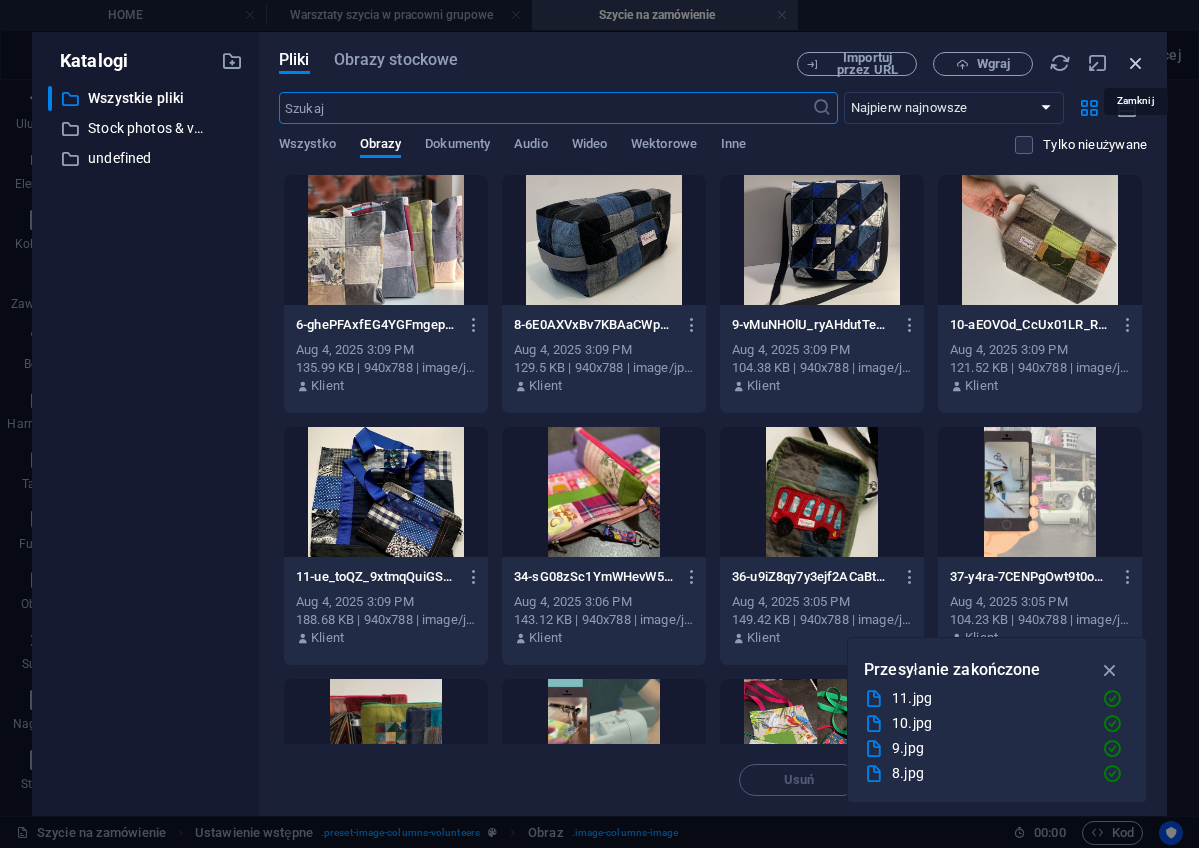click at bounding box center (1136, 63) 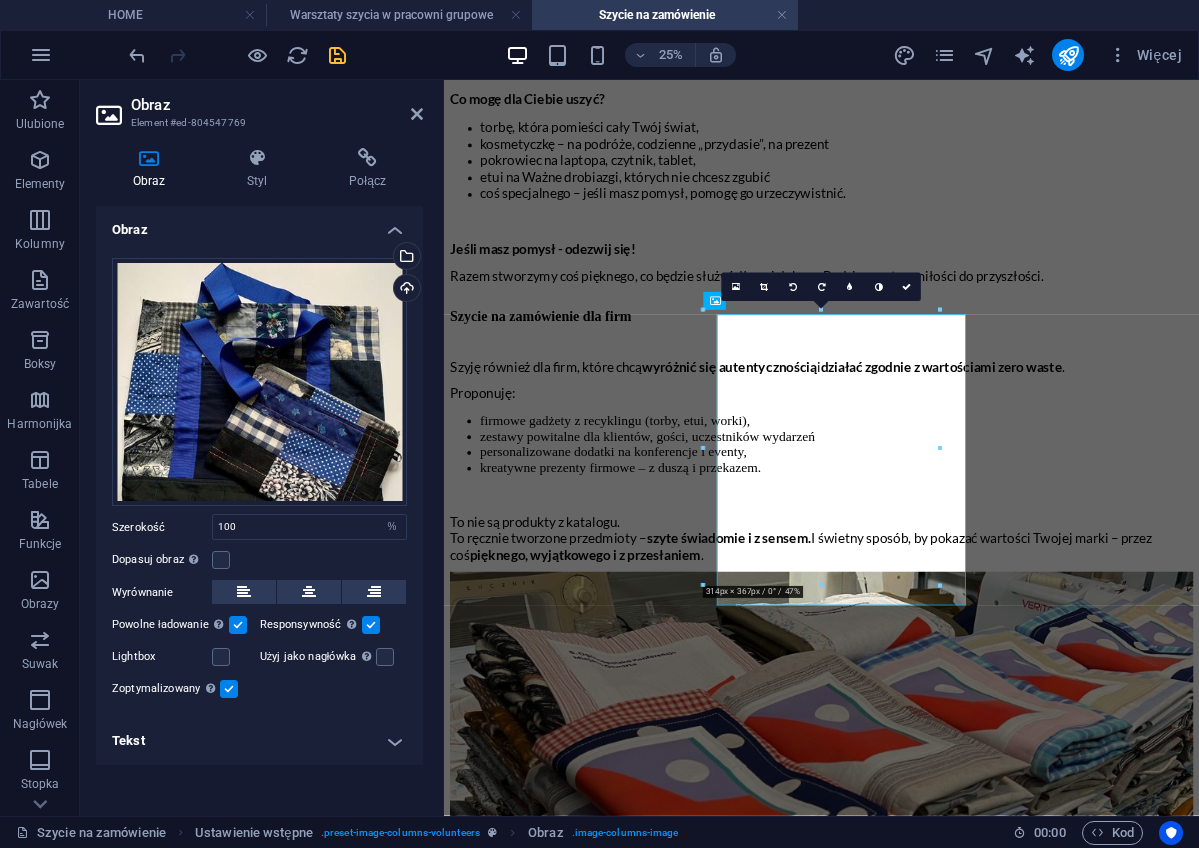 scroll, scrollTop: 2488, scrollLeft: 0, axis: vertical 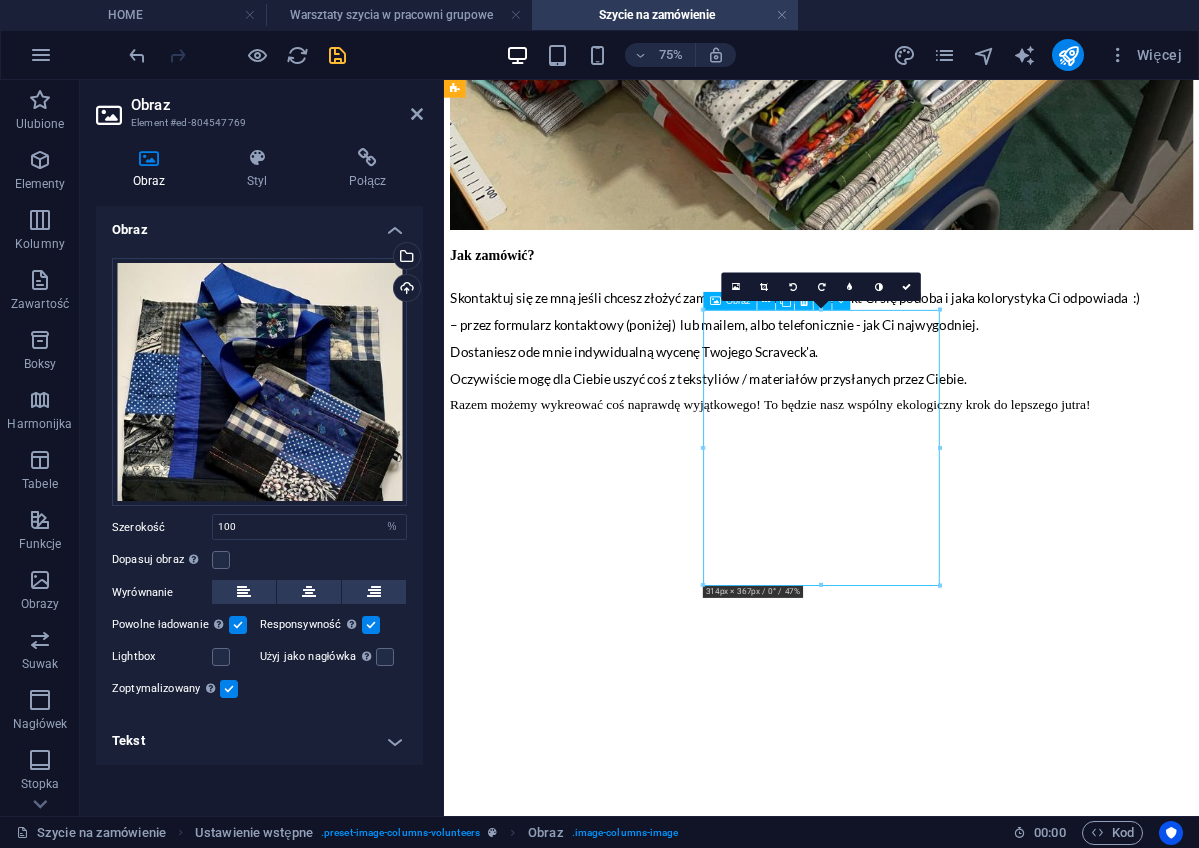 drag, startPoint x: 897, startPoint y: 565, endPoint x: 929, endPoint y: 587, distance: 38.832977 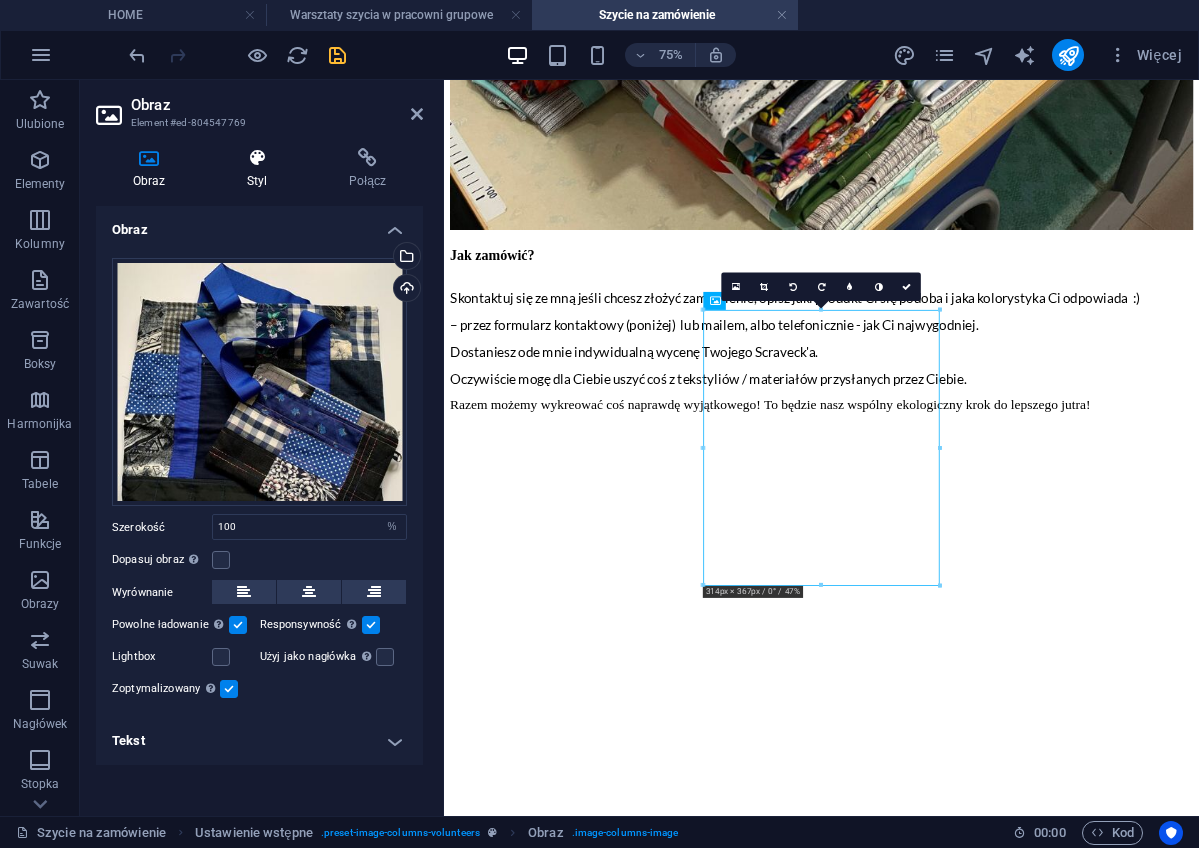 click on "Styl" at bounding box center [261, 169] 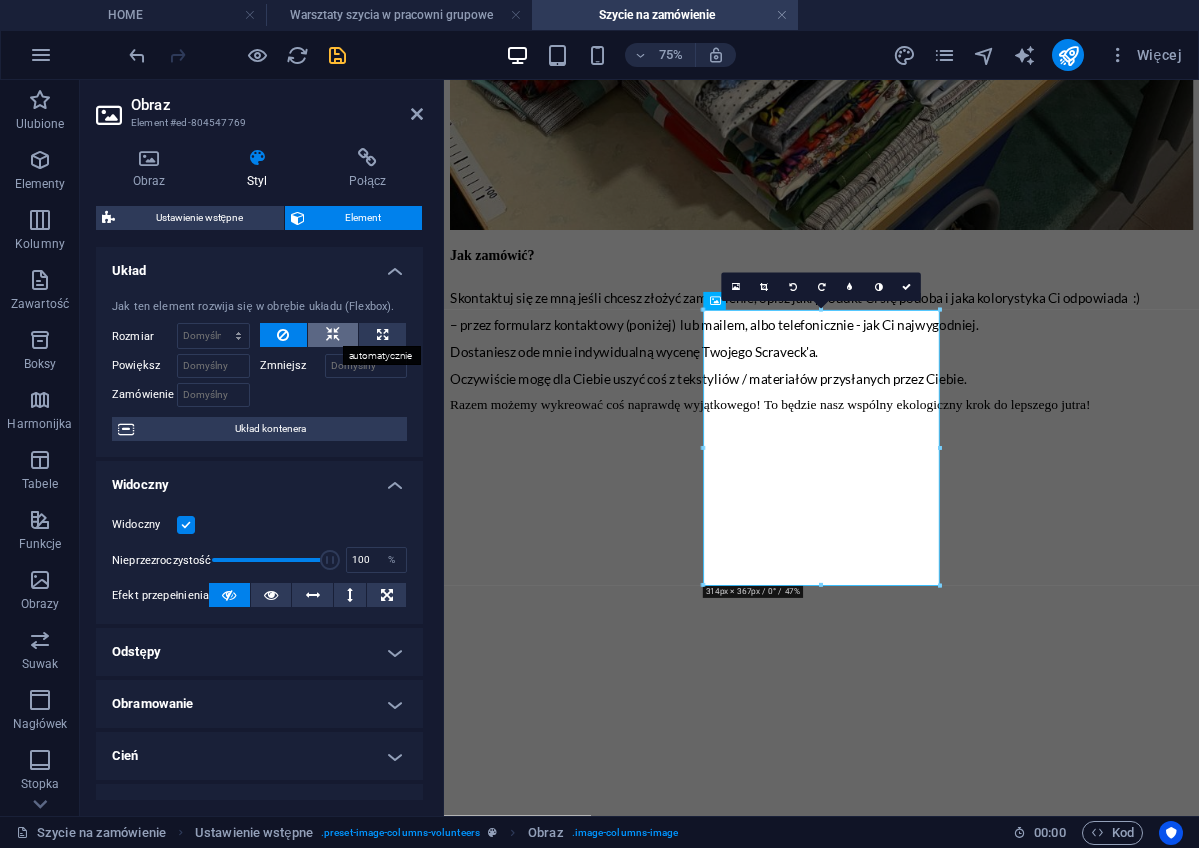 click at bounding box center [333, 335] 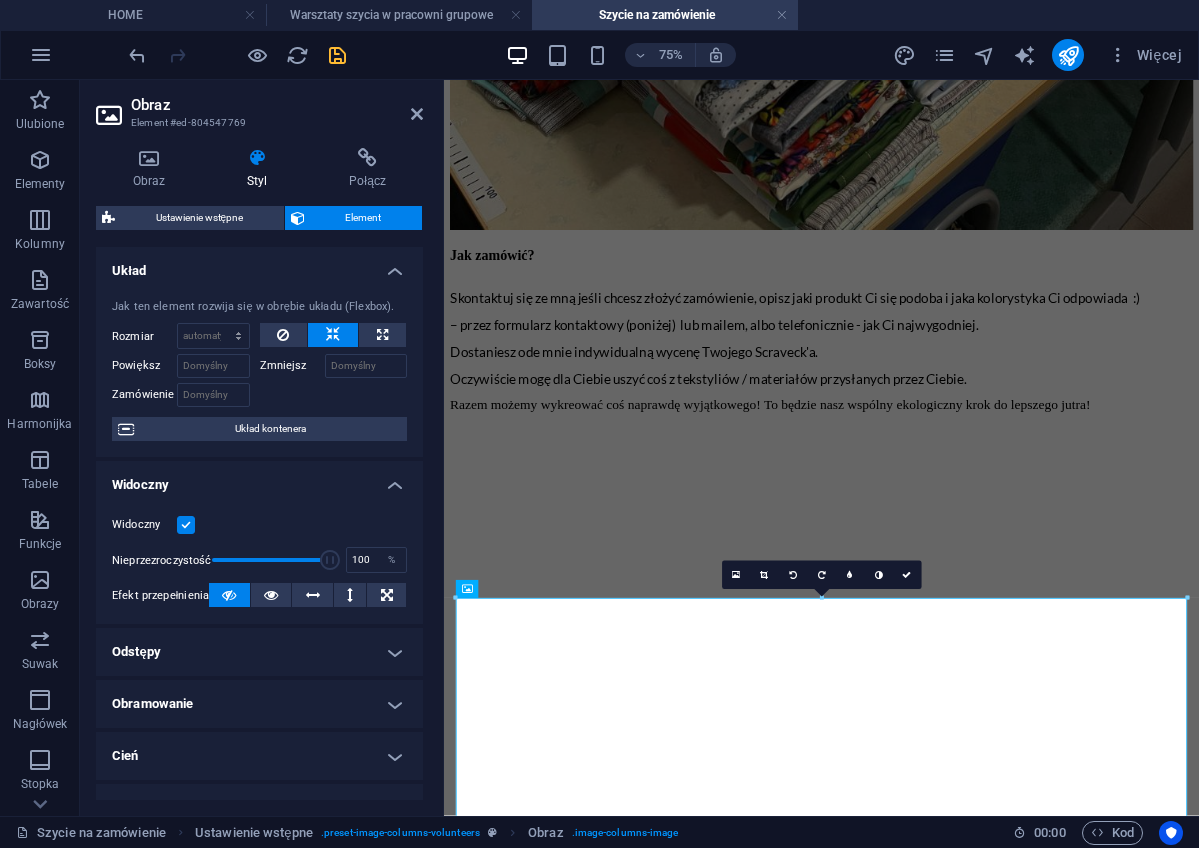 type 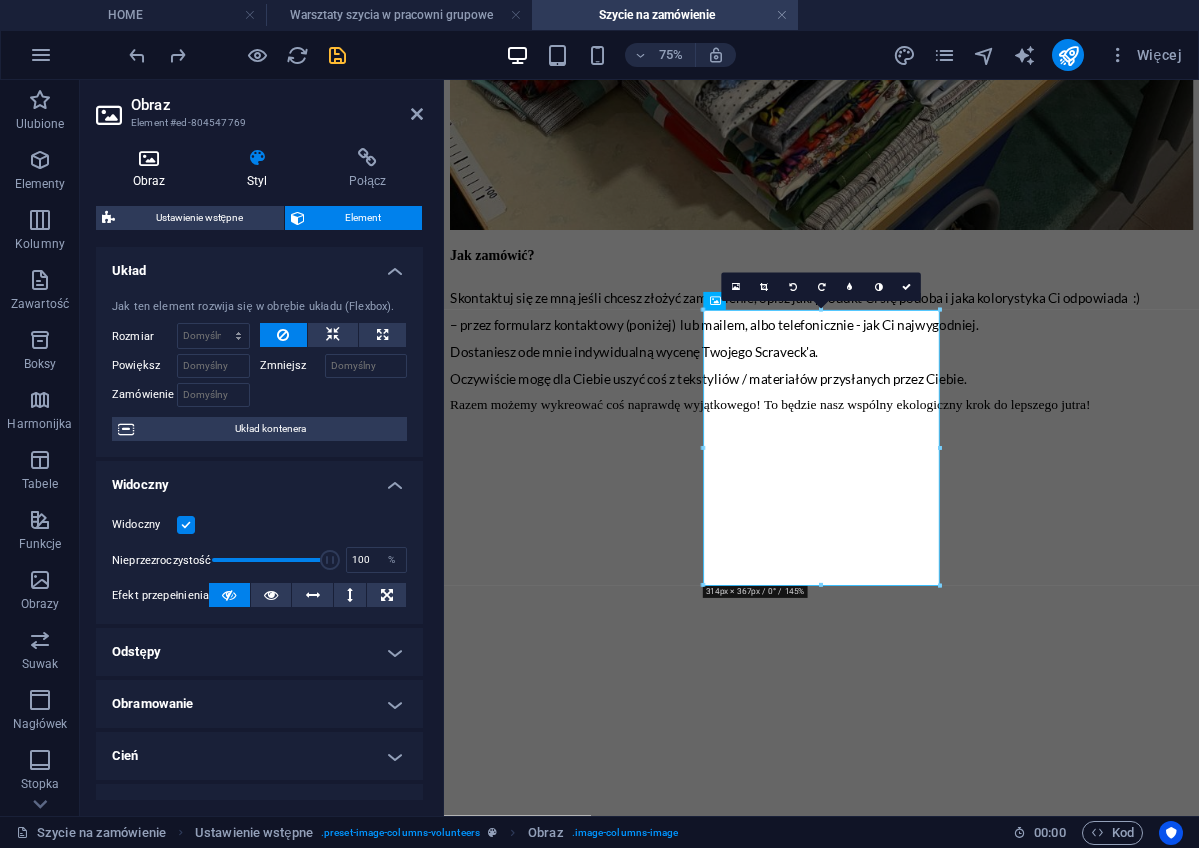 click on "Obraz" at bounding box center [153, 169] 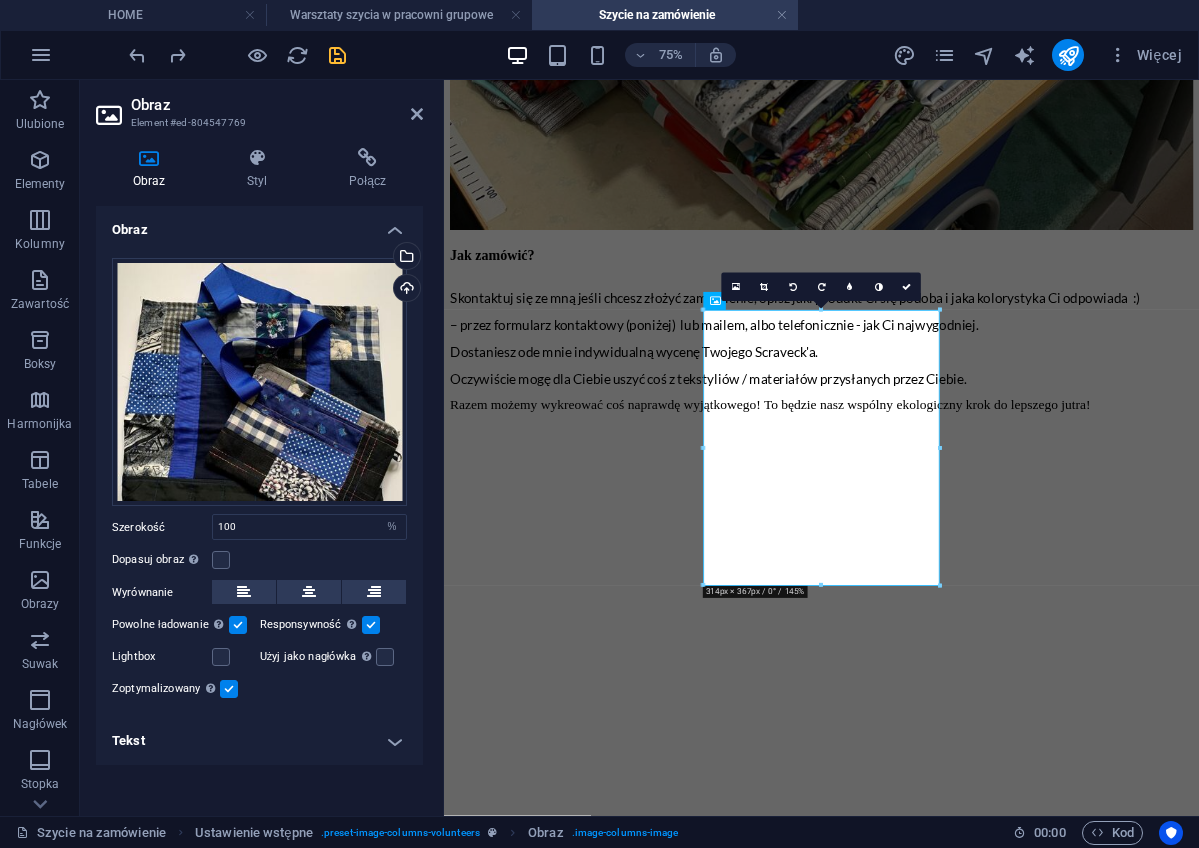 click on "Tekst" at bounding box center (259, 741) 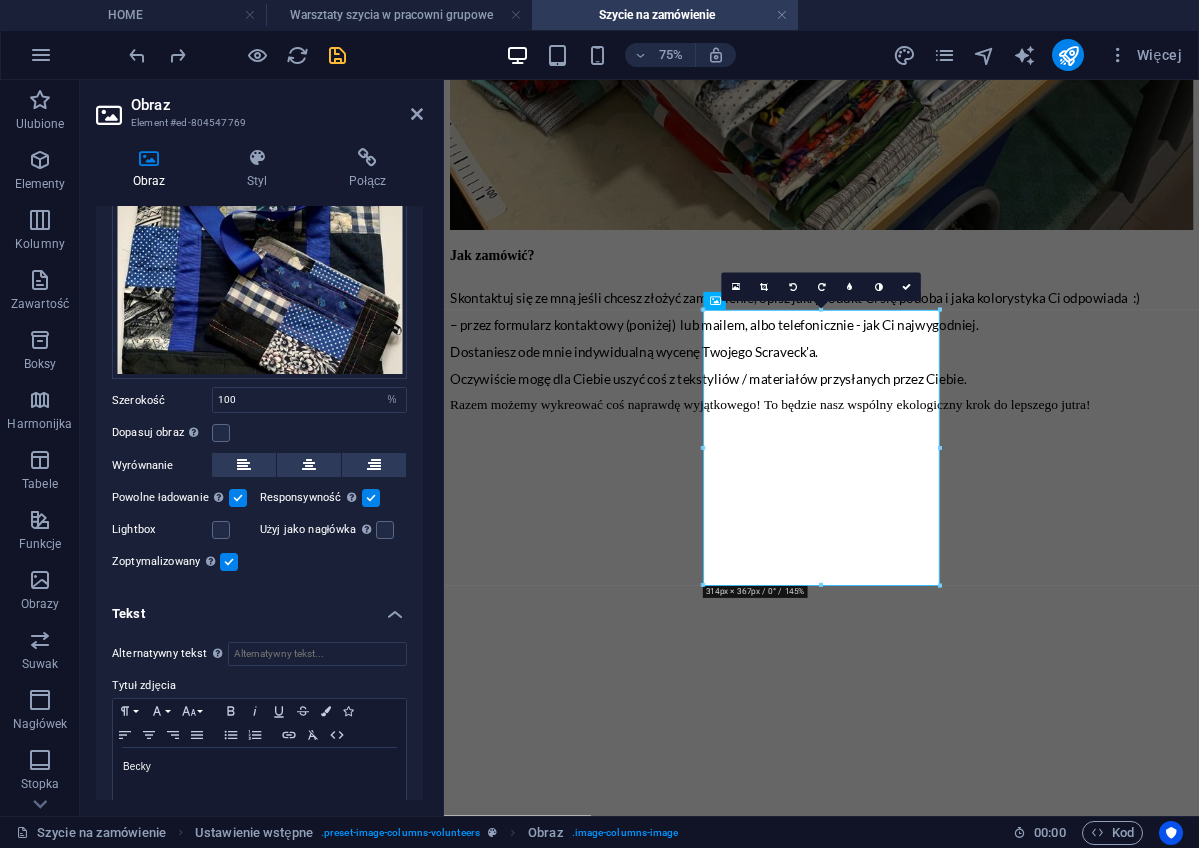 scroll, scrollTop: 128, scrollLeft: 0, axis: vertical 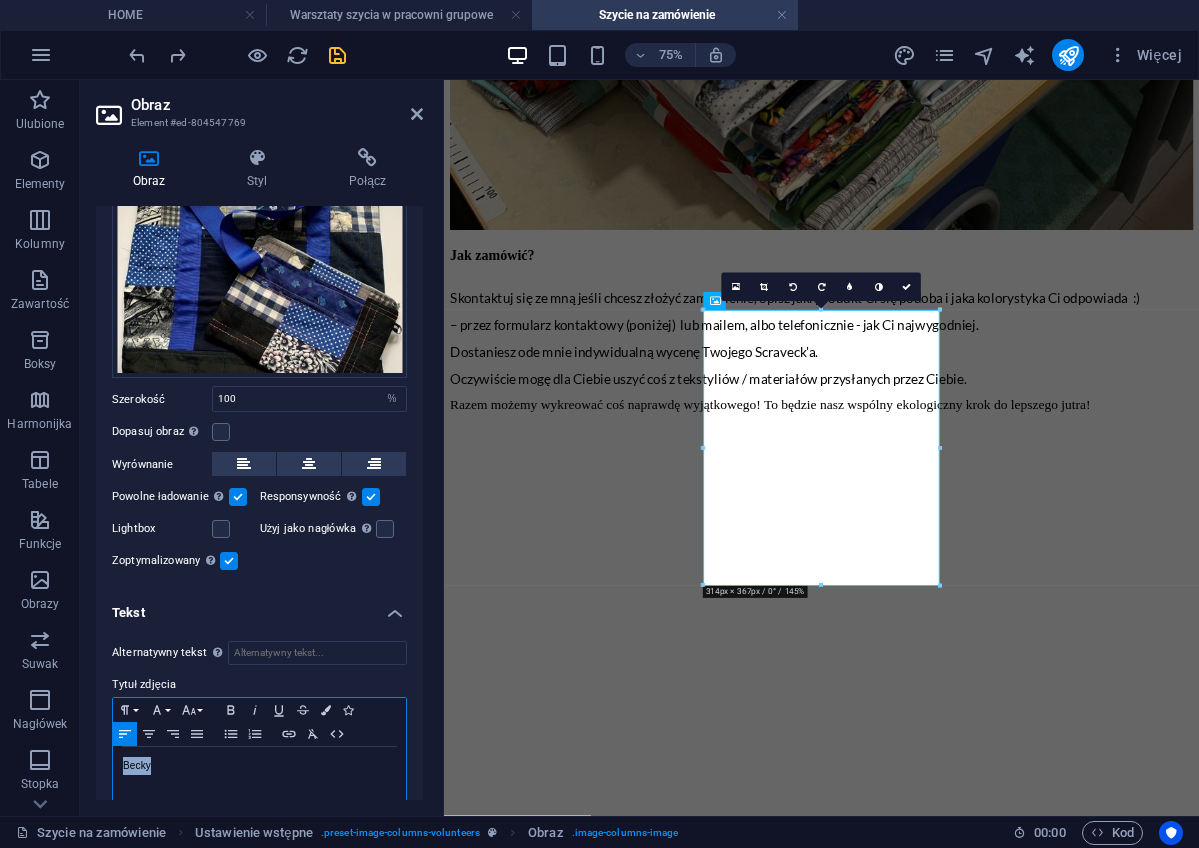 drag, startPoint x: 167, startPoint y: 767, endPoint x: 101, endPoint y: 765, distance: 66.0303 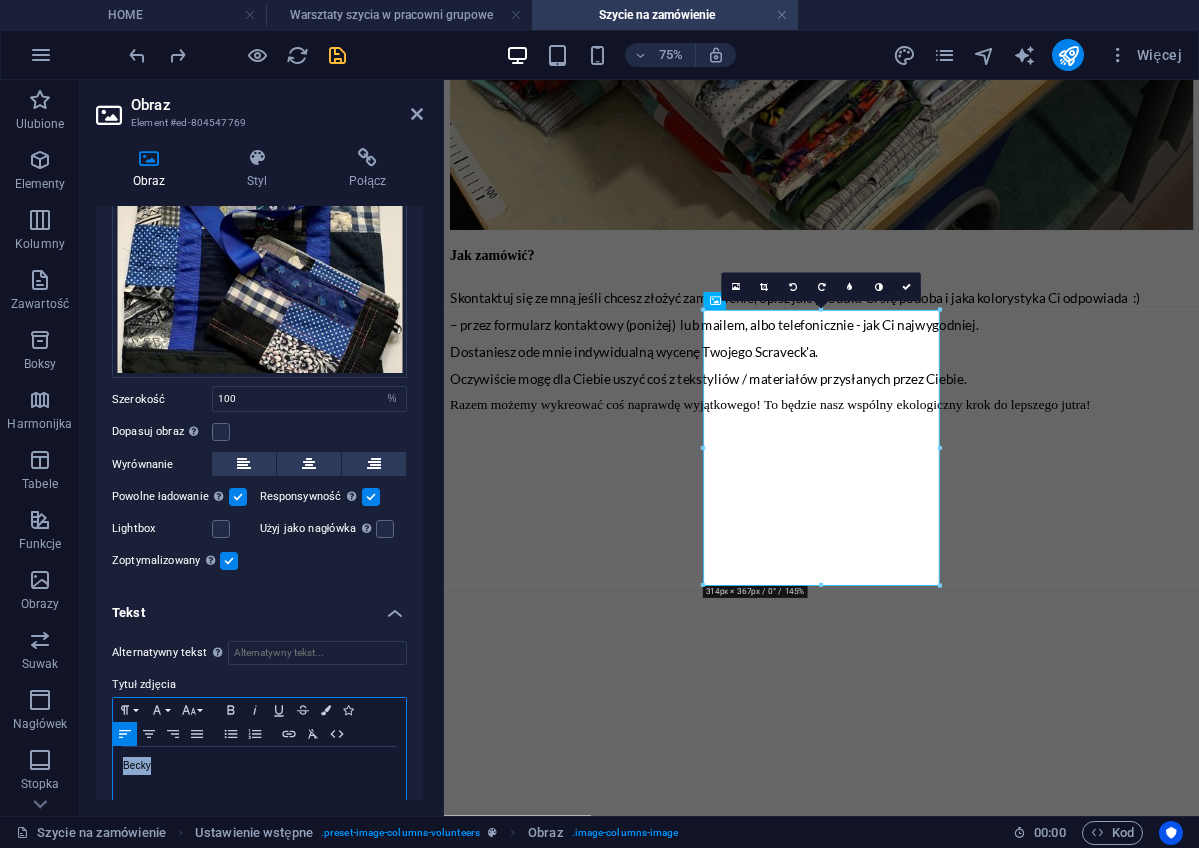 click on "Alternatywny tekst Tekst alternatywny jest używany przez urządzenia, które nie mogą wyświetlać obrazów (np. wyszukiwarki obrazów) i powinien być dodany do każdego obrazu, aby poprawić dostępność strony. Tytuł zdjęcia Paragraph Format Normal Heading 1 Heading 2 Heading 3 Heading 4 Heading 5 Heading 6 Code Font Family Arial Georgia Impact Tahoma Times New Roman Verdana Font Size 8 9 10 11 12 14 18 24 30 36 48 60 72 96 Bold Italic Underline Strikethrough Colors Icons Align Left Align Center Align Right Align Justify Unordered List Ordered List Insert Link Clear Formatting HTML Becky" at bounding box center (259, 725) 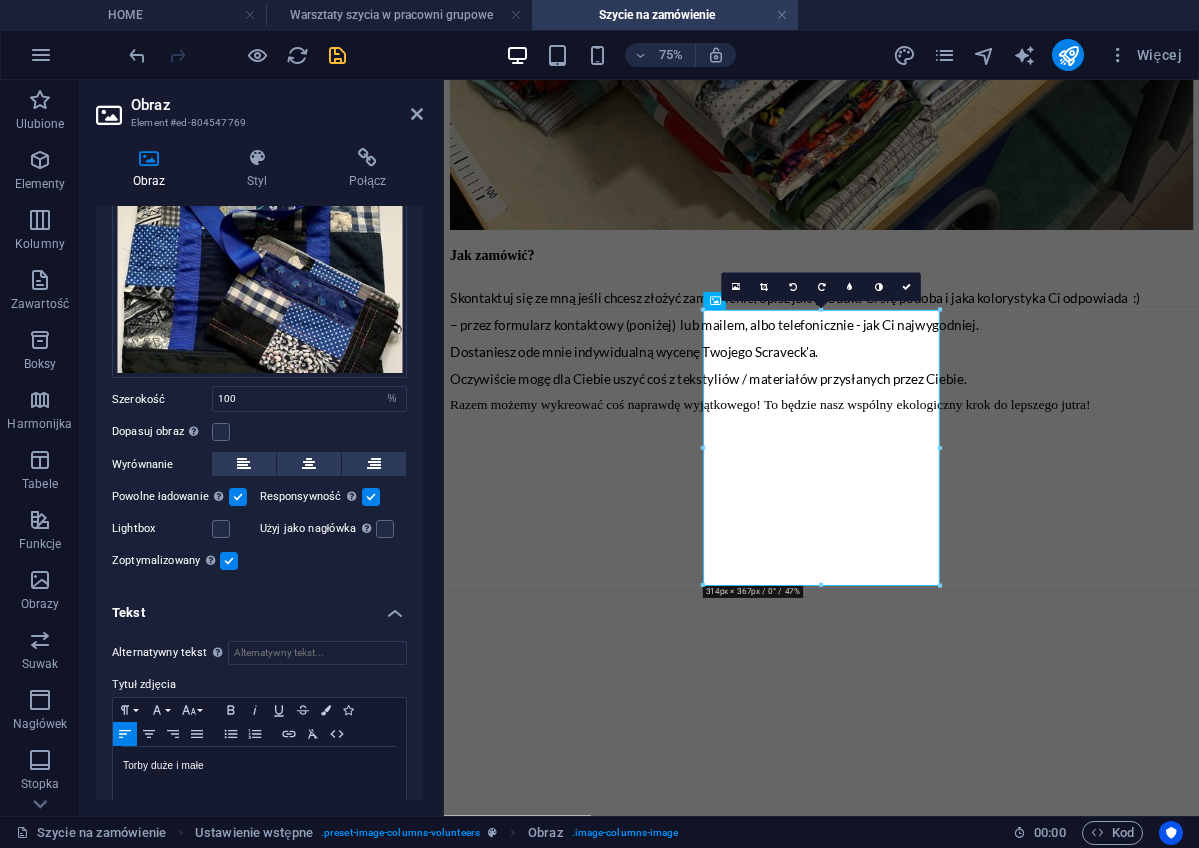 click on "Tekst" at bounding box center (259, 607) 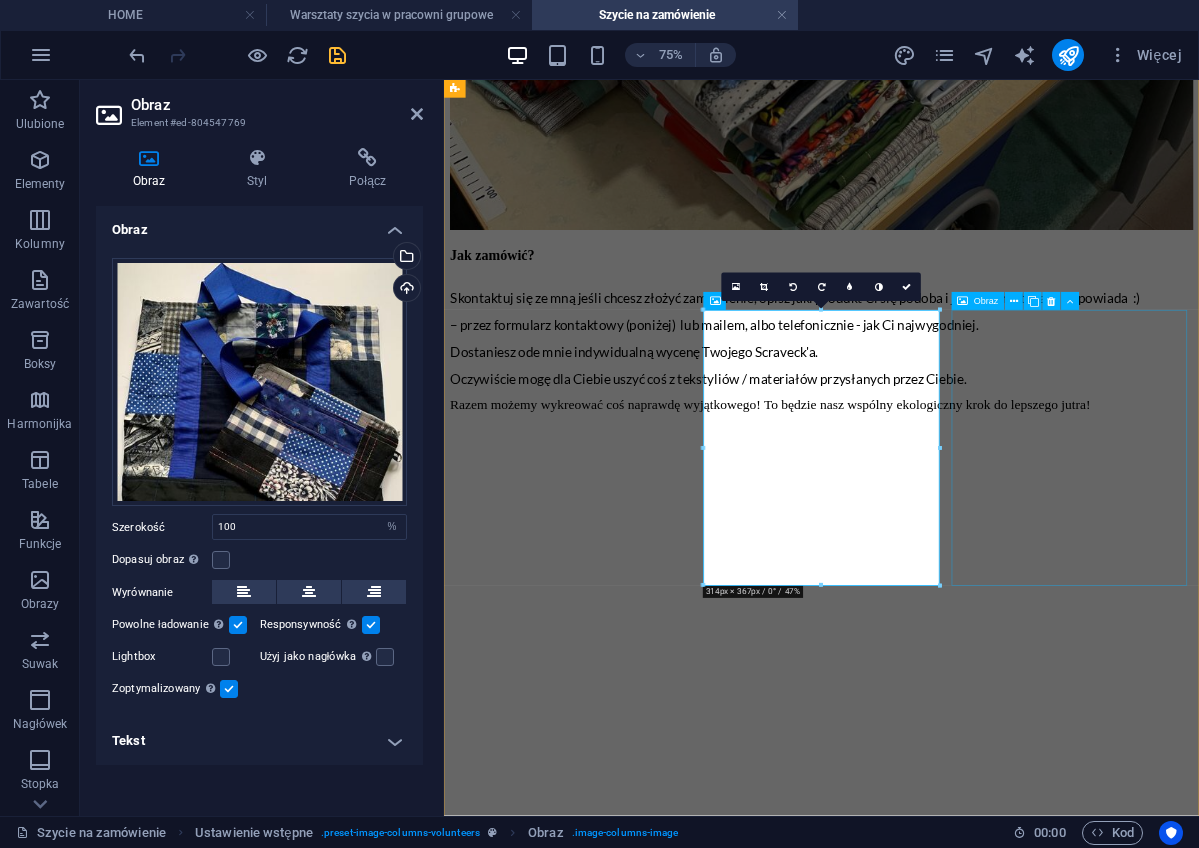 click on "Josh" at bounding box center (947, 8084) 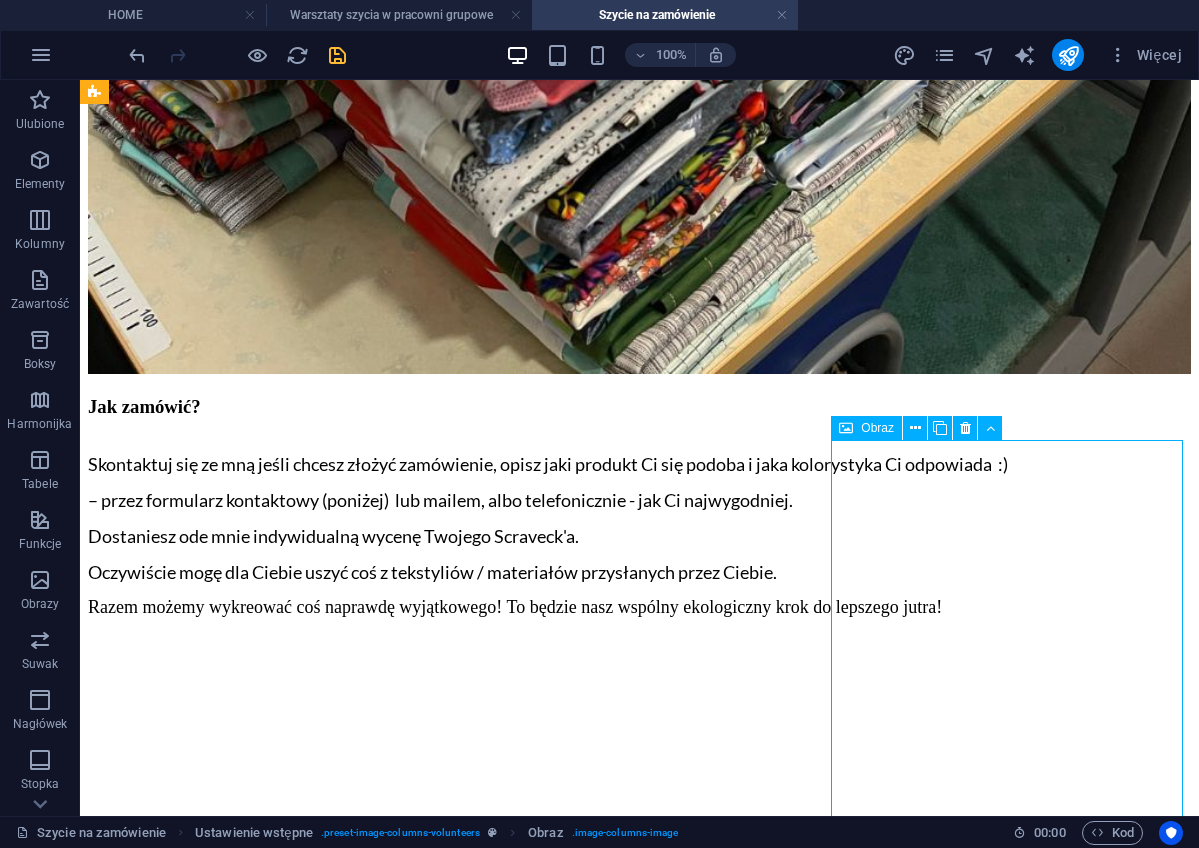click on "Josh" at bounding box center (639, 8897) 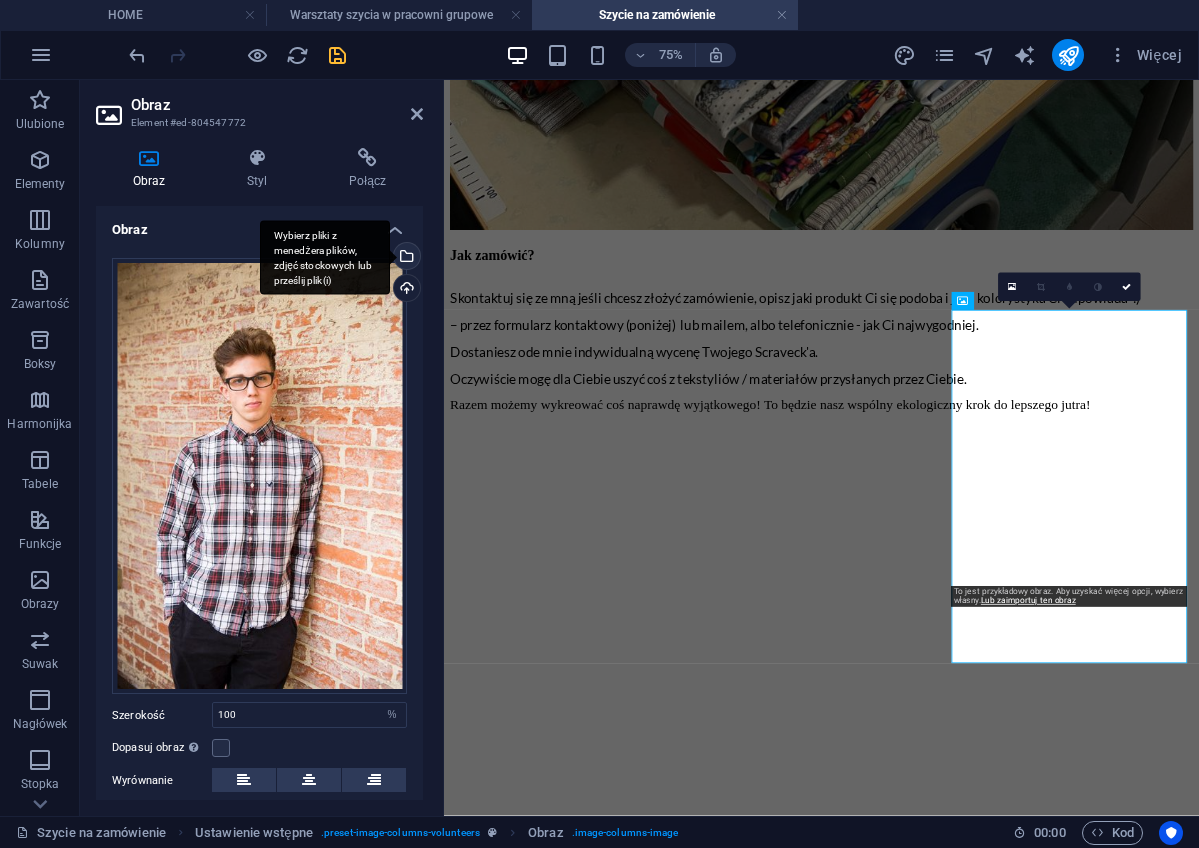 click on "Wybierz pliki z menedżera plików, zdjęć stockowych lub prześlij plik(i)" at bounding box center [325, 257] 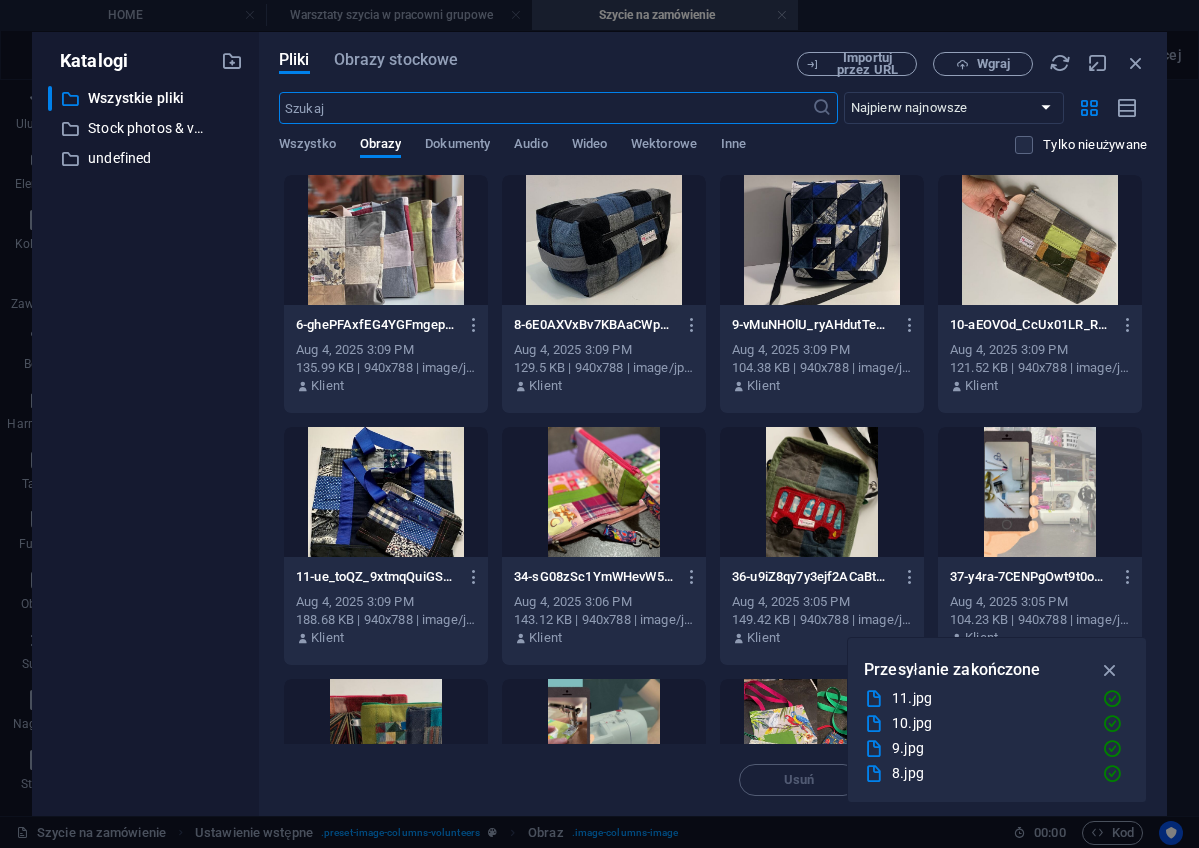 scroll, scrollTop: 1703, scrollLeft: 0, axis: vertical 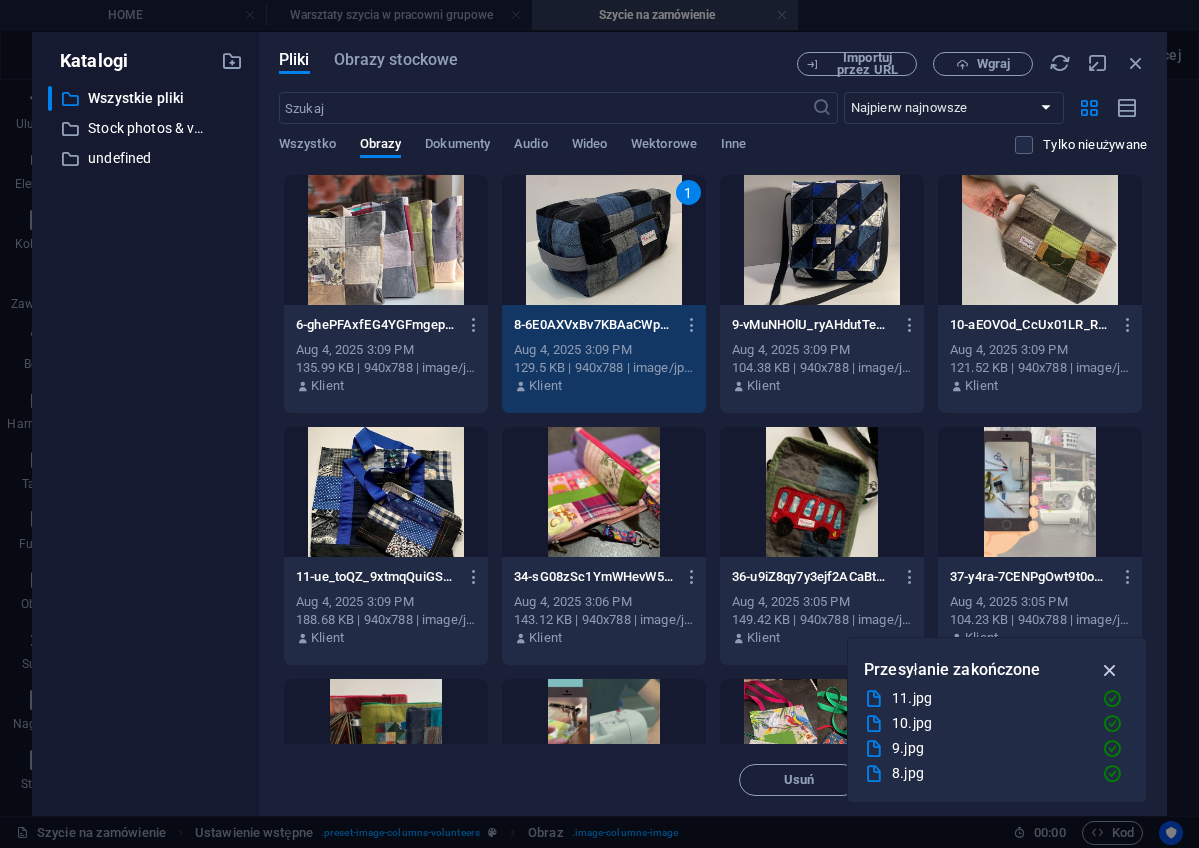 click at bounding box center [1110, 670] 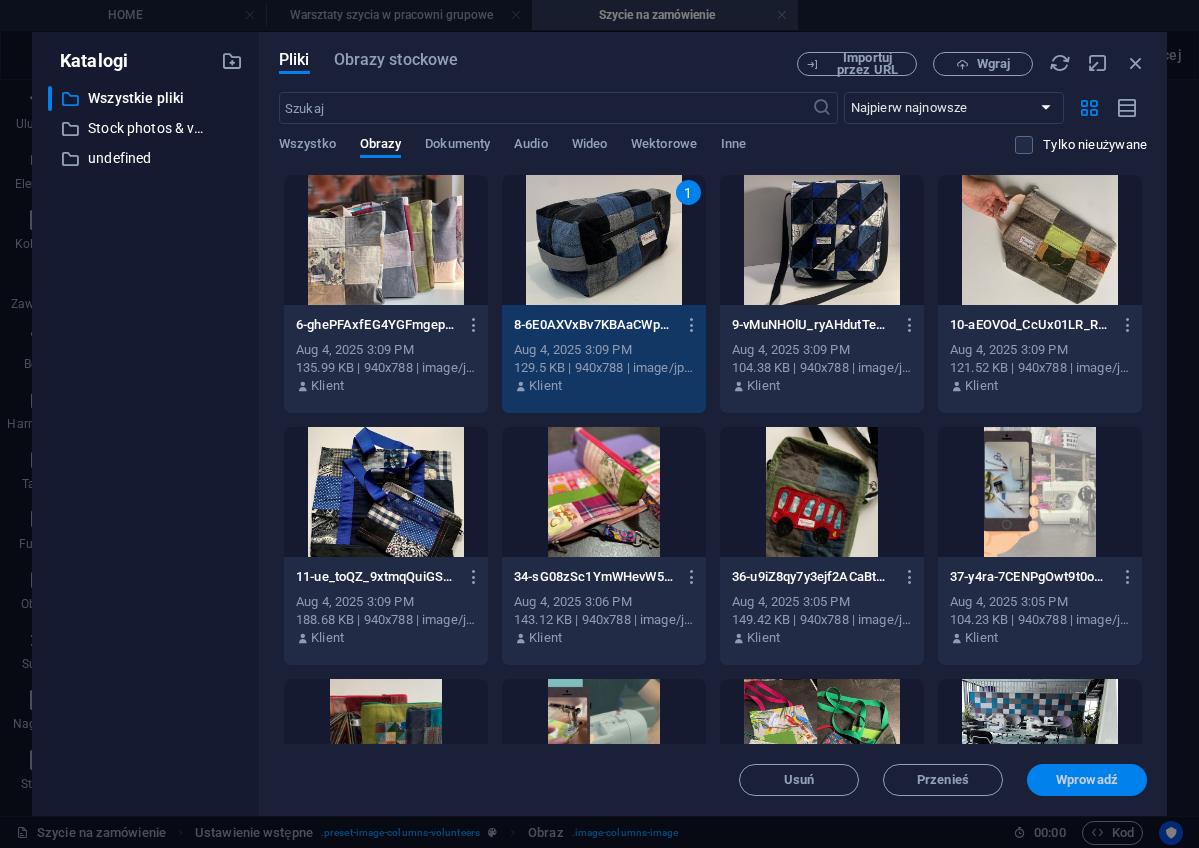 click on "Wprowadź" at bounding box center (1087, 780) 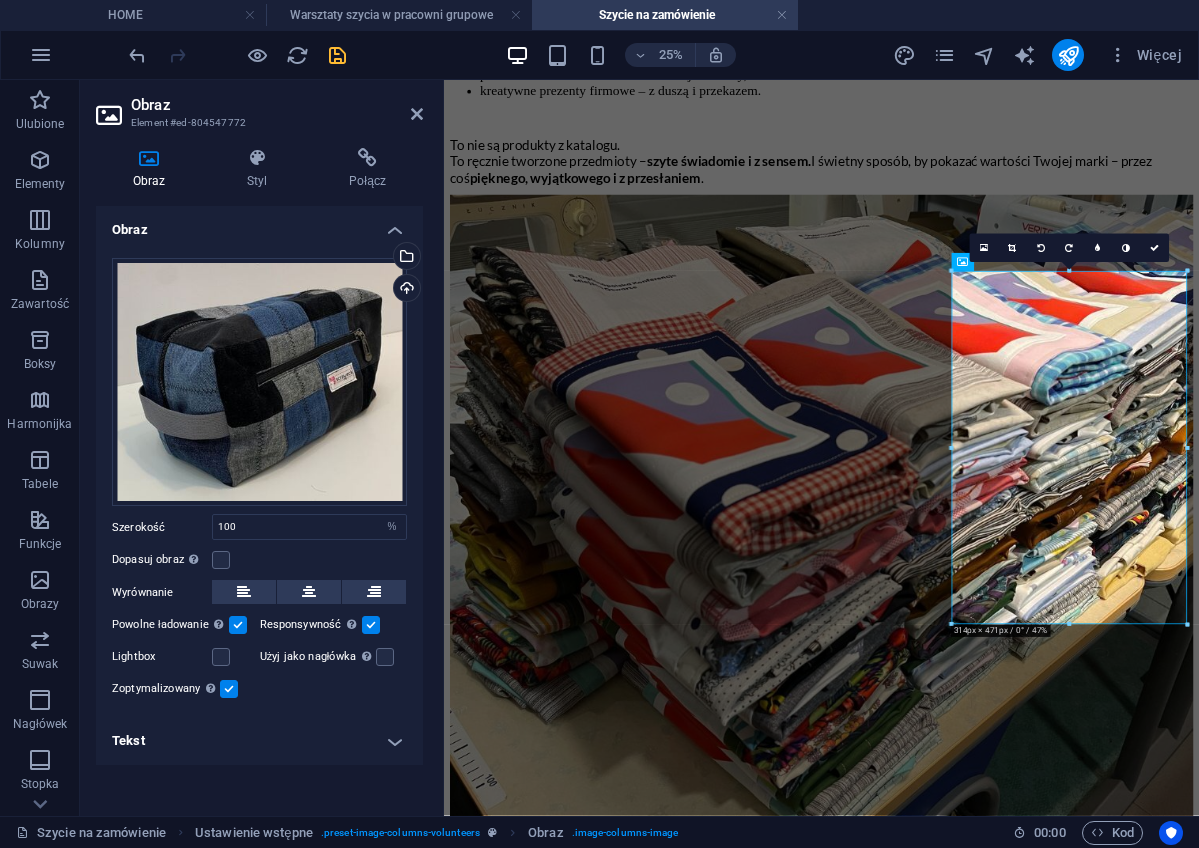scroll, scrollTop: 2540, scrollLeft: 0, axis: vertical 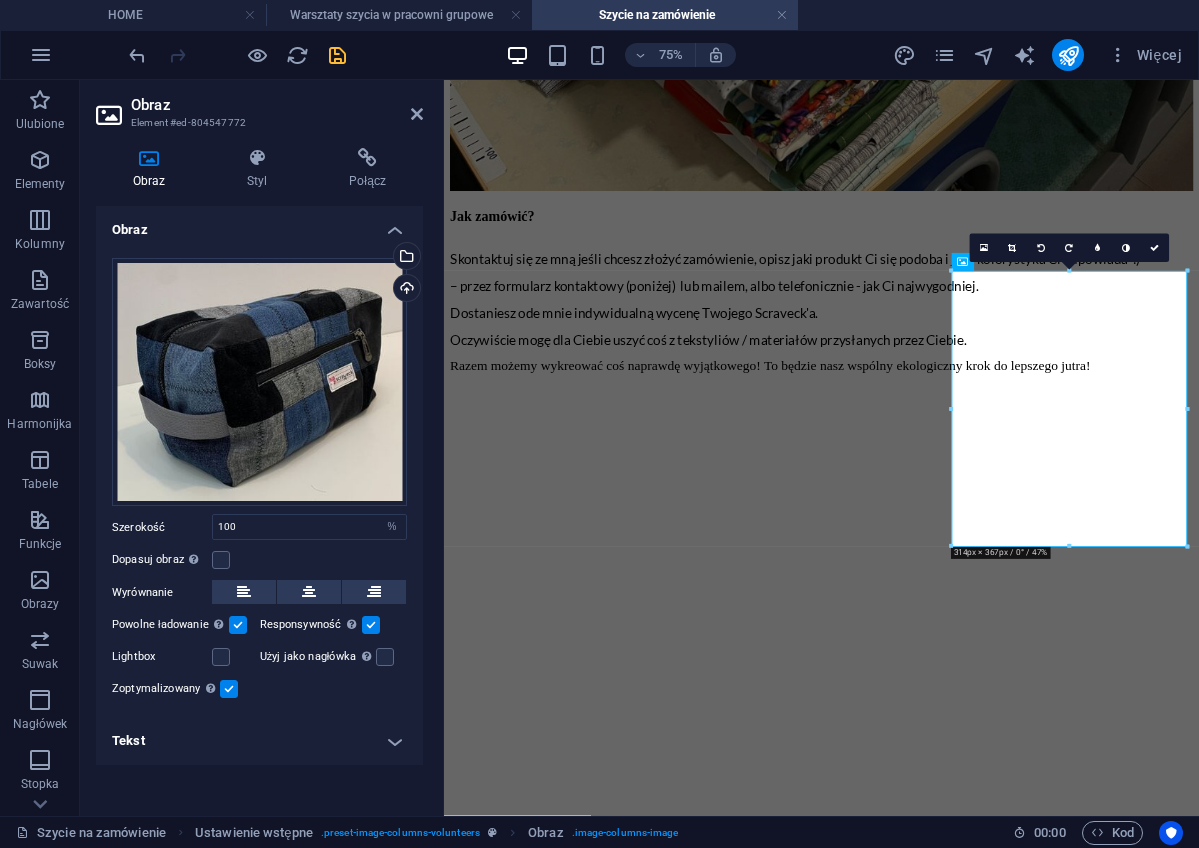 click on "Tekst" at bounding box center [259, 741] 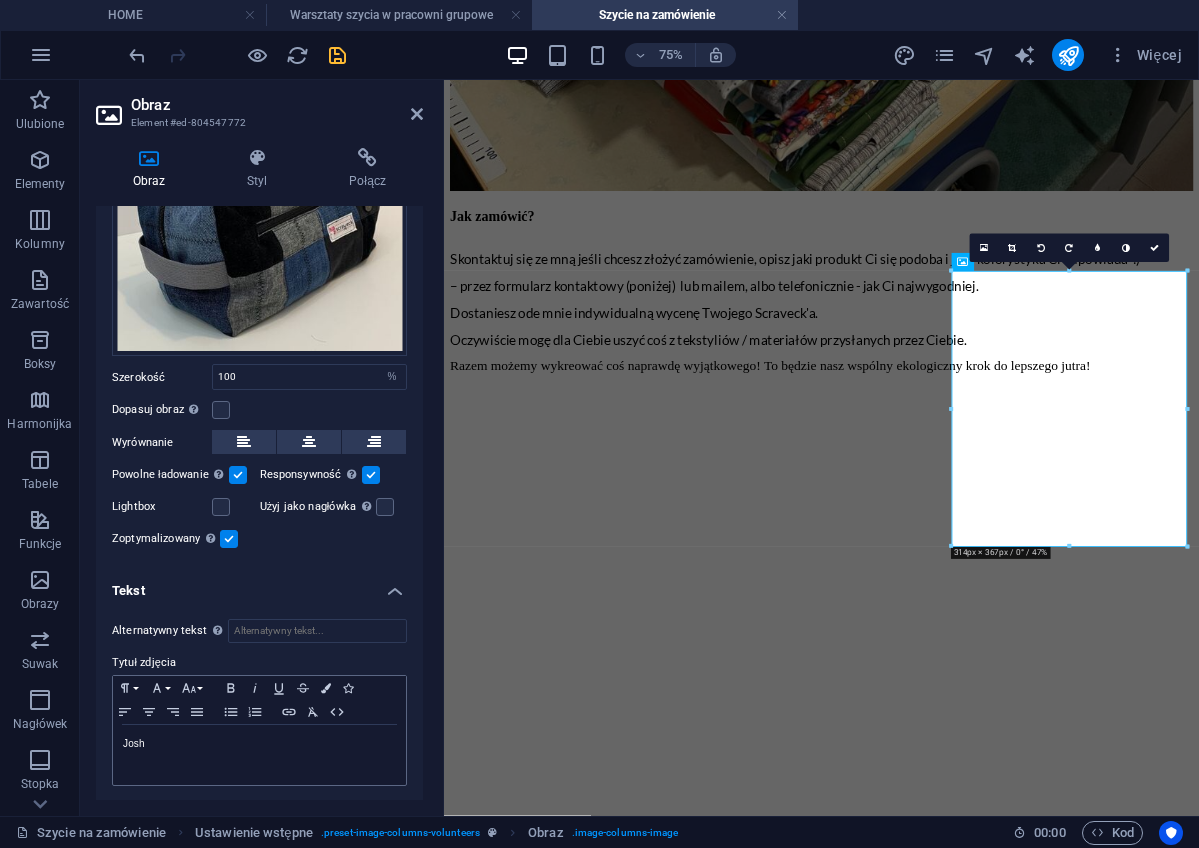 scroll, scrollTop: 149, scrollLeft: 0, axis: vertical 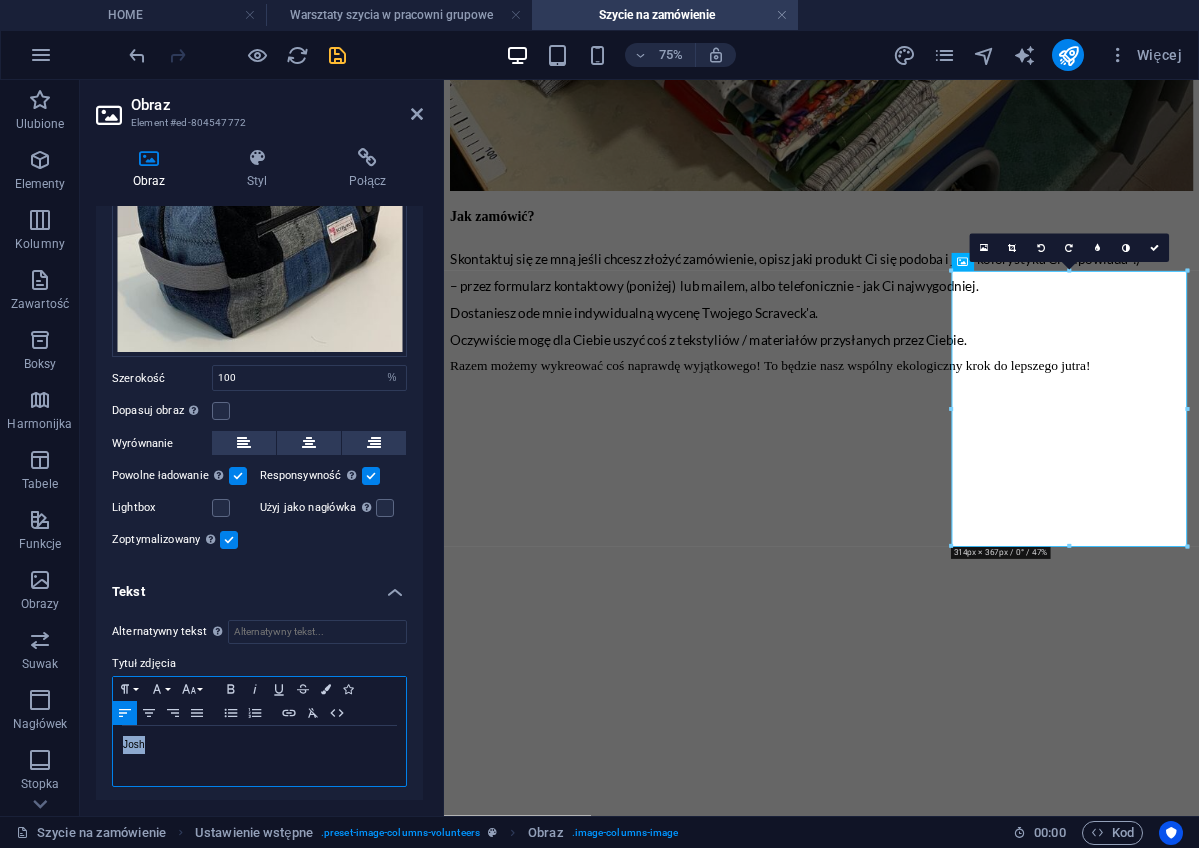 drag, startPoint x: 149, startPoint y: 744, endPoint x: 111, endPoint y: 743, distance: 38.013157 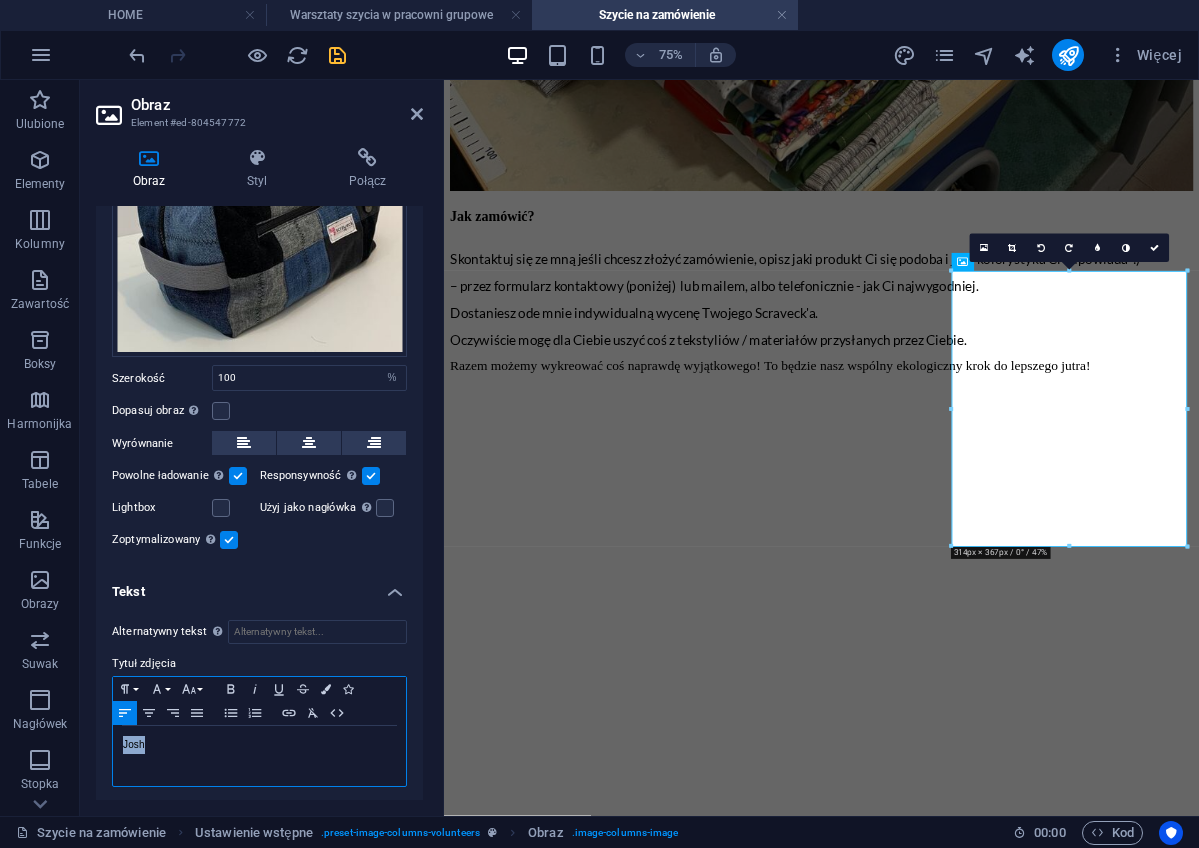 click on "Alternatywny tekst Tekst alternatywny jest używany przez urządzenia, które nie mogą wyświetlać obrazów (np. wyszukiwarki obrazów) i powinien być dodany do każdego obrazu, aby poprawić dostępność strony. Tytuł zdjęcia Paragraph Format Normal Heading 1 Heading 2 Heading 3 Heading 4 Heading 5 Heading 6 Code Font Family Arial Georgia Impact Tahoma Times New Roman Verdana Font Size 8 9 10 11 12 14 18 24 30 36 48 60 72 96 Bold Italic Underline Strikethrough Colors Icons Align Left Align Center Align Right Align Justify Unordered List Ordered List Insert Link Clear Formatting HTML [FIRST]" at bounding box center [259, 704] 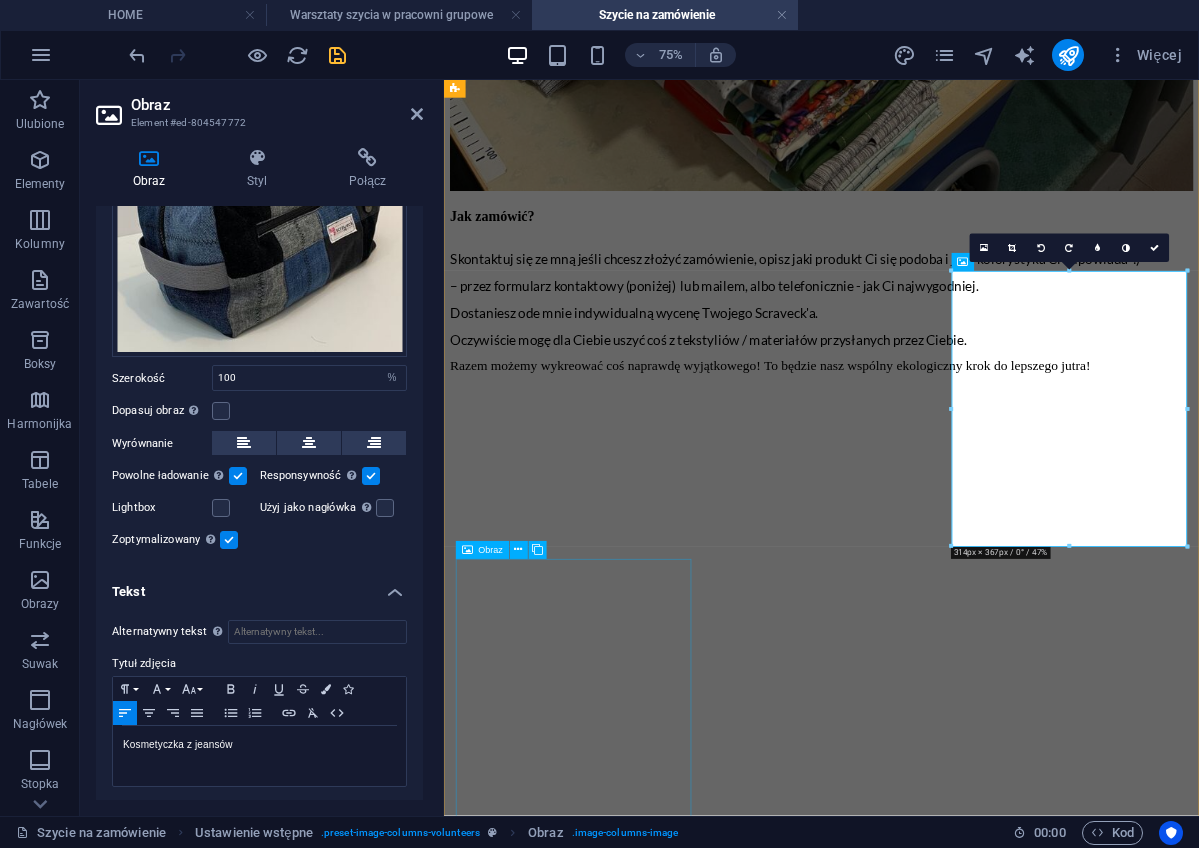 click on "Paulina" at bounding box center (947, 9242) 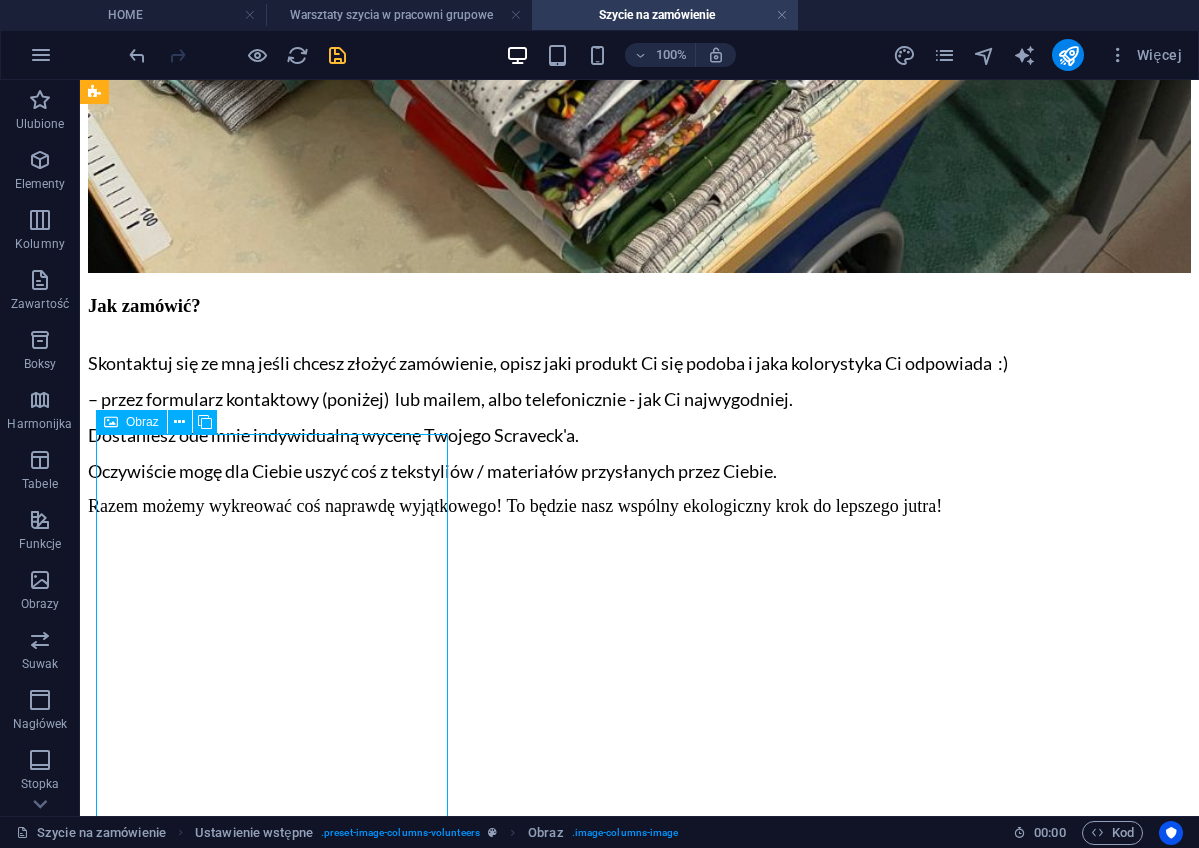 scroll, scrollTop: 2921, scrollLeft: 0, axis: vertical 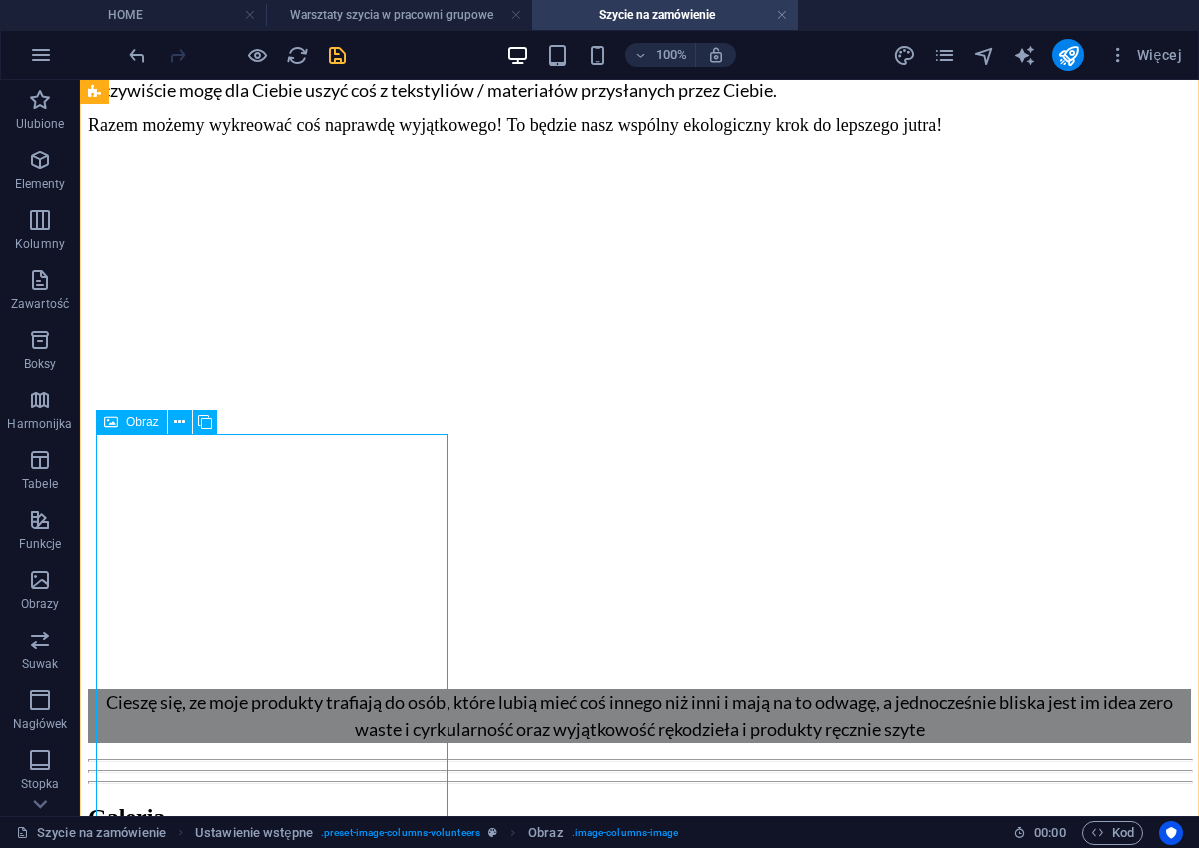 click on "Paulina" at bounding box center [639, 9634] 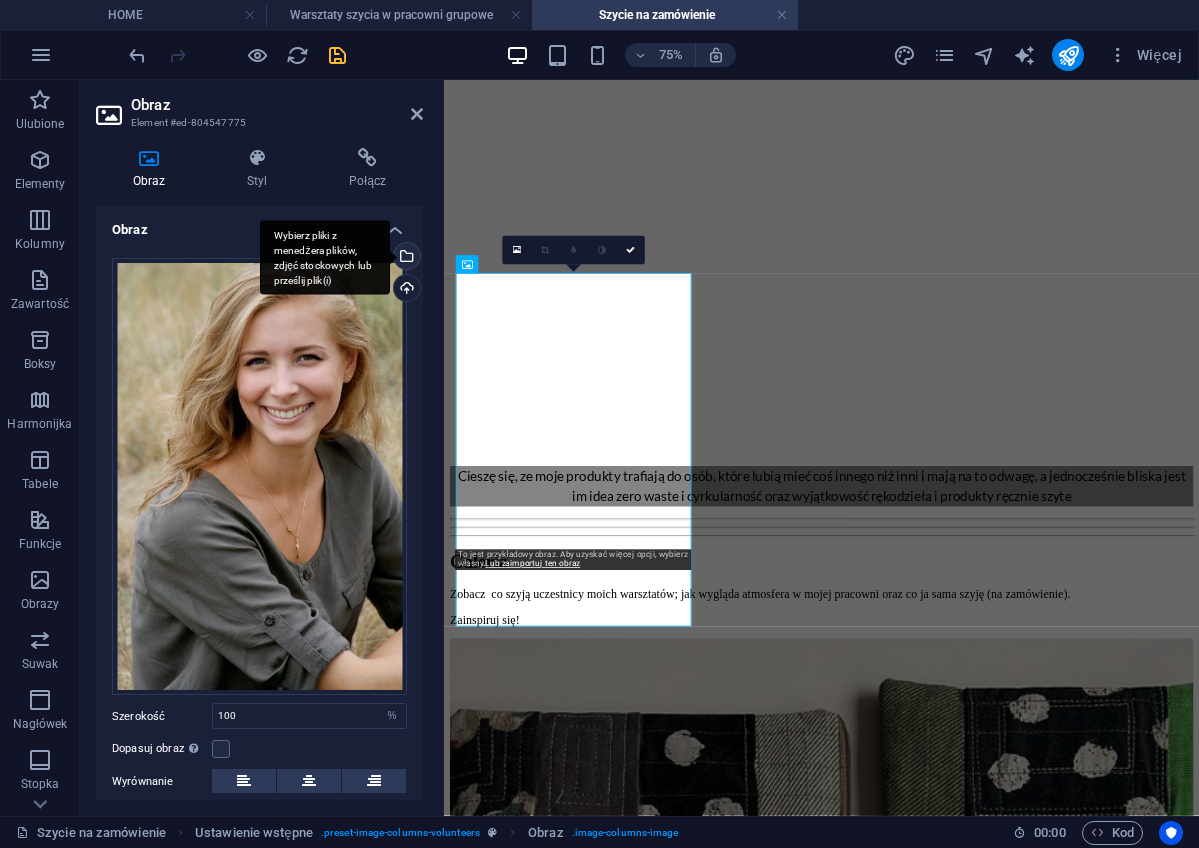 click on "Wybierz pliki z menedżera plików, zdjęć stockowych lub prześlij plik(i)" at bounding box center (405, 258) 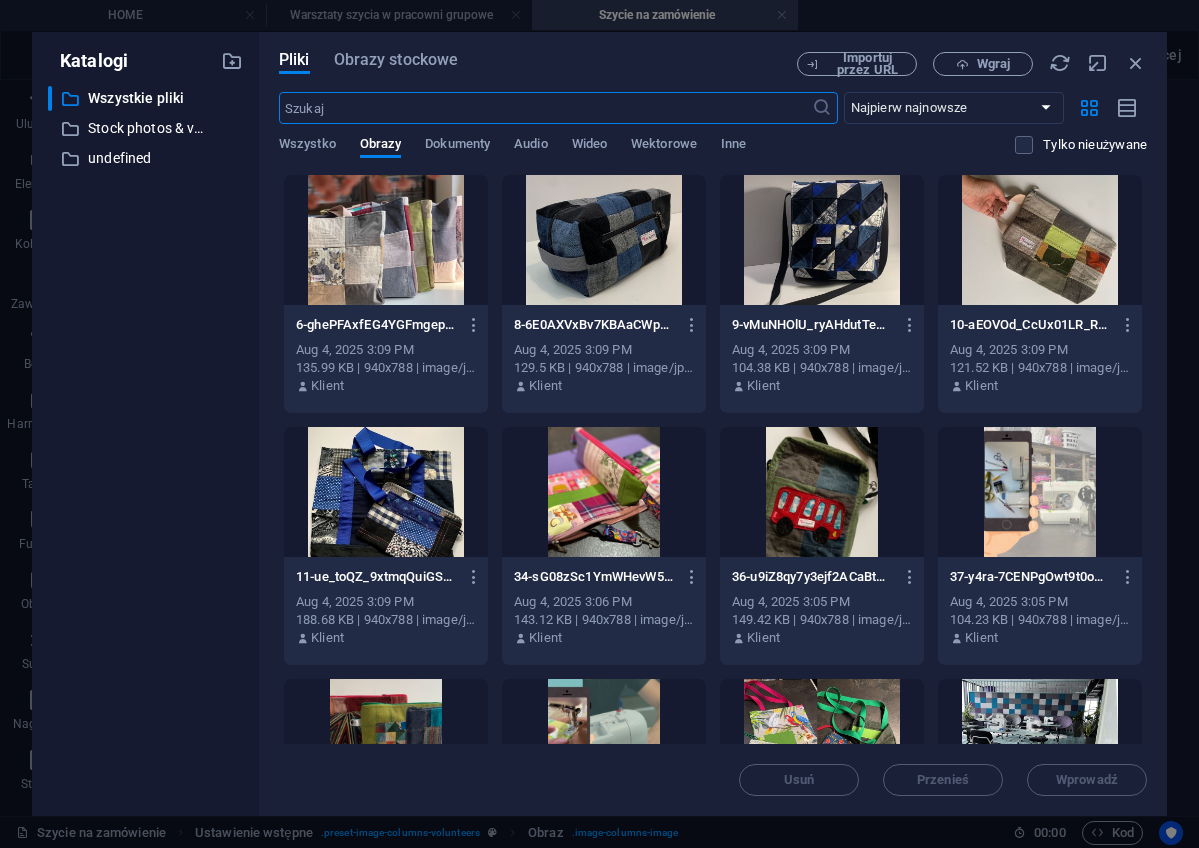 scroll, scrollTop: 1704, scrollLeft: 0, axis: vertical 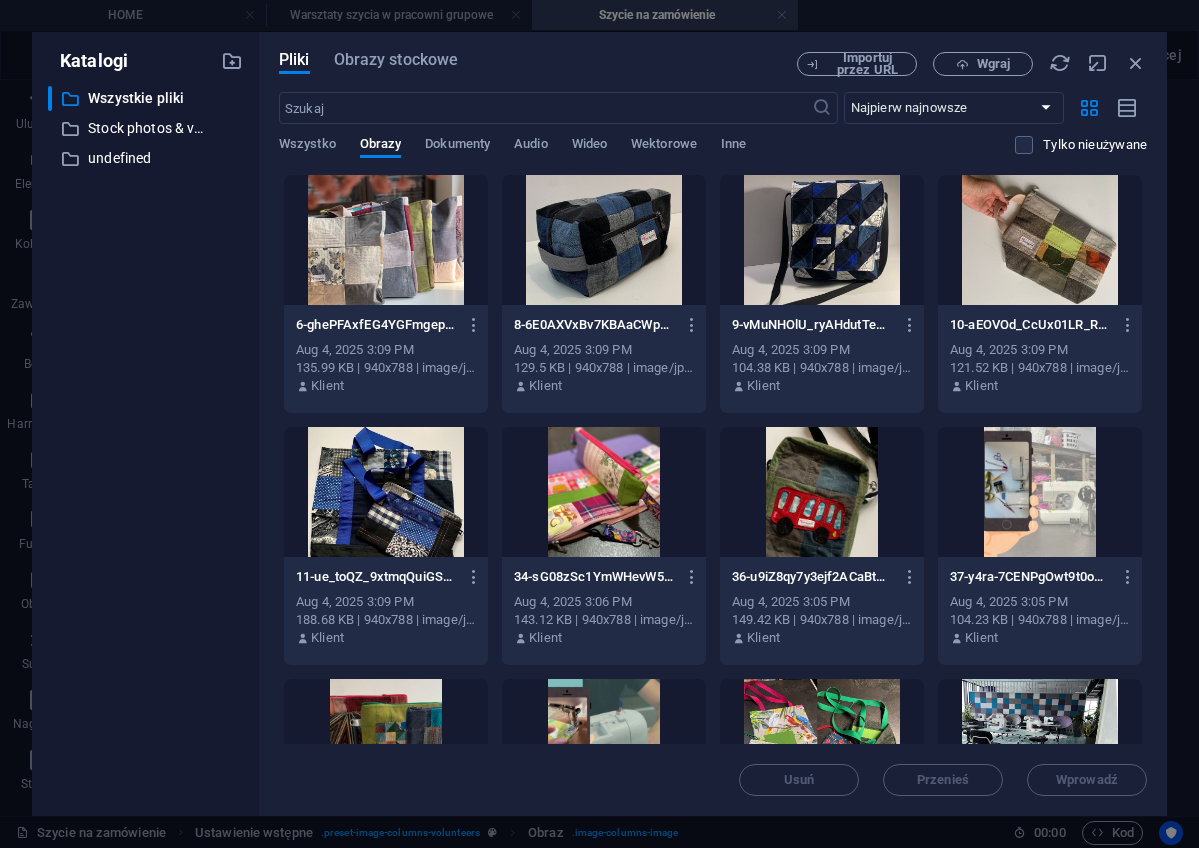 click at bounding box center [822, 240] 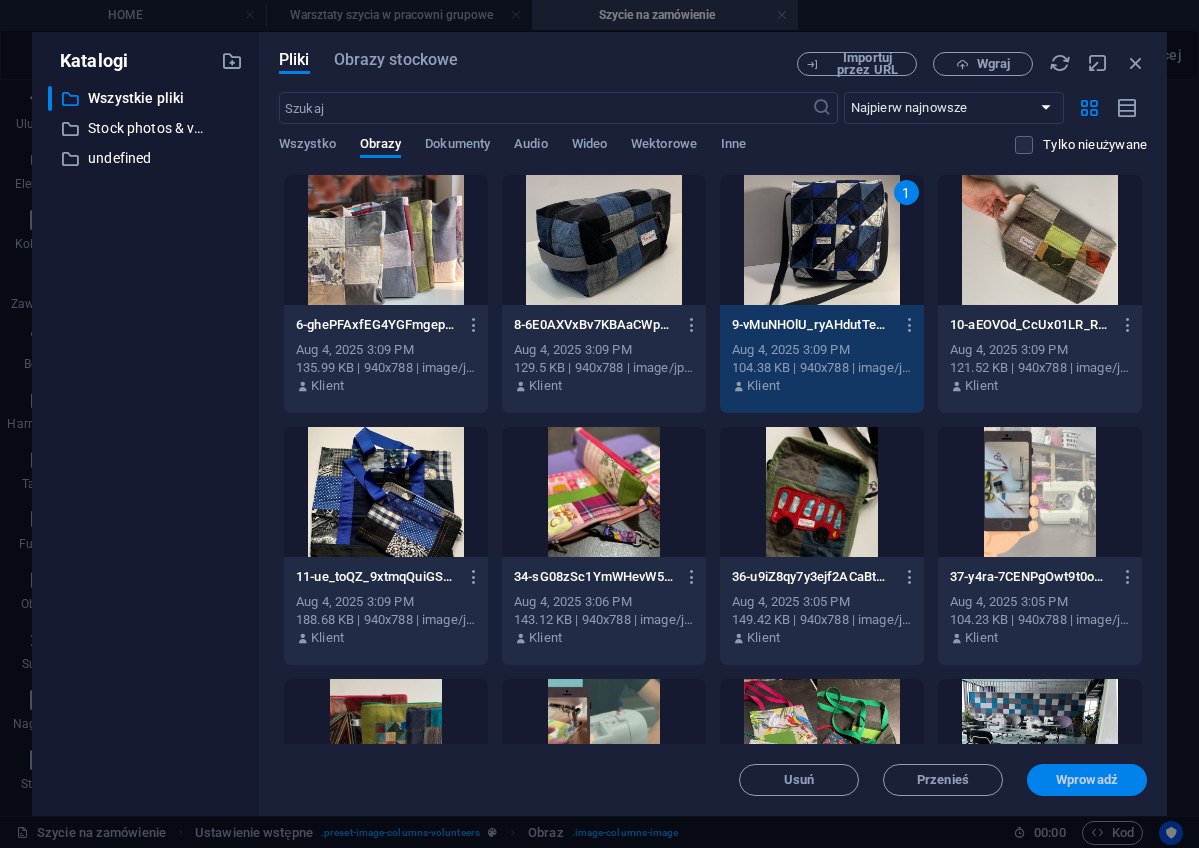 click on "Wprowadź" at bounding box center (1087, 780) 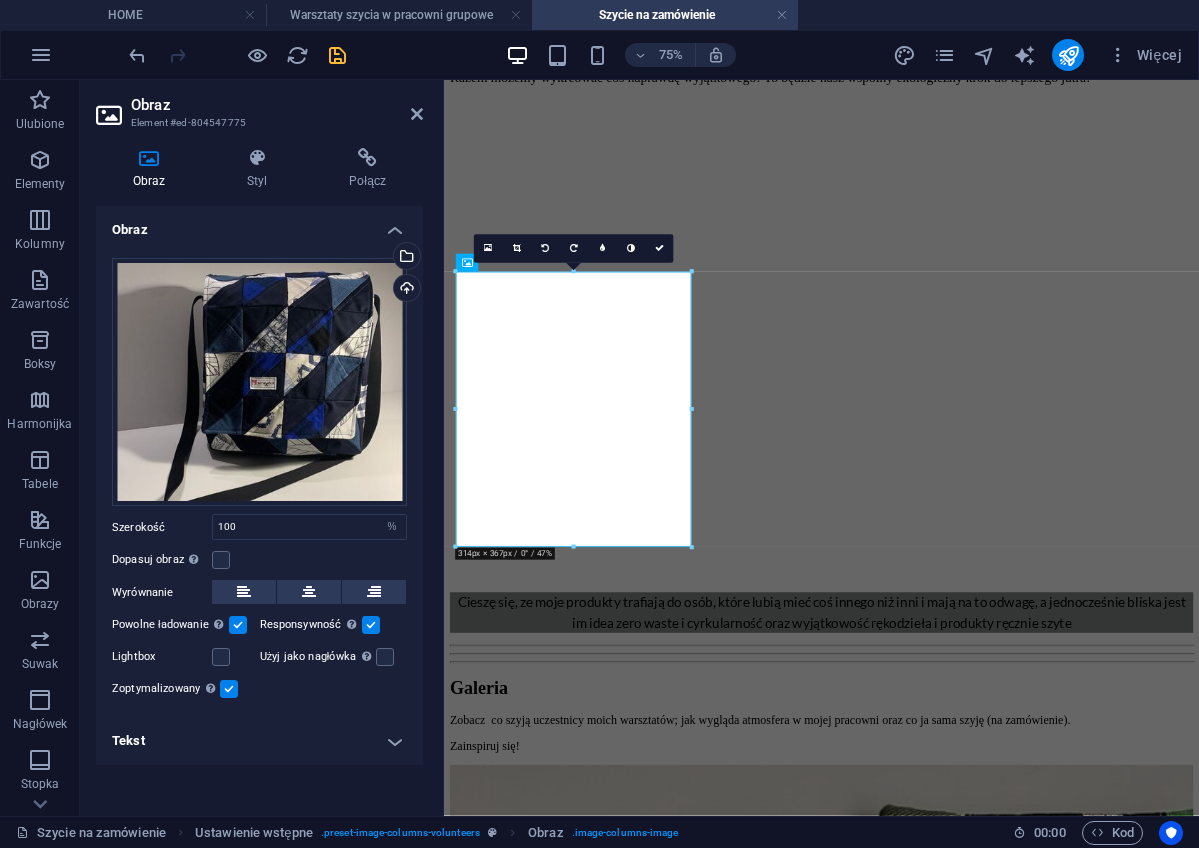click on "Tekst" at bounding box center (259, 741) 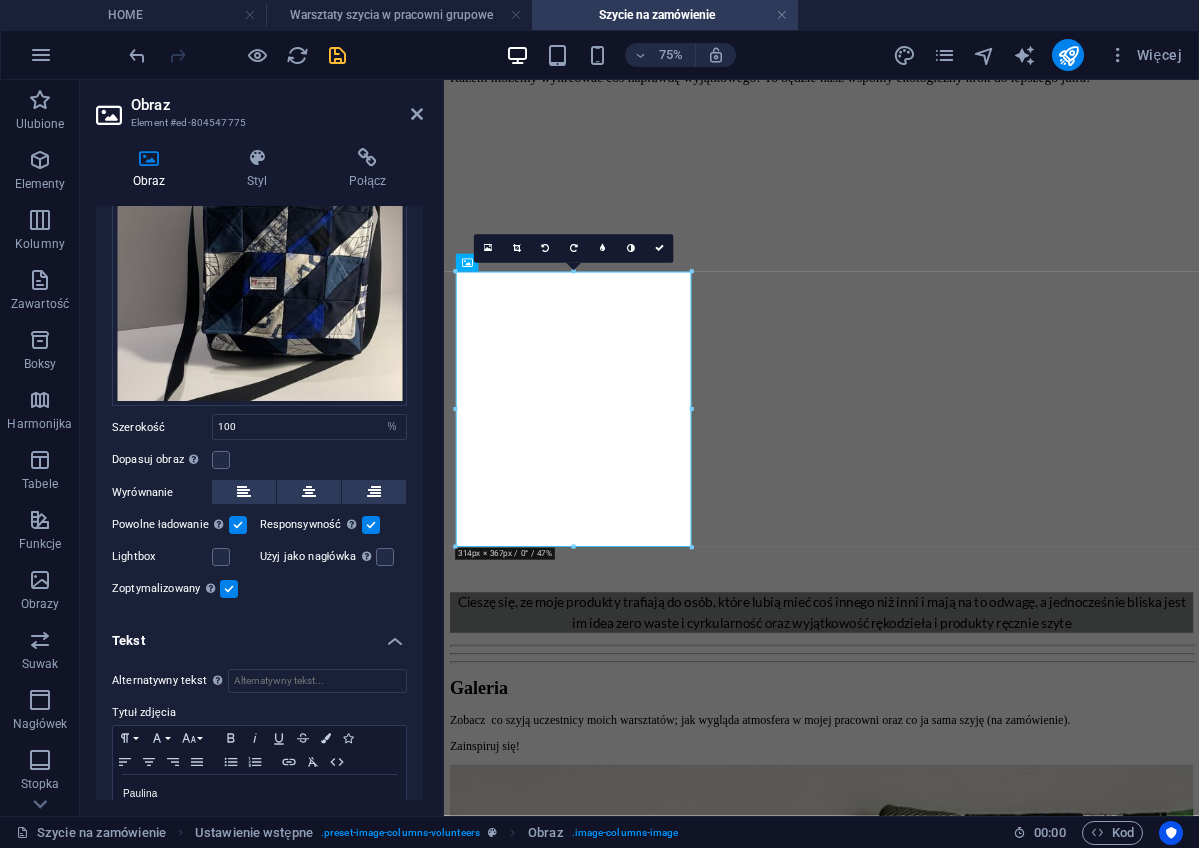 scroll, scrollTop: 116, scrollLeft: 0, axis: vertical 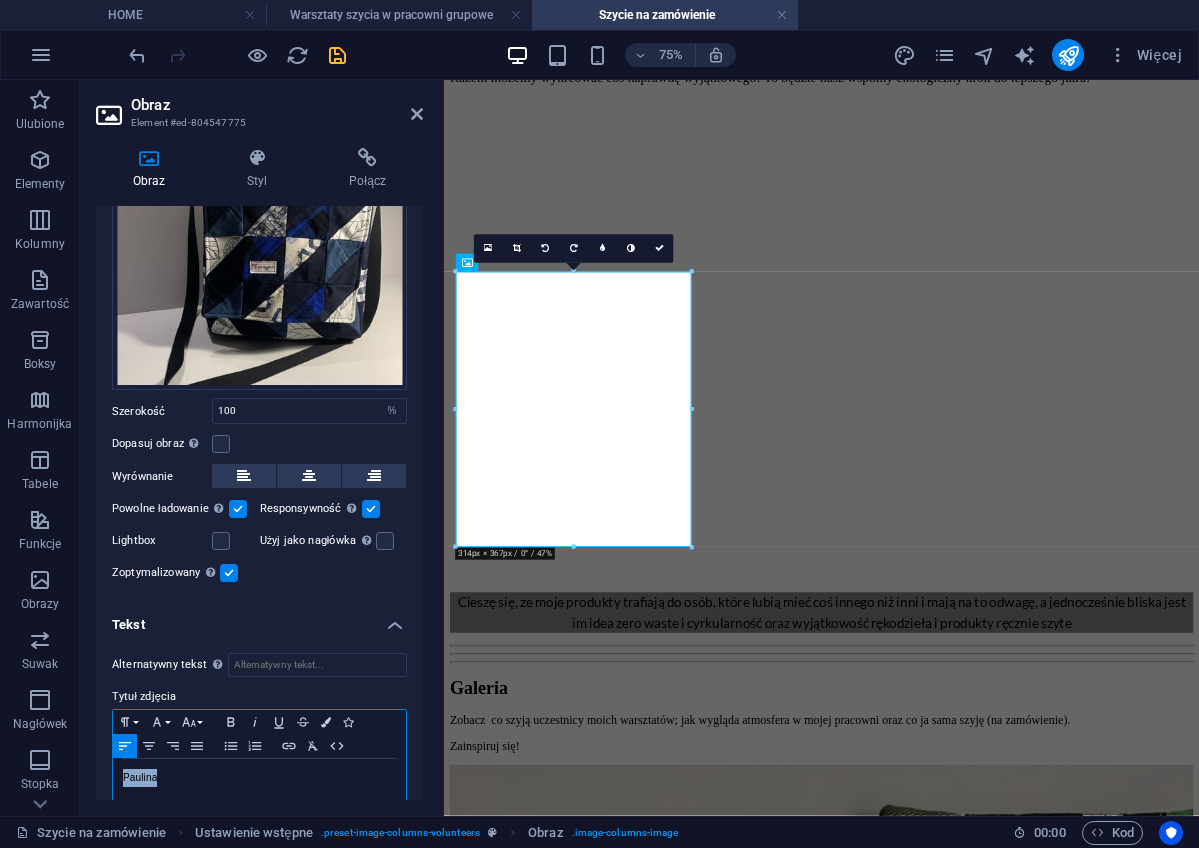 drag, startPoint x: 161, startPoint y: 781, endPoint x: 108, endPoint y: 779, distance: 53.037724 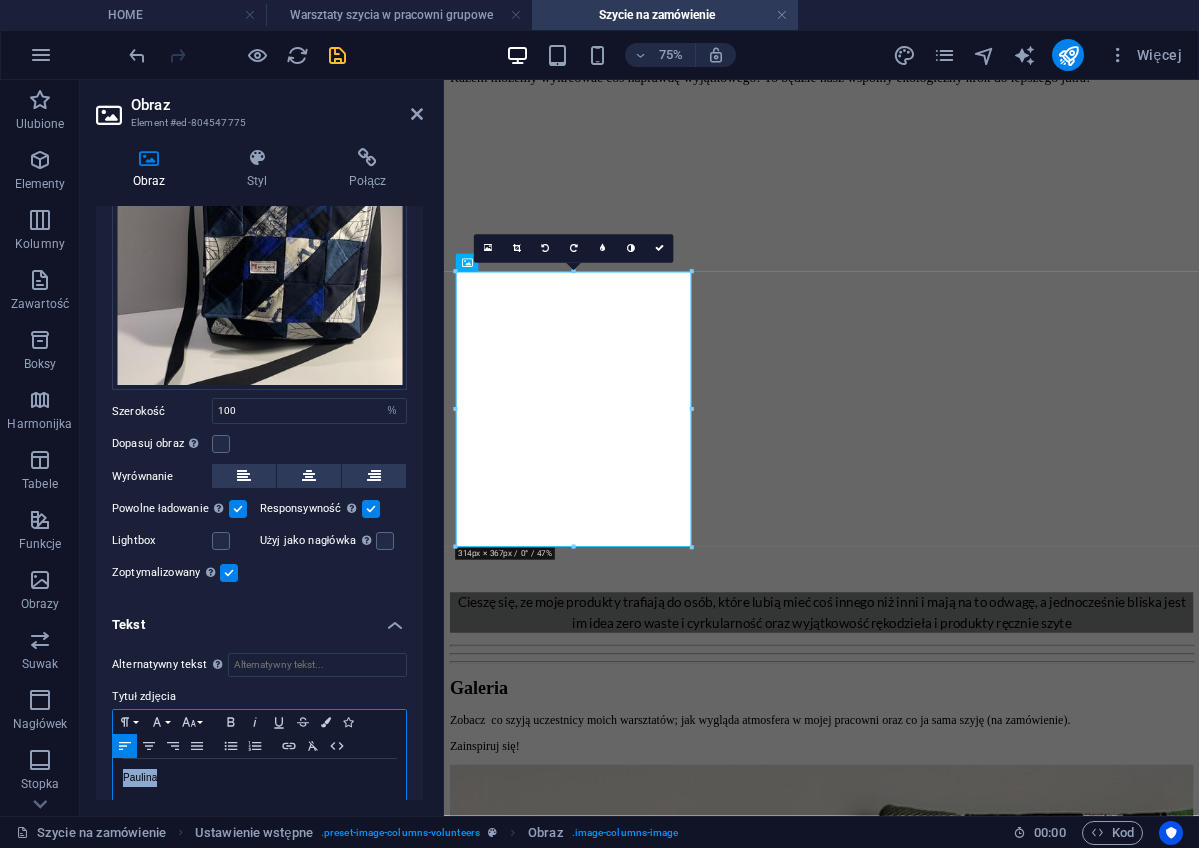 click on "Alternatywny tekst Tekst alternatywny jest używany przez urządzenia, które nie mogą wyświetlać obrazów (np. wyszukiwarki obrazów) i powinien być dodany do każdego obrazu, aby poprawić dostępność strony. Tytuł zdjęcia Paragraph Format Normal Heading 1 Heading 2 Heading 3 Heading 4 Heading 5 Heading 6 Code Font Family Arial Georgia Impact Tahoma Times New Roman Verdana Font Size 8 9 10 11 12 14 18 24 30 36 48 60 72 96 Bold Italic Underline Strikethrough Colors Icons Align Left Align Center Align Right Align Justify Unordered List Ordered List Insert Link Clear Formatting HTML Paulina" at bounding box center (259, 737) 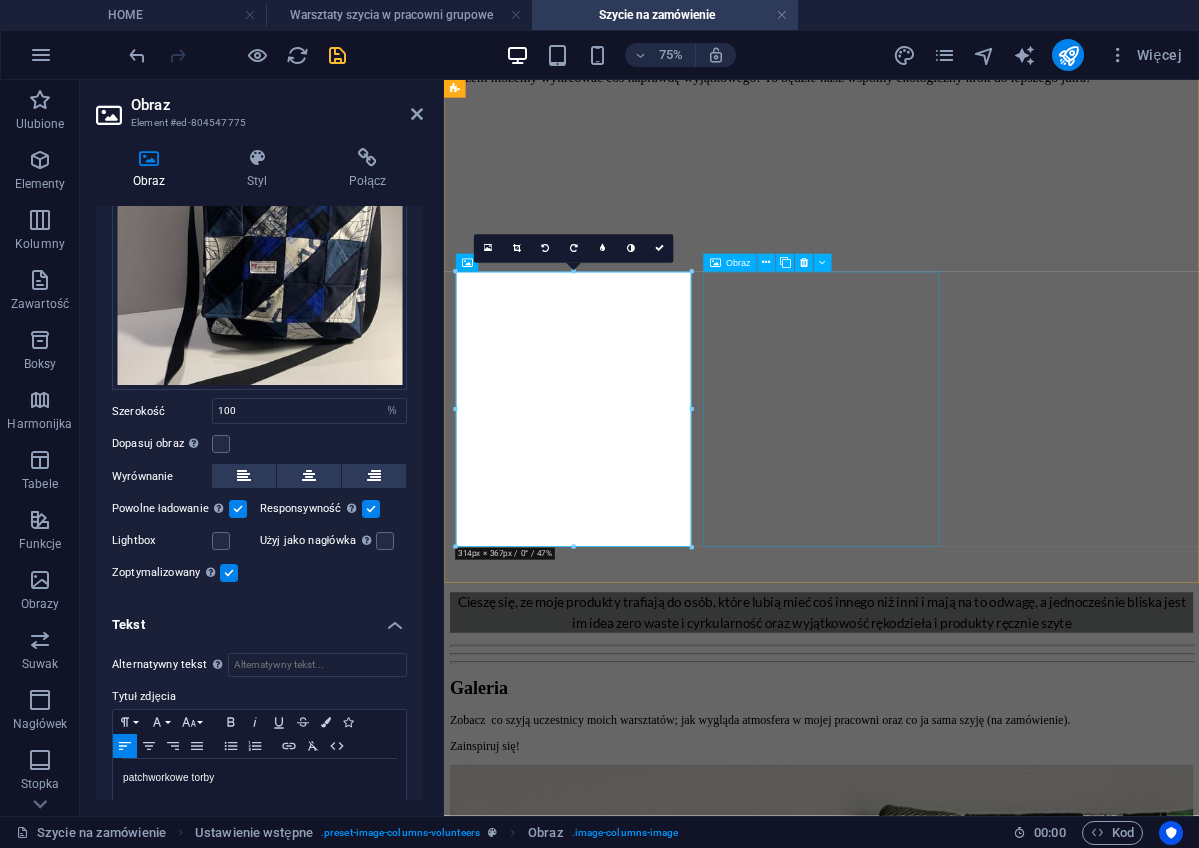 click on "Maria" at bounding box center (947, 10069) 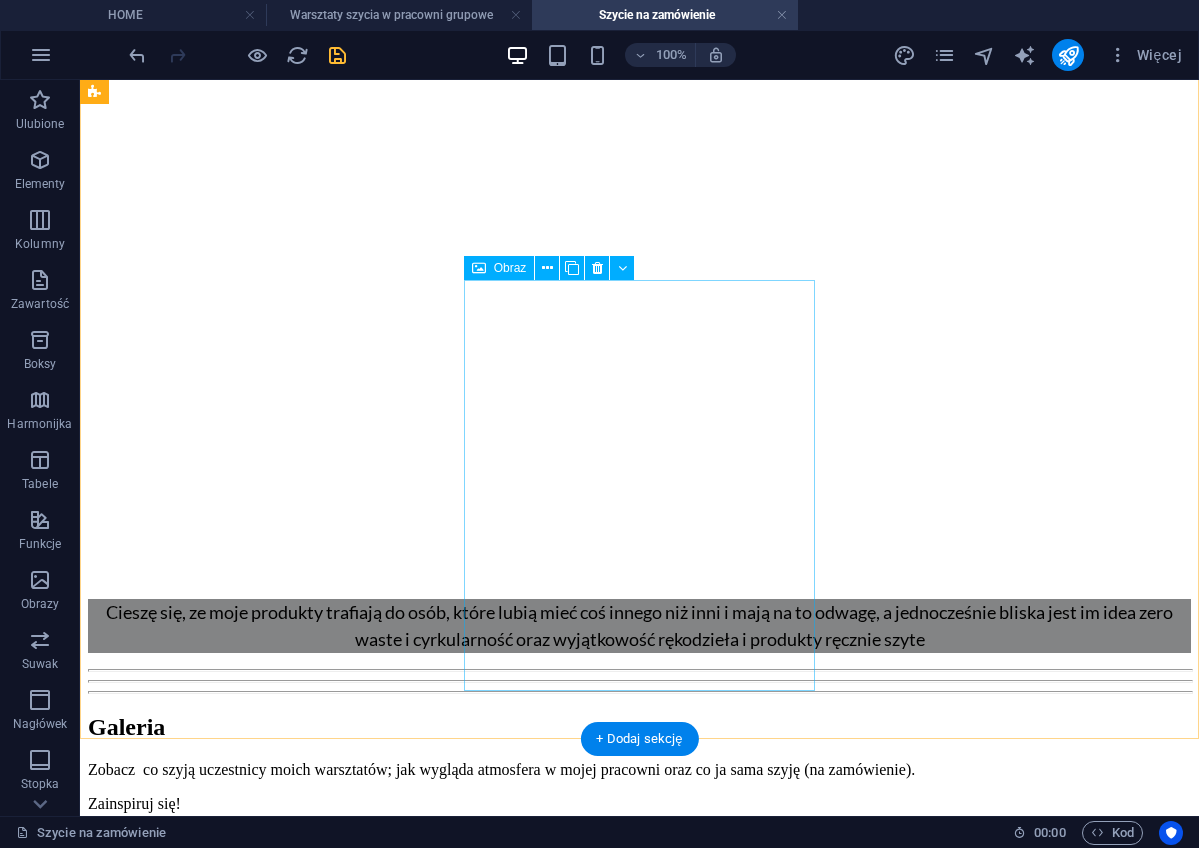 scroll, scrollTop: 3089, scrollLeft: 0, axis: vertical 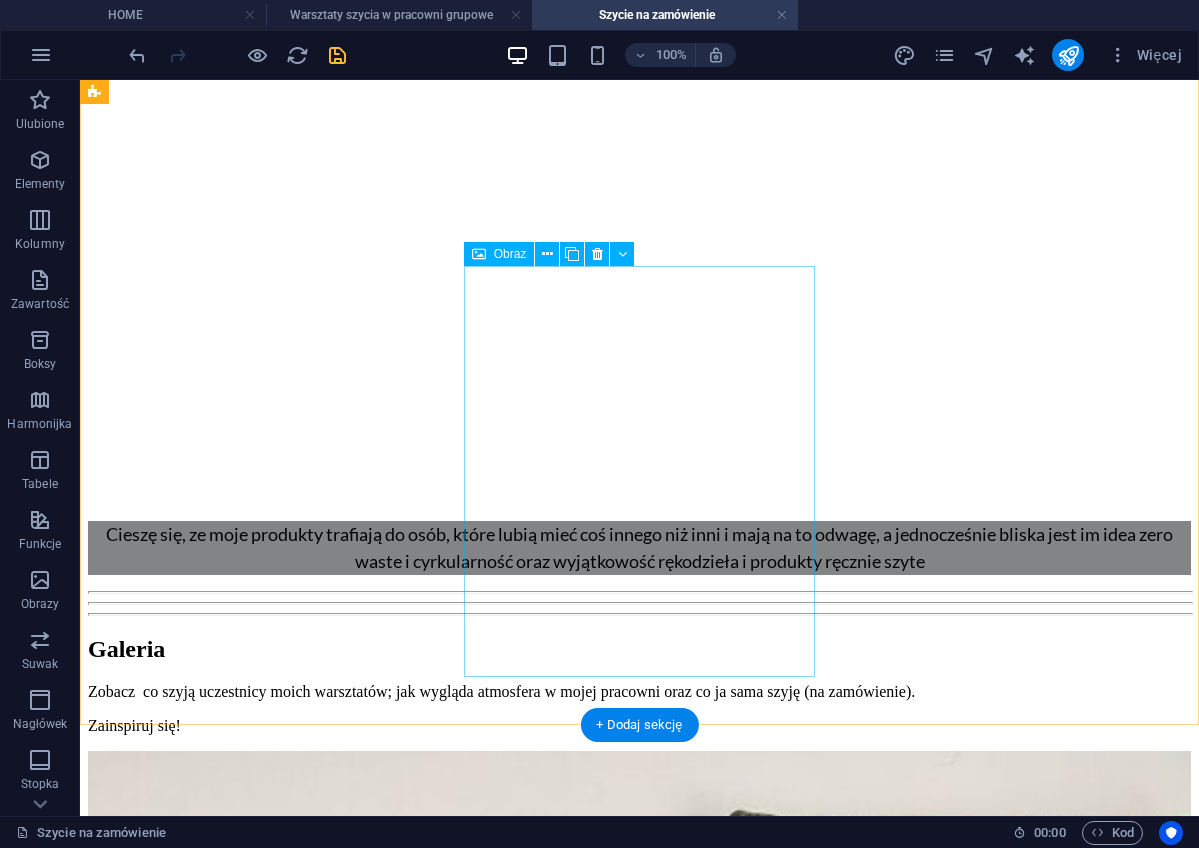 click on "Maria" at bounding box center (639, 10807) 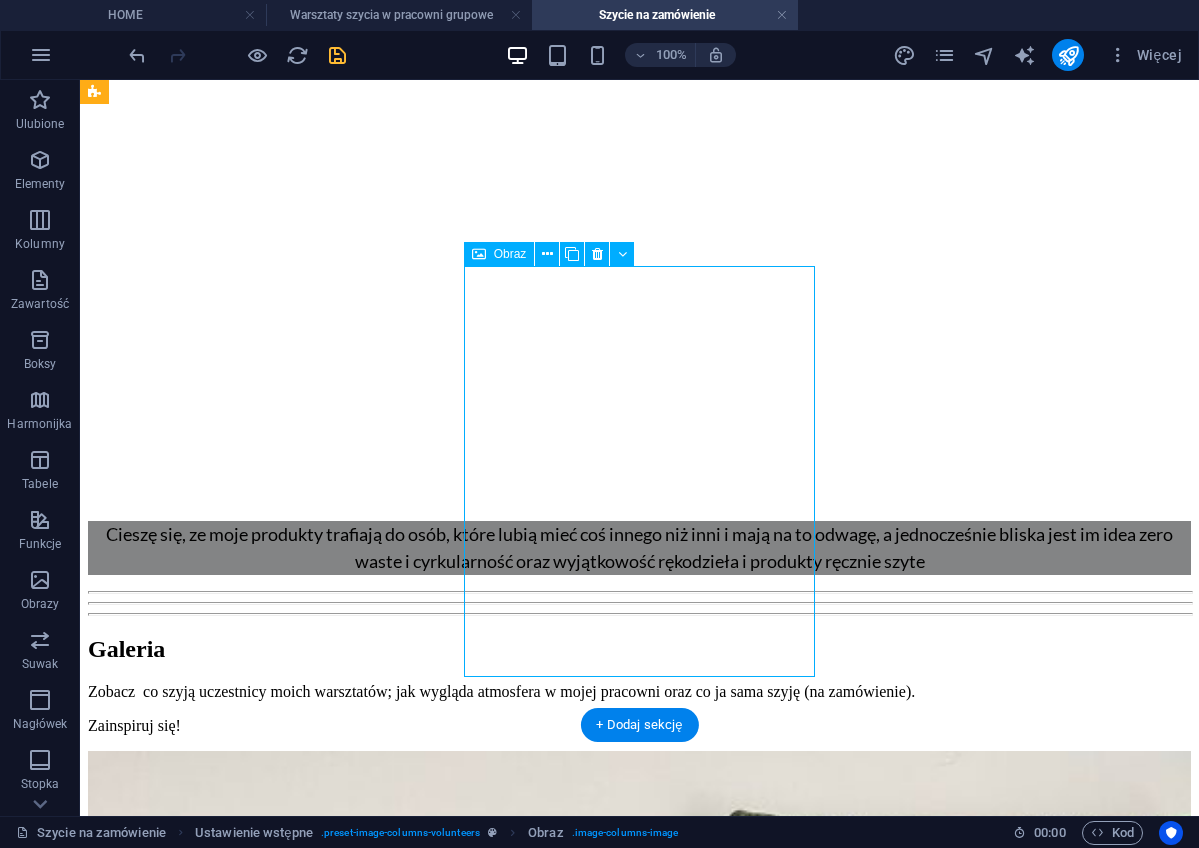 click on "Maria" at bounding box center (639, 10807) 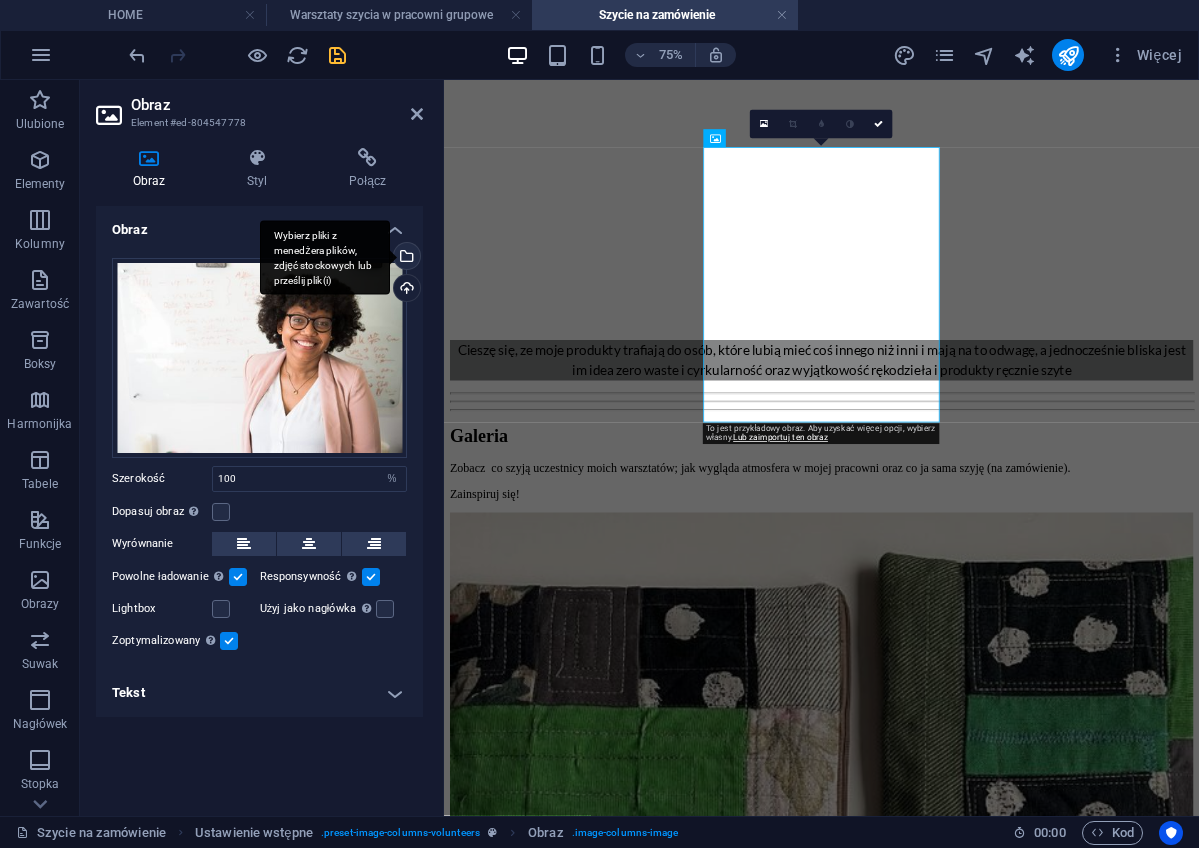 click on "Wybierz pliki z menedżera plików, zdjęć stockowych lub prześlij plik(i)" at bounding box center [405, 258] 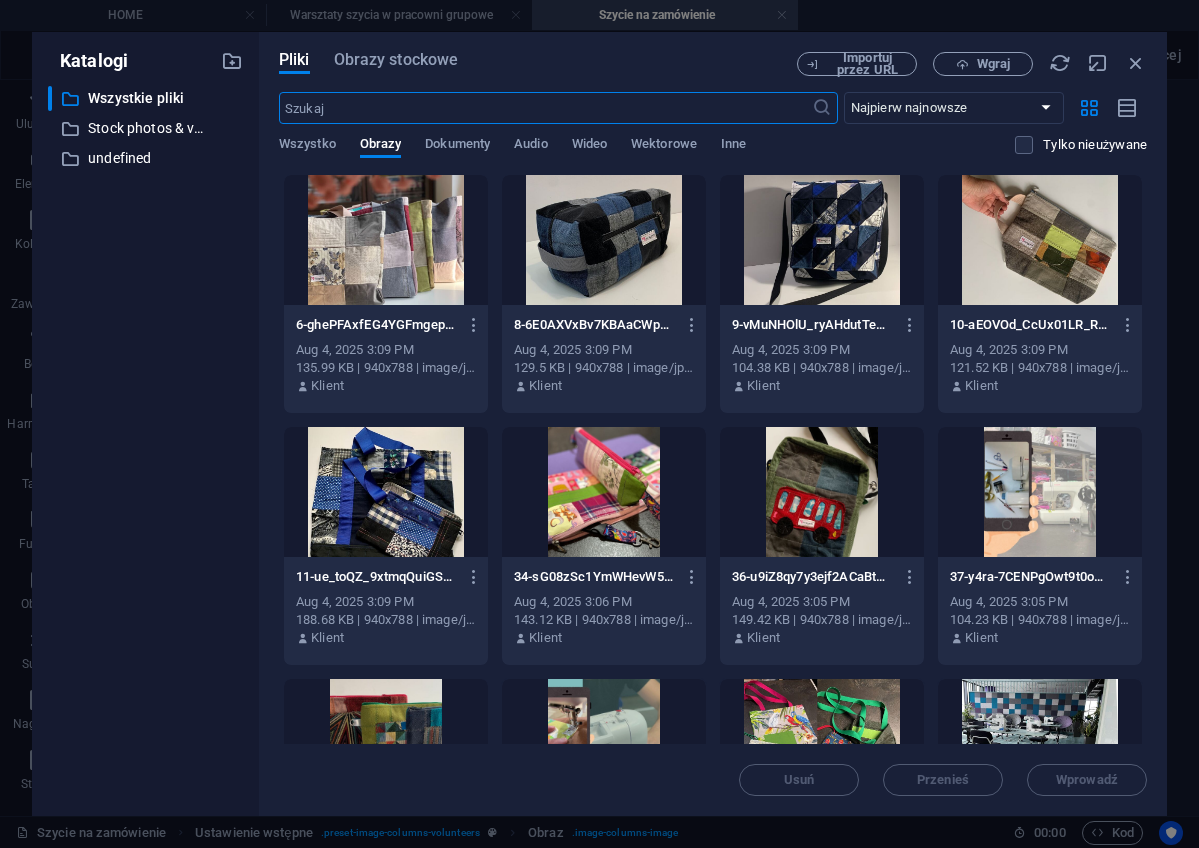 scroll, scrollTop: 1593, scrollLeft: 0, axis: vertical 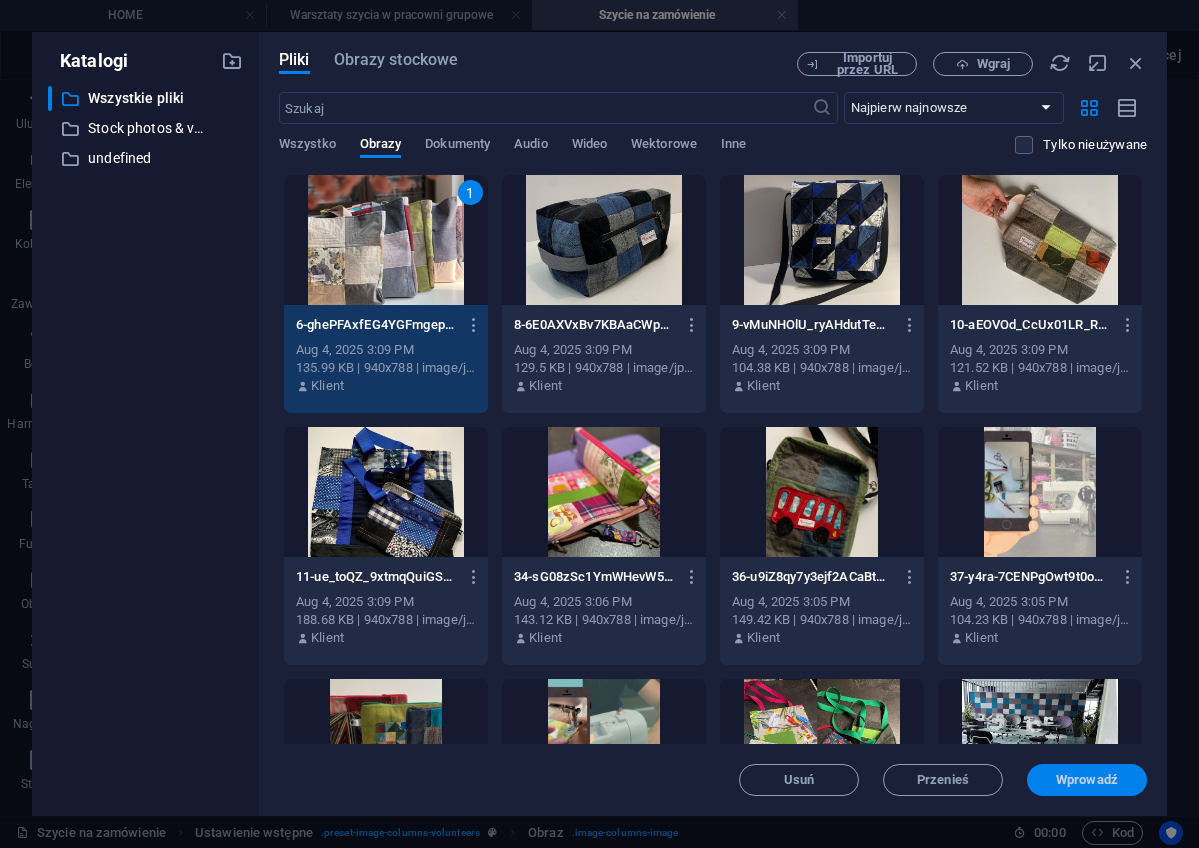 click on "Wprowadź" at bounding box center [1087, 780] 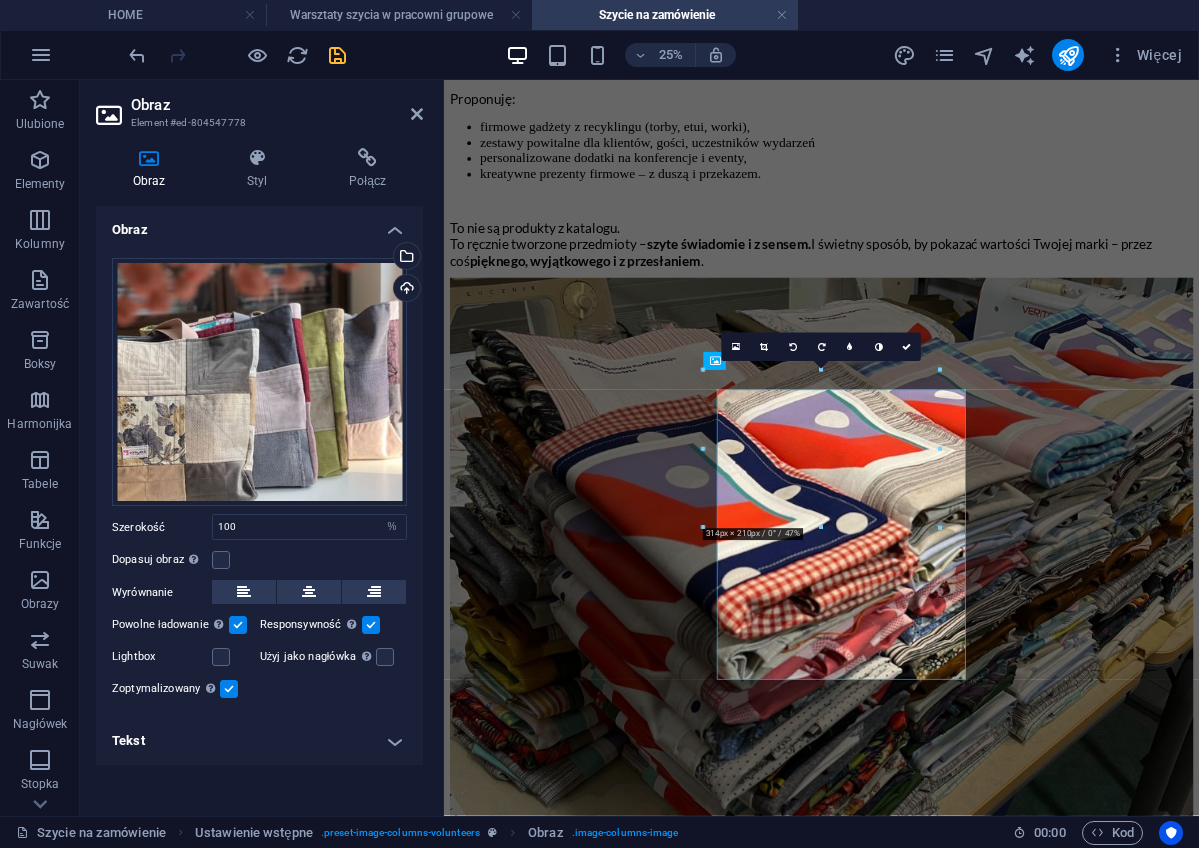 scroll, scrollTop: 2792, scrollLeft: 0, axis: vertical 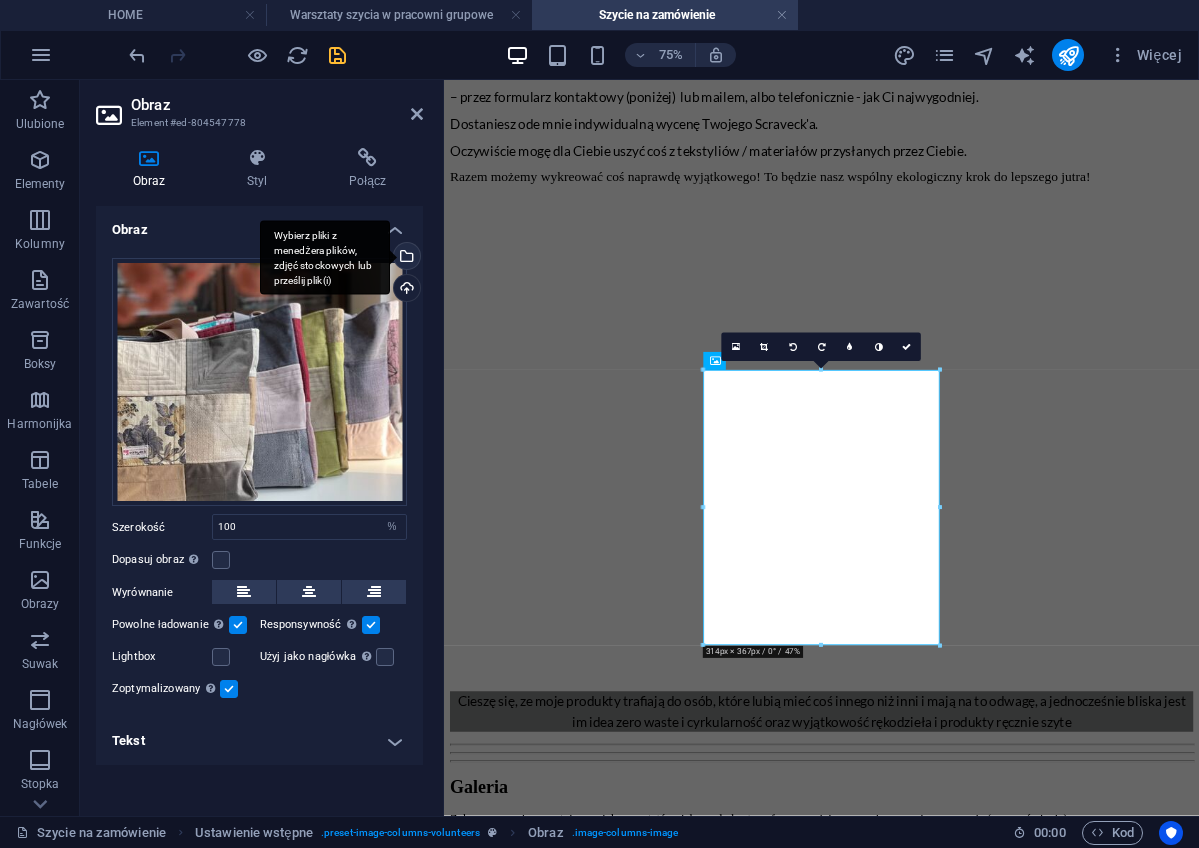 click on "Wybierz pliki z menedżera plików, zdjęć stockowych lub prześlij plik(i)" at bounding box center (405, 258) 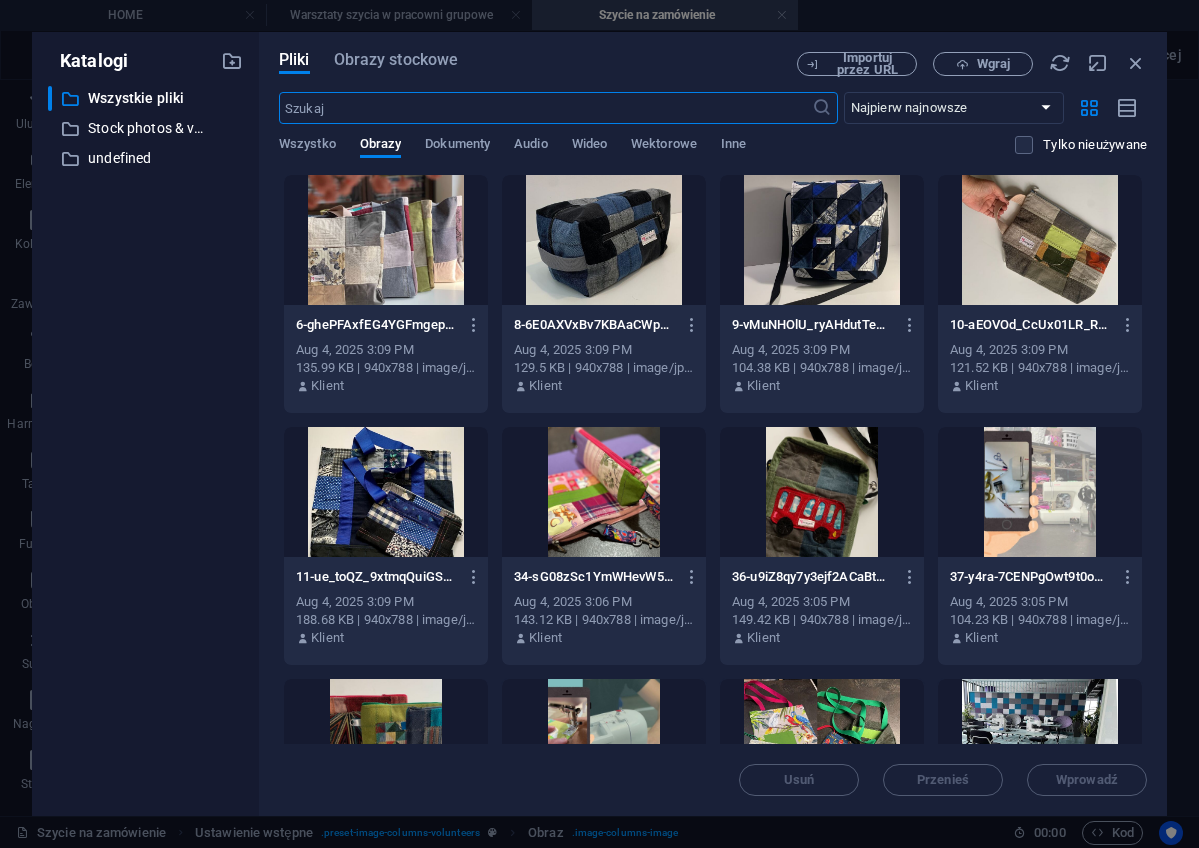 scroll, scrollTop: 1594, scrollLeft: 0, axis: vertical 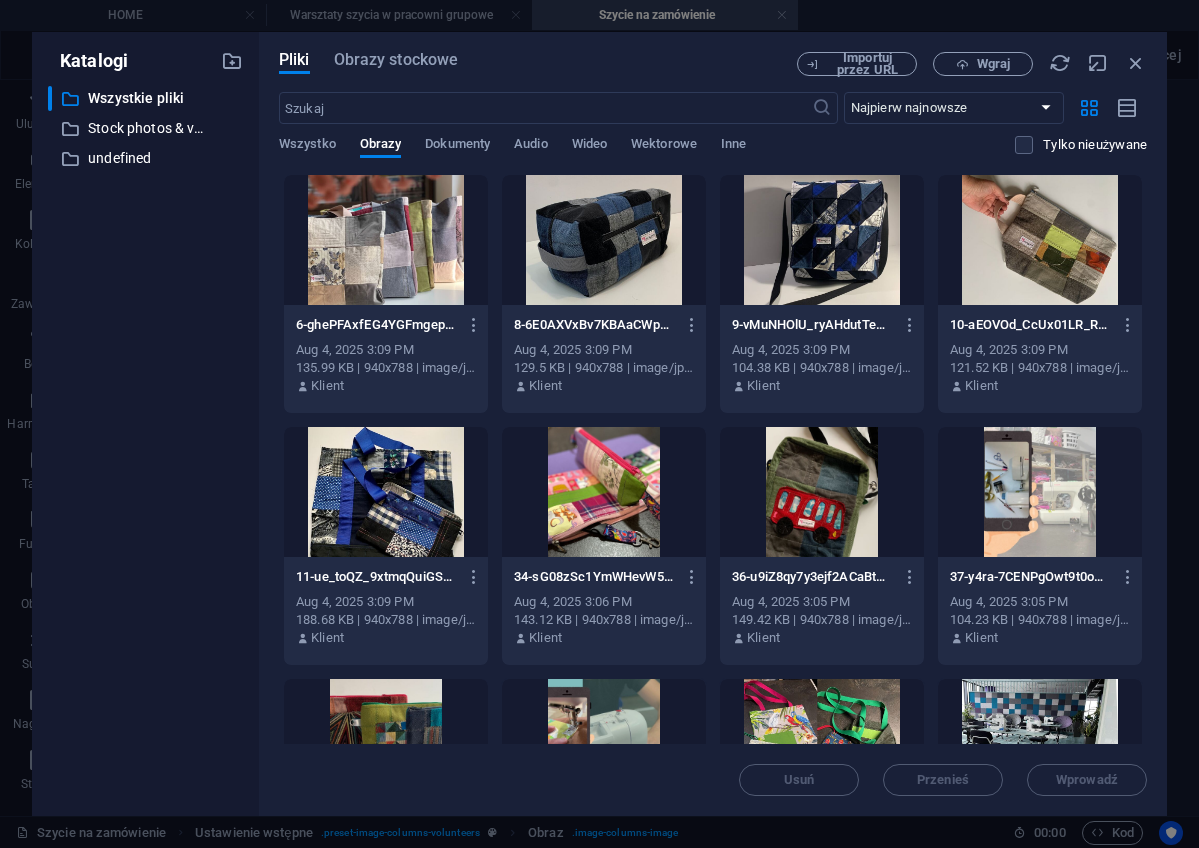 click at bounding box center (1040, 240) 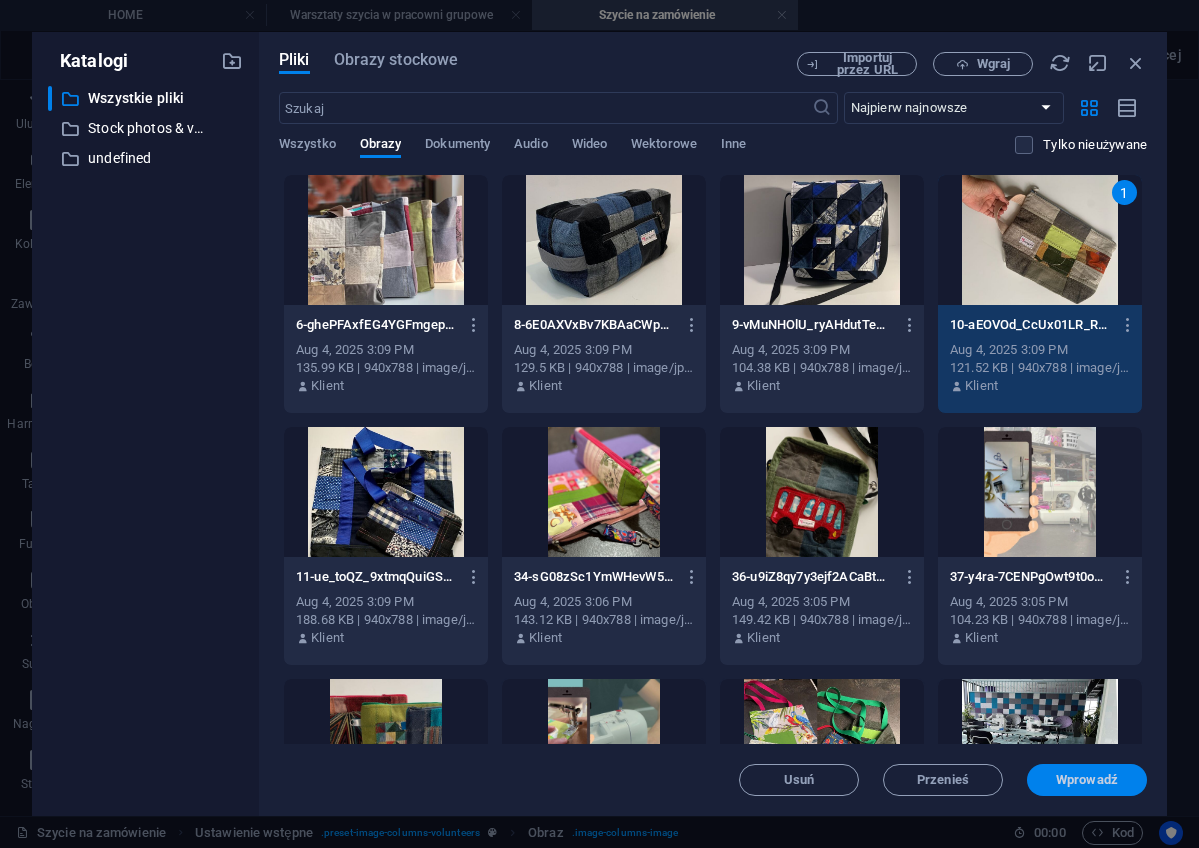 click on "Wprowadź" at bounding box center [1087, 780] 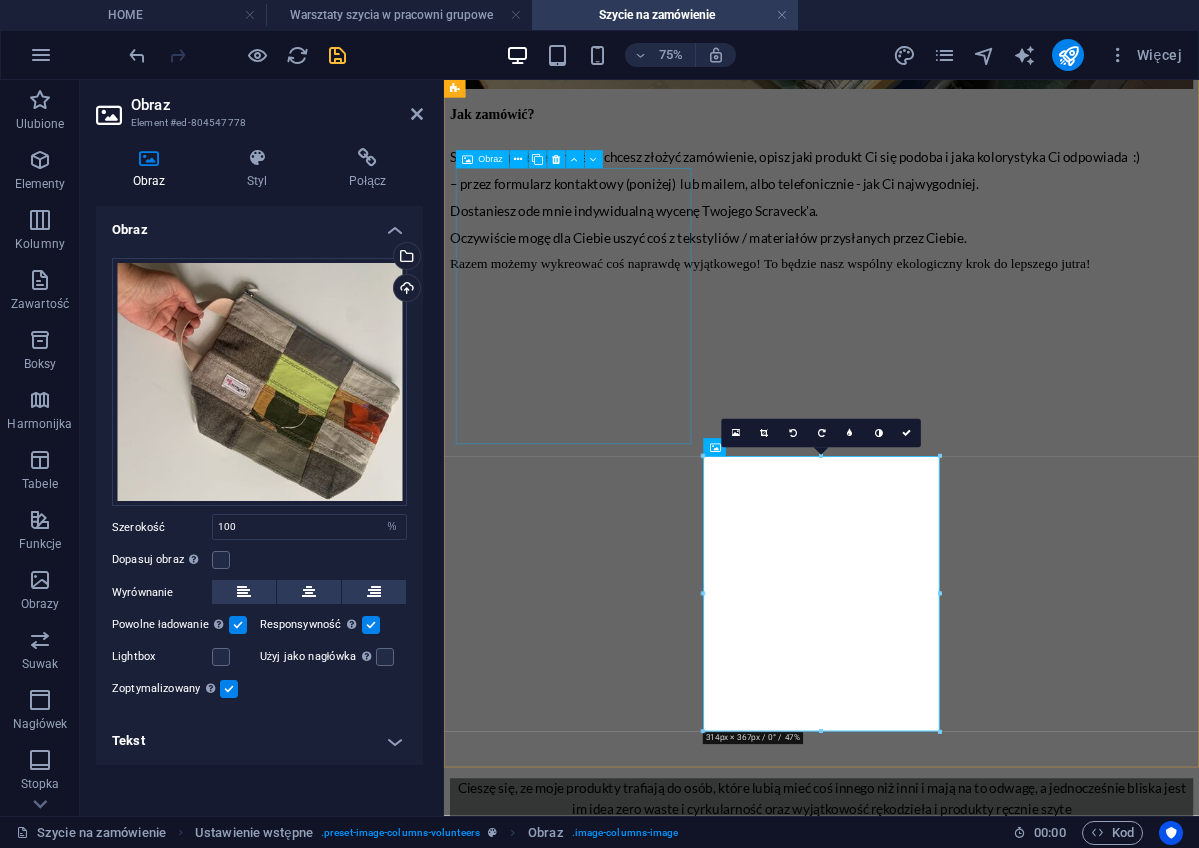 scroll, scrollTop: 2677, scrollLeft: 0, axis: vertical 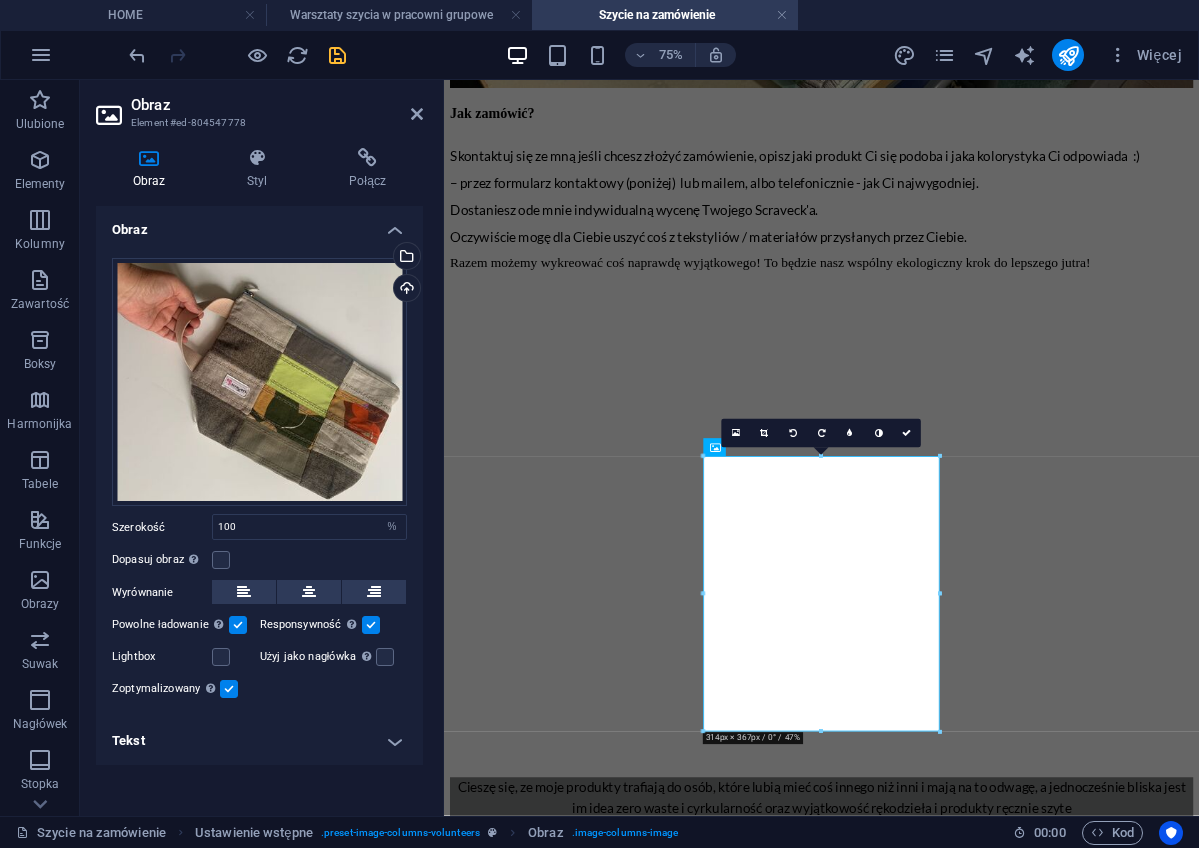 click on "Tekst" at bounding box center [259, 741] 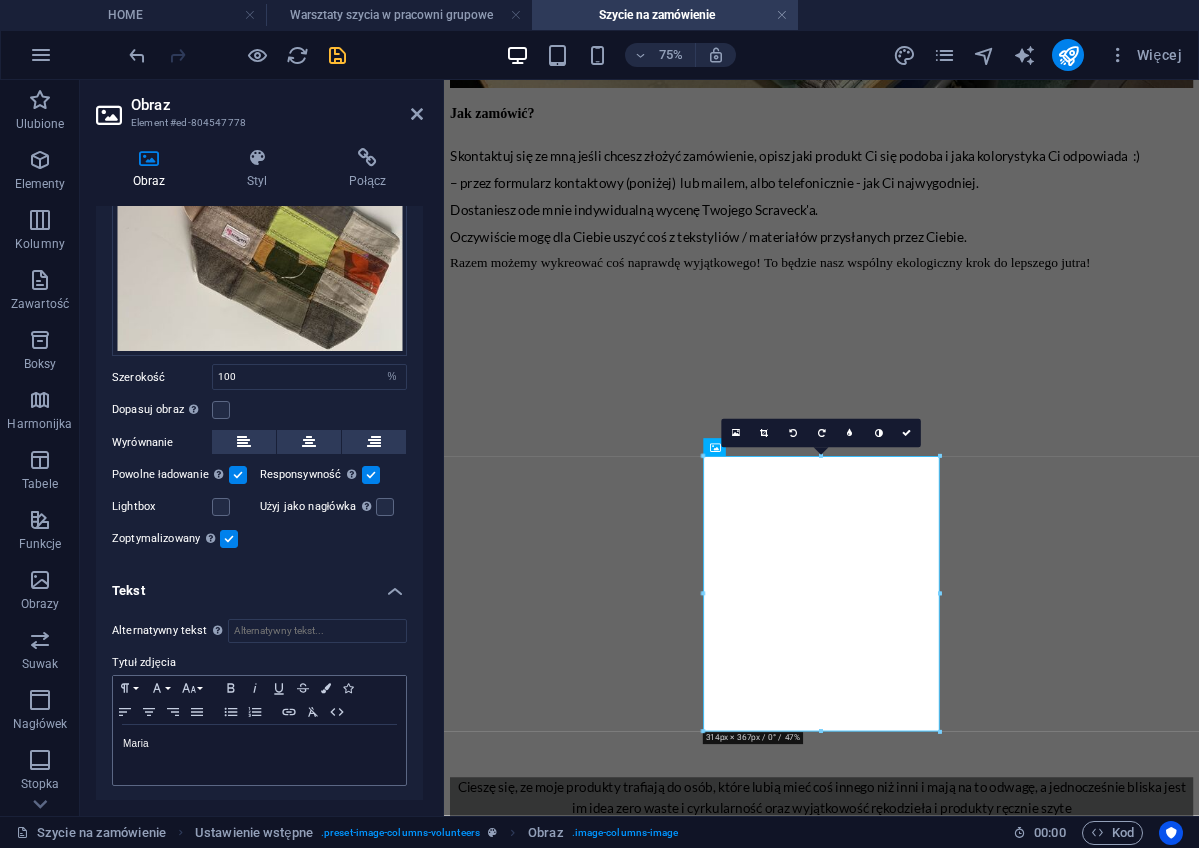 scroll, scrollTop: 149, scrollLeft: 0, axis: vertical 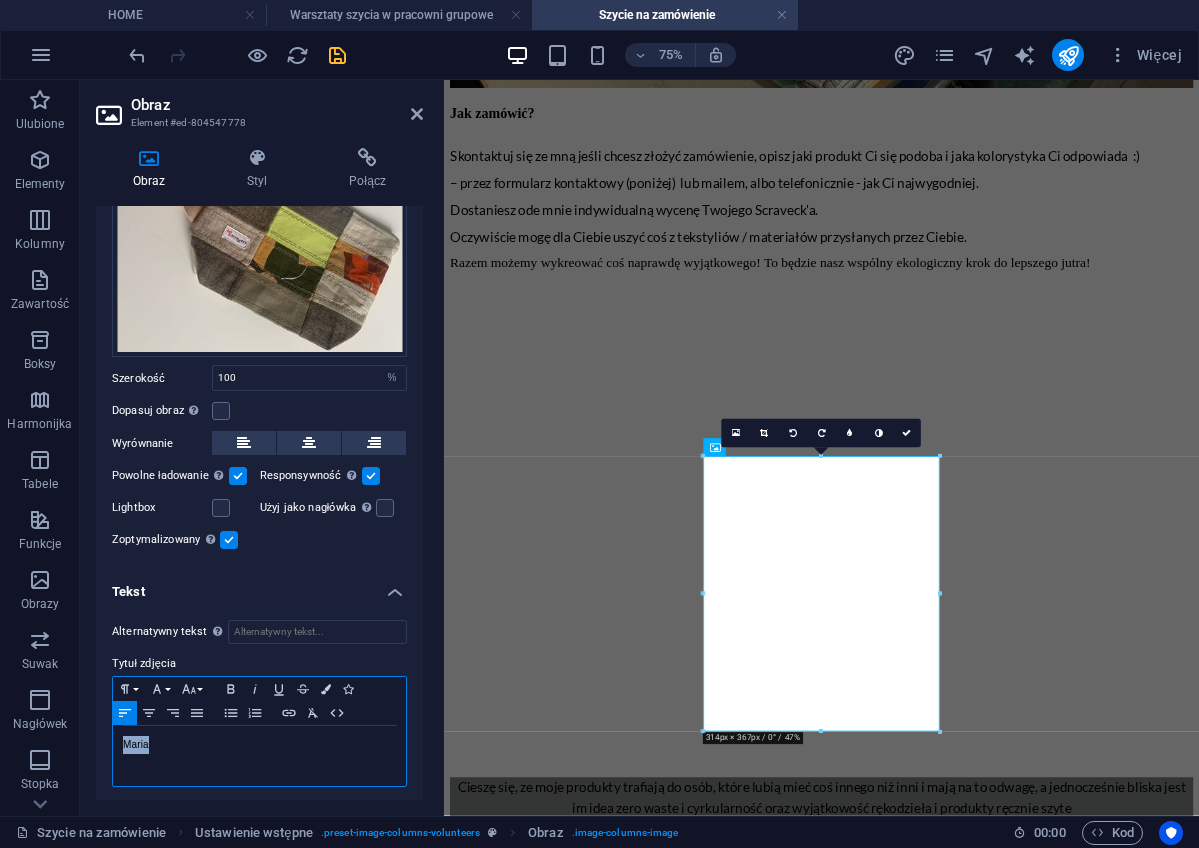drag, startPoint x: 154, startPoint y: 741, endPoint x: 123, endPoint y: 740, distance: 31.016125 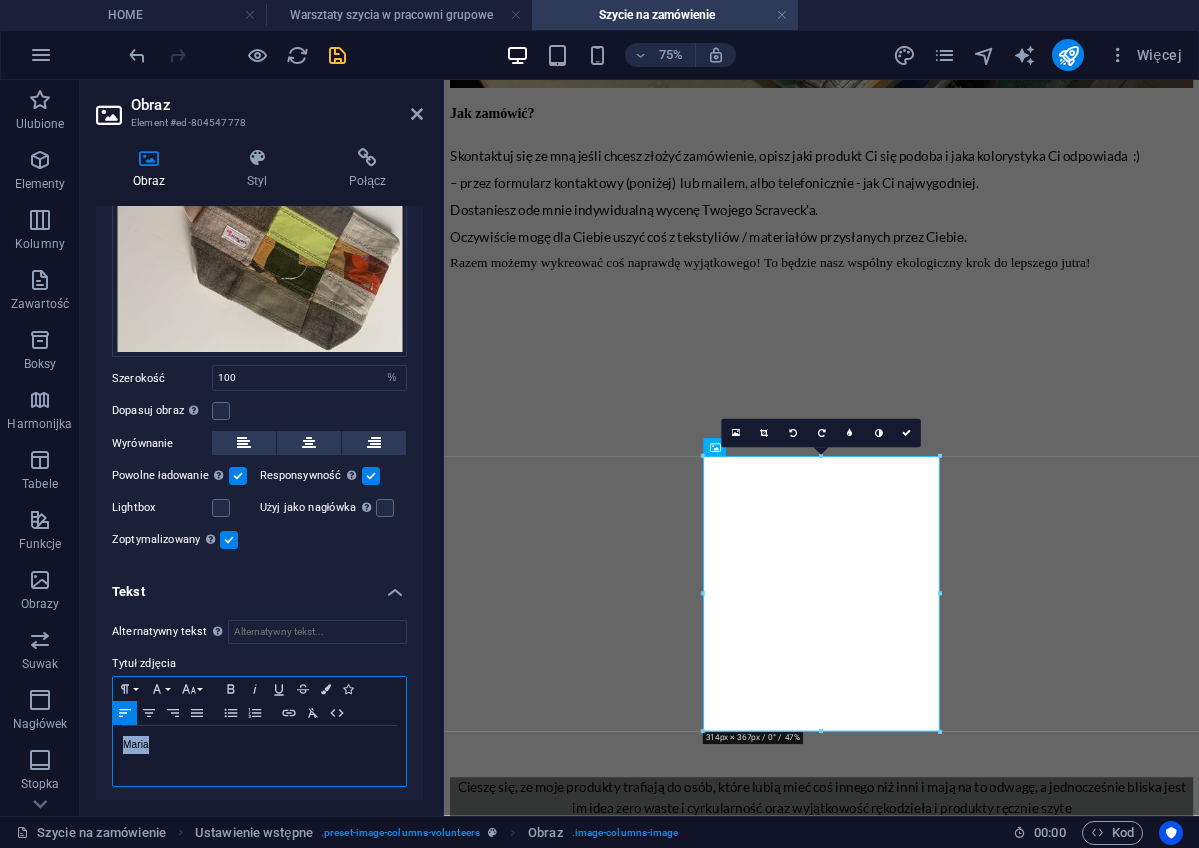 click on "Maria" at bounding box center [259, 745] 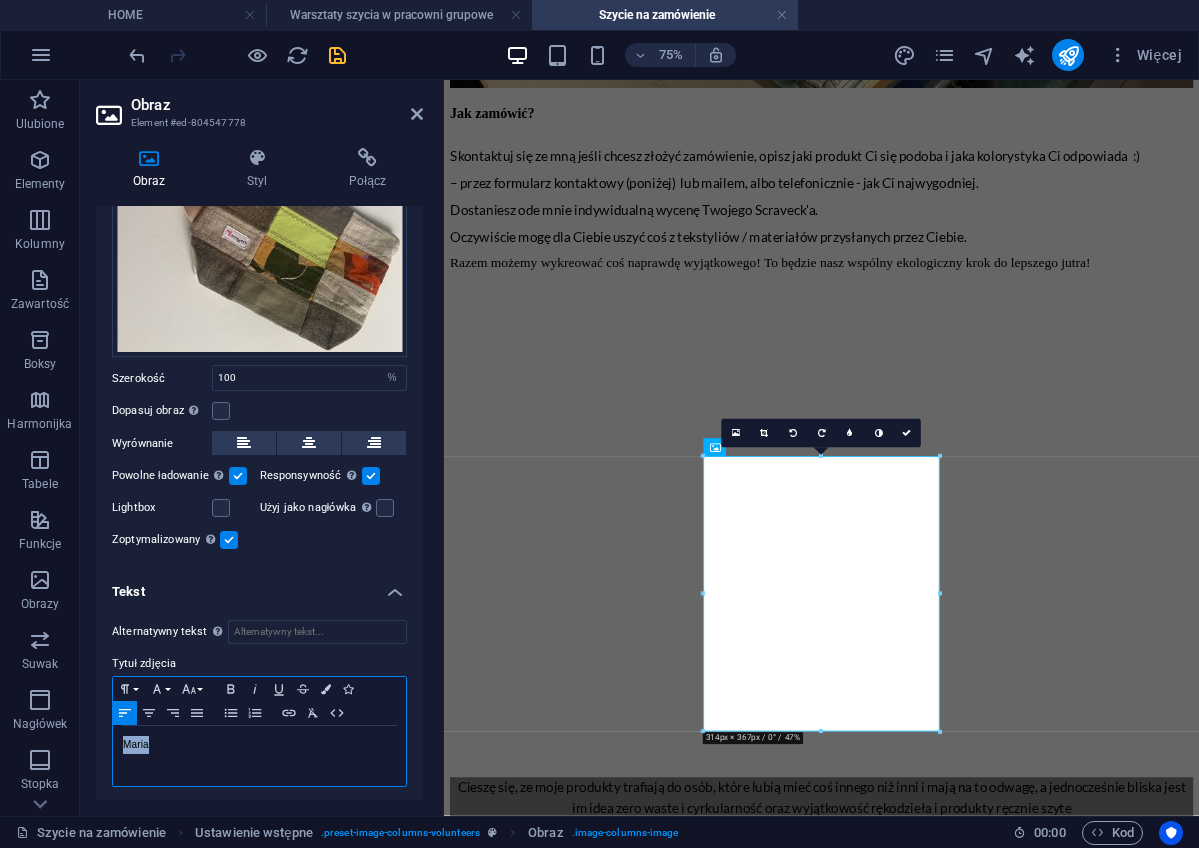 type 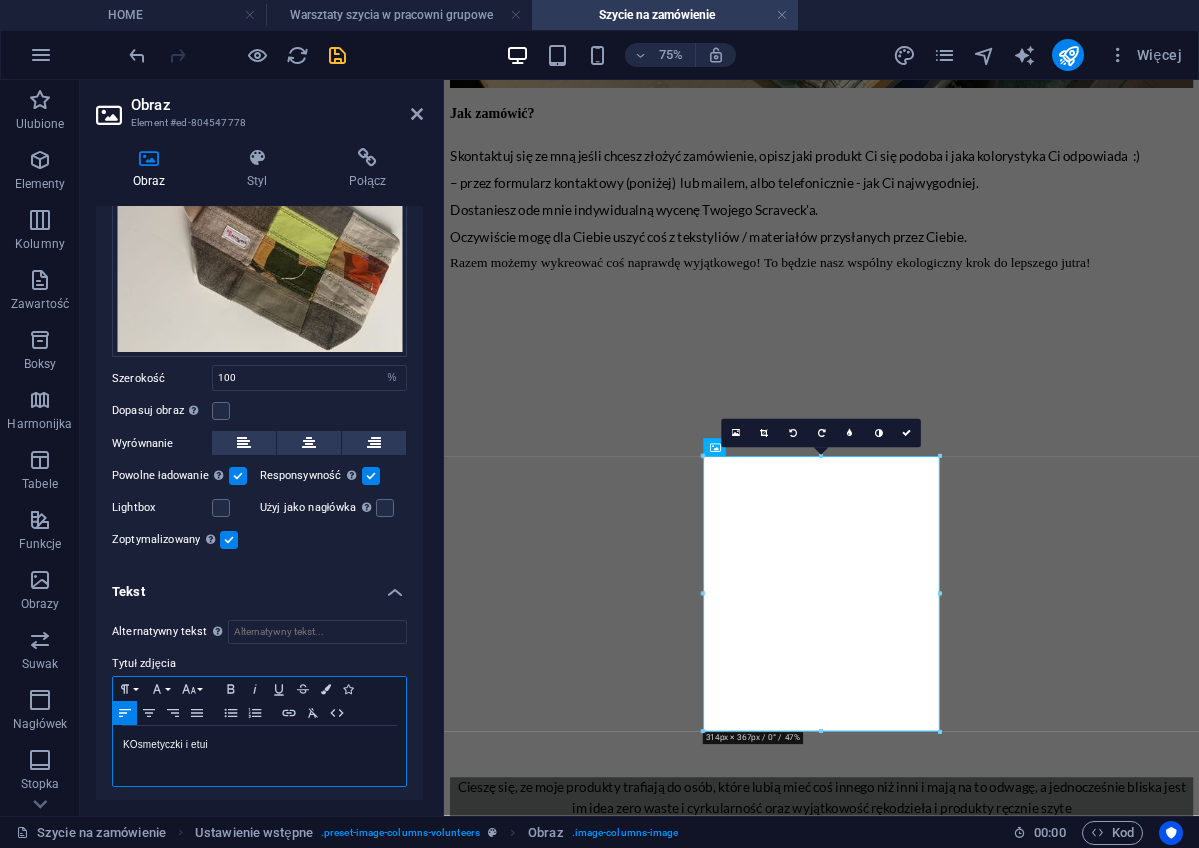 click on "KOsmetyczki i etui" at bounding box center (259, 745) 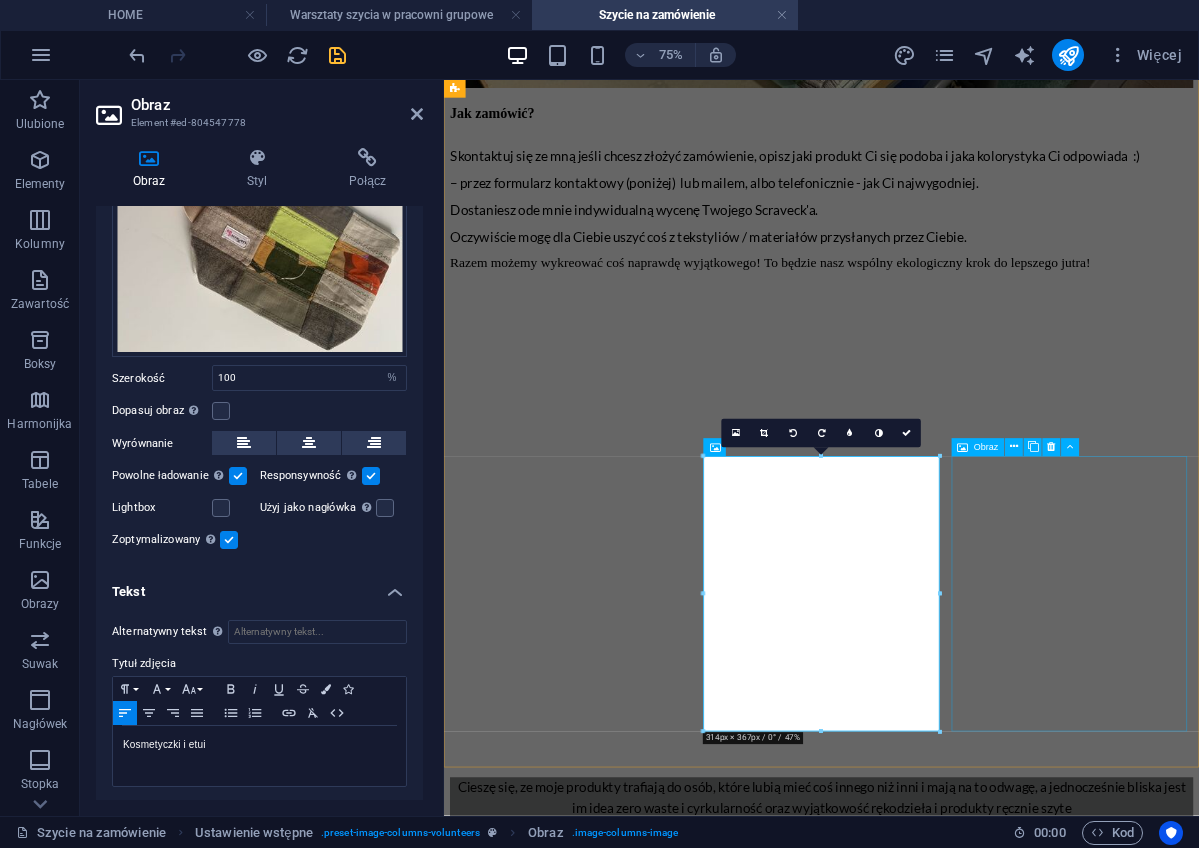 click on "Tom" at bounding box center [947, 11527] 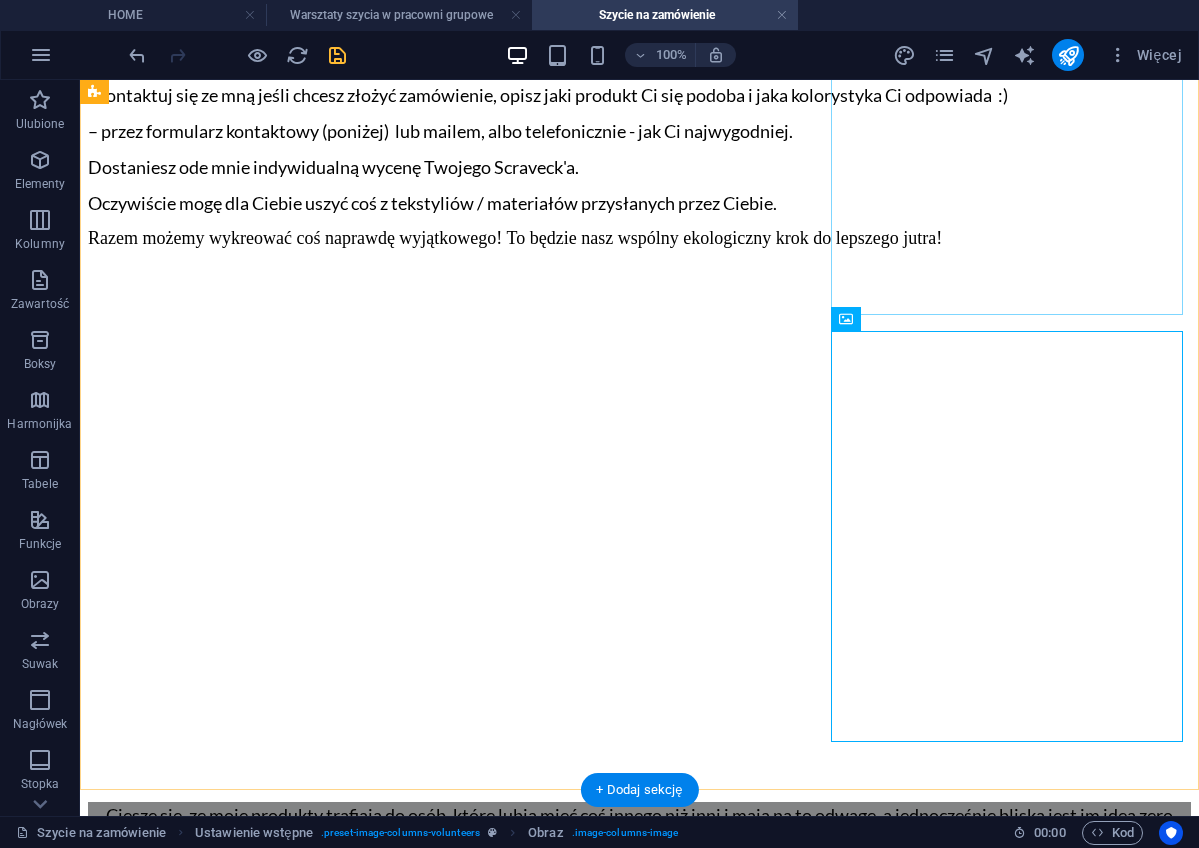 scroll, scrollTop: 3146, scrollLeft: 0, axis: vertical 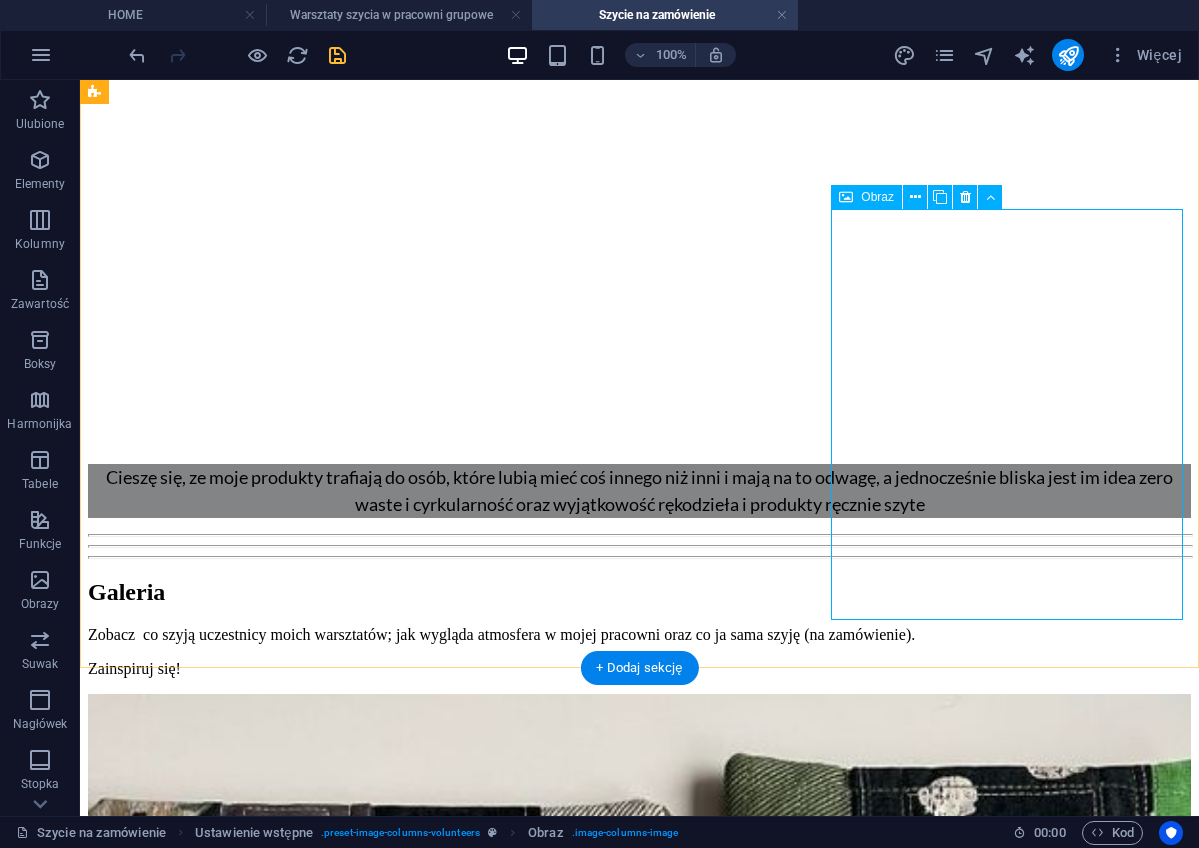 click on "Tom" at bounding box center (639, 12093) 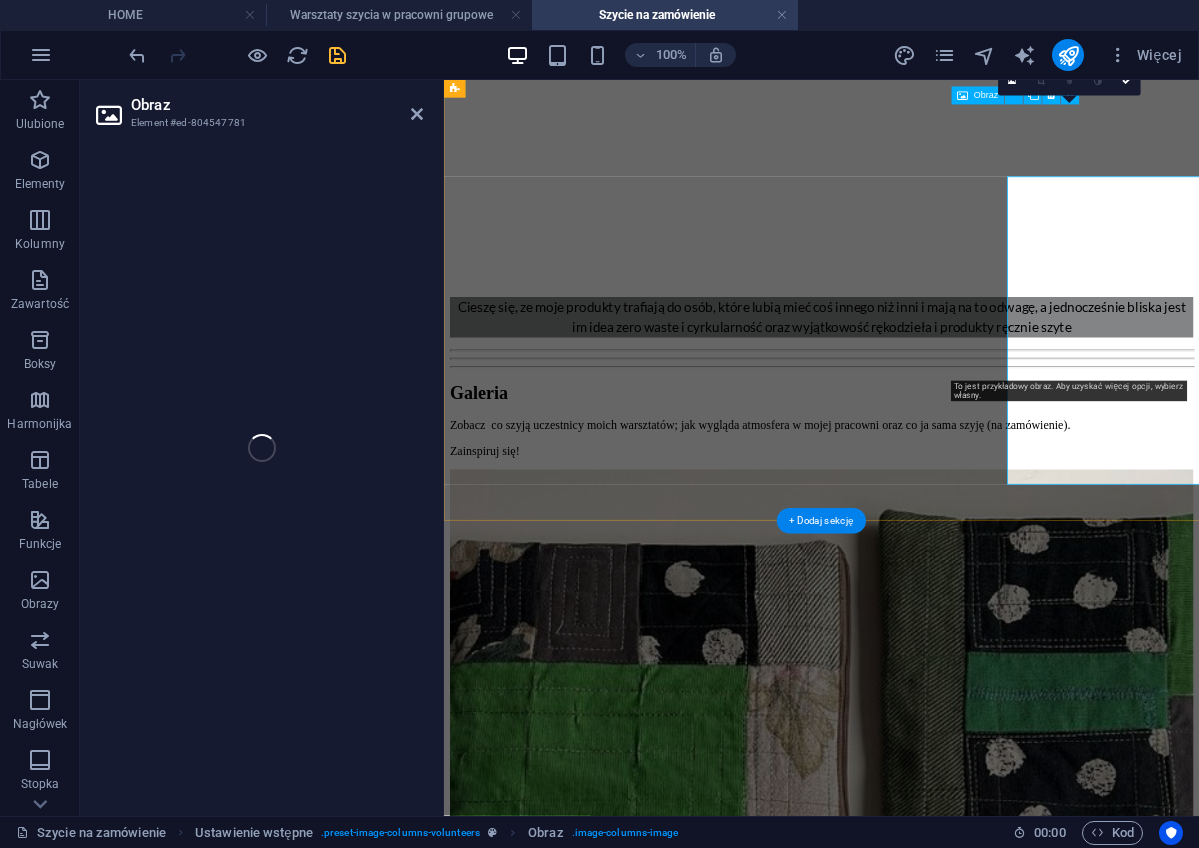 select on "%" 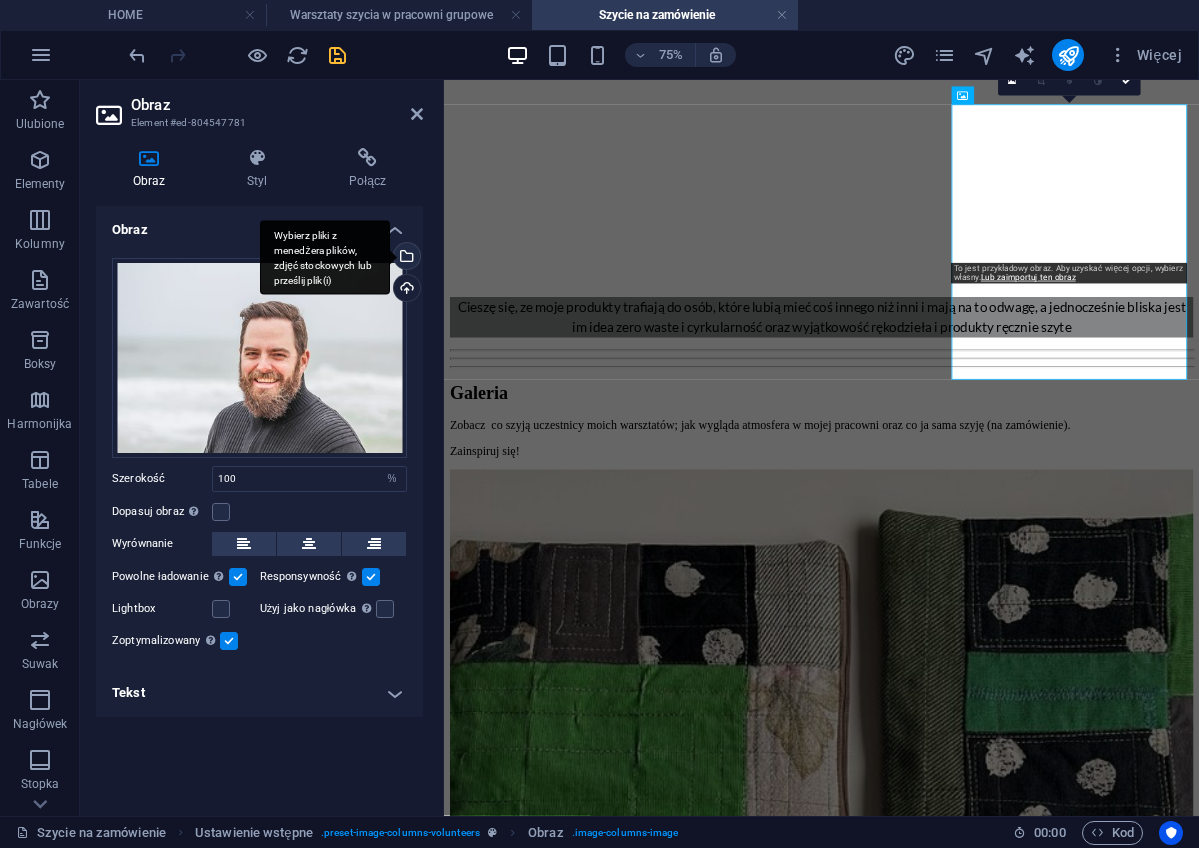 click on "Wybierz pliki z menedżera plików, zdjęć stockowych lub prześlij plik(i)" at bounding box center (405, 258) 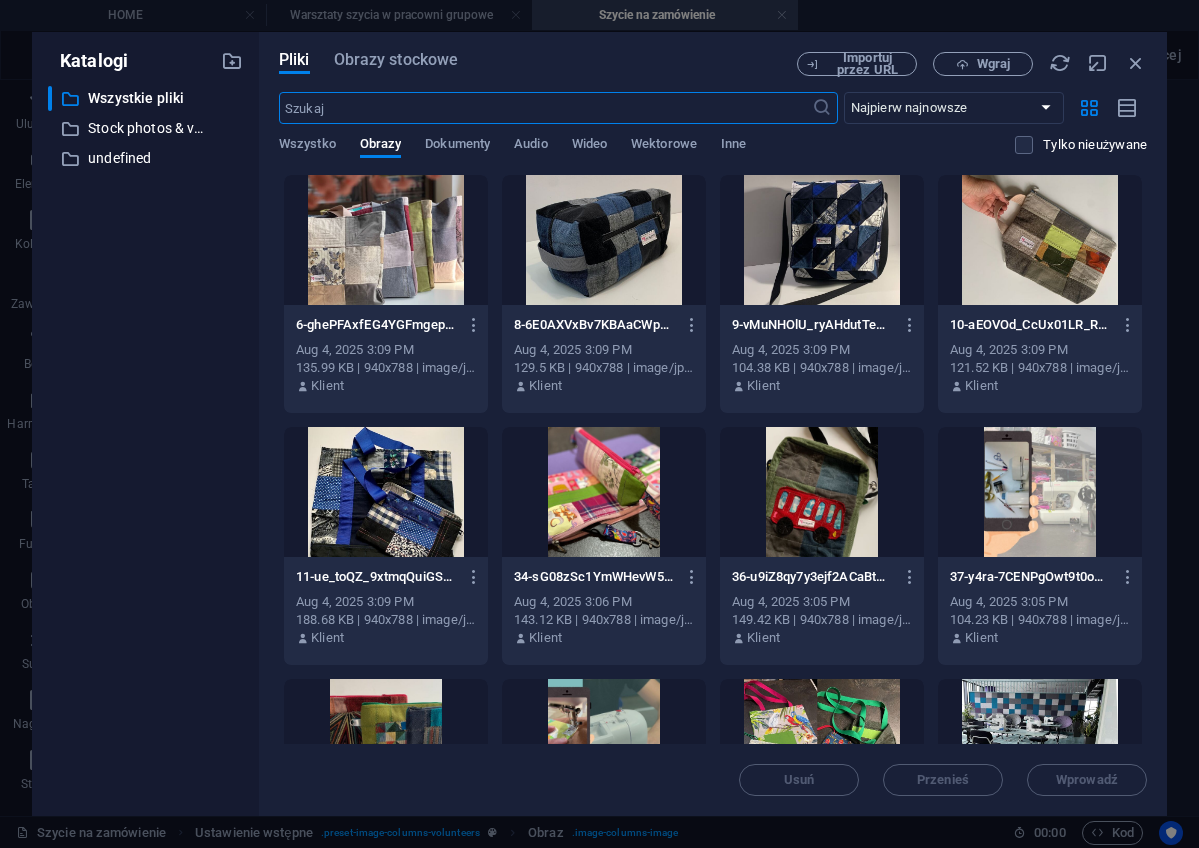 scroll, scrollTop: 1594, scrollLeft: 0, axis: vertical 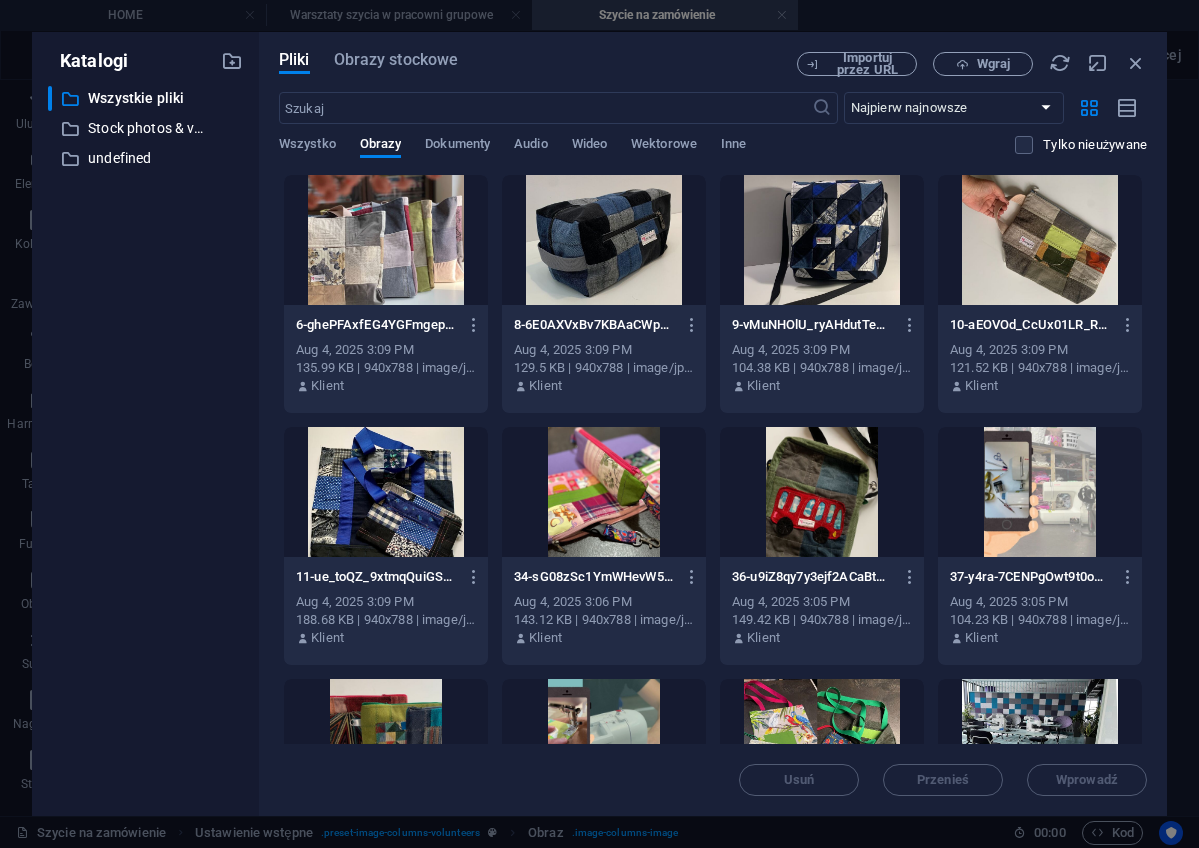 click at bounding box center [386, 240] 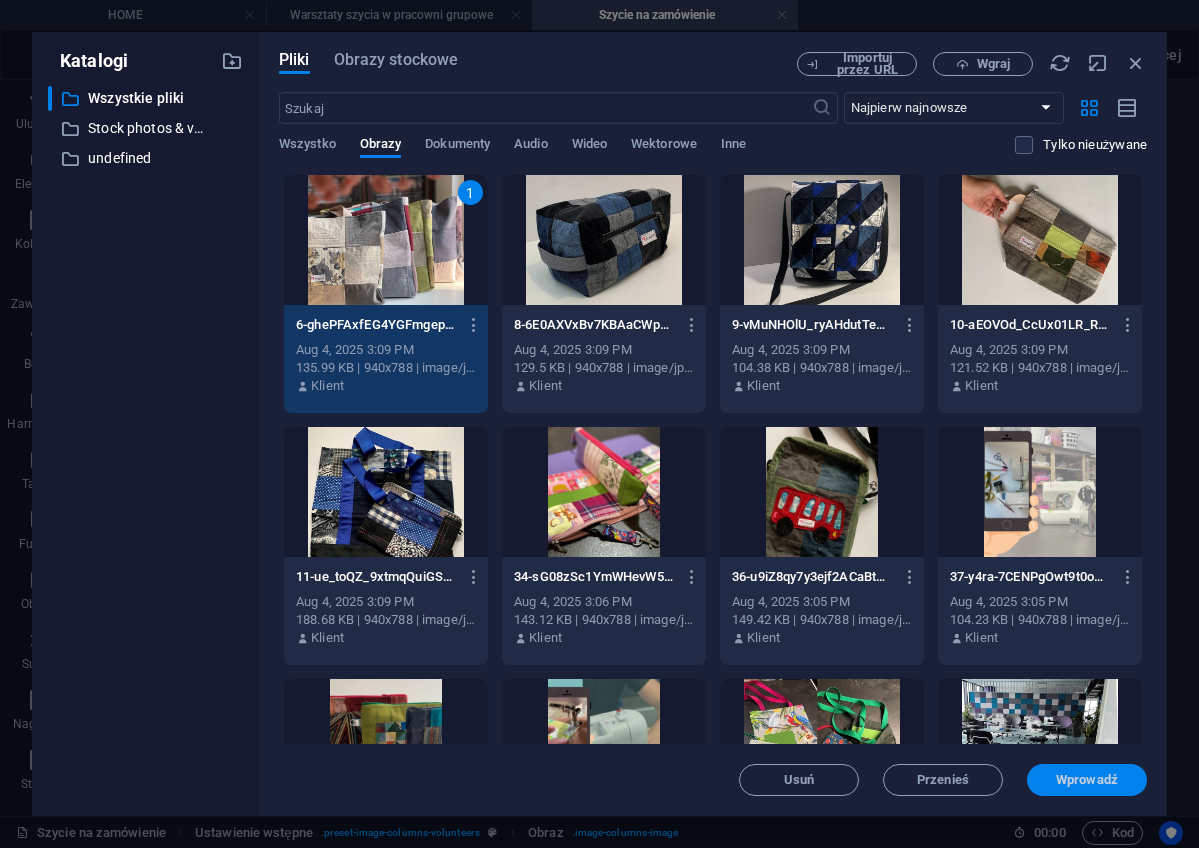 click on "Wprowadź" at bounding box center (1087, 780) 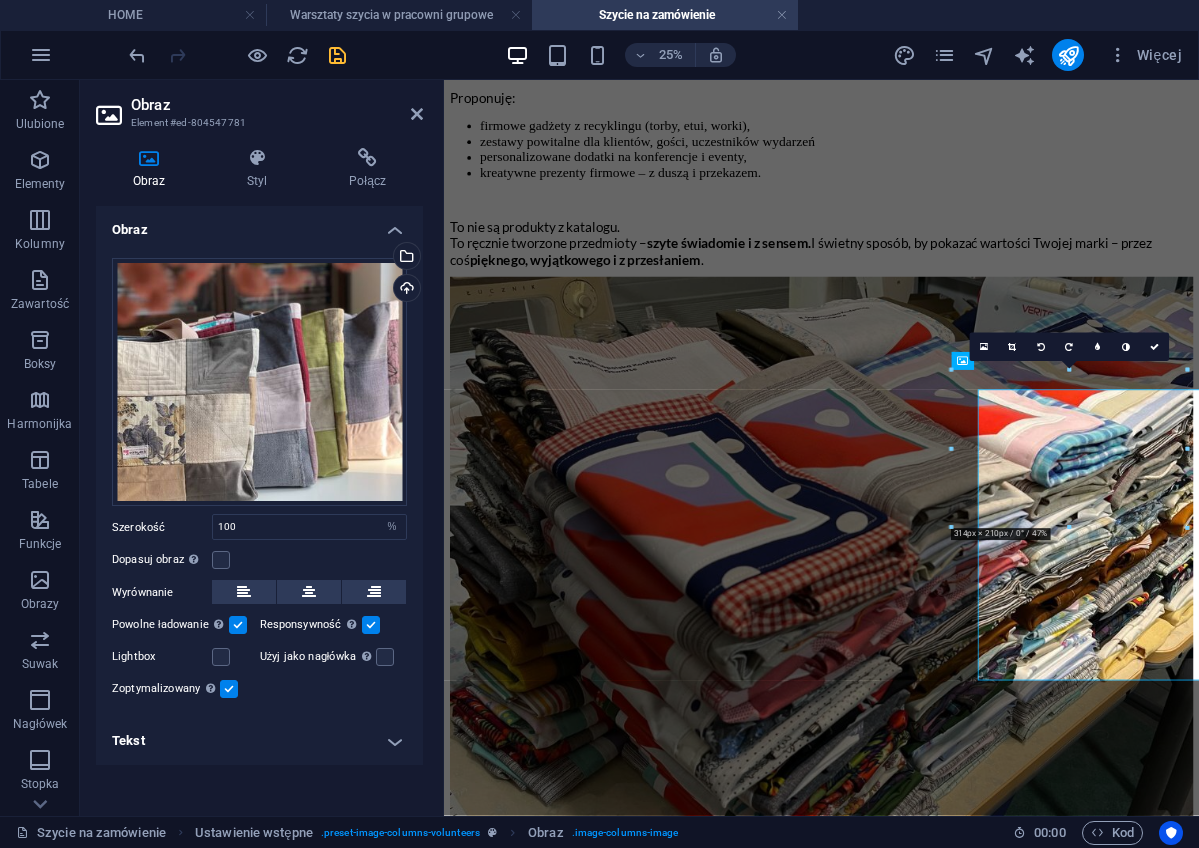 scroll, scrollTop: 2792, scrollLeft: 0, axis: vertical 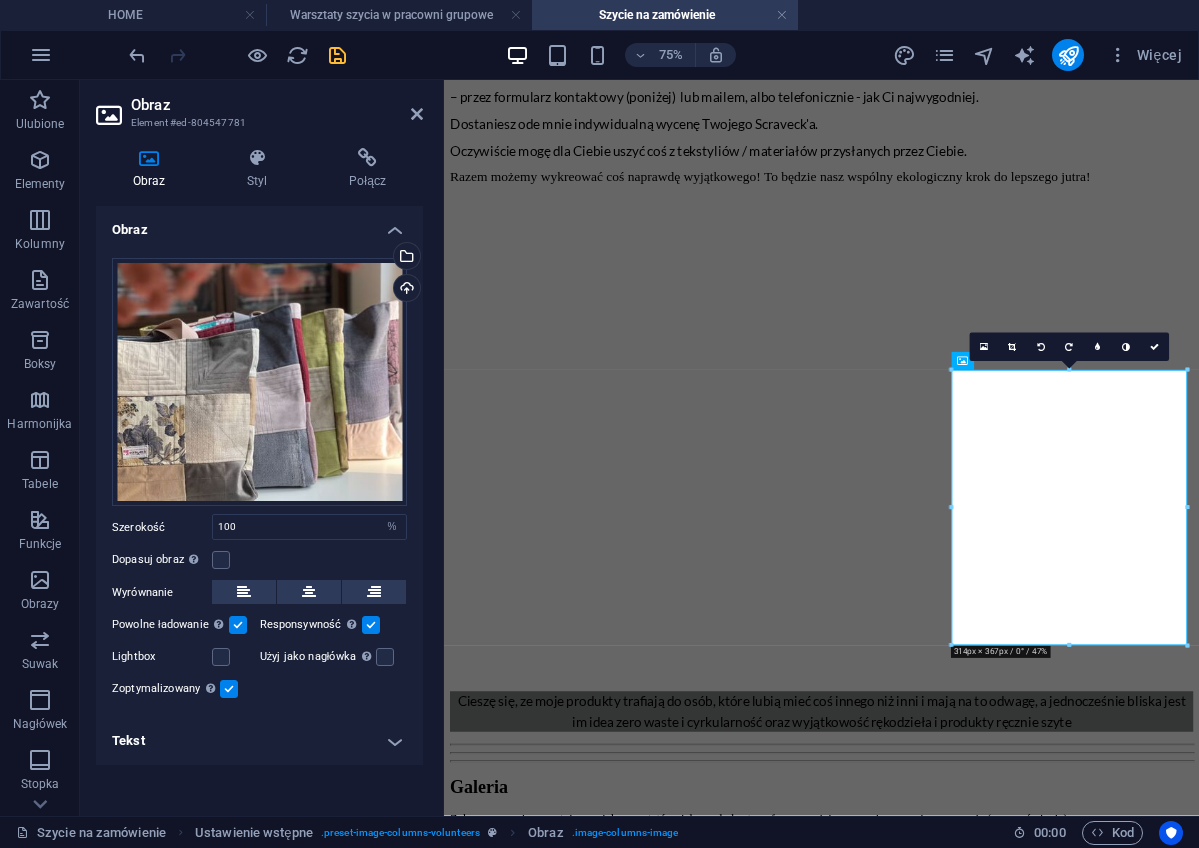 click on "Tekst" at bounding box center [259, 741] 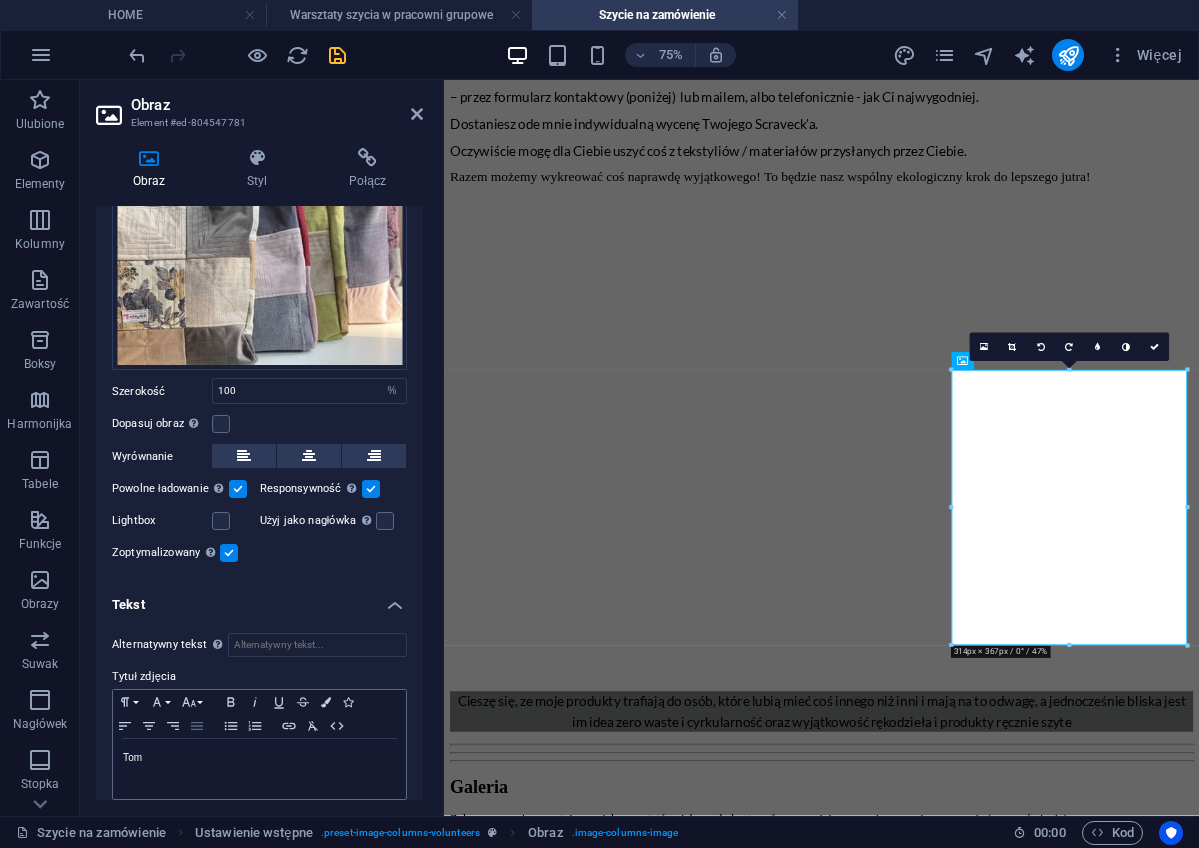 scroll, scrollTop: 139, scrollLeft: 0, axis: vertical 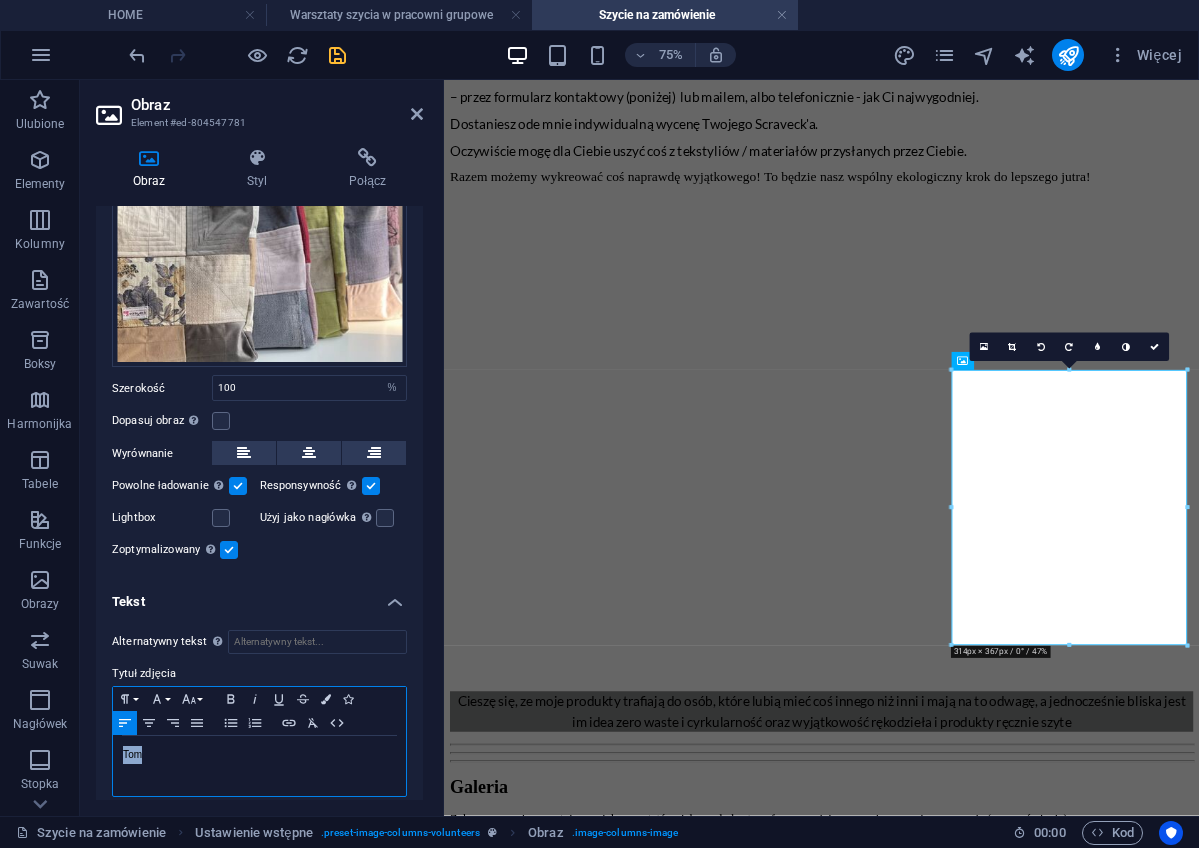 drag, startPoint x: 148, startPoint y: 751, endPoint x: 114, endPoint y: 751, distance: 34 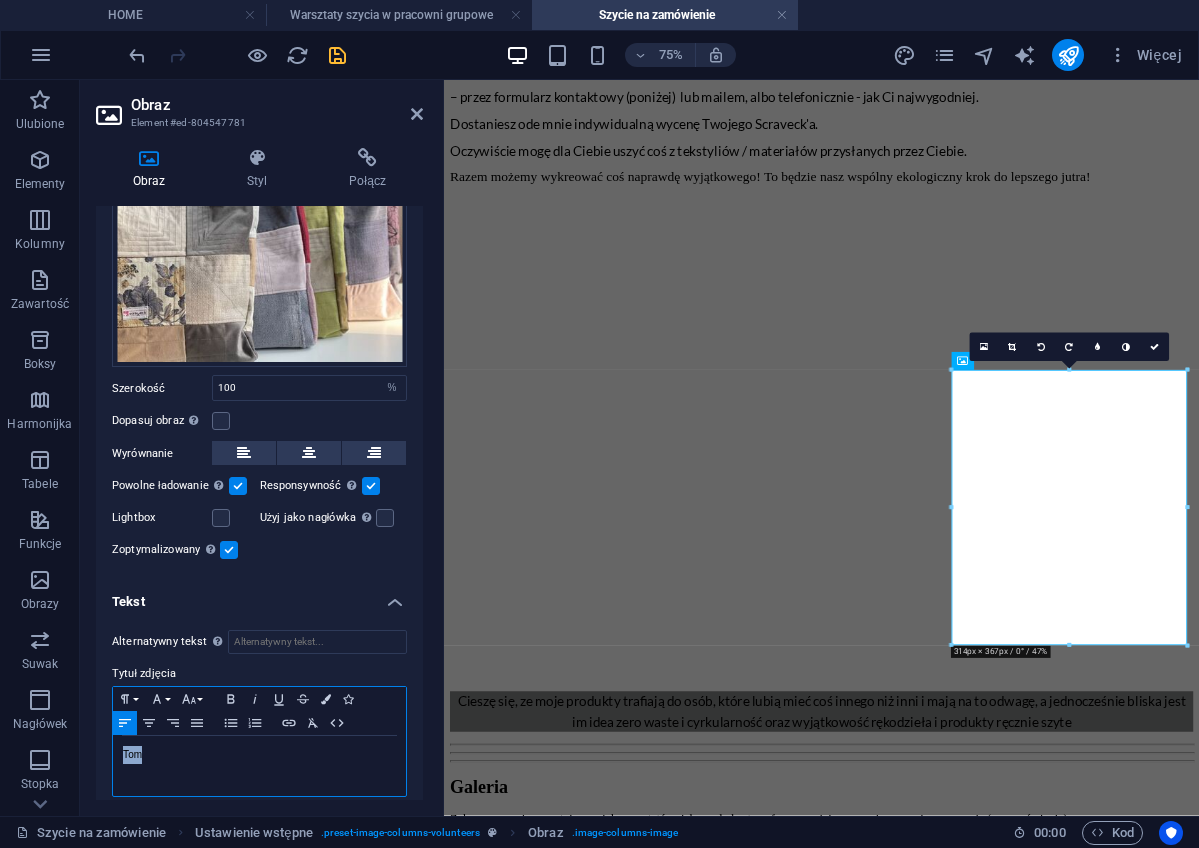 click on "Tom" at bounding box center (259, 766) 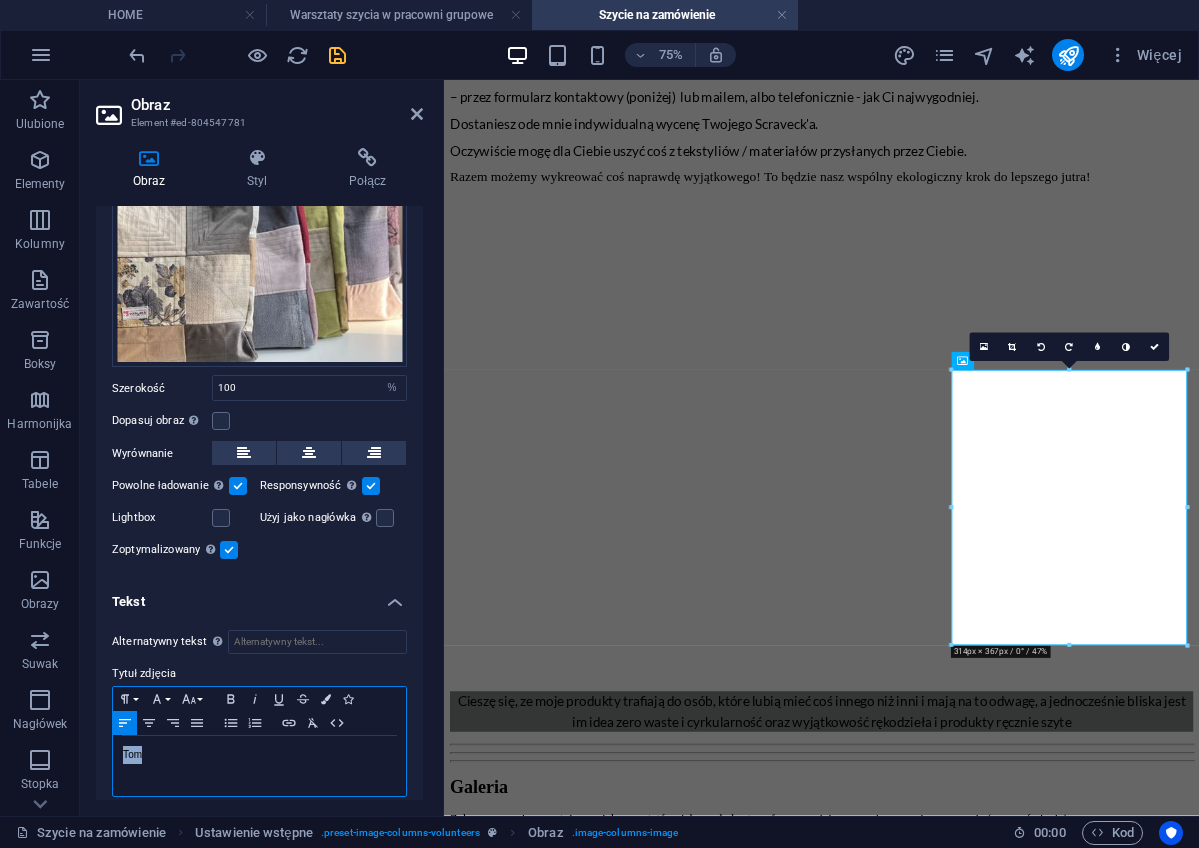 type 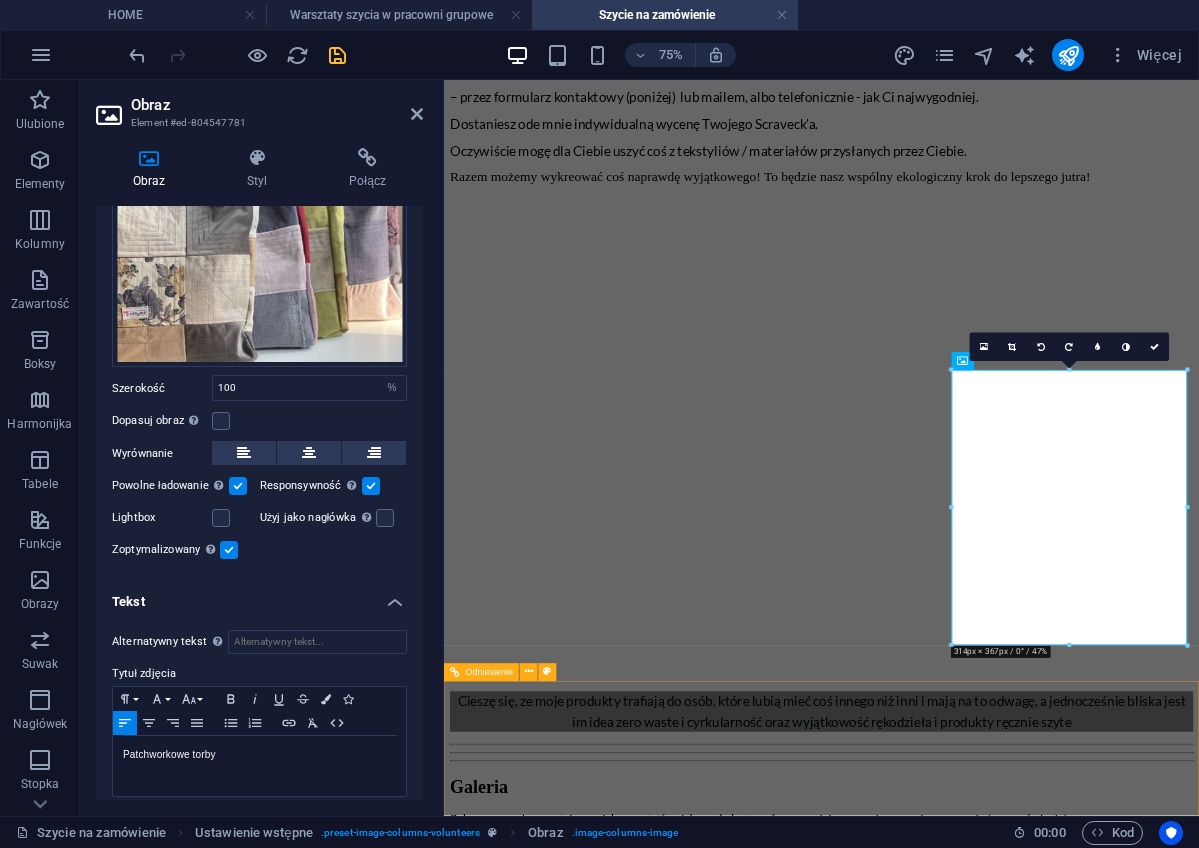 click at bounding box center (947, 11626) 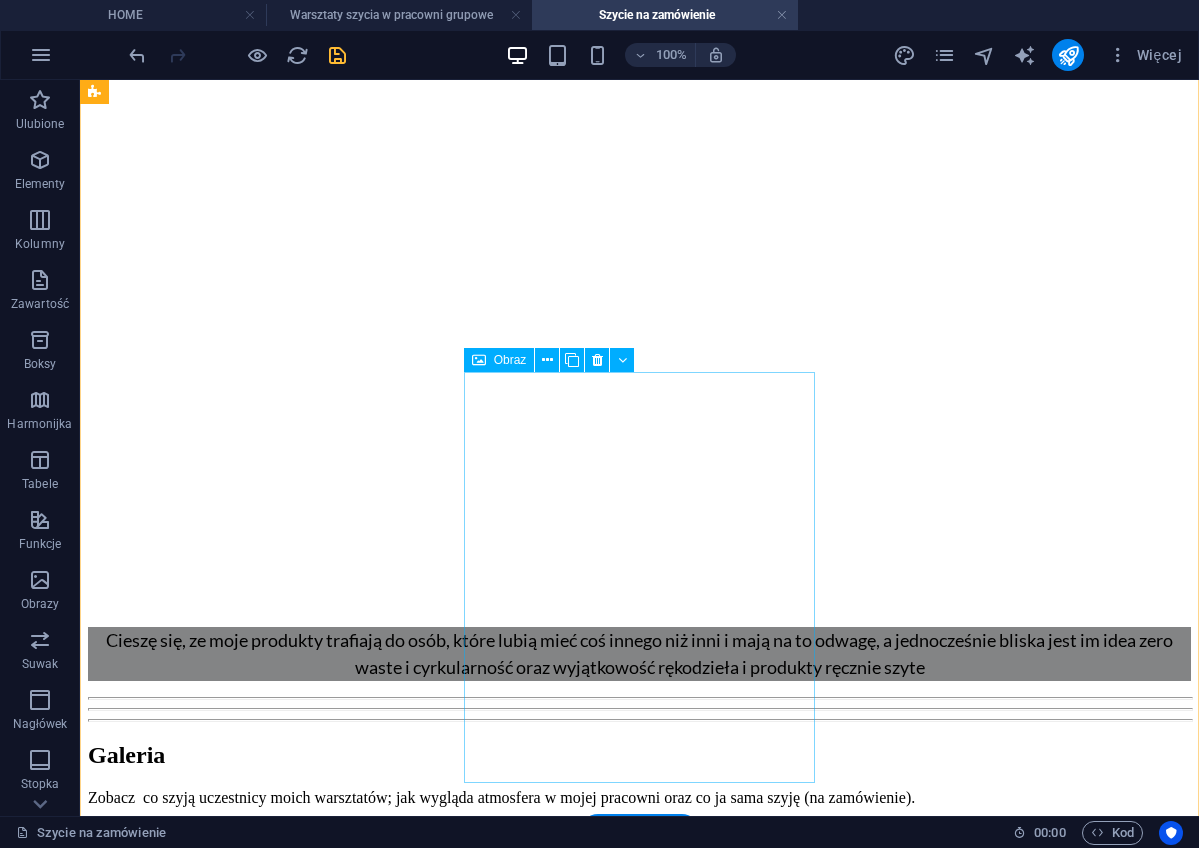 scroll, scrollTop: 2993, scrollLeft: 0, axis: vertical 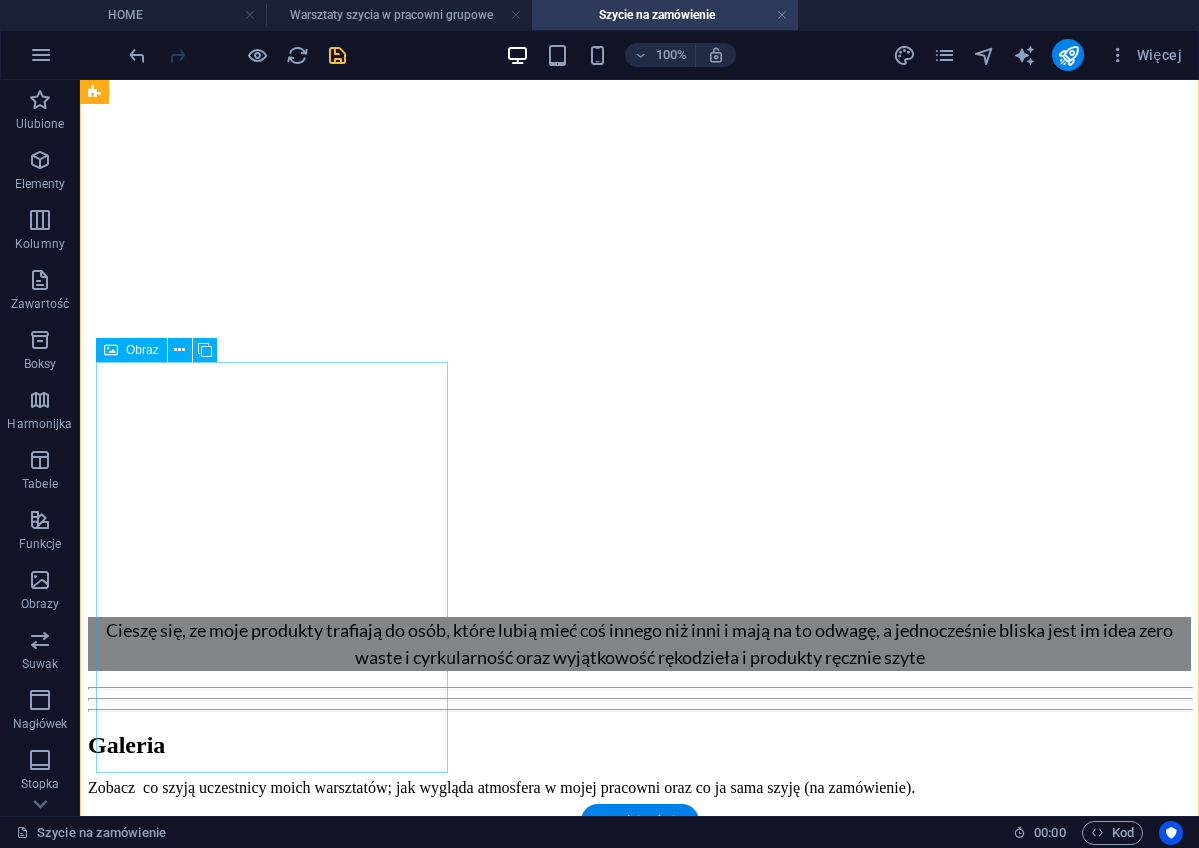 click on "patchworkowe torby" at bounding box center [639, 9562] 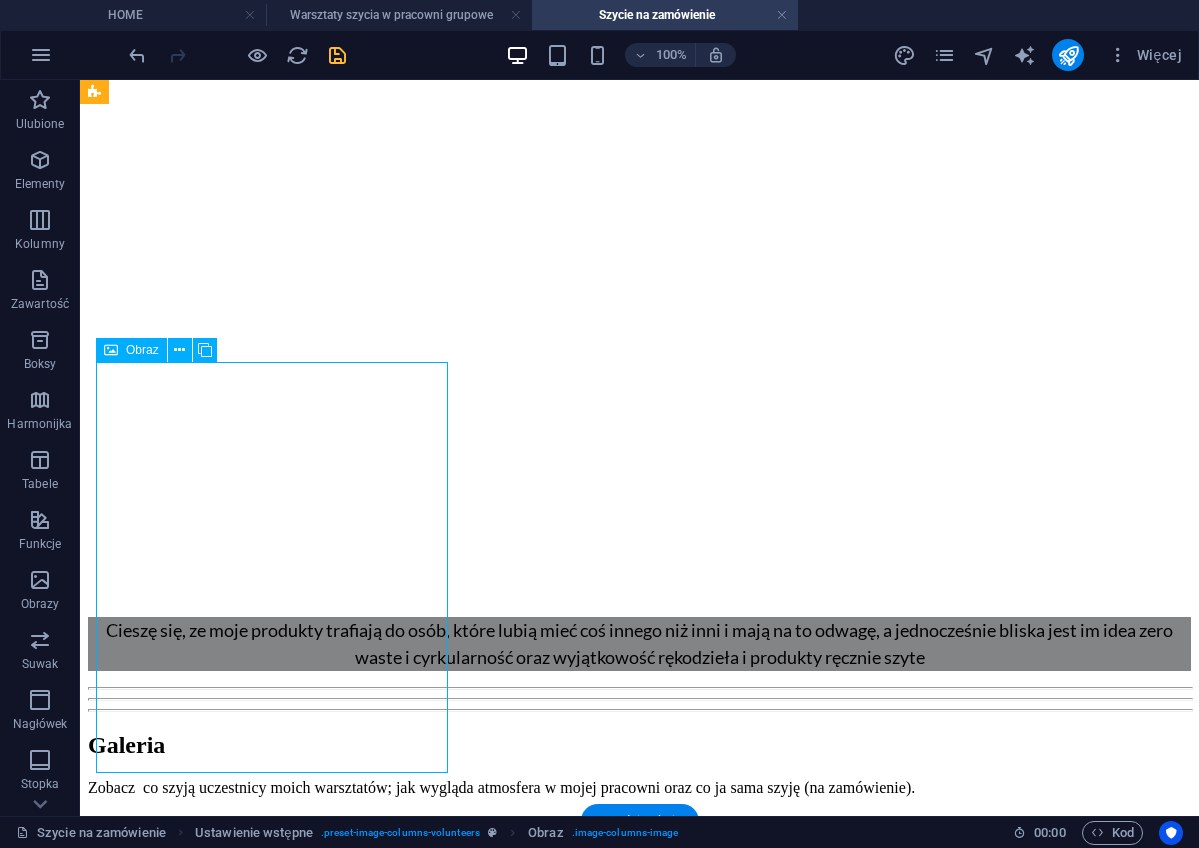 click on "patchworkowe torby" at bounding box center (639, 9562) 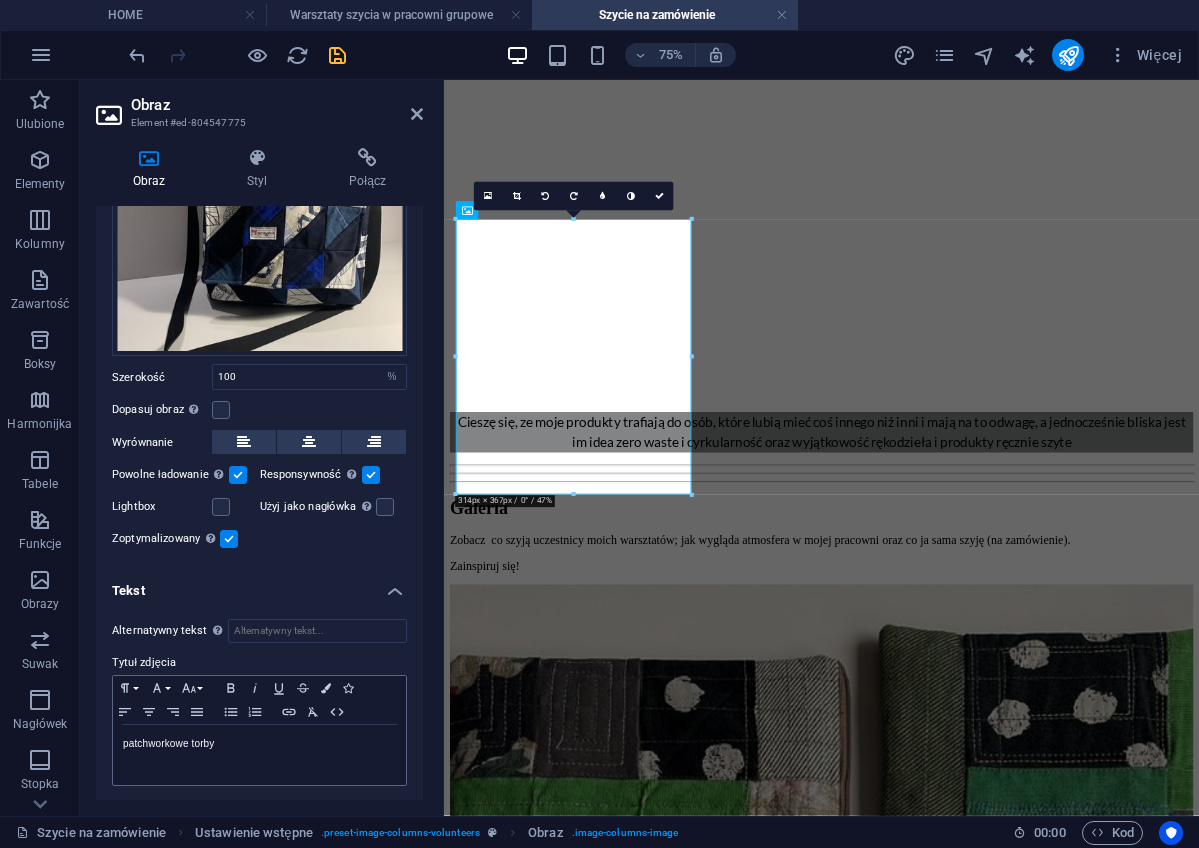 scroll, scrollTop: 149, scrollLeft: 0, axis: vertical 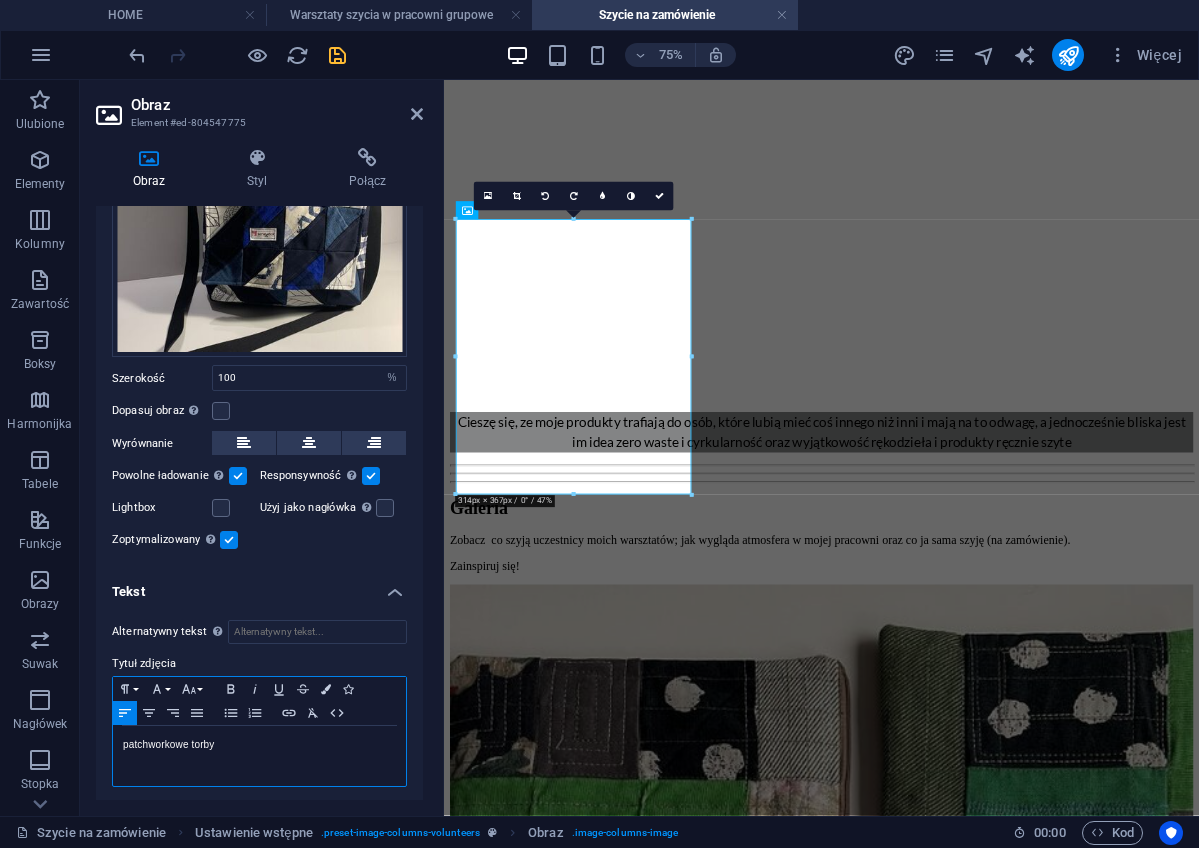 click on "patchworkowe torby" at bounding box center [259, 745] 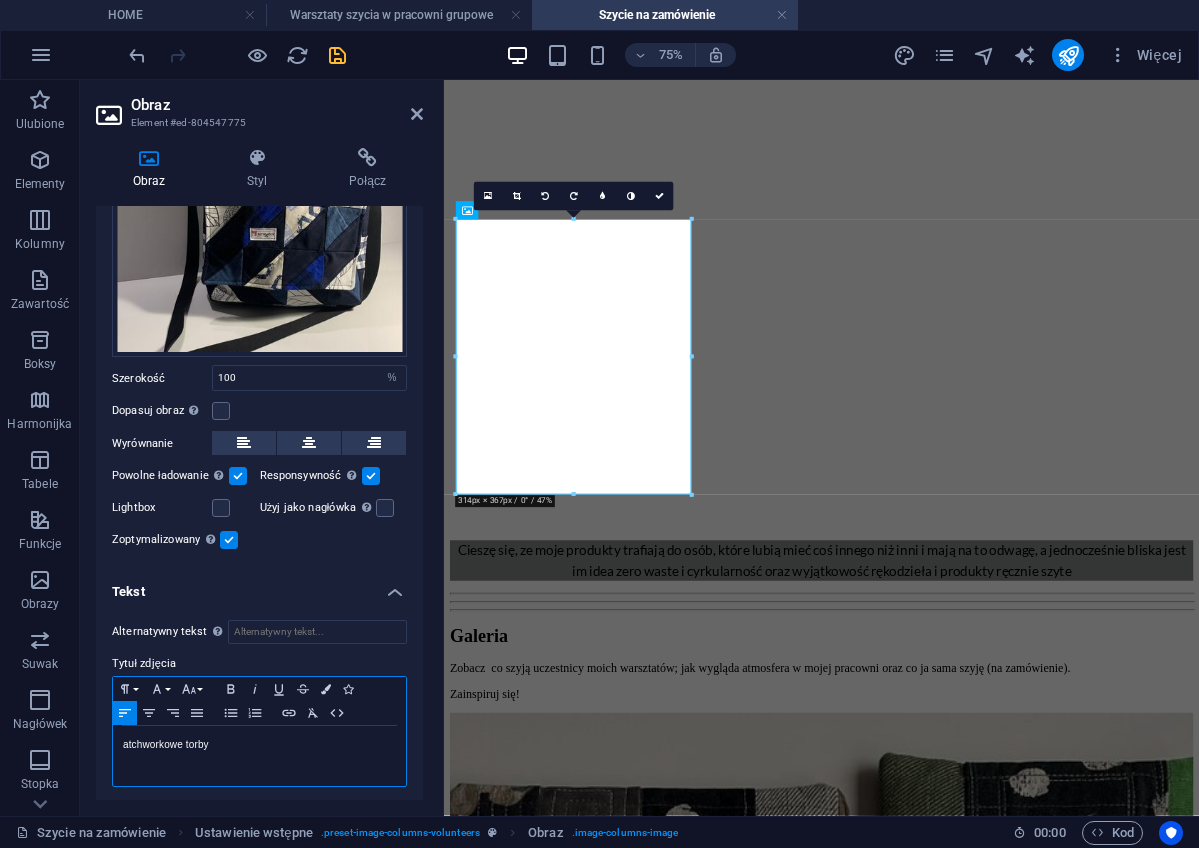 type 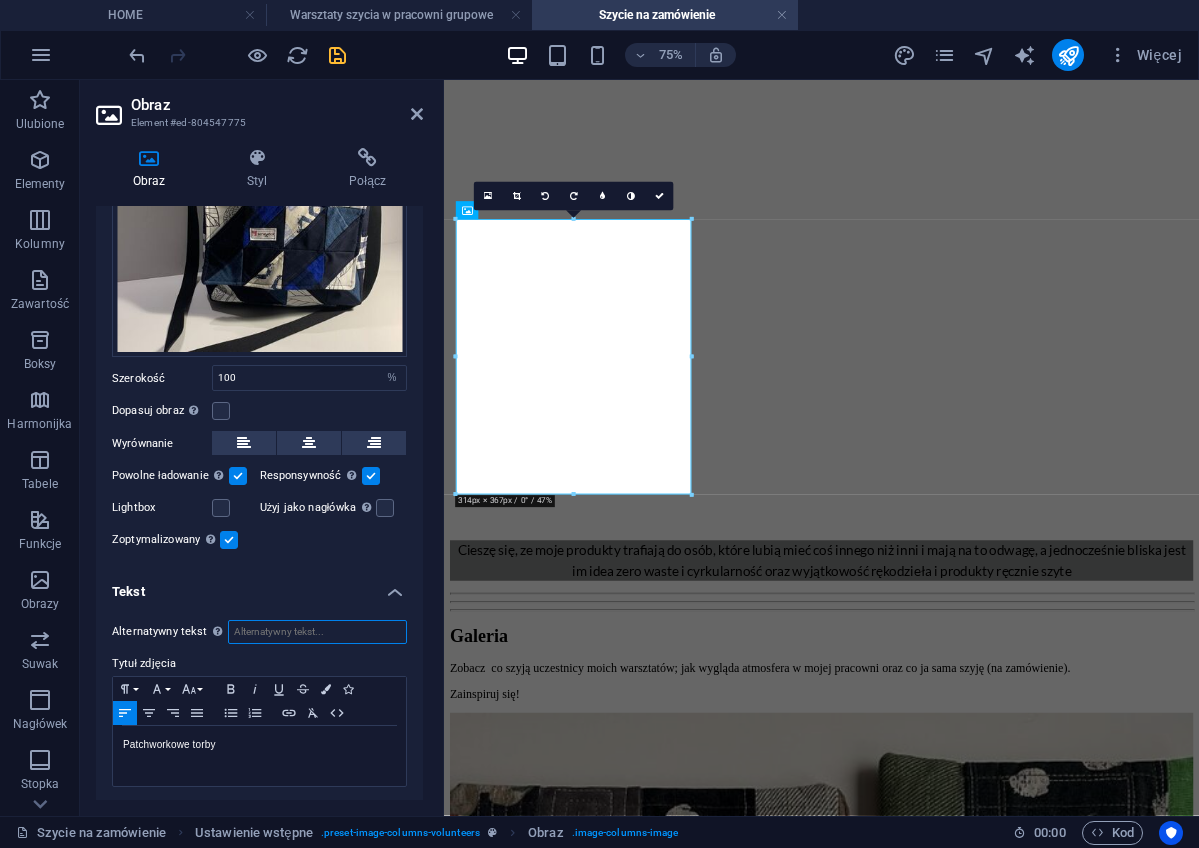 click on "Alternatywny tekst Tekst alternatywny jest używany przez urządzenia, które nie mogą wyświetlać obrazów (np. wyszukiwarki obrazów) i powinien być dodany do każdego obrazu, aby poprawić dostępność strony." at bounding box center (317, 632) 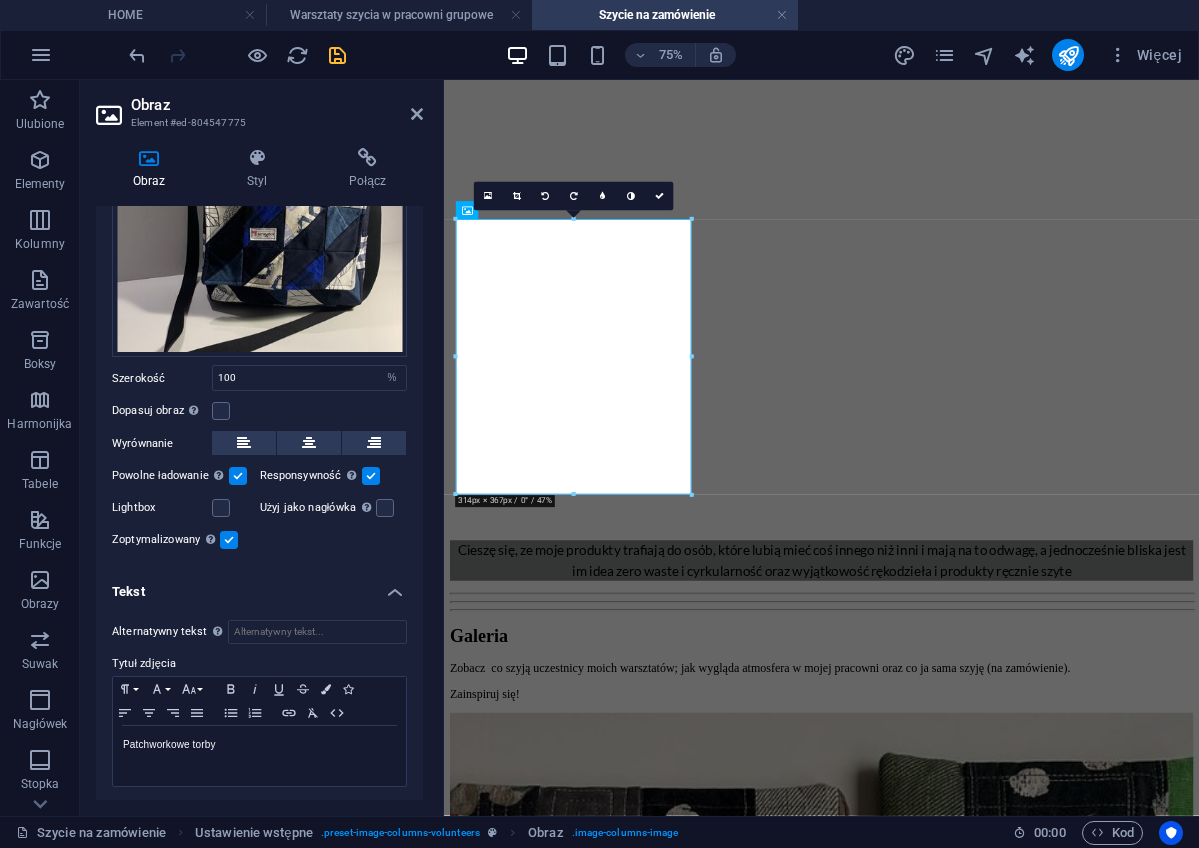 click on "Zoptymalizowany Obrazy są kompresowane, aby poprawić szybkość strony." at bounding box center [259, 540] 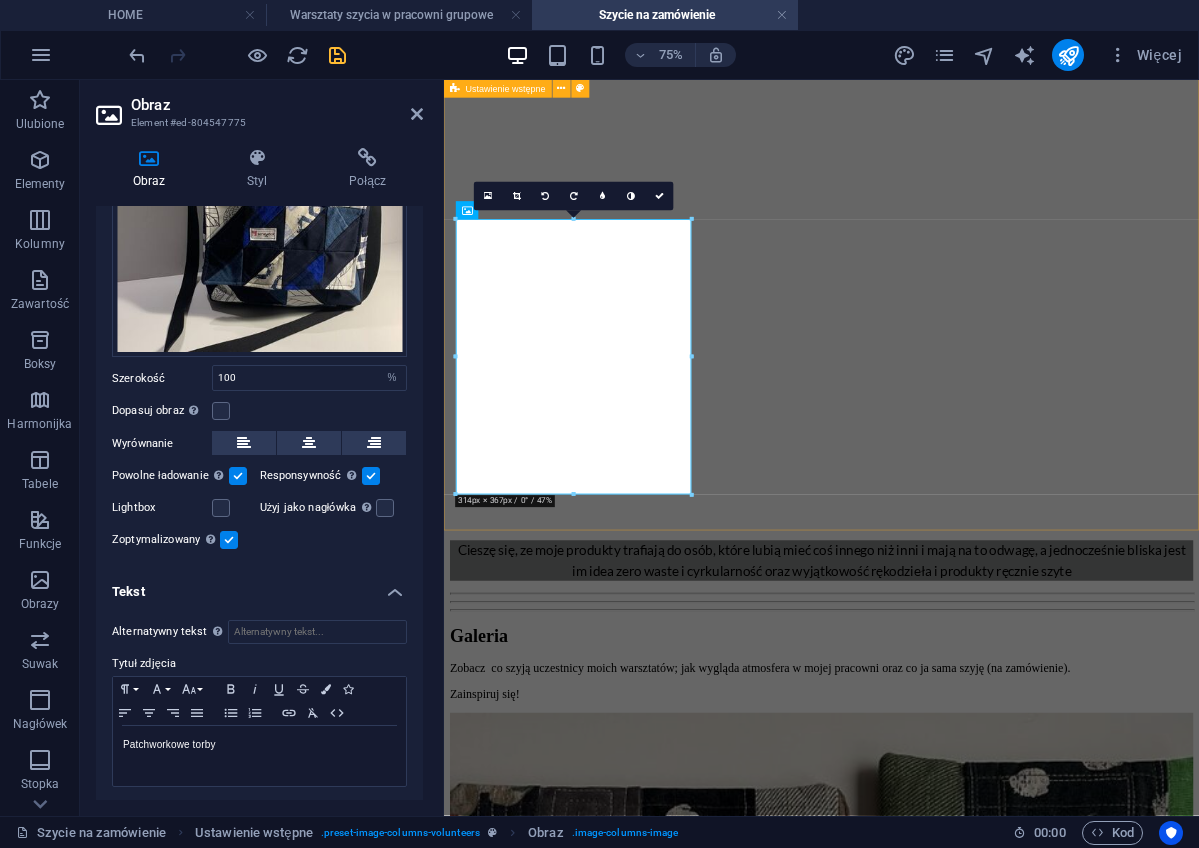 click on "Galeria Zobacz  co szyją uczestnicy moich warsztatów; jak wygląda atmosfera w mojej pracowni oraz co ja sama szyję (na zamówienie).  Zainspiruj się!  Etui i kosmetyczki Kosmetyczki  Torba dla fana autobusów Piórniczki Torby duże i małe Kosmetyczka z jeansów Patchworkowe torby Kosmetyczki i etui Patchworkowe torby" at bounding box center (947, 6309) 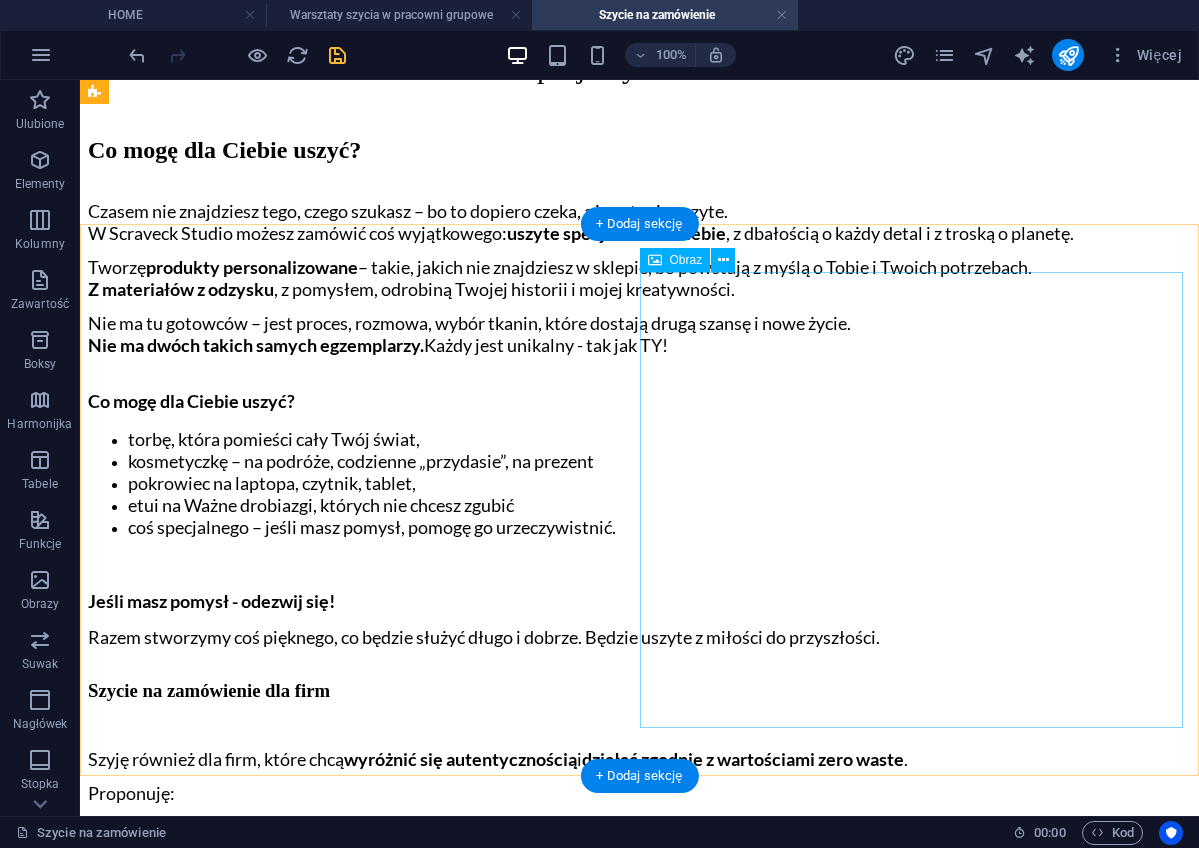 scroll, scrollTop: 836, scrollLeft: 0, axis: vertical 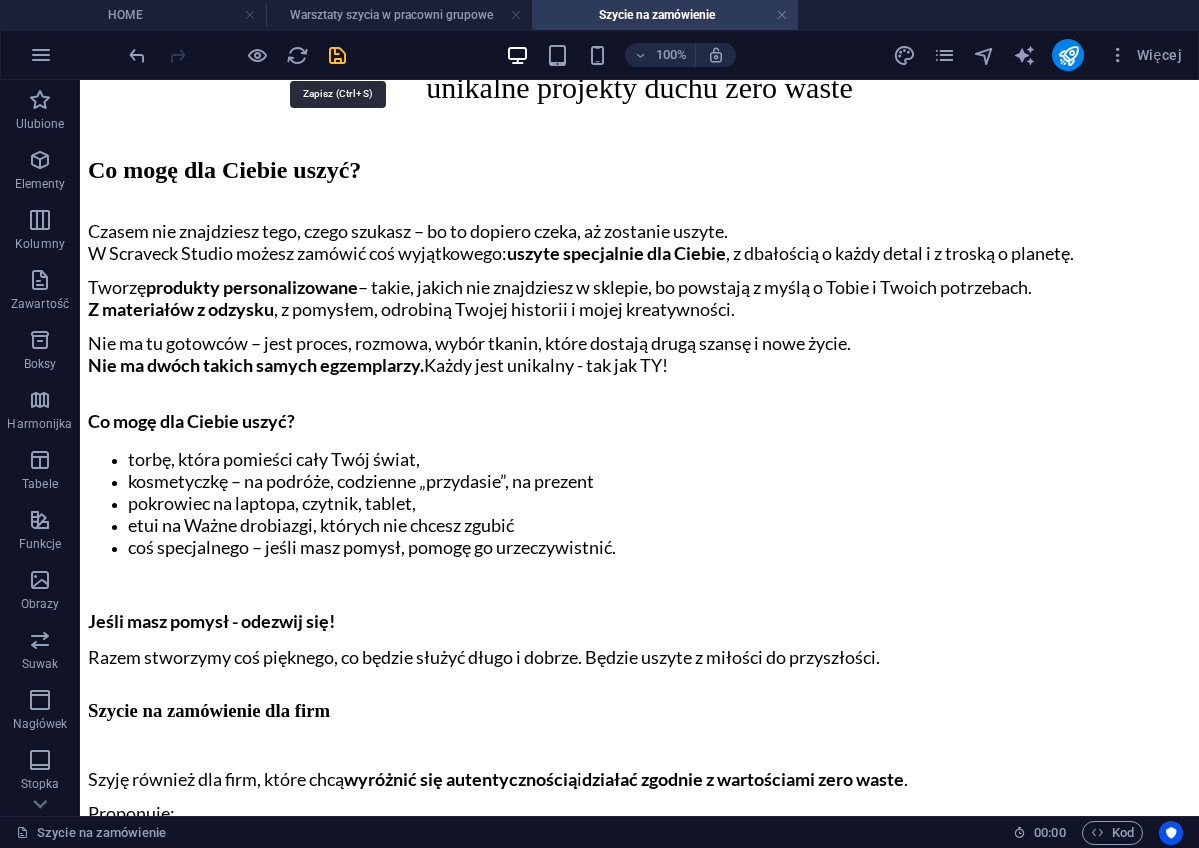 click at bounding box center (337, 55) 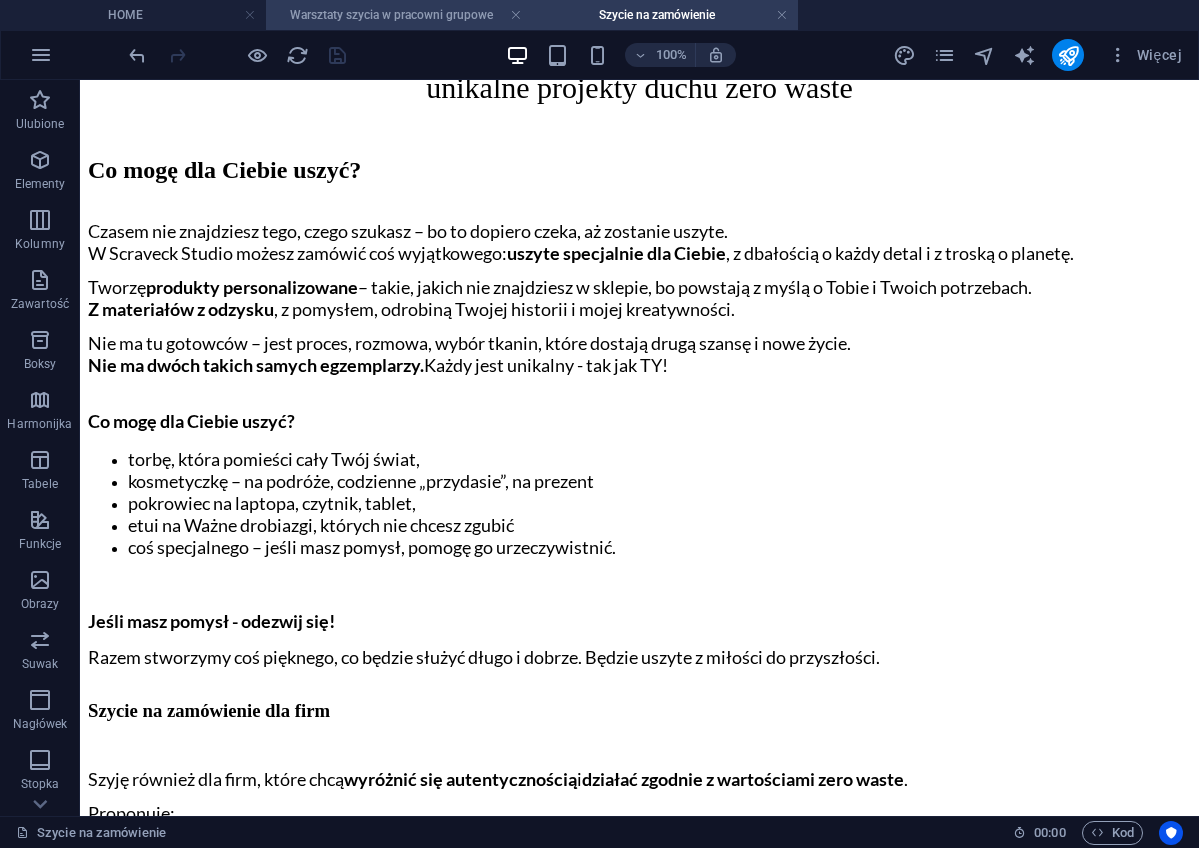 click on "Warsztaty szycia w pracowni grupowe" at bounding box center [399, 15] 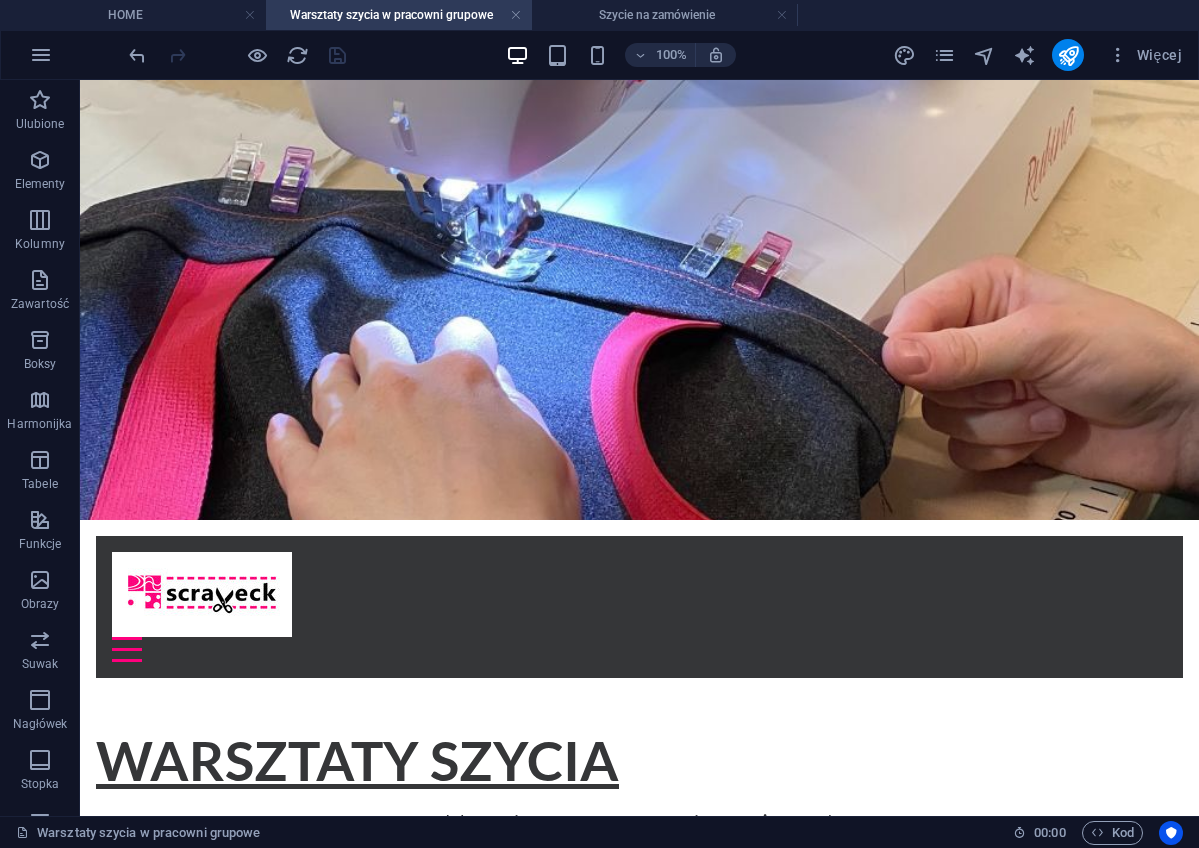scroll, scrollTop: 0, scrollLeft: 0, axis: both 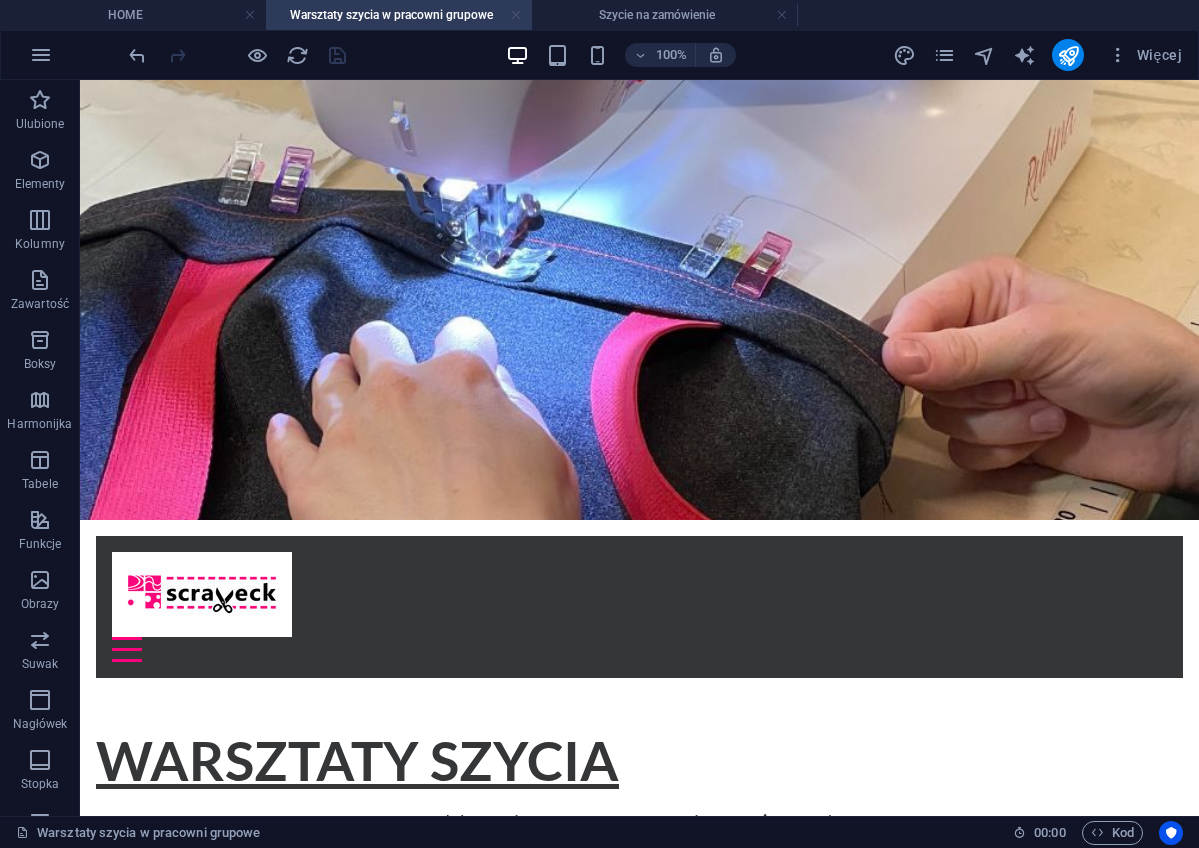 click at bounding box center (516, 15) 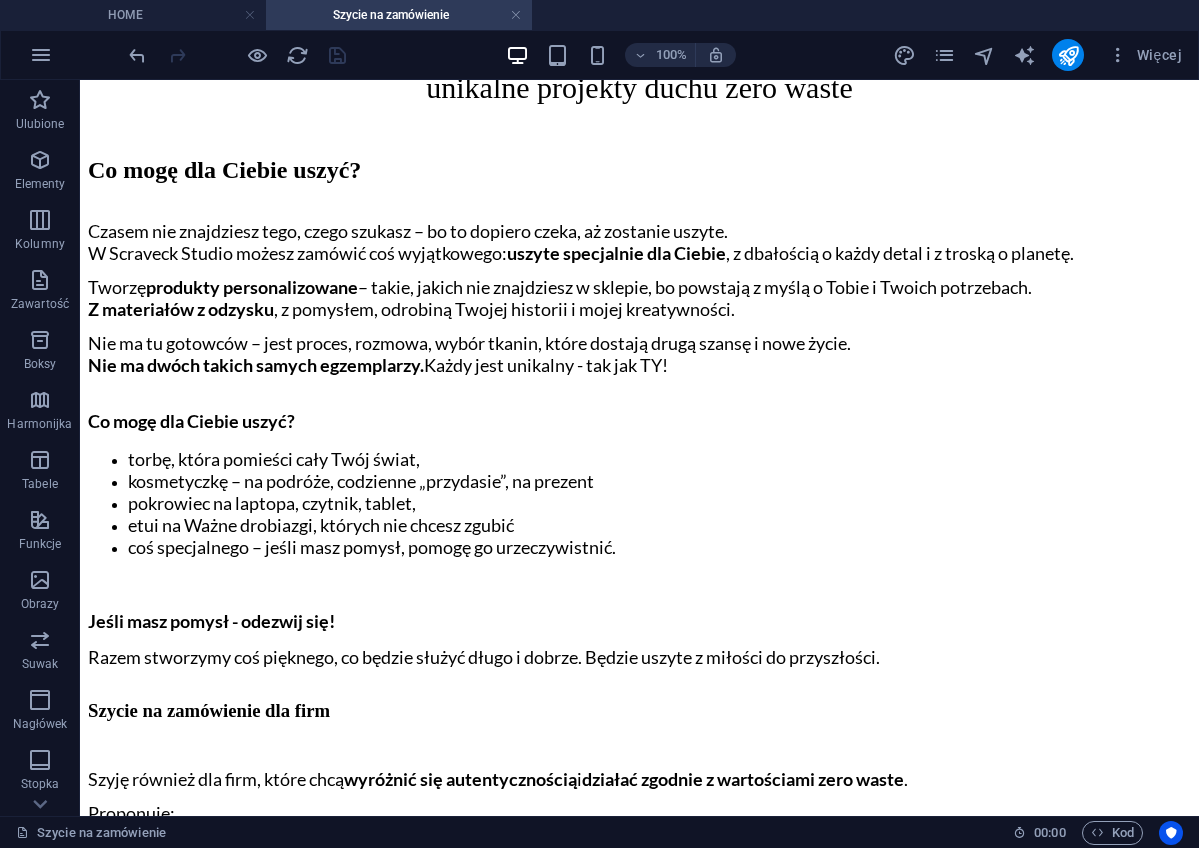 click at bounding box center [516, 15] 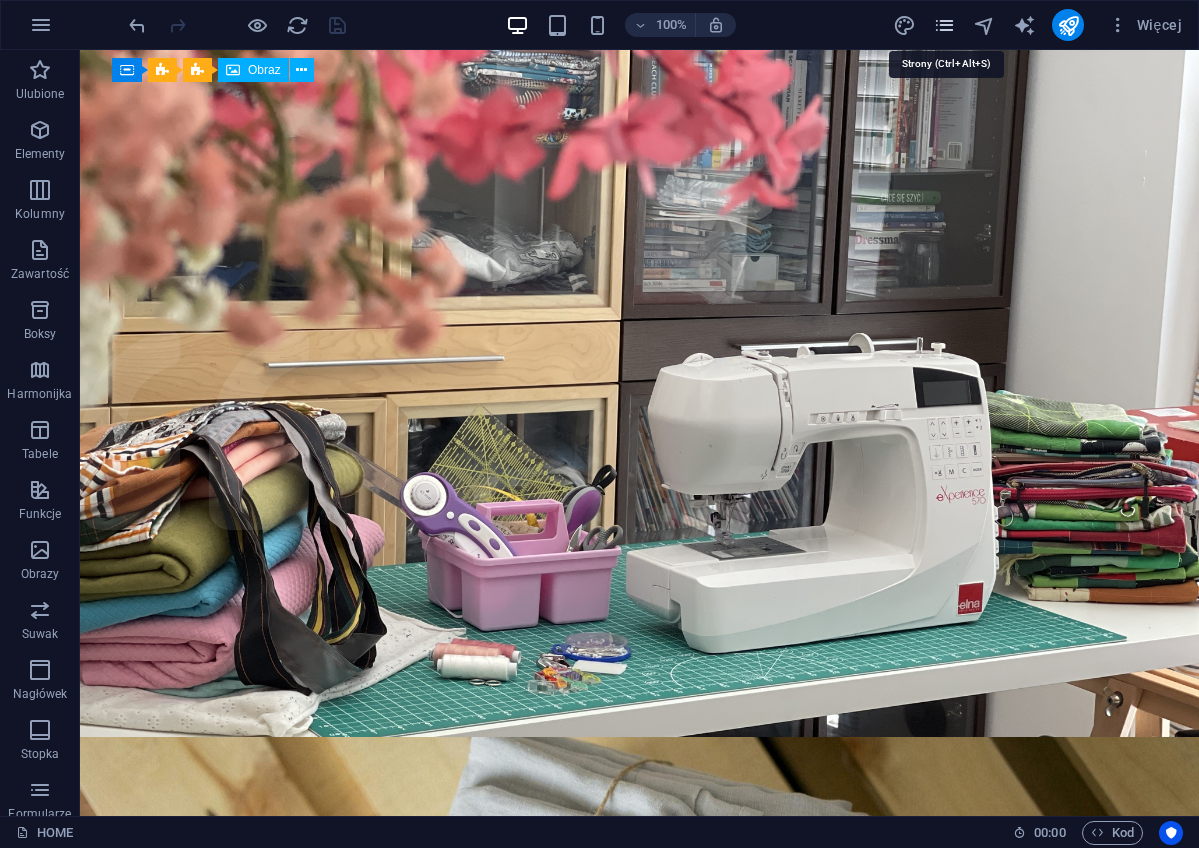 click at bounding box center [944, 25] 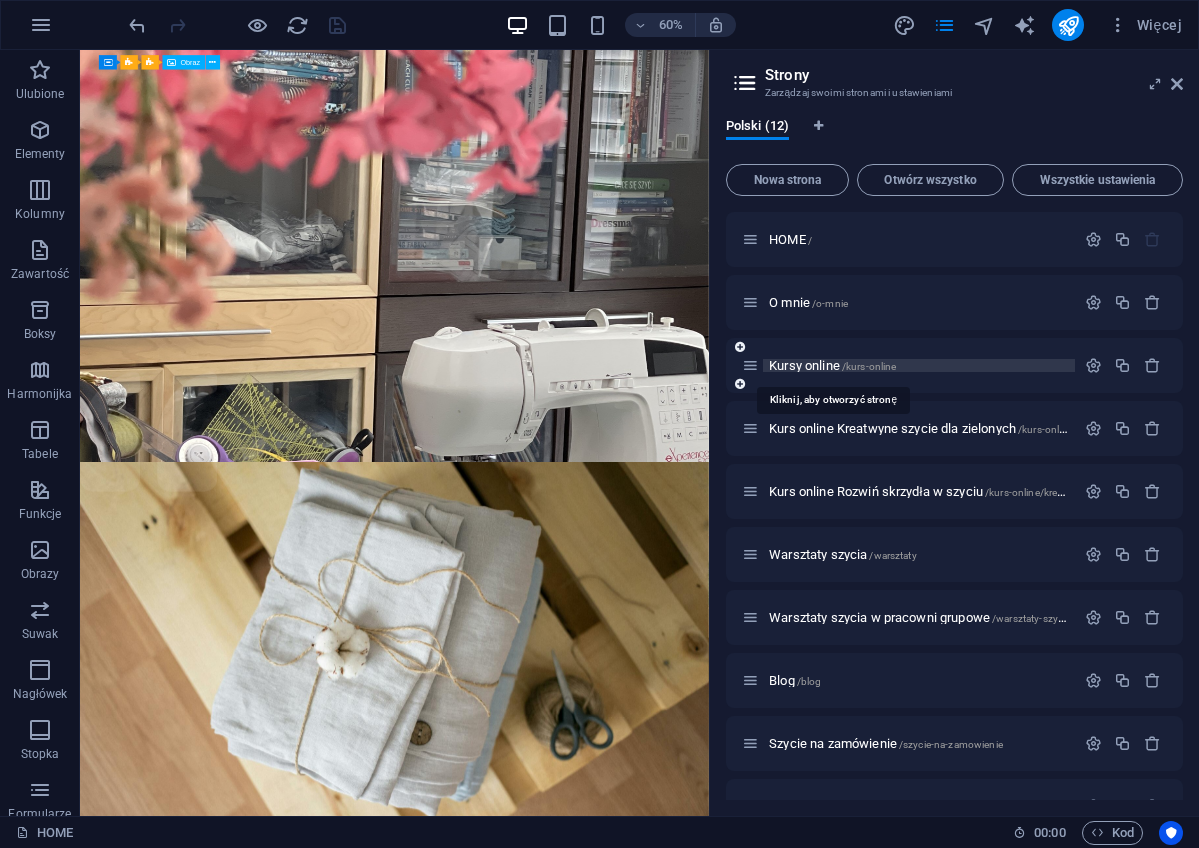 click on "Kursy online /kurs-online" at bounding box center [832, 365] 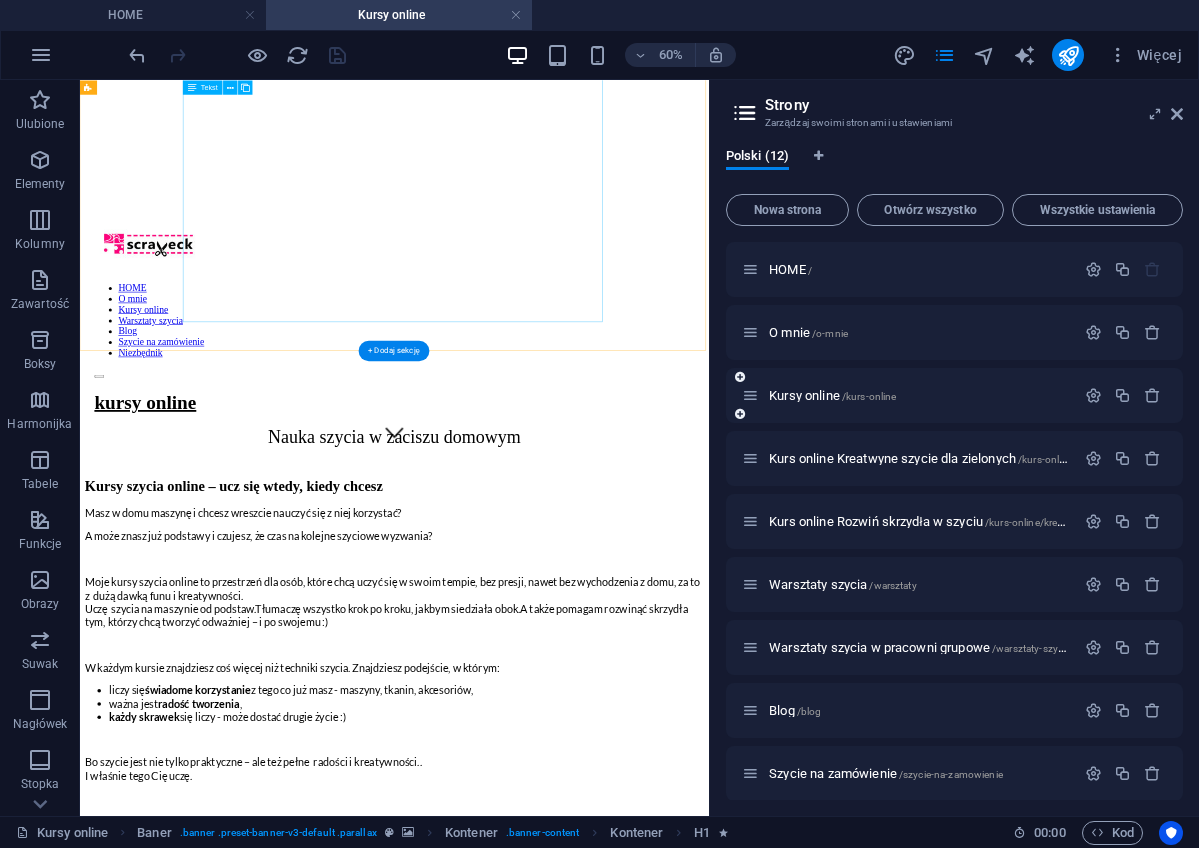 scroll, scrollTop: 609, scrollLeft: 0, axis: vertical 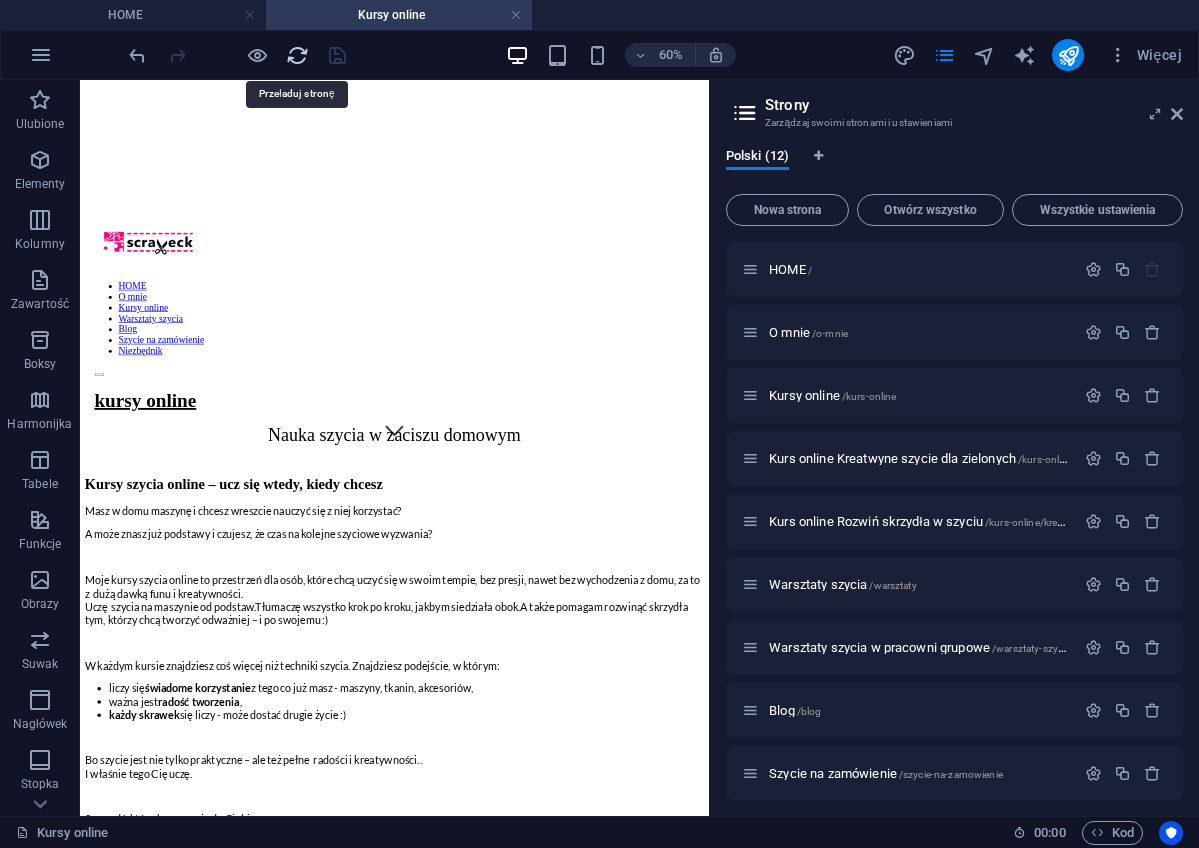 click at bounding box center (297, 55) 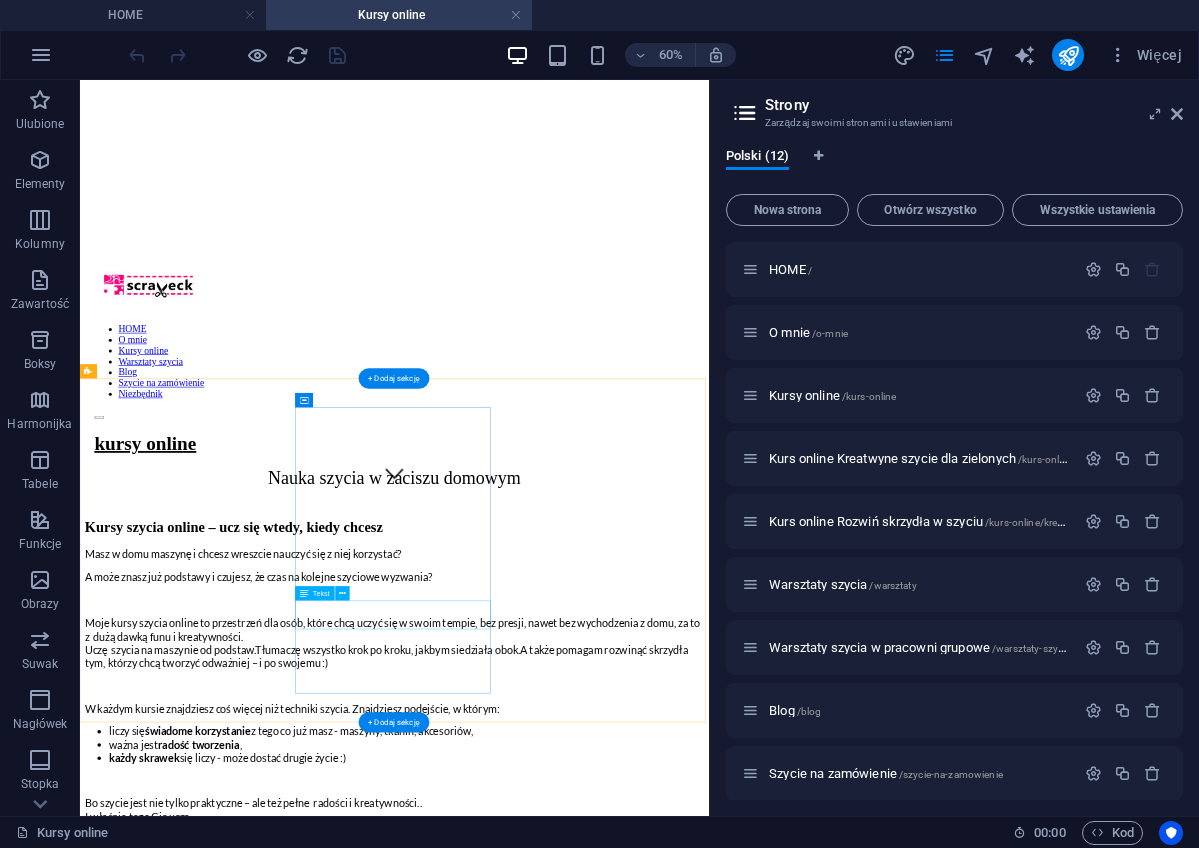 scroll, scrollTop: 559, scrollLeft: 0, axis: vertical 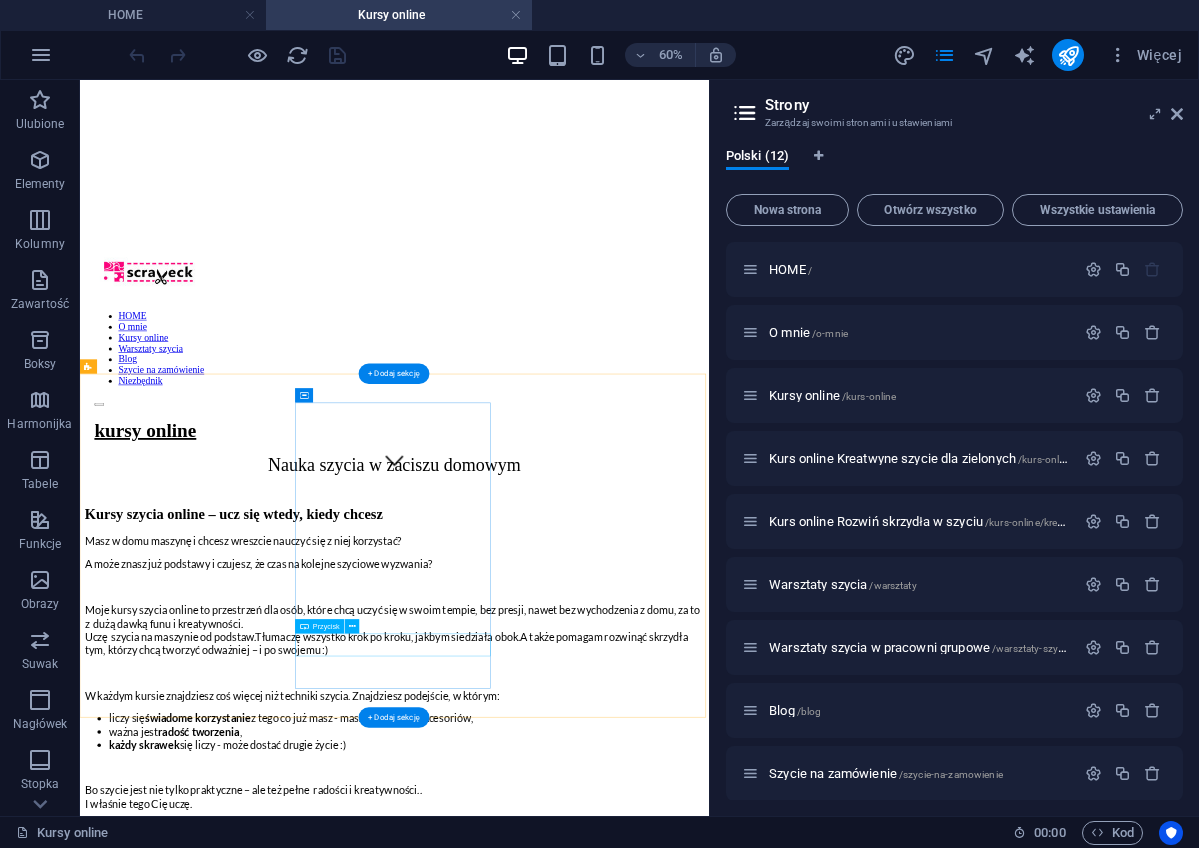 click on "Go to Page" at bounding box center (604, 3315) 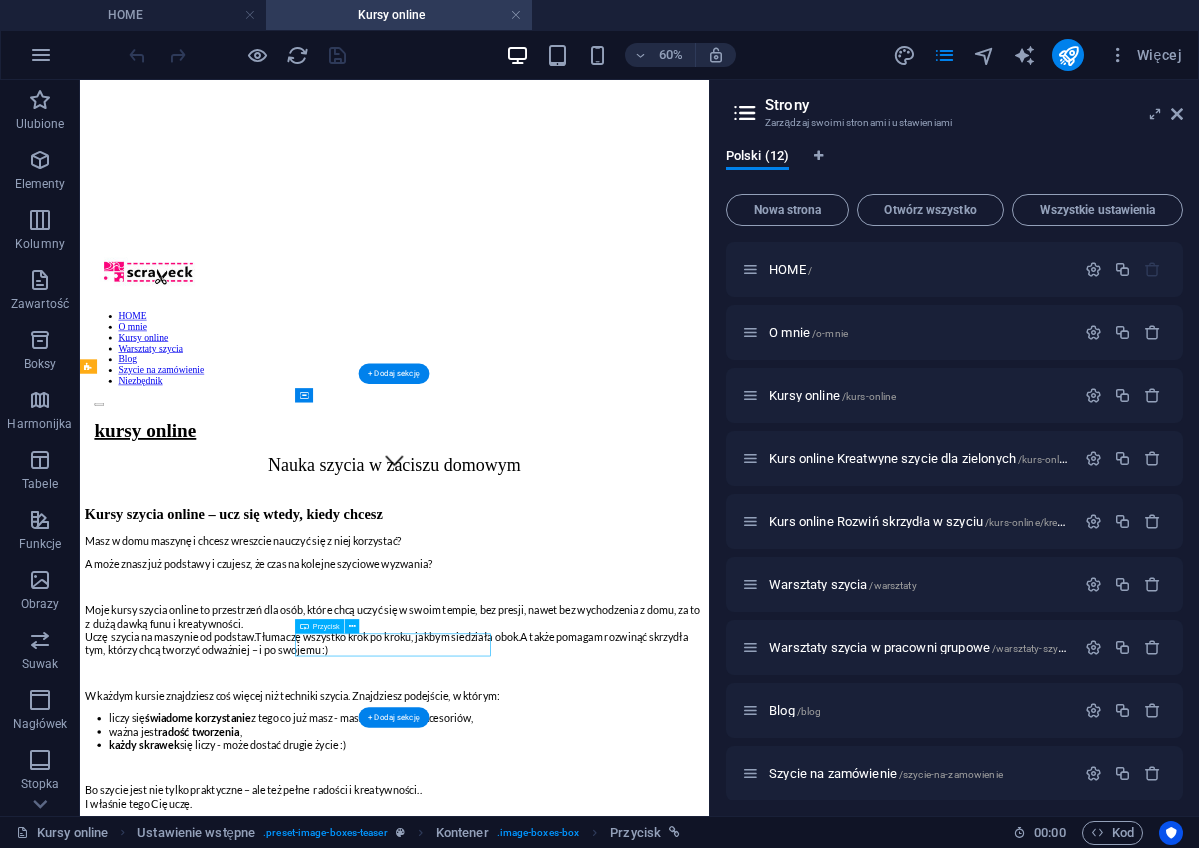 click on "Go to Page" at bounding box center (604, 3315) 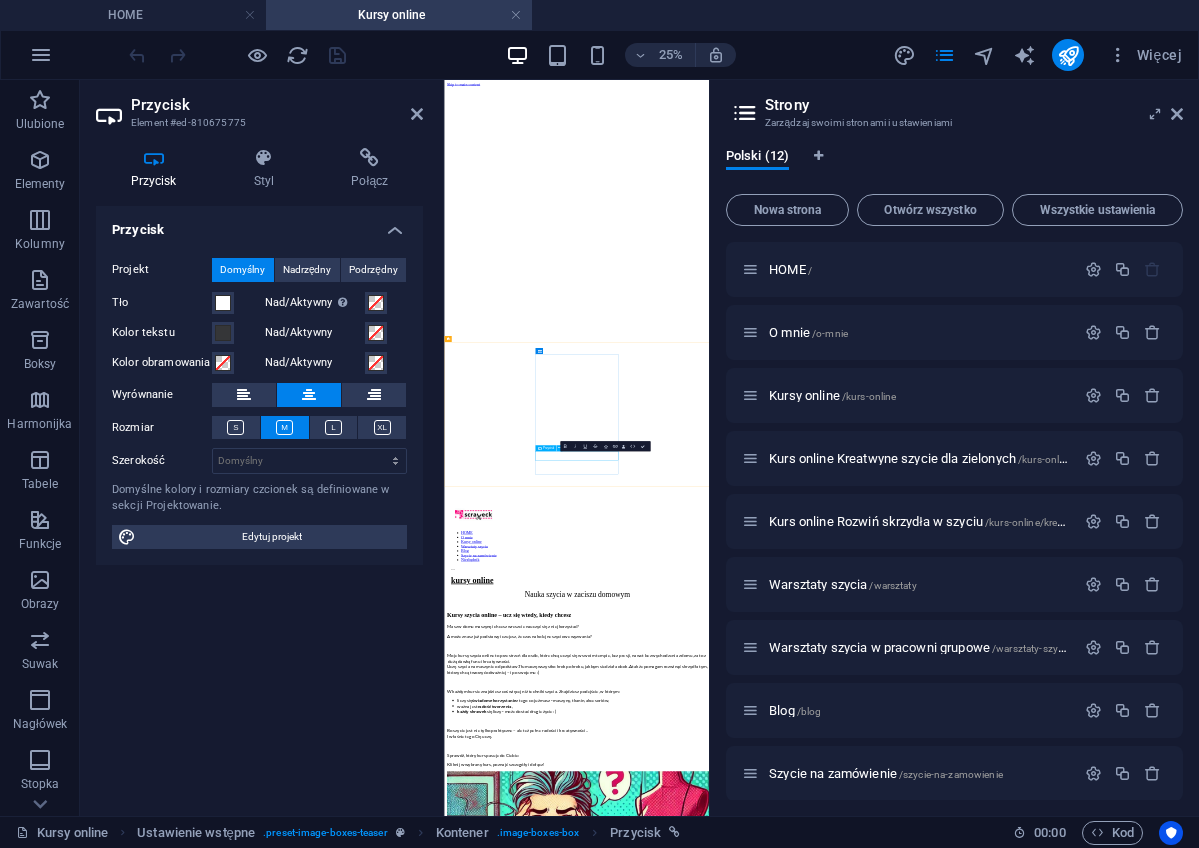 click on "Go to Page" at bounding box center (973, 4750) 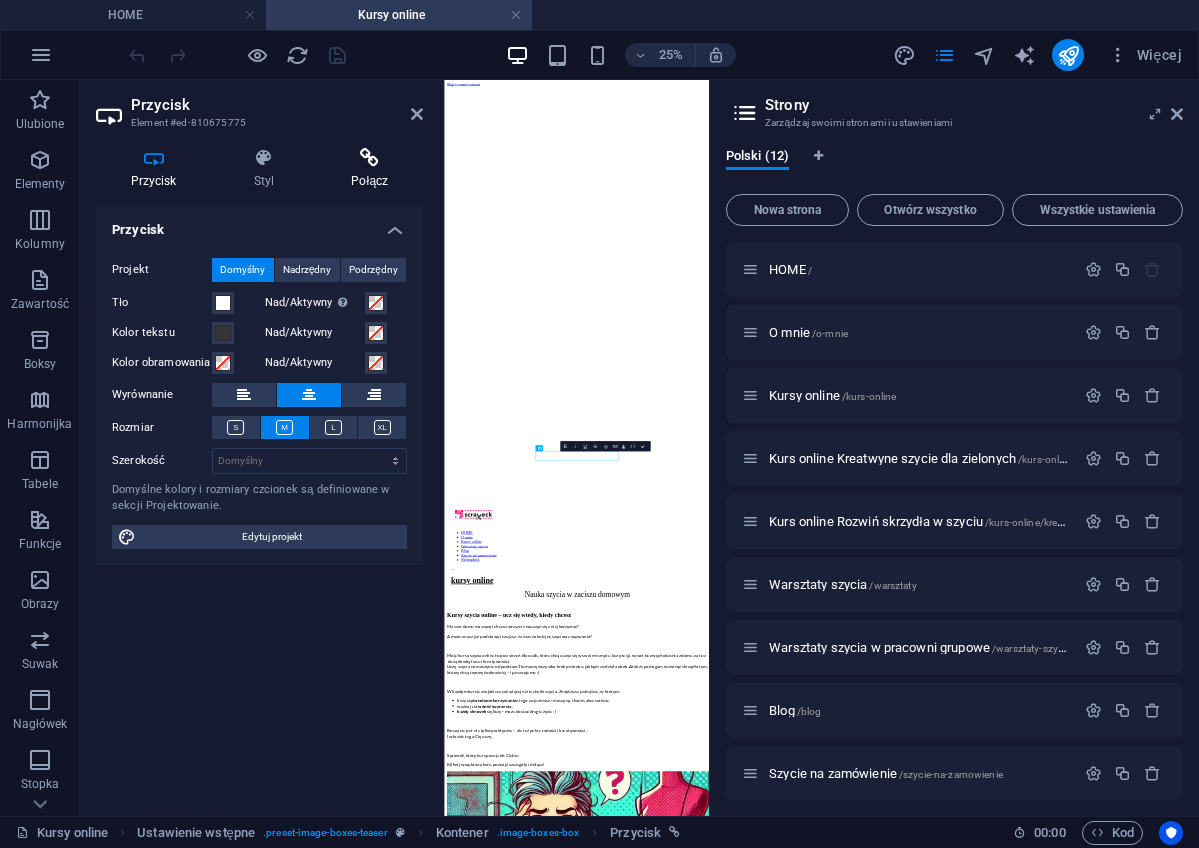 click at bounding box center [370, 158] 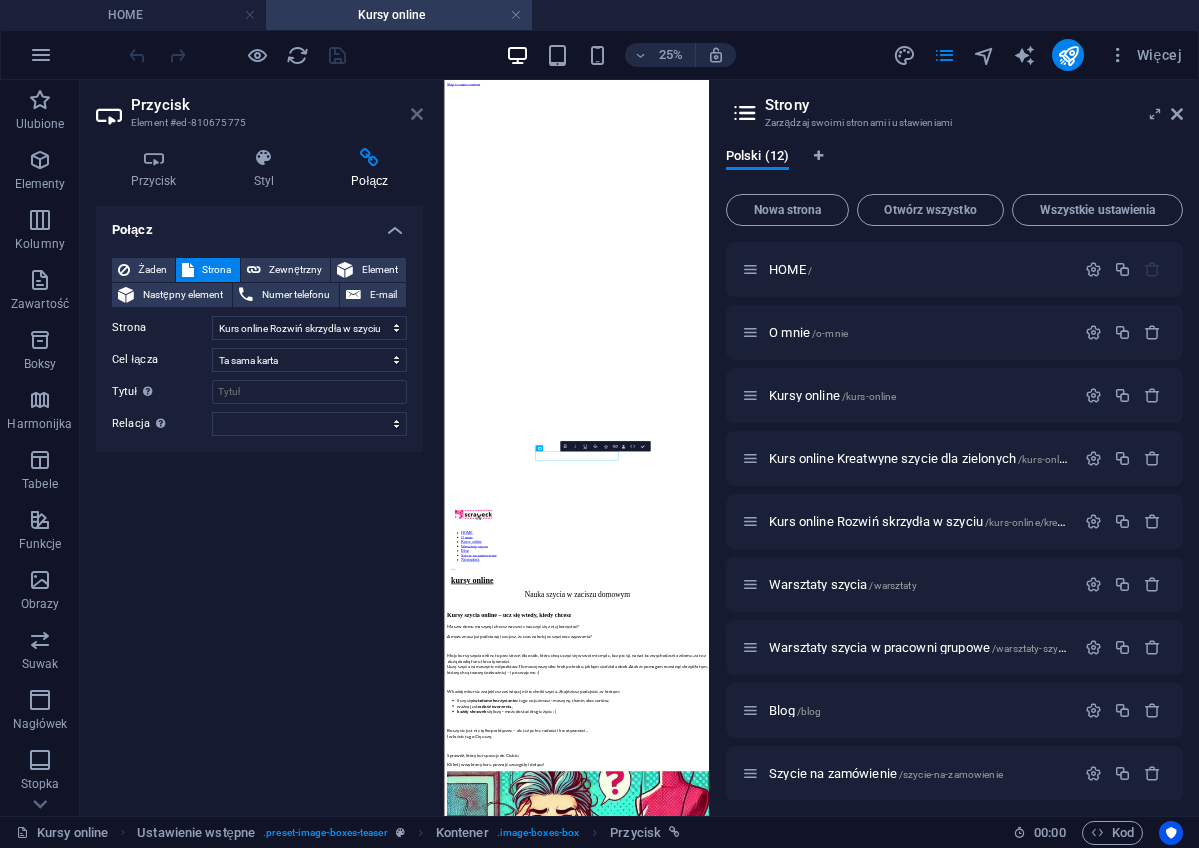 click at bounding box center (417, 114) 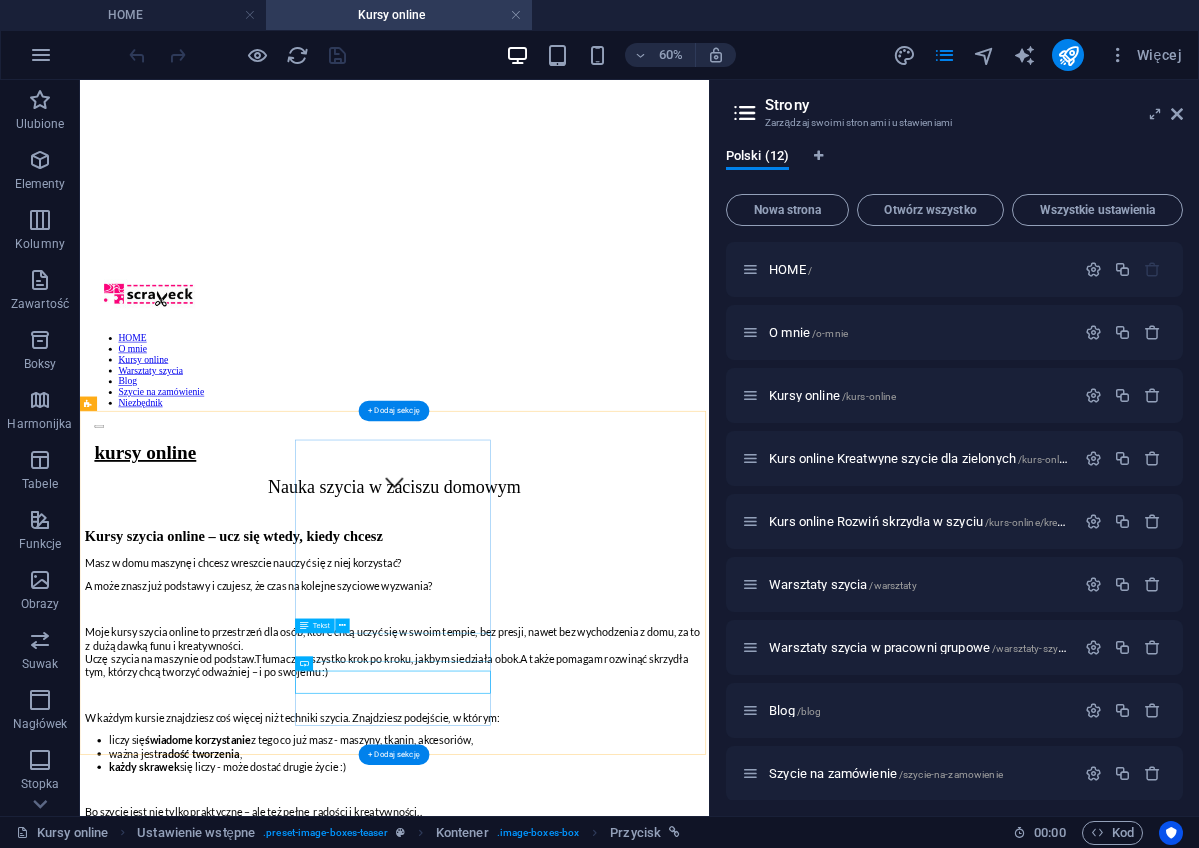 scroll, scrollTop: 490, scrollLeft: 0, axis: vertical 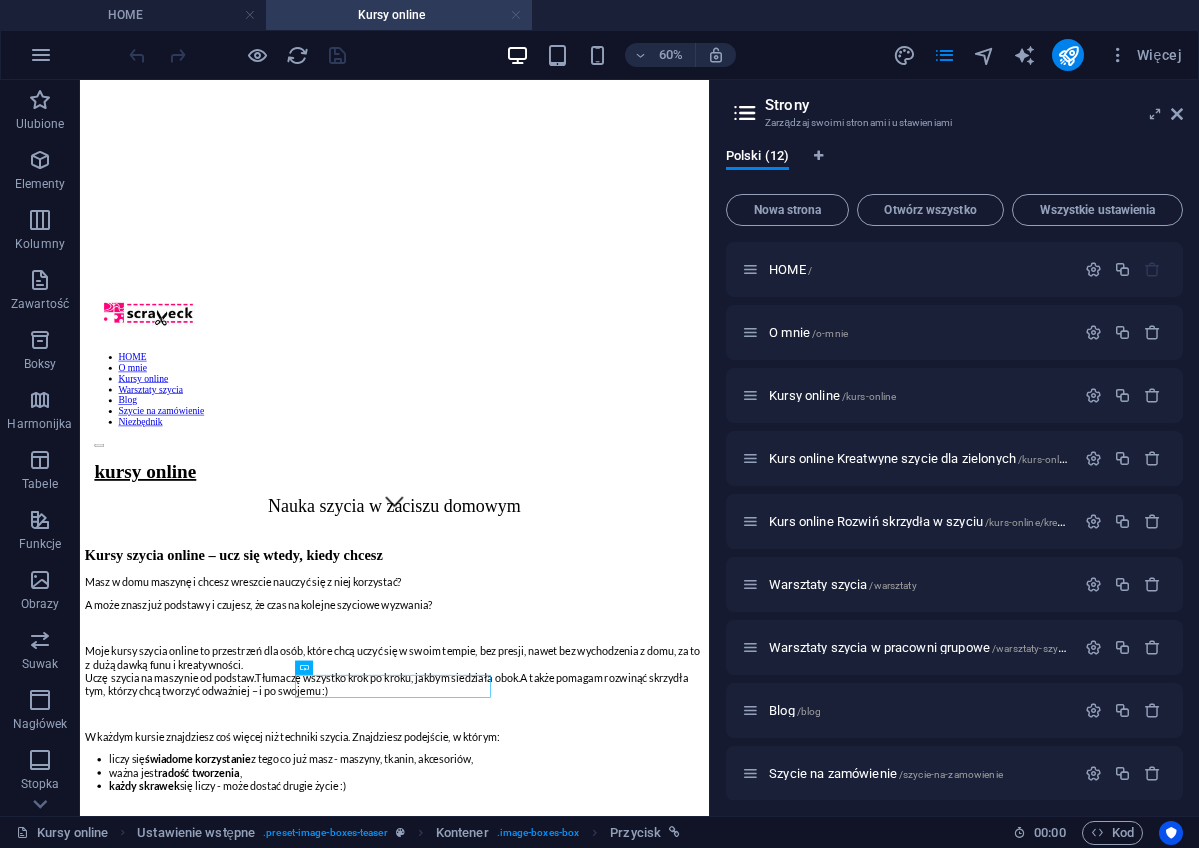 click at bounding box center (516, 15) 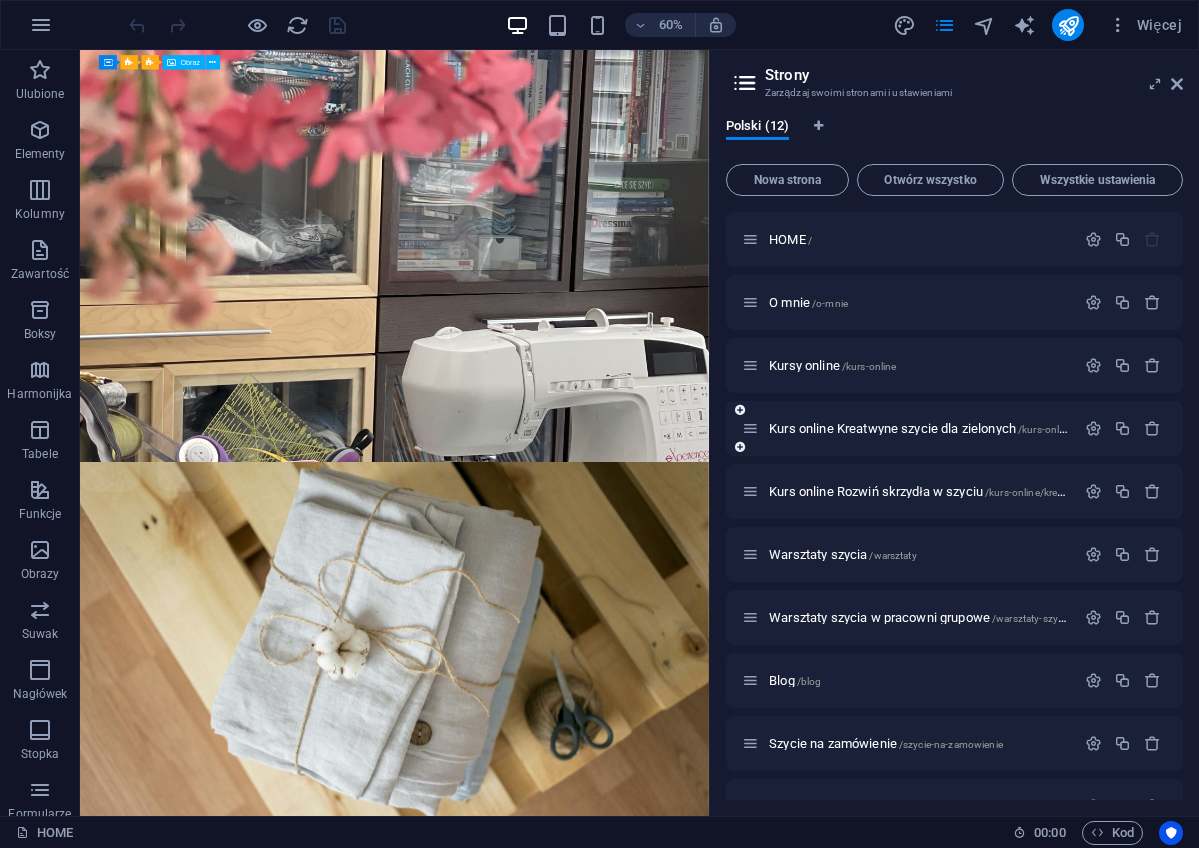 click on "Kurs online Kreatwyne szycie dla zielonych /kurs-online/kreatywne-szycie-dla-zielonych" at bounding box center [908, 428] 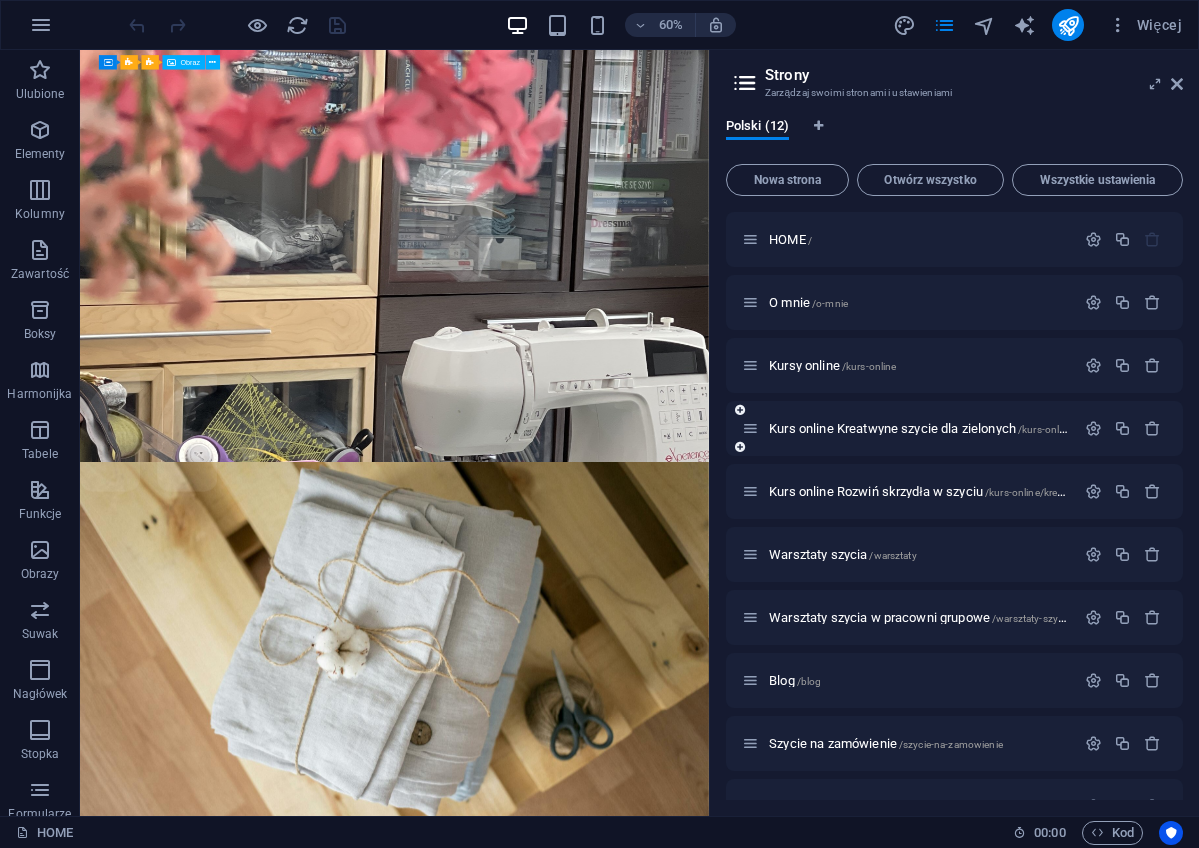 click on "Kurs online Kreatwyne szycie dla zielonych /kurs-online/kreatywne-szycie-dla-zielonych" at bounding box center [908, 428] 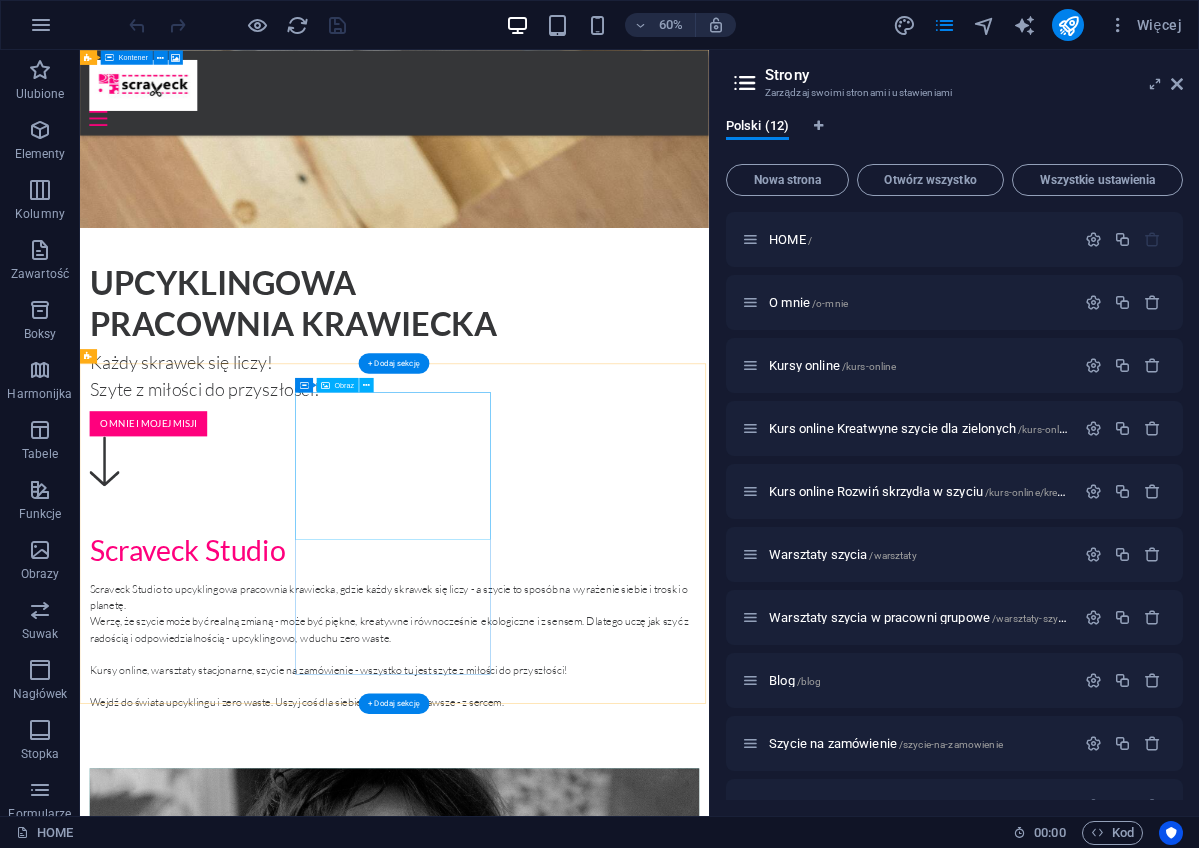 scroll, scrollTop: 2250, scrollLeft: 0, axis: vertical 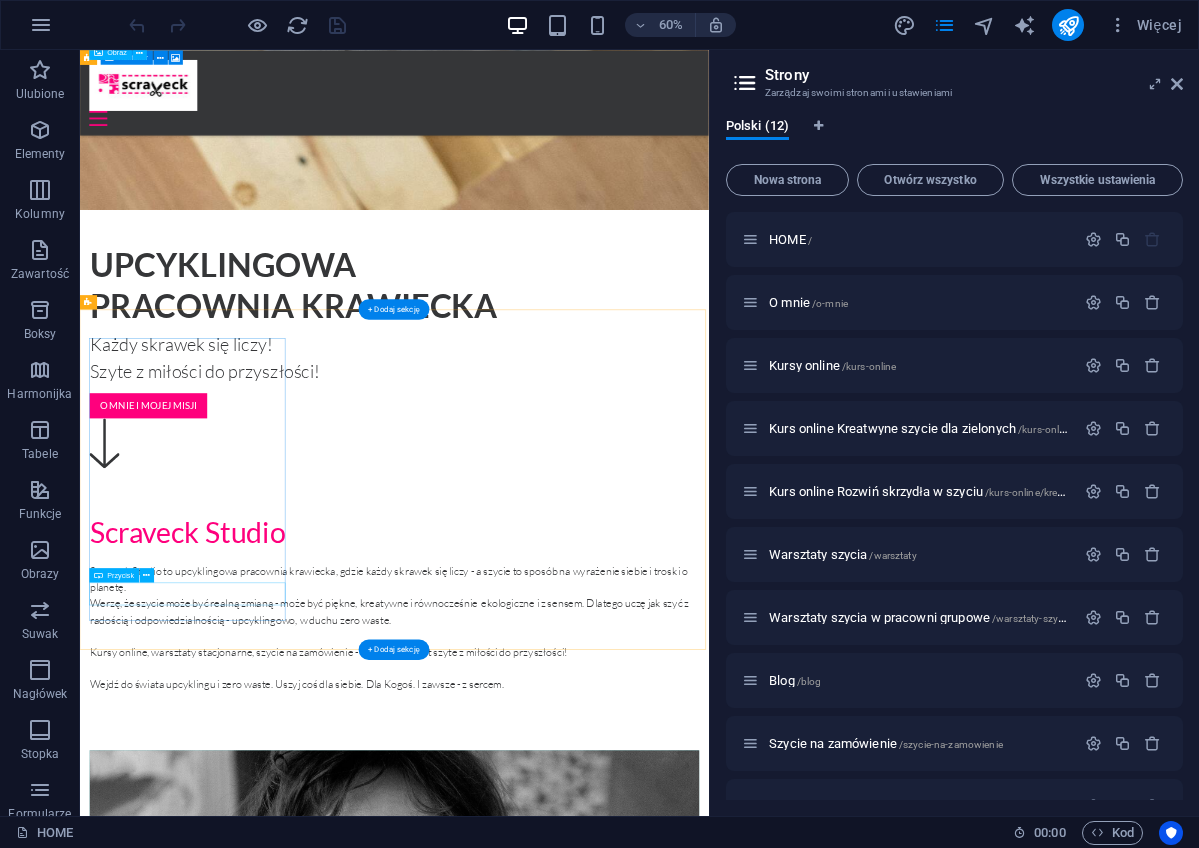 click on "Go to Page" at bounding box center (604, 8412) 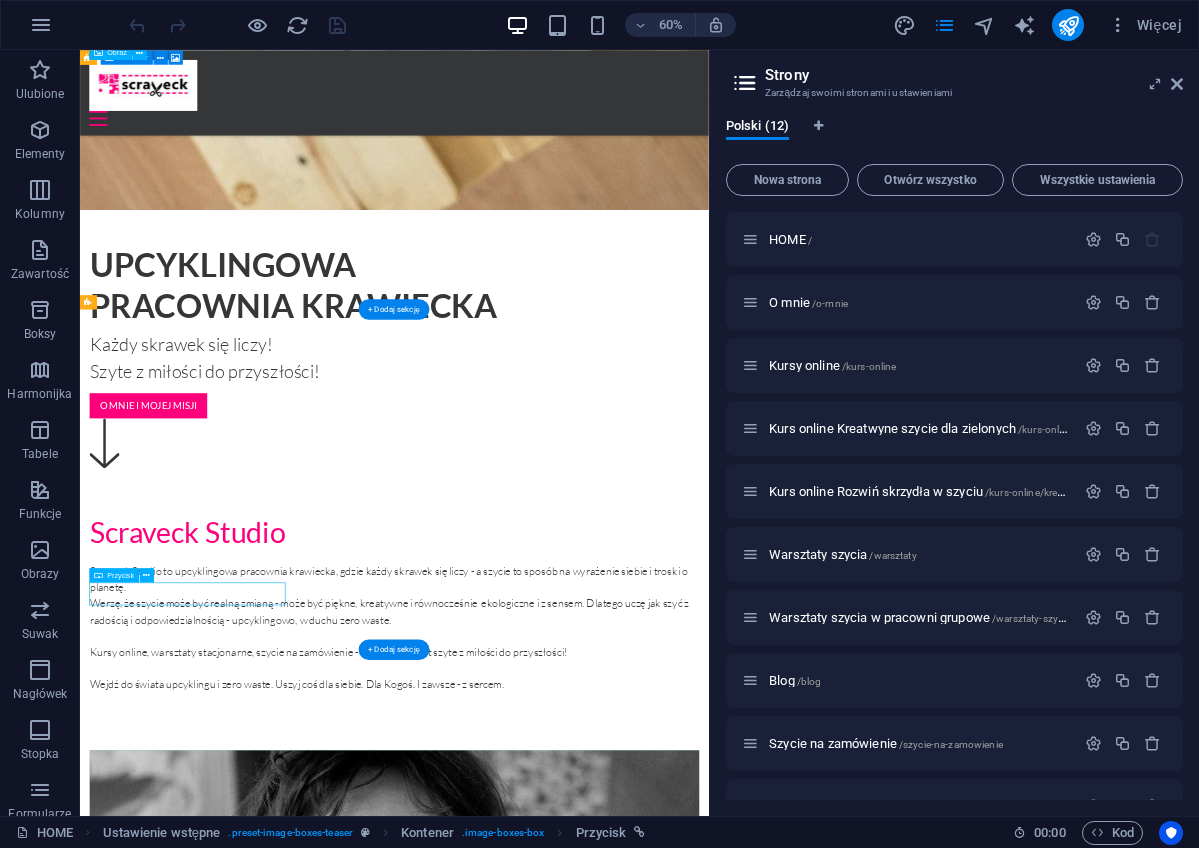click on "Go to Page" at bounding box center [604, 8412] 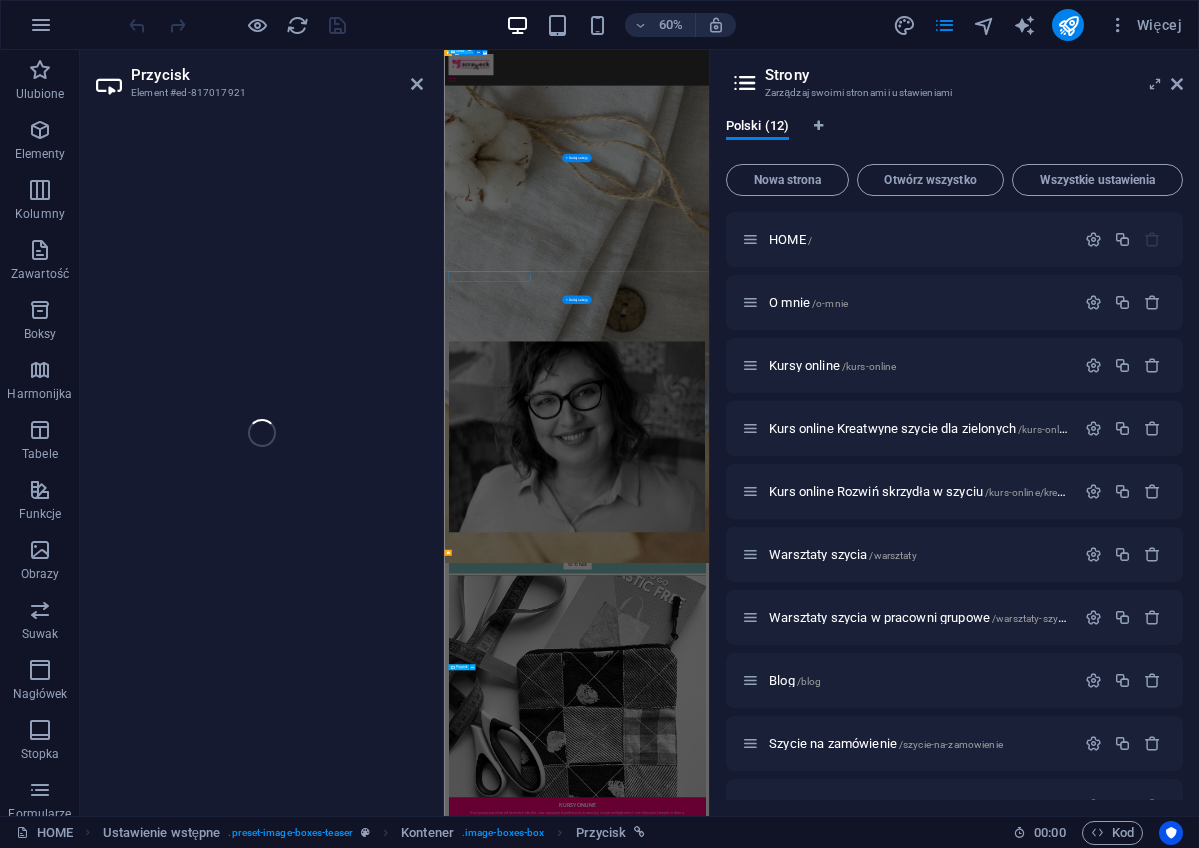 select on "1" 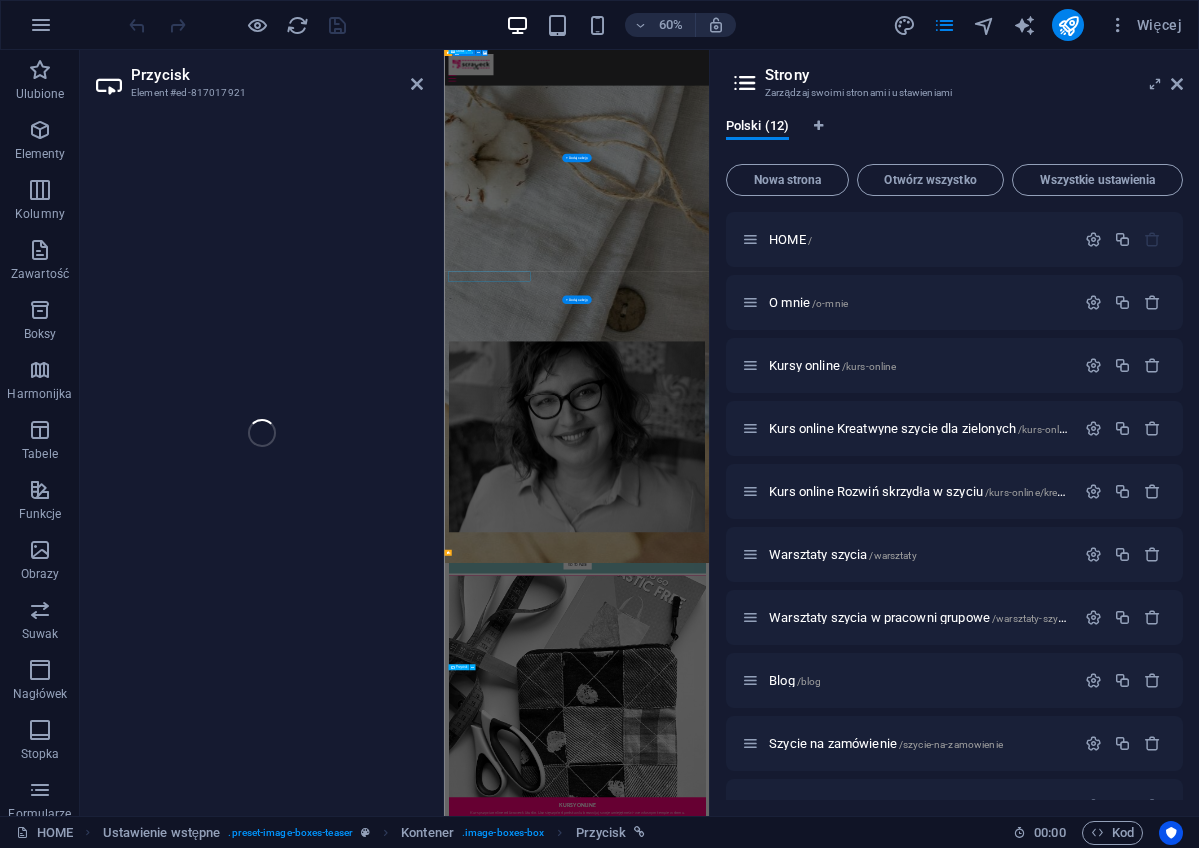 select 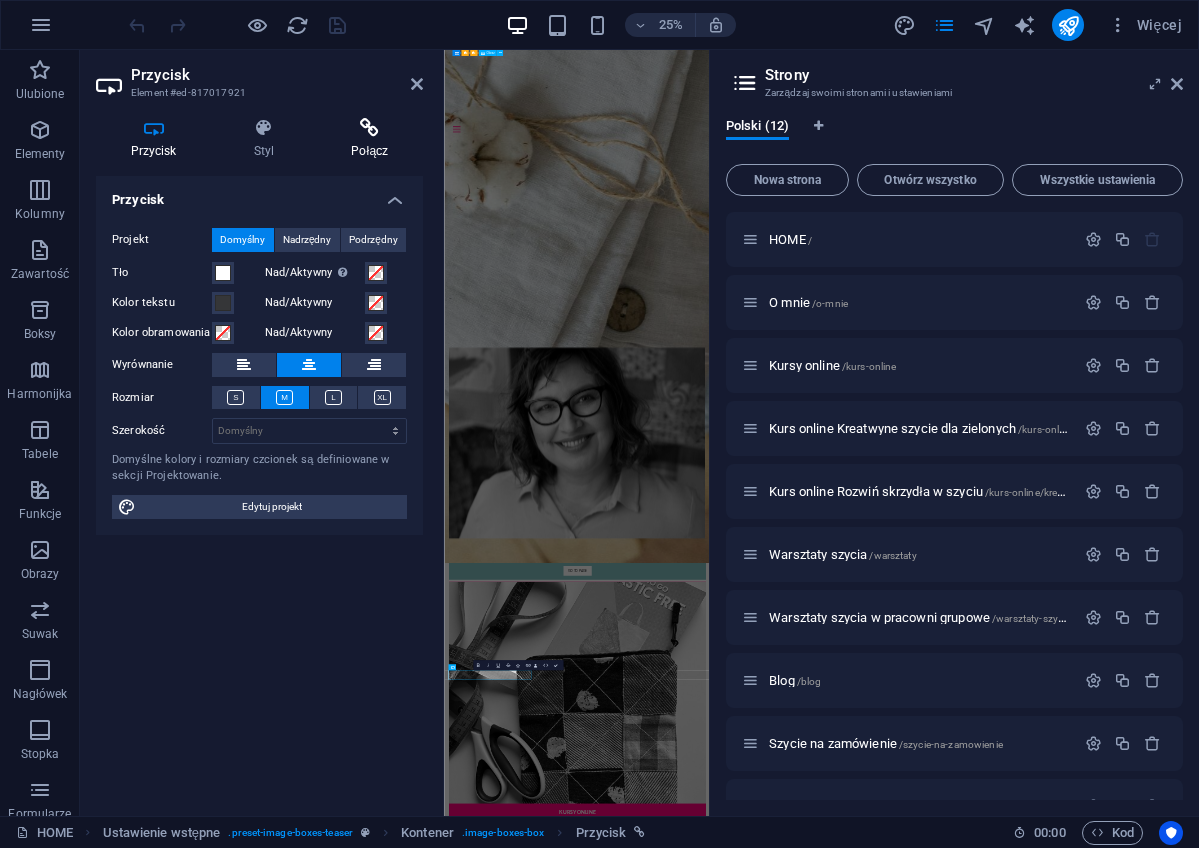 click at bounding box center [370, 128] 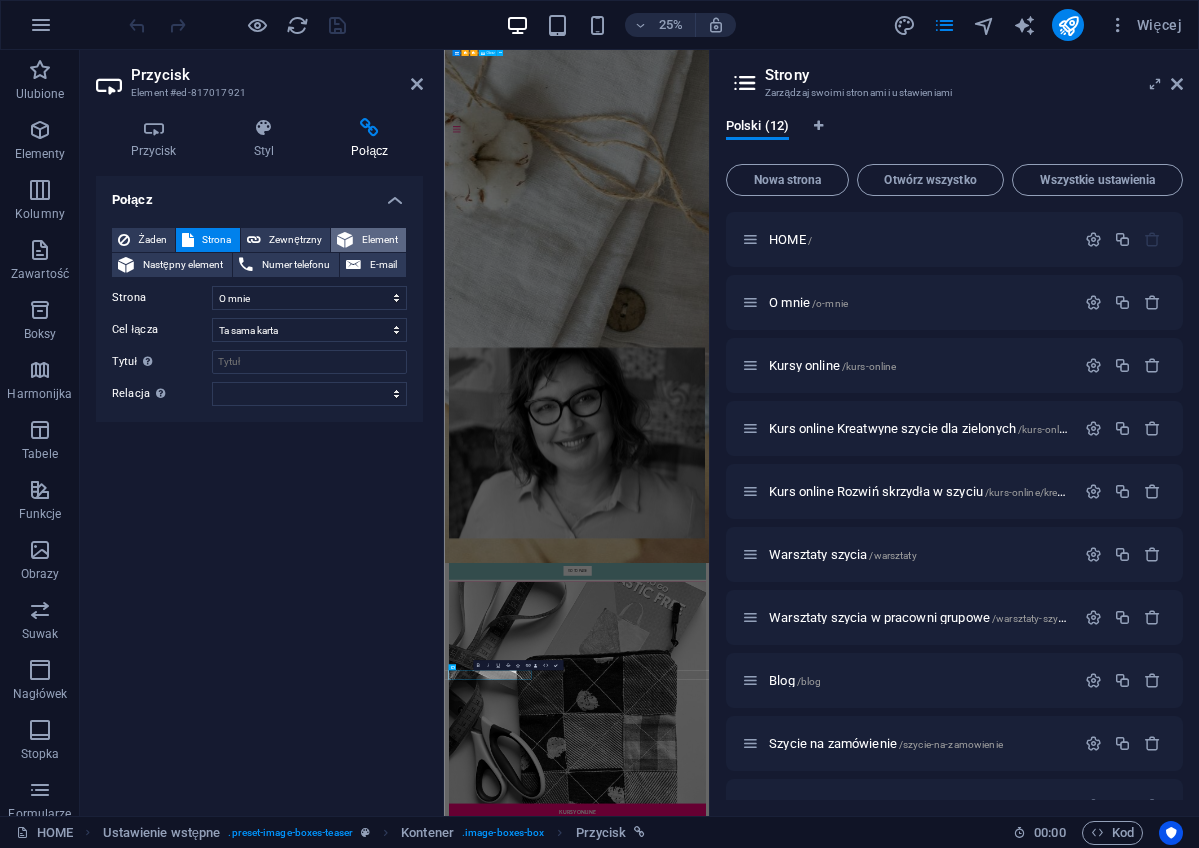 click on "Element" at bounding box center [379, 240] 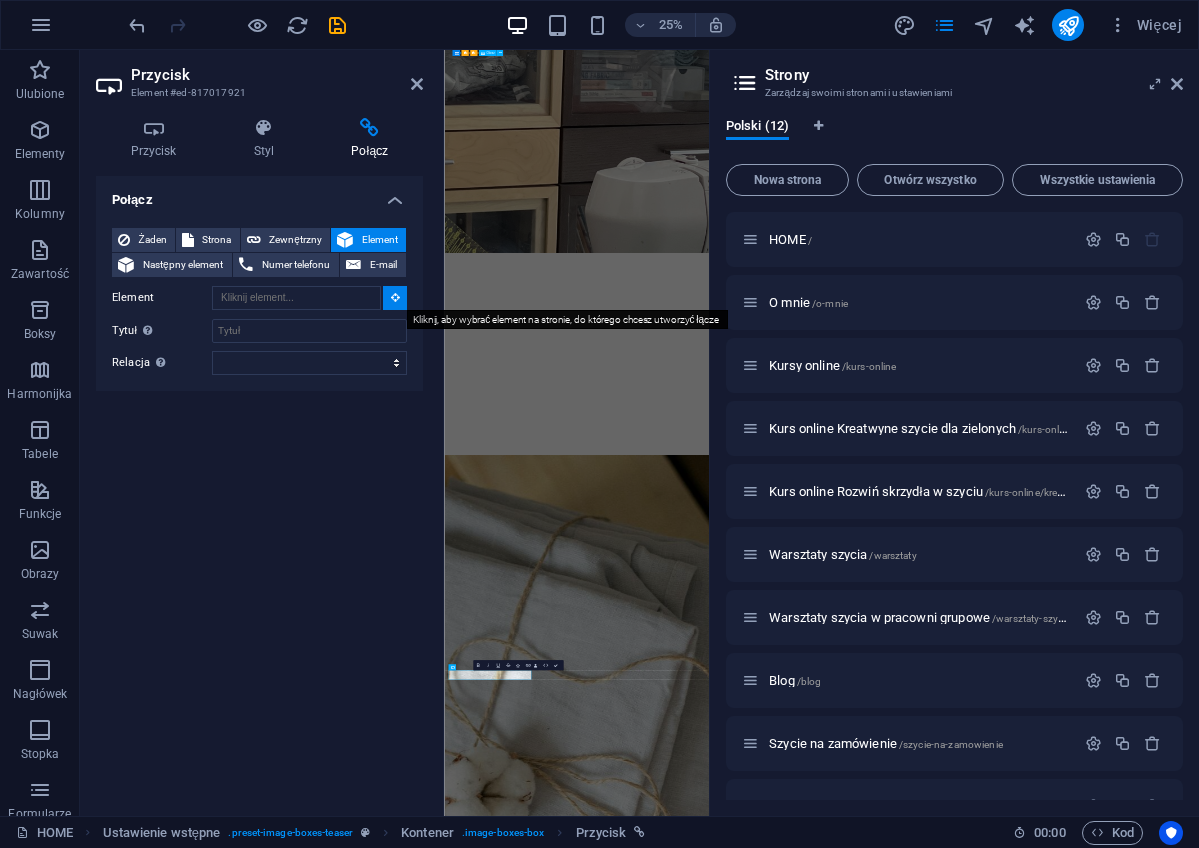click at bounding box center [395, 297] 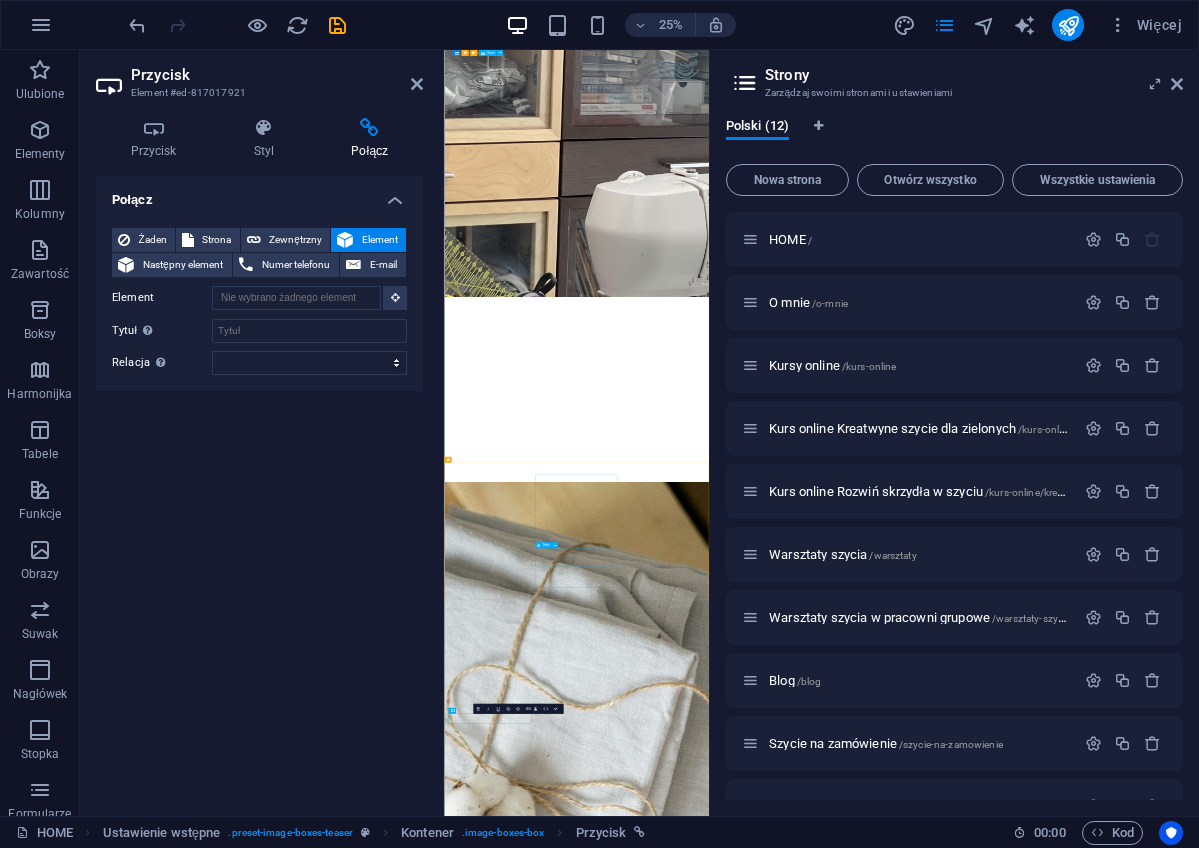 scroll, scrollTop: 2074, scrollLeft: 0, axis: vertical 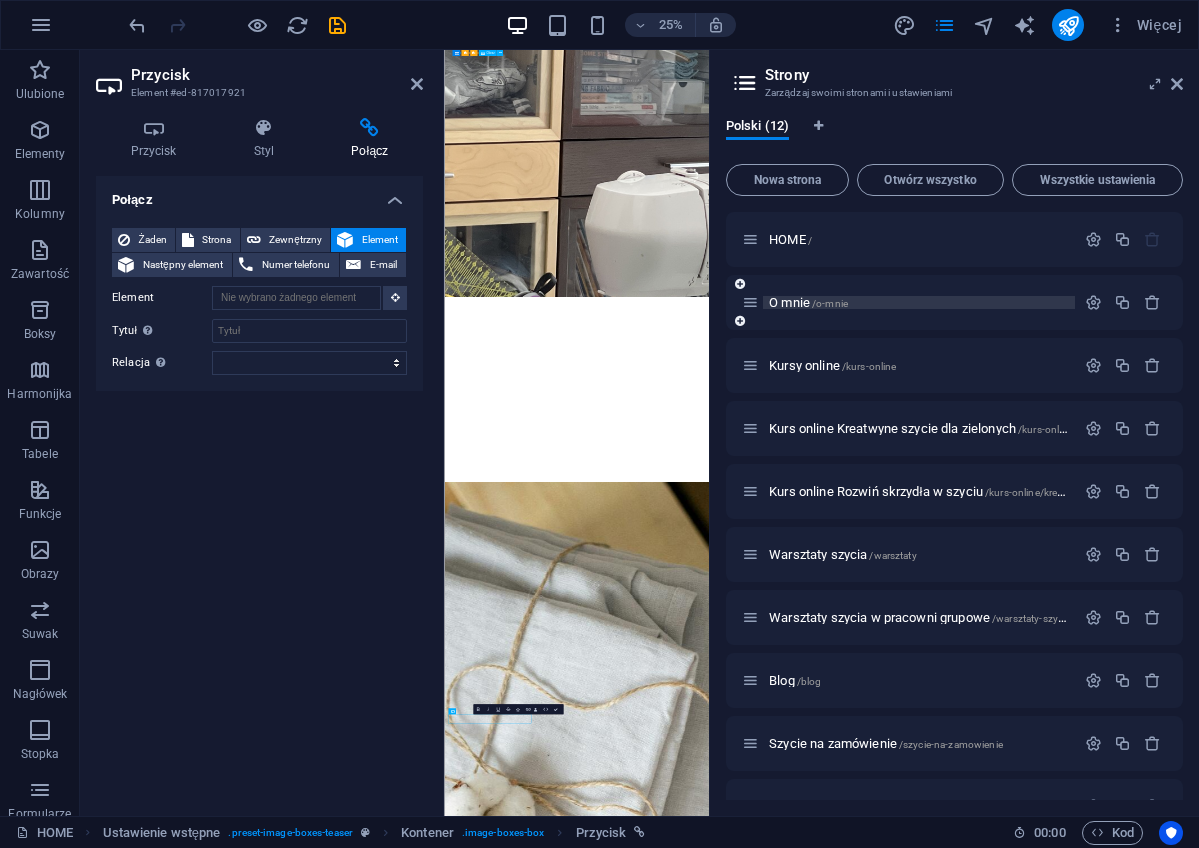 click on "O mnie /o-mnie" at bounding box center (808, 302) 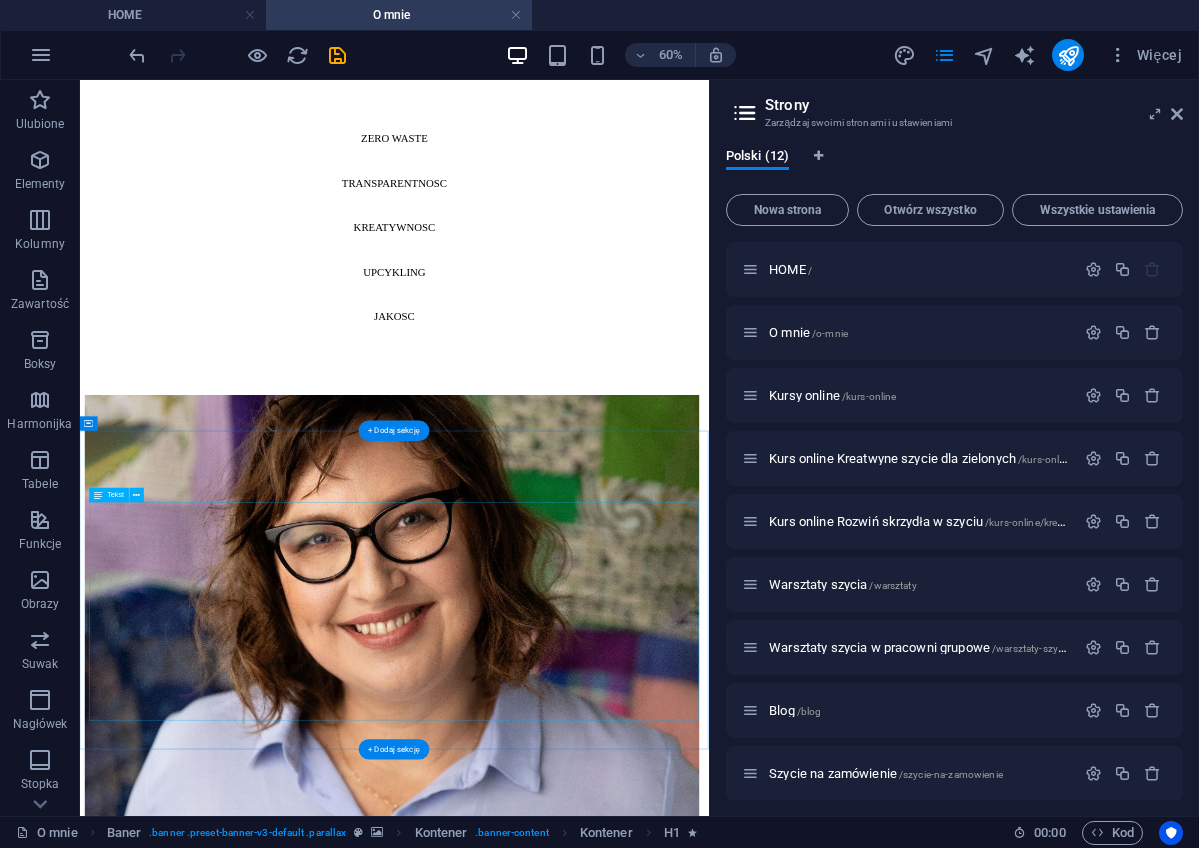 scroll, scrollTop: 1498, scrollLeft: 0, axis: vertical 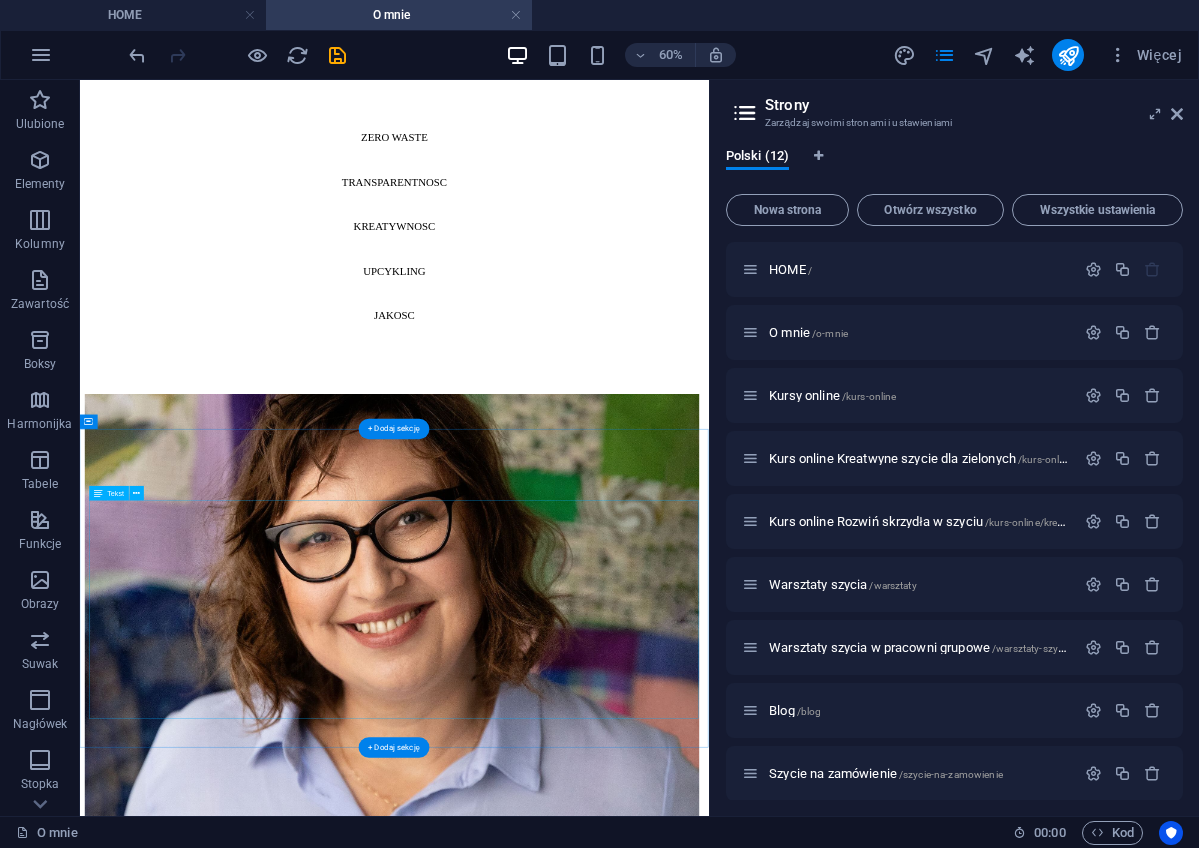 click on "Oddaj swoje niepotrzebne tekstylia lub tkaniny w ekologiczny sposób, a ja dam im drugie życie :   zapakuj tekstylia do kartonu lub zrób zgrabną paczkę :) zważ paczkę (ile waży?) i zmierz ją (ile cm ma kazdy z bokow) kontaktuj sie ze mną - przez formularz kontaktowy (poniżej) -> podaj mi  wymiary przygotowanej paczki + swój mail i nr telefonu podaj mi adres (pod który podjedzie kurier po paczkę) albo adres paczkomatu (jesli wolisz ten sposób) poczekaj na etykietę wysyłkową - dostaniesz ją ode mnie mailem  naklej na paczkę  czekaj na kuriera lub zanieś paczkę do paczkomatu I już, dzięki temu przyczyniłaś/eś się do lepszej przyszłości ! :) I to jest cyrkularność!" at bounding box center (604, 2806) 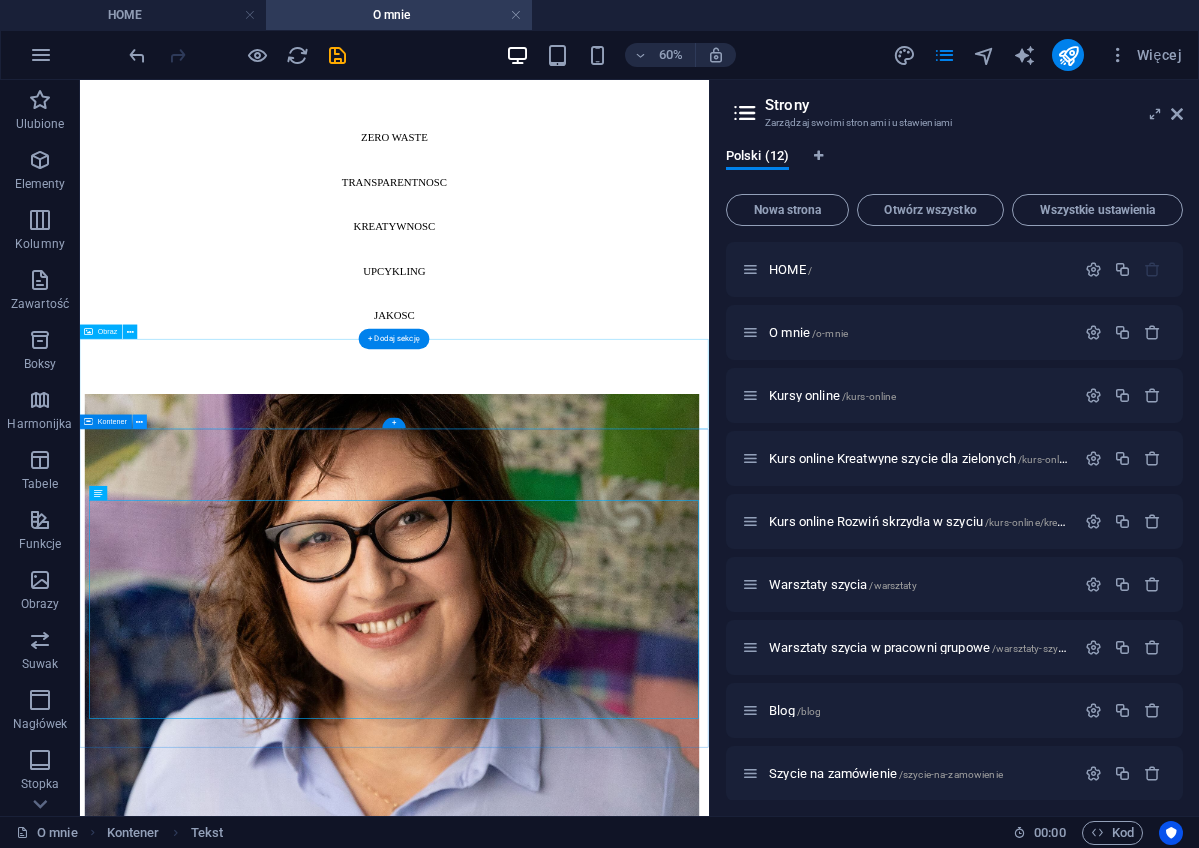 click at bounding box center [140, 421] 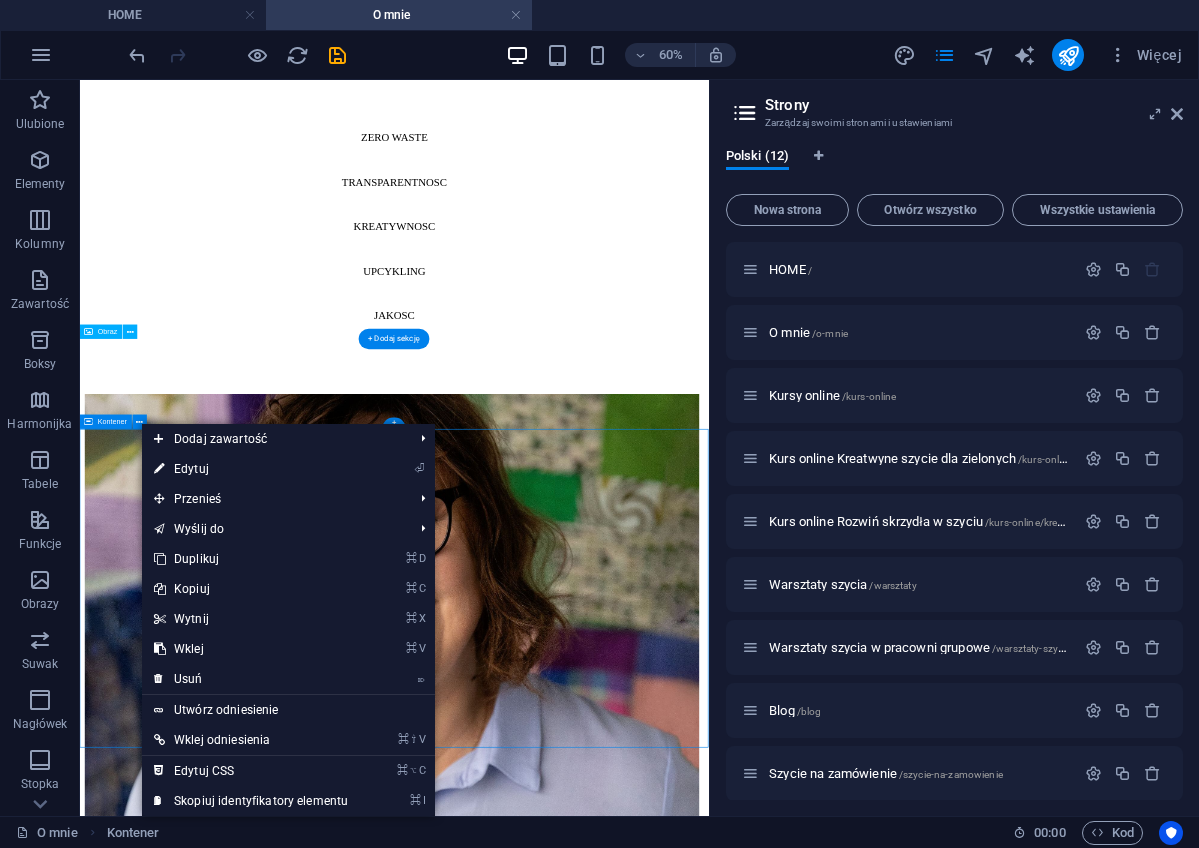 click on "Kontener" at bounding box center (106, 421) 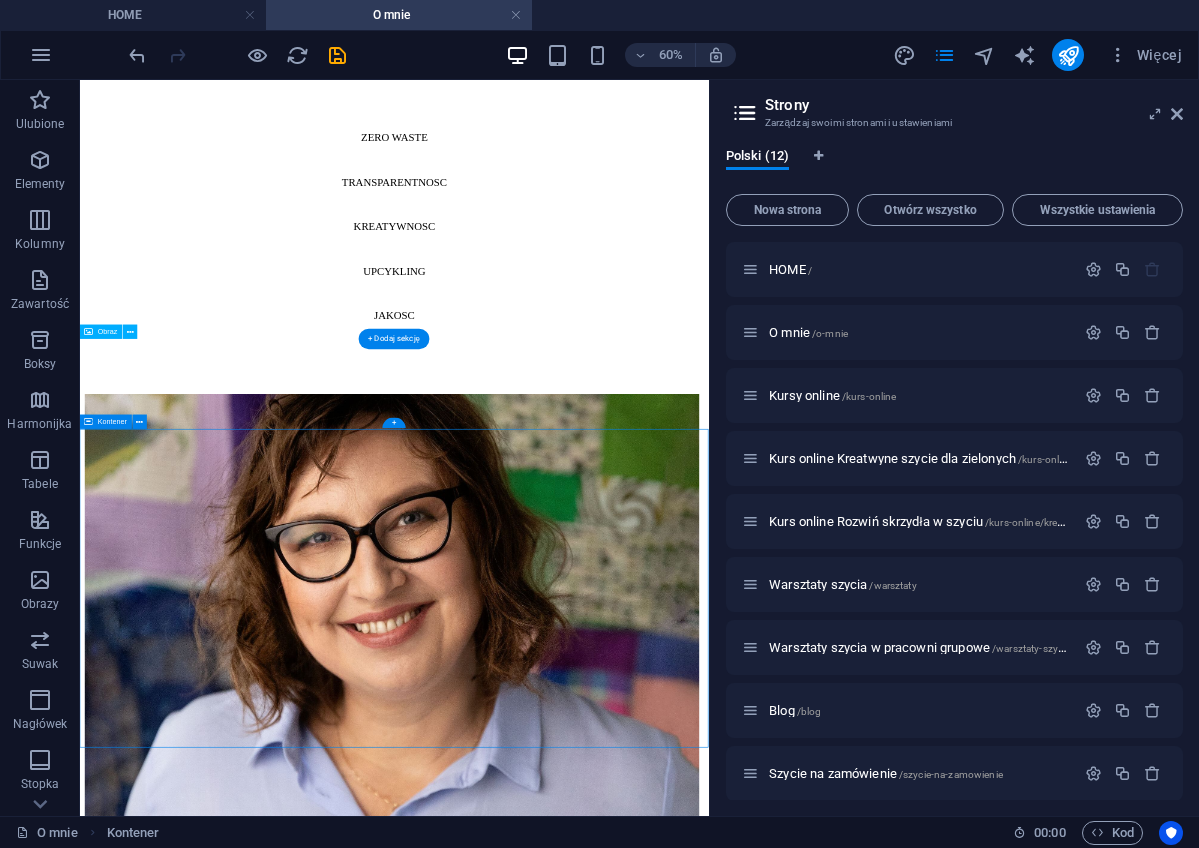 click at bounding box center [89, 421] 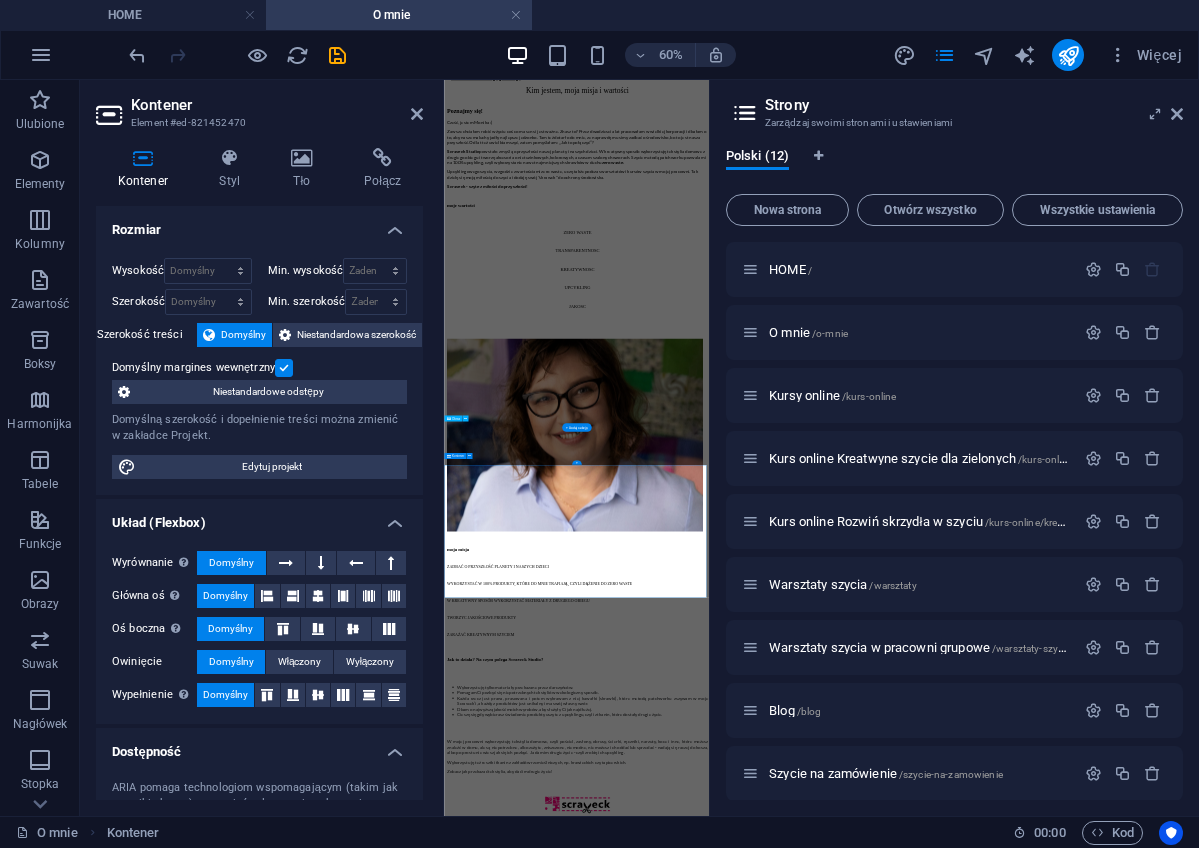 scroll, scrollTop: 539, scrollLeft: 0, axis: vertical 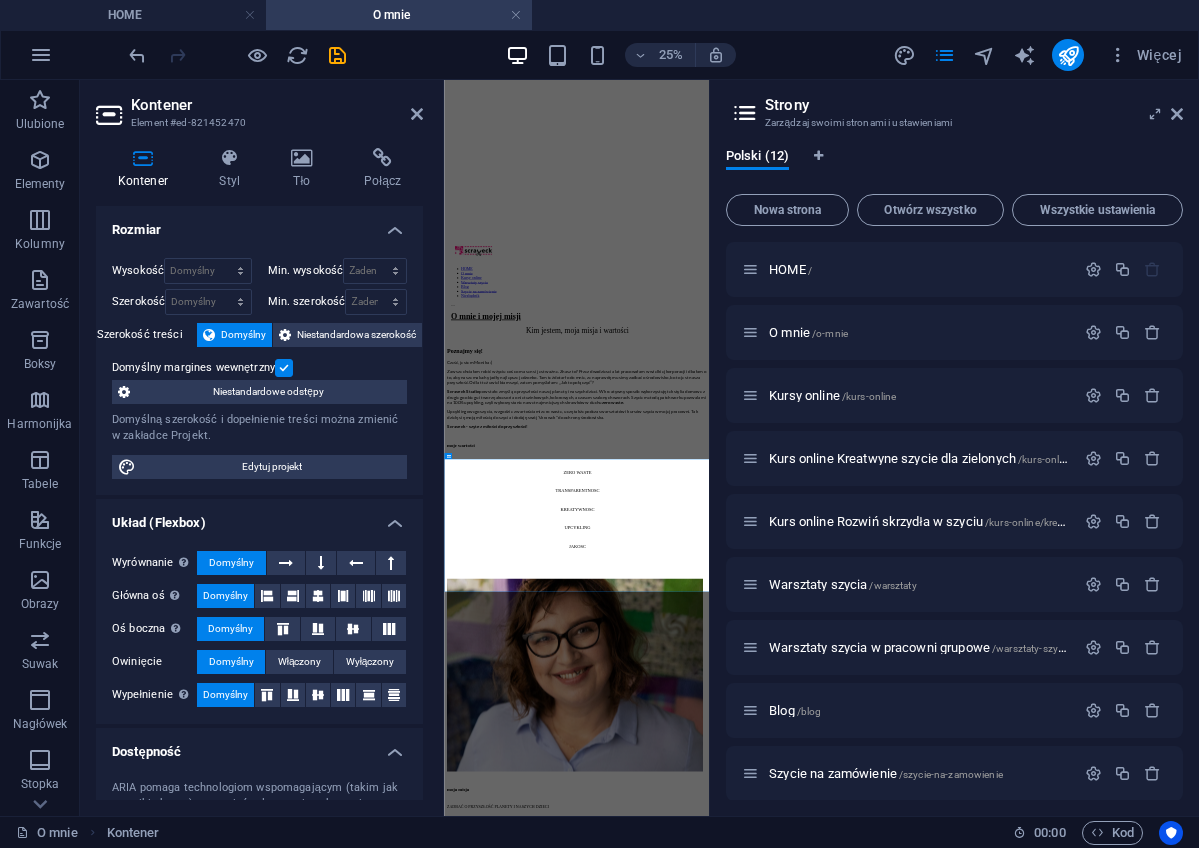 drag, startPoint x: 252, startPoint y: 122, endPoint x: 138, endPoint y: 121, distance: 114.00439 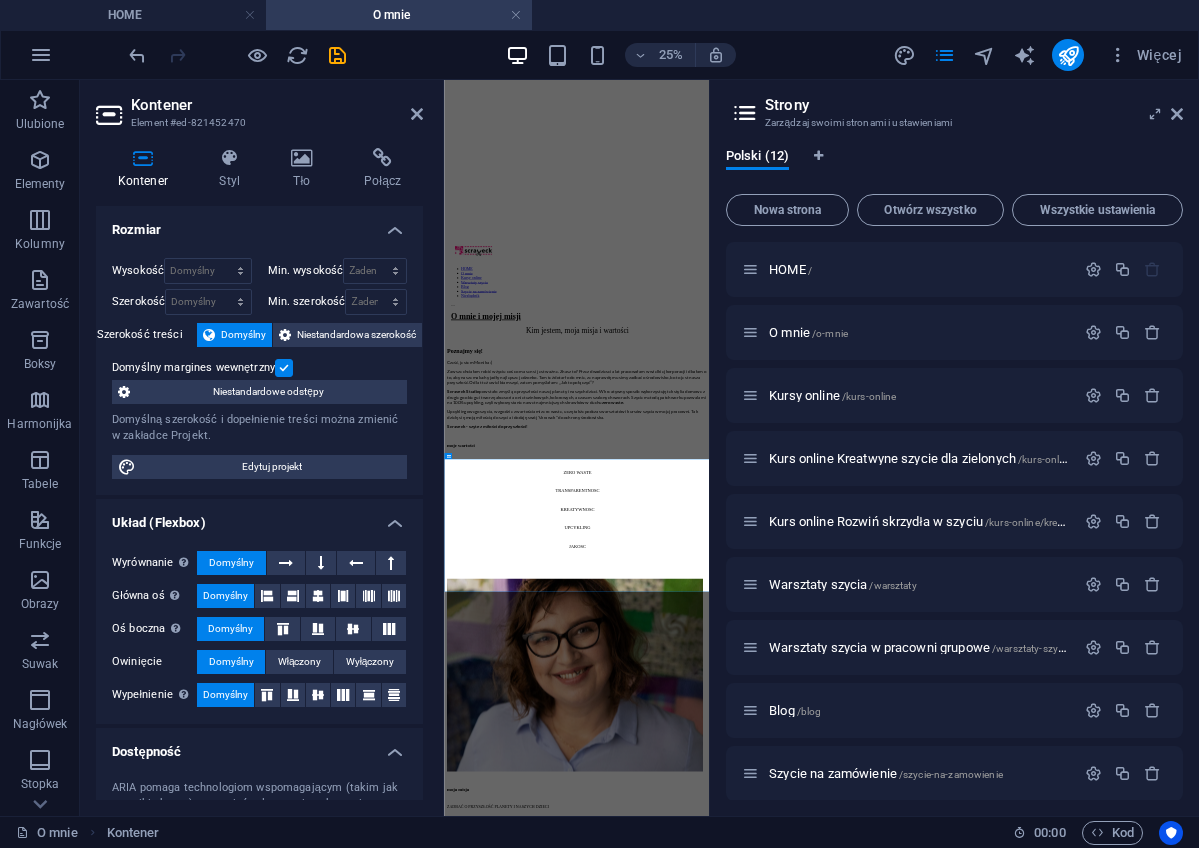 click on "Element #ed-821452470" at bounding box center [257, 123] 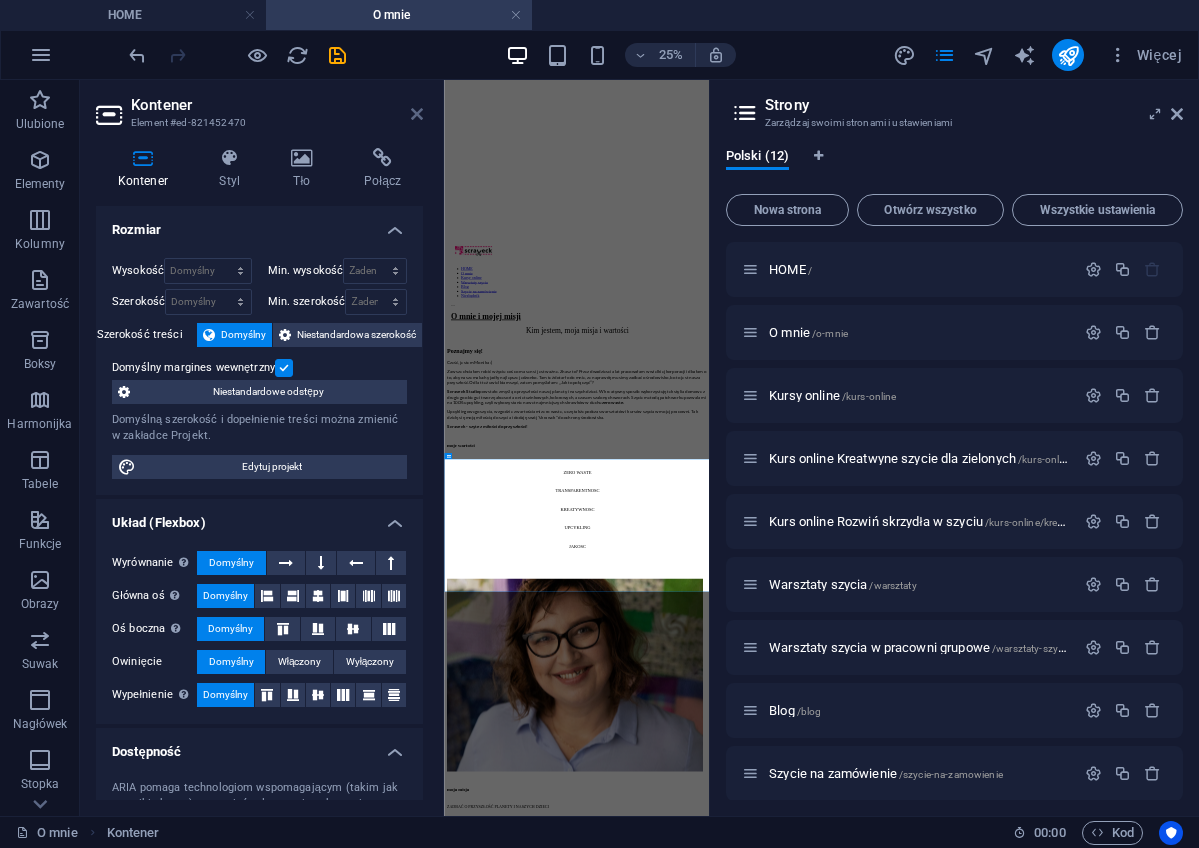 click at bounding box center (417, 114) 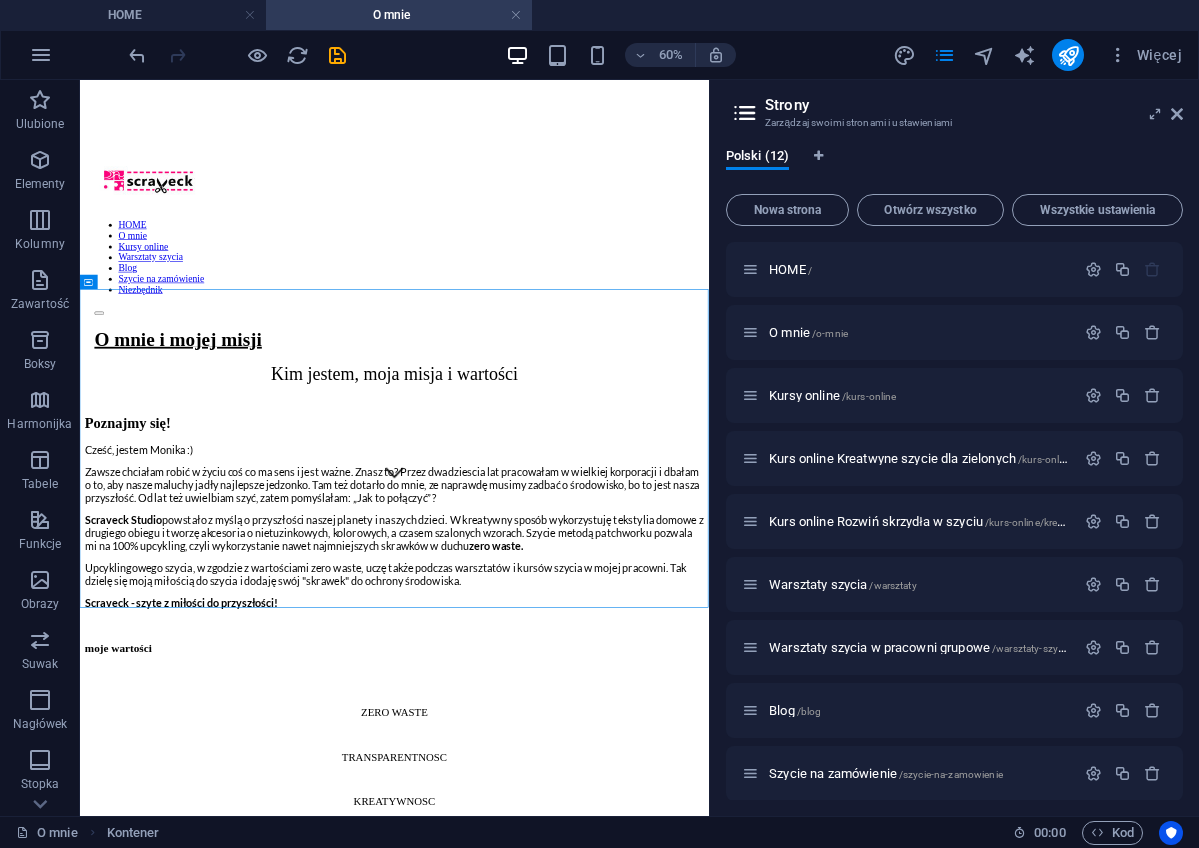 scroll, scrollTop: 1731, scrollLeft: 0, axis: vertical 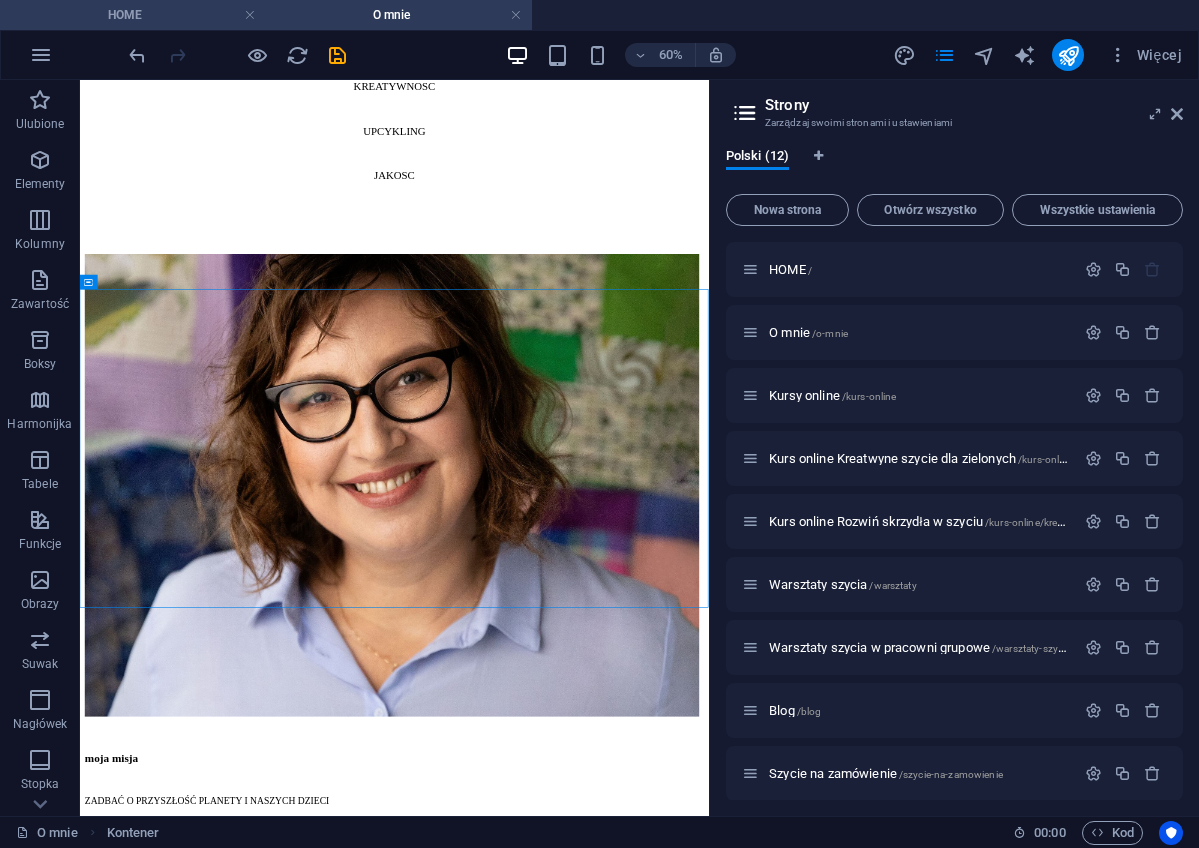 click on "HOME" at bounding box center (133, 15) 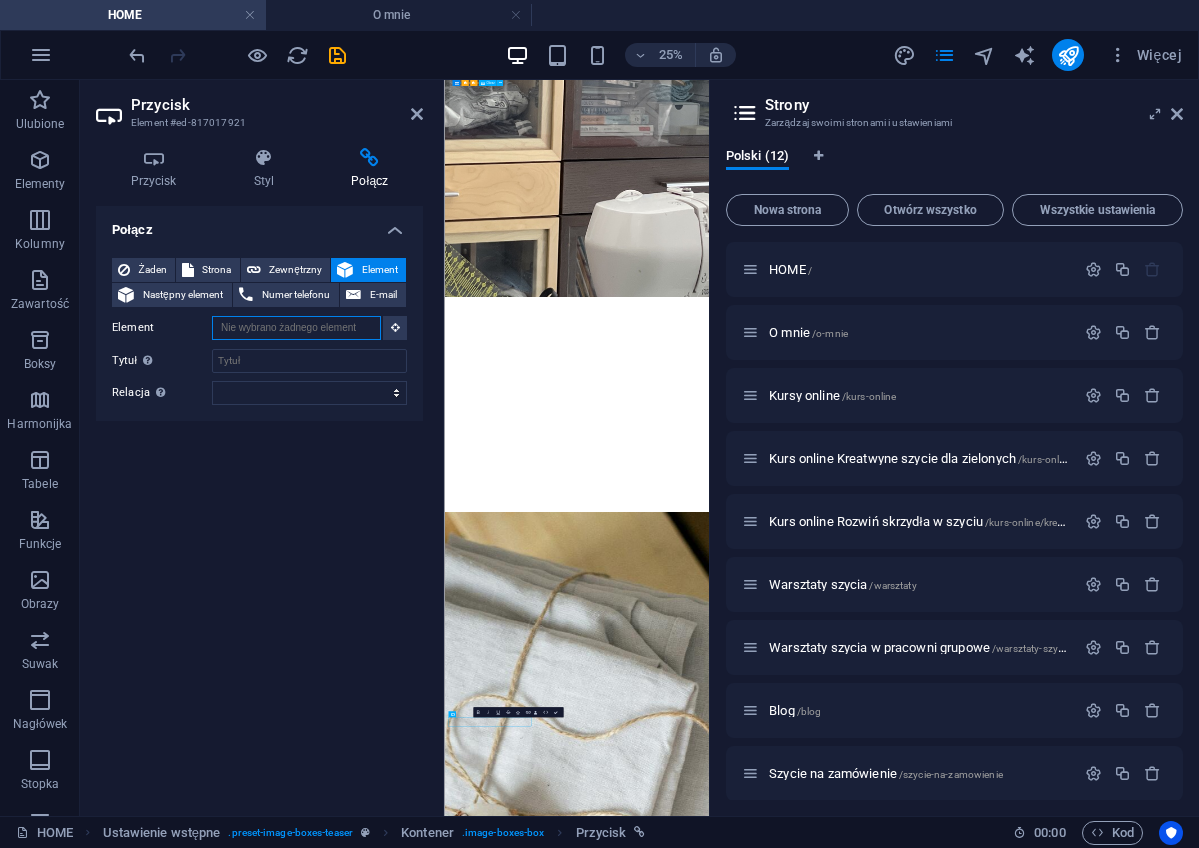 click on "Element" at bounding box center (296, 328) 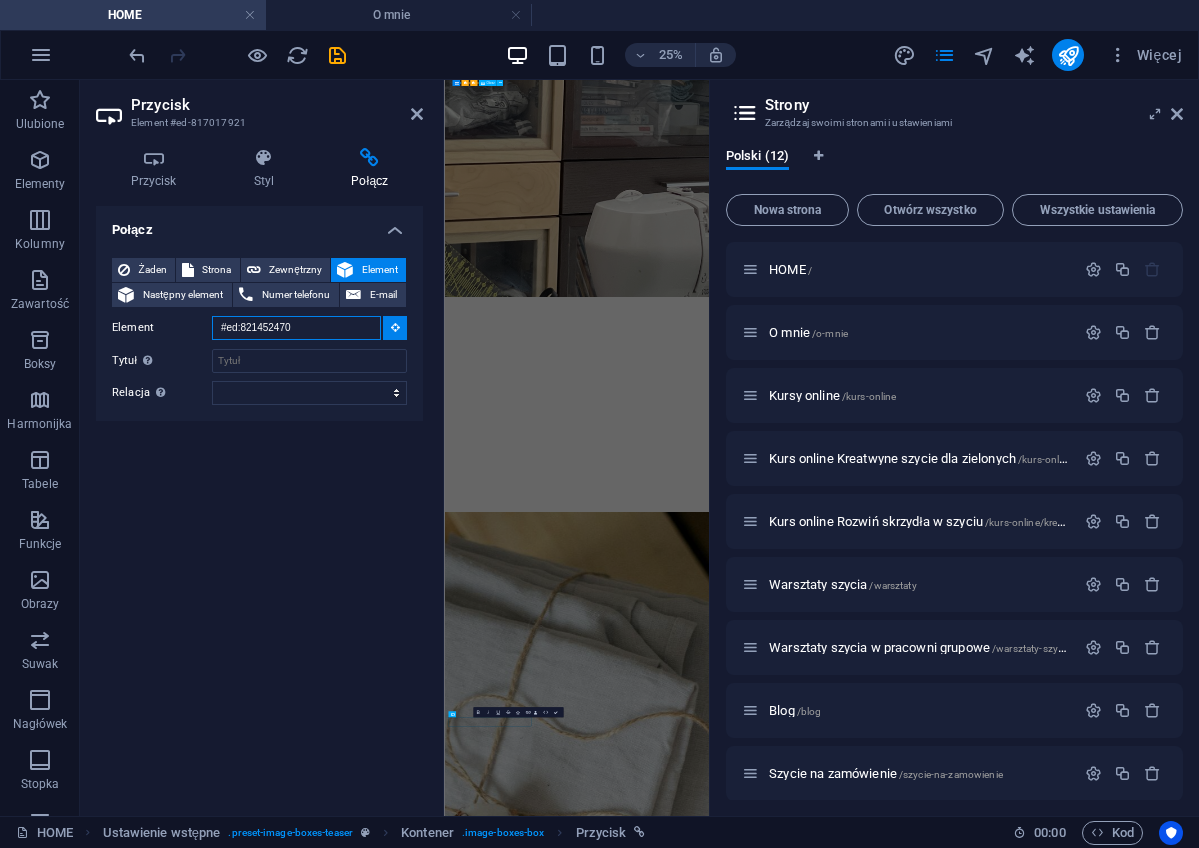 type on "#ed:821452470" 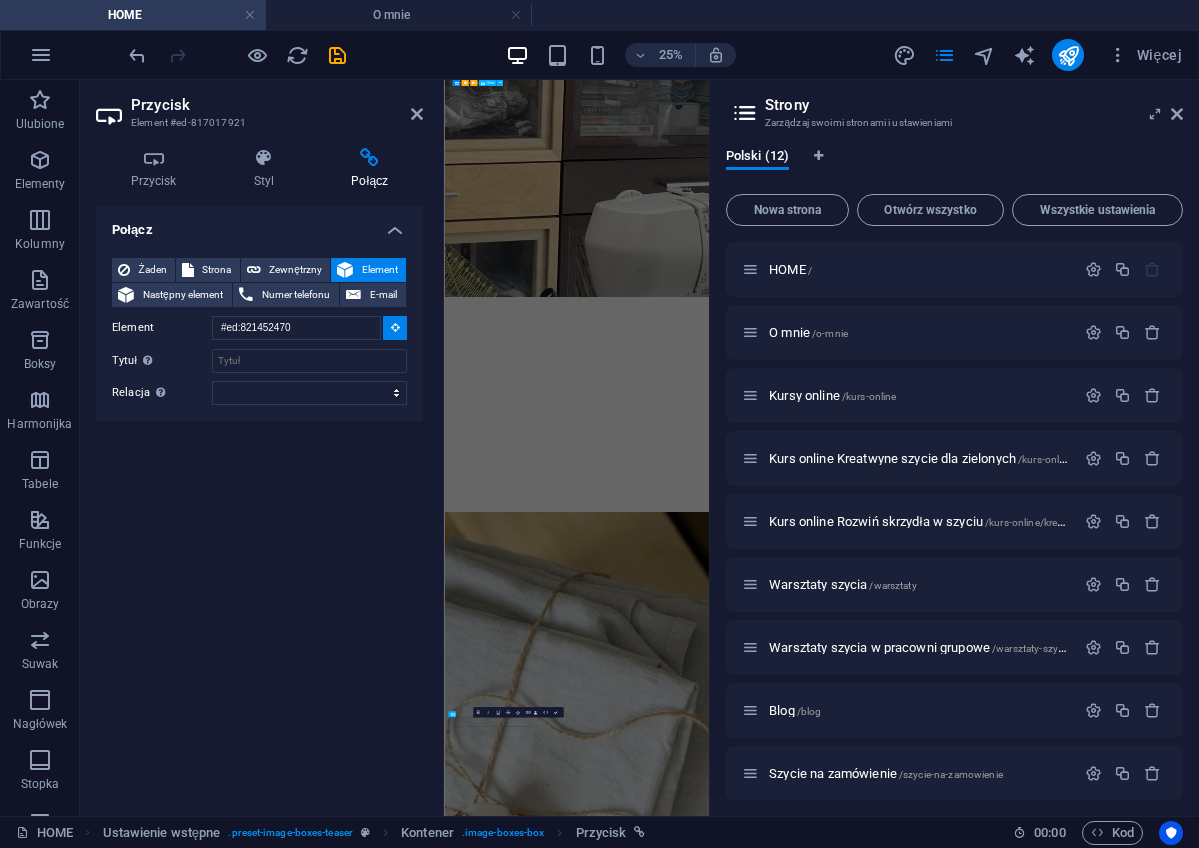 type 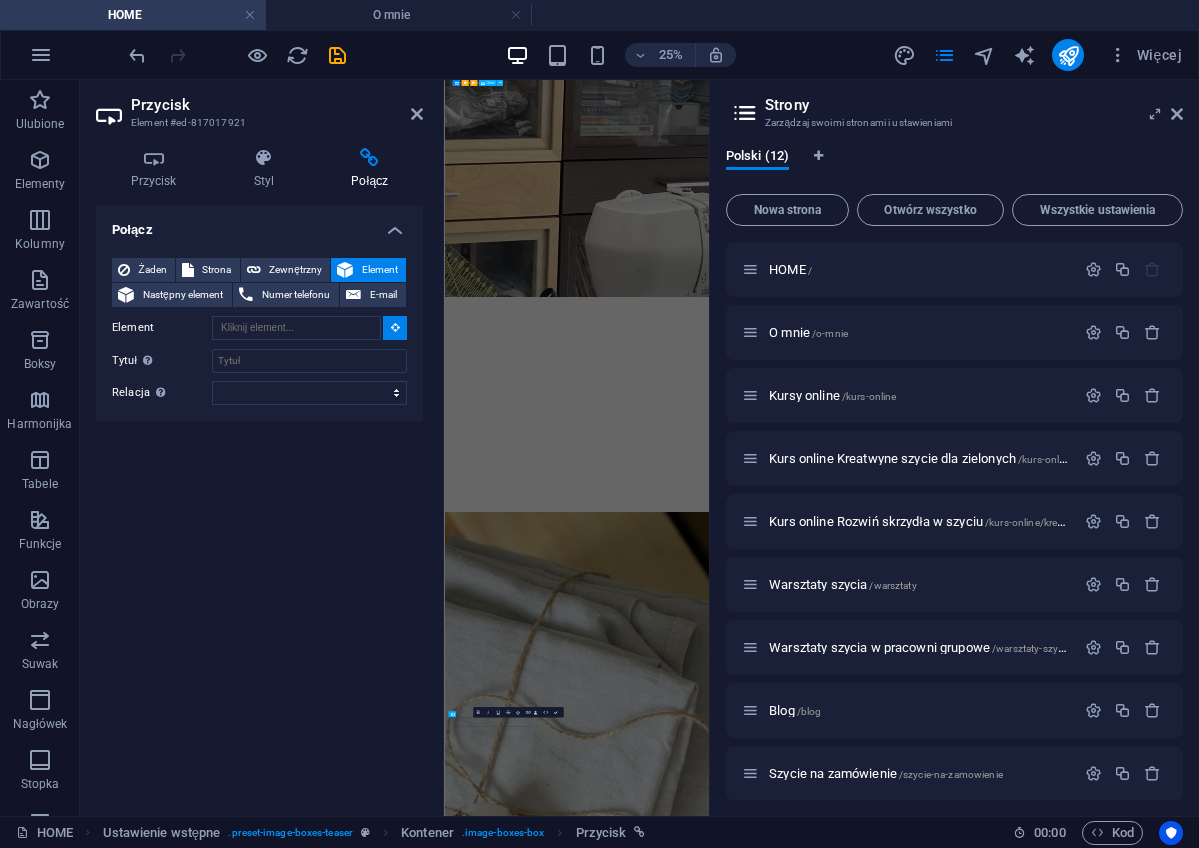 click on "Numer telefonu E-mail Strona HOME O mnie Kursy online Kurs online Kreatwyne szycie dla zielonych Kurs online Rozwiń skrzydła w szyciu Warsztaty szycia Warsztaty szycia w pracowni grupowe  Blog Szycie na zamówienie Niezbędnik Regulamin Polityka prywatności Element
URL /15538082 Numer telefonu E-mail Cel łącza Nowa karta Ta sama karta Nakładka Tytuł Dodatkowy opis linku nie powinien być taki sam jak treść linku. Tytuł jest najczęściej wyświetlany jako tekst podpowiedzi po najechaniu myszką nad element. Jeśli nie jesteś pewien, pozostaw puste. Relacja Ustawia  powiązanie tego łącza z celem łącza . Na przykład wartość „nofollow” instruuje wyszukiwarki, aby nie podążały za linkiem. Można pozostawić puste. alternate author bookmark external help license next nofollow noreferrer noopener prev search tag" at bounding box center (259, 503) 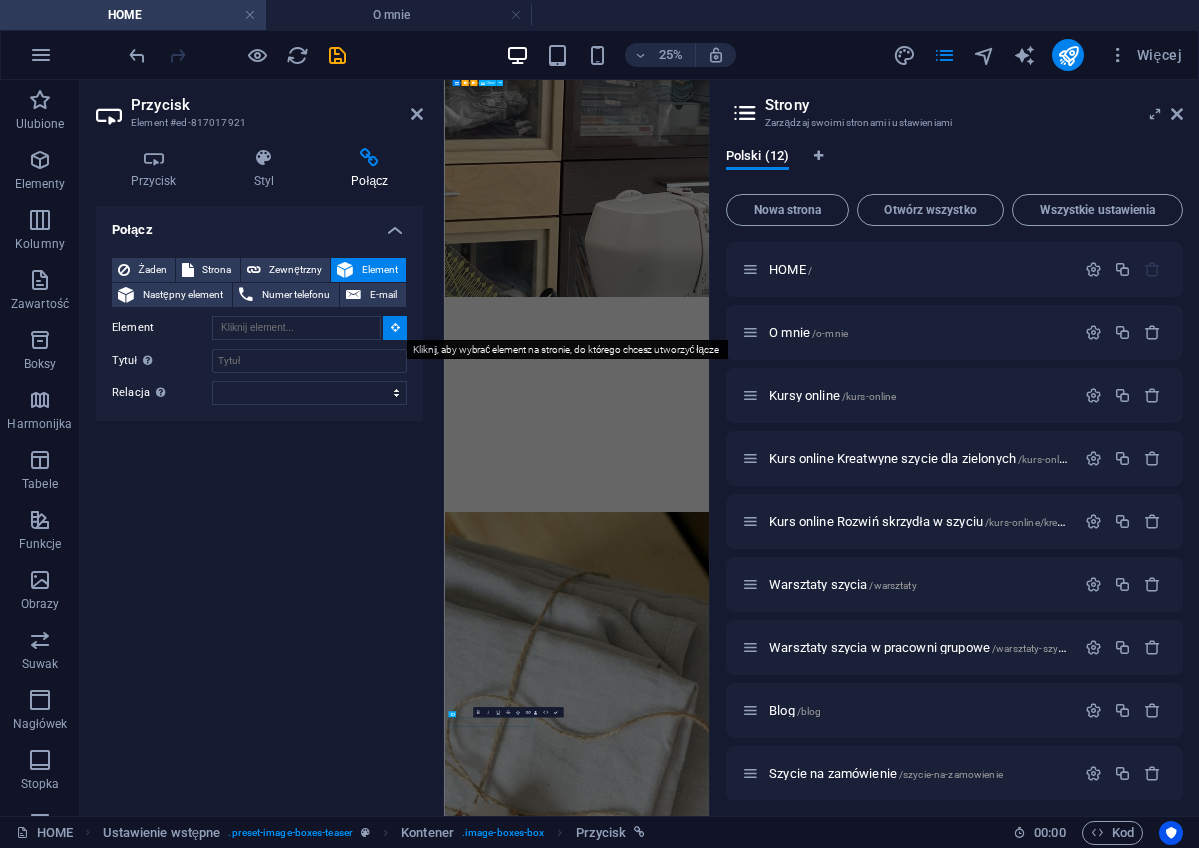 click at bounding box center [395, 327] 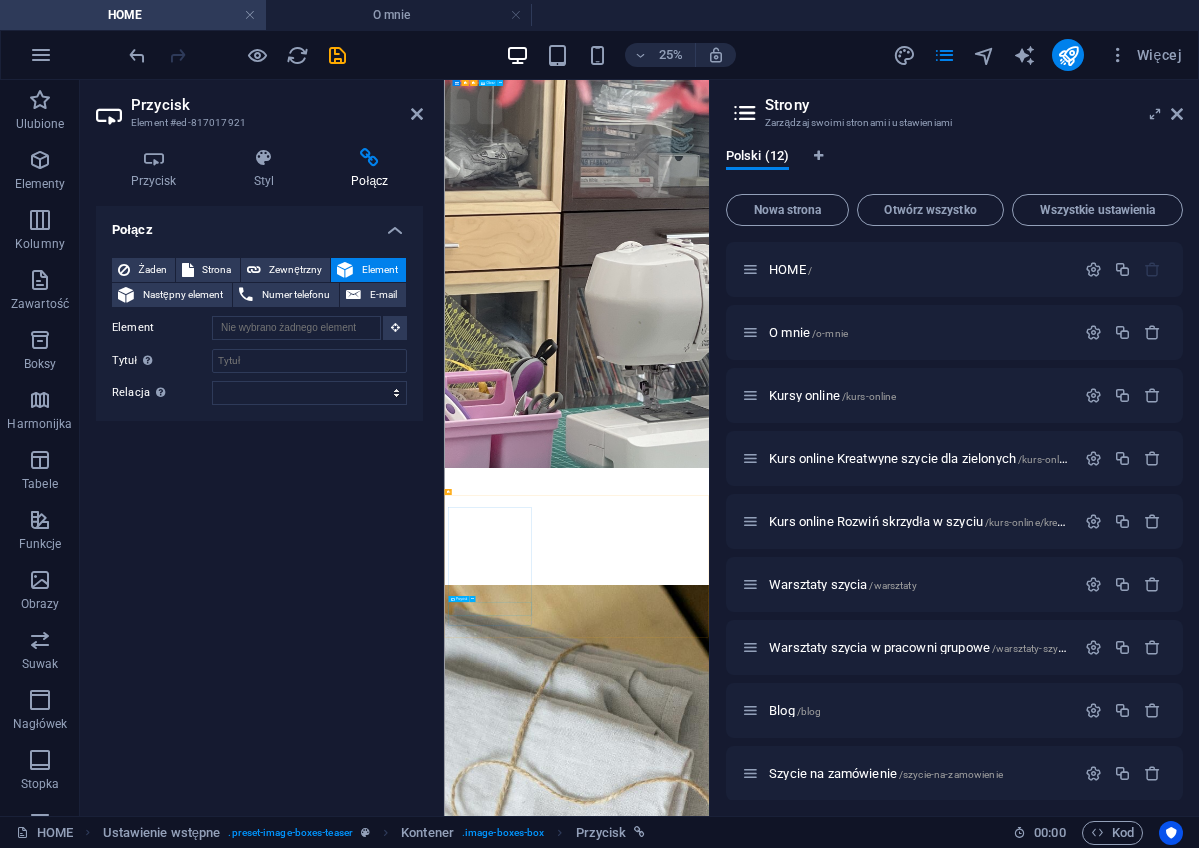 scroll, scrollTop: 1389, scrollLeft: 0, axis: vertical 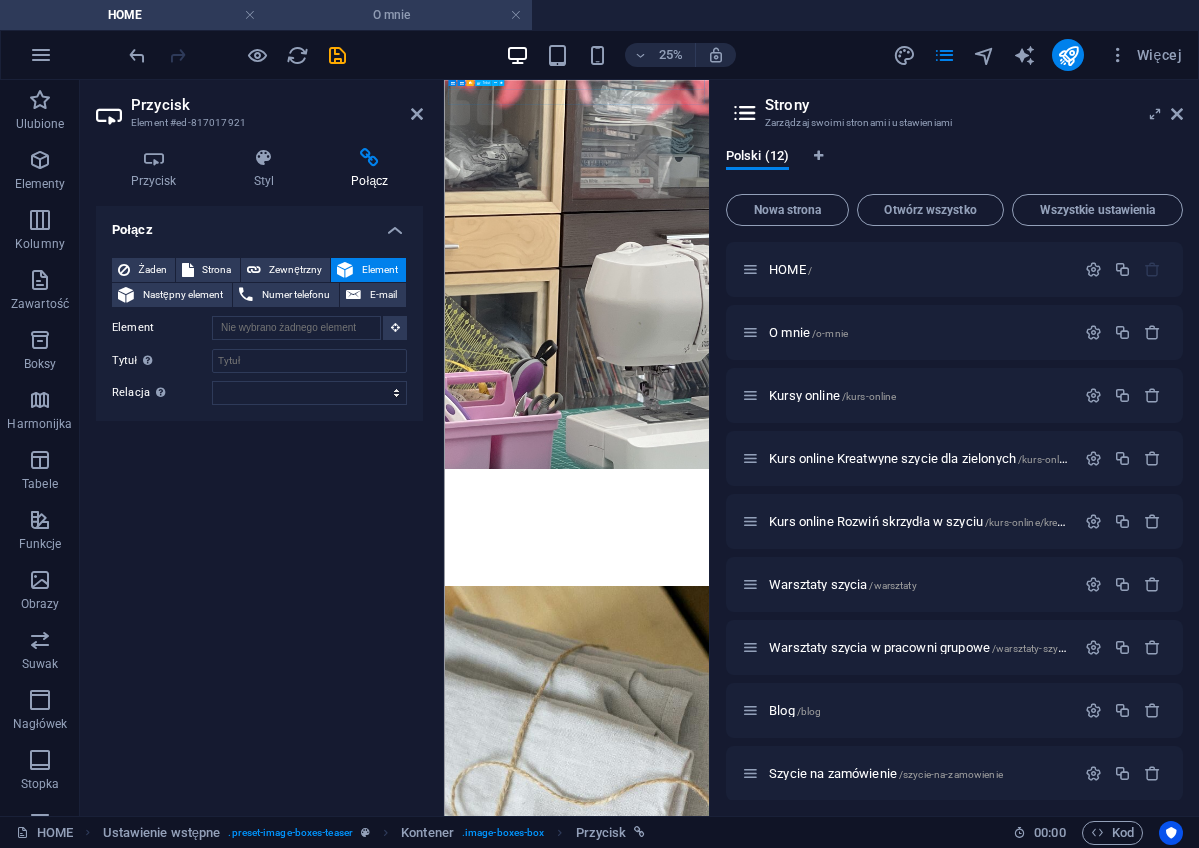 click on "O mnie" at bounding box center [399, 15] 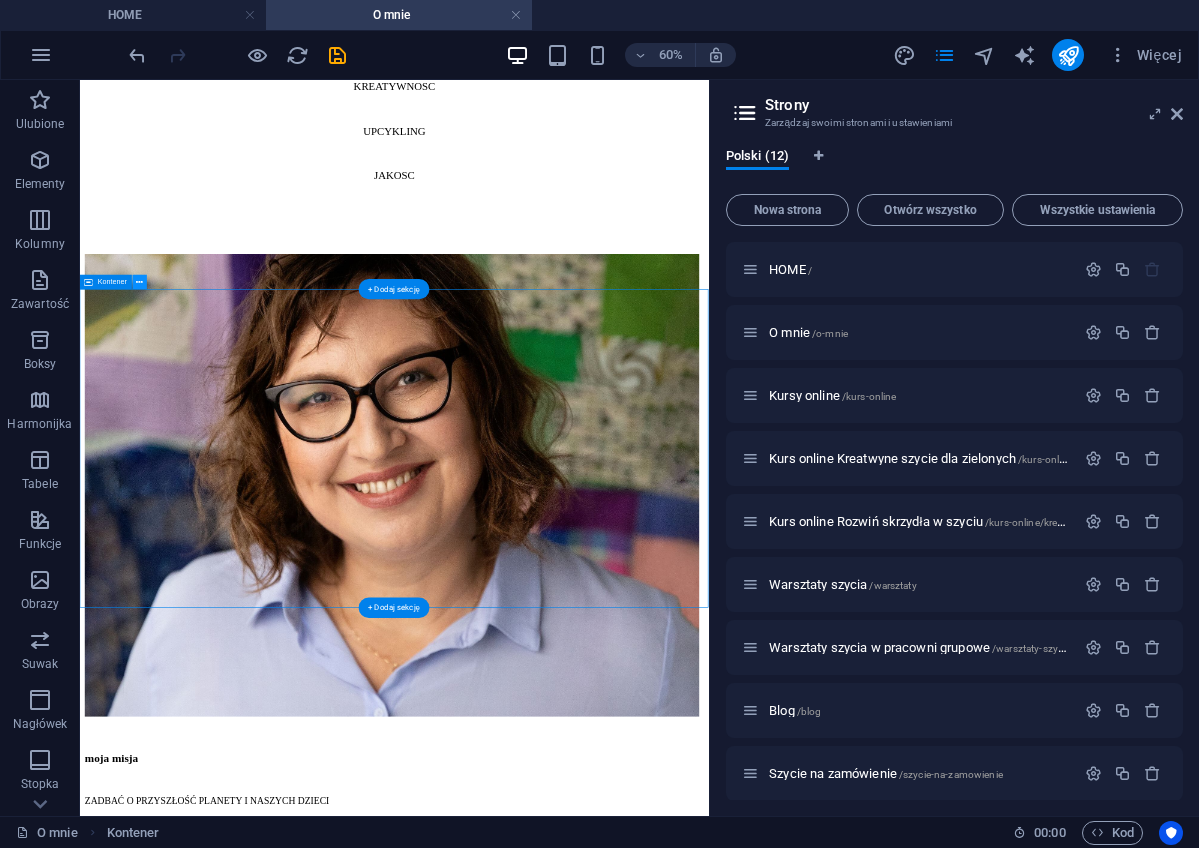 click at bounding box center (140, 281) 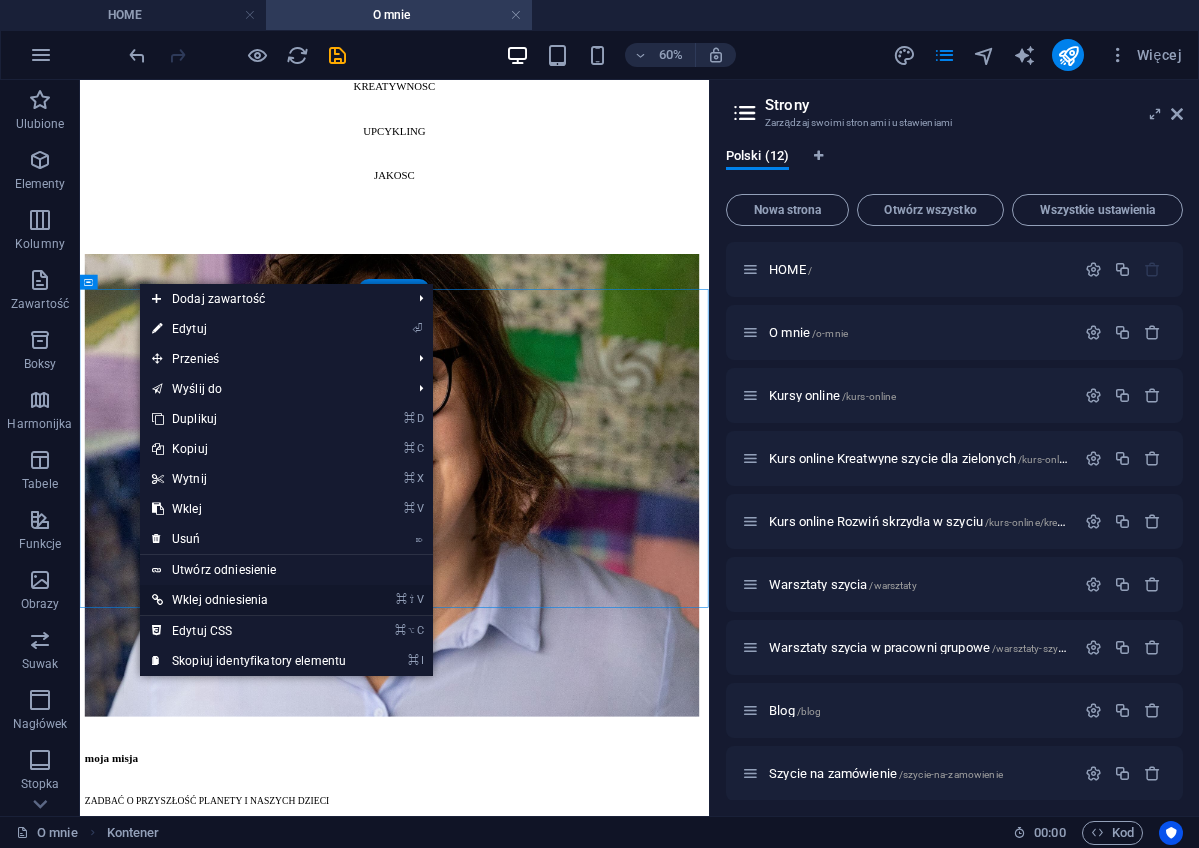 click on "⌘ ⇧ V  Wklej odniesienia" at bounding box center [249, 600] 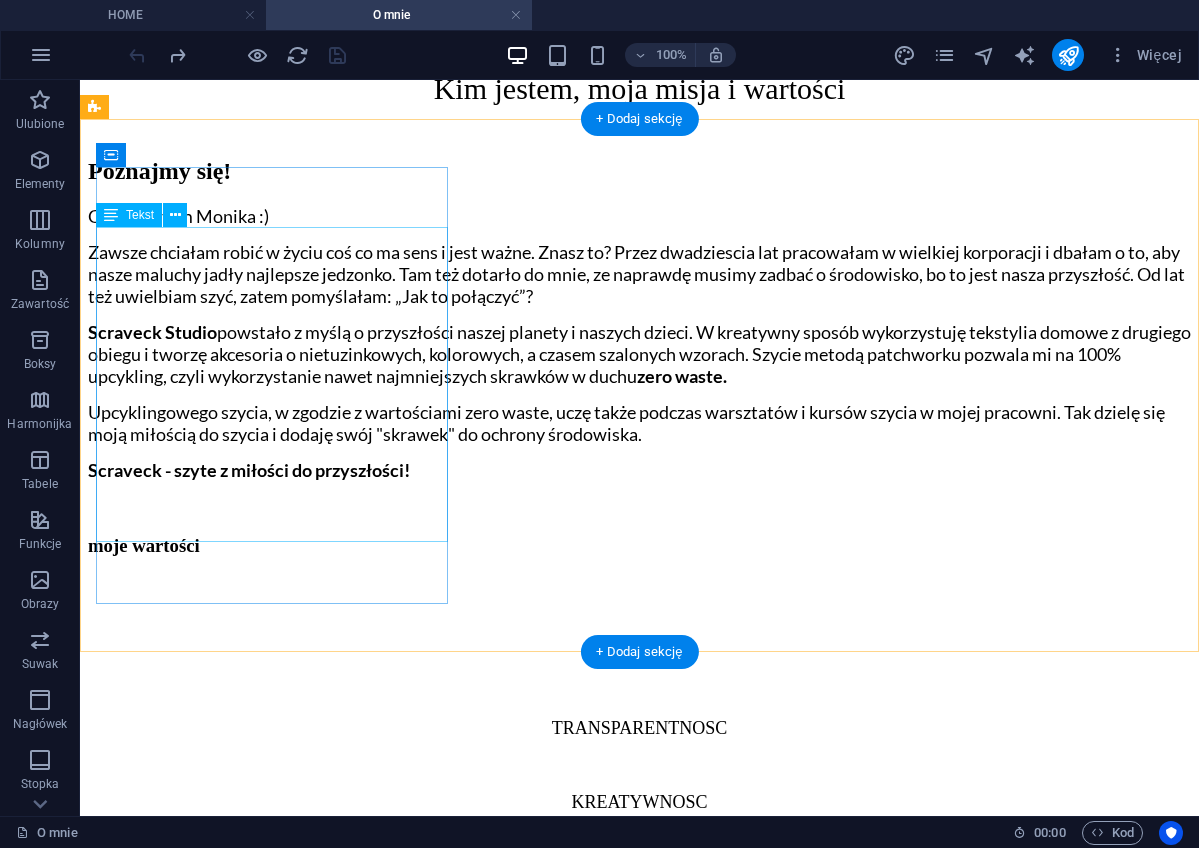 scroll, scrollTop: 871, scrollLeft: 0, axis: vertical 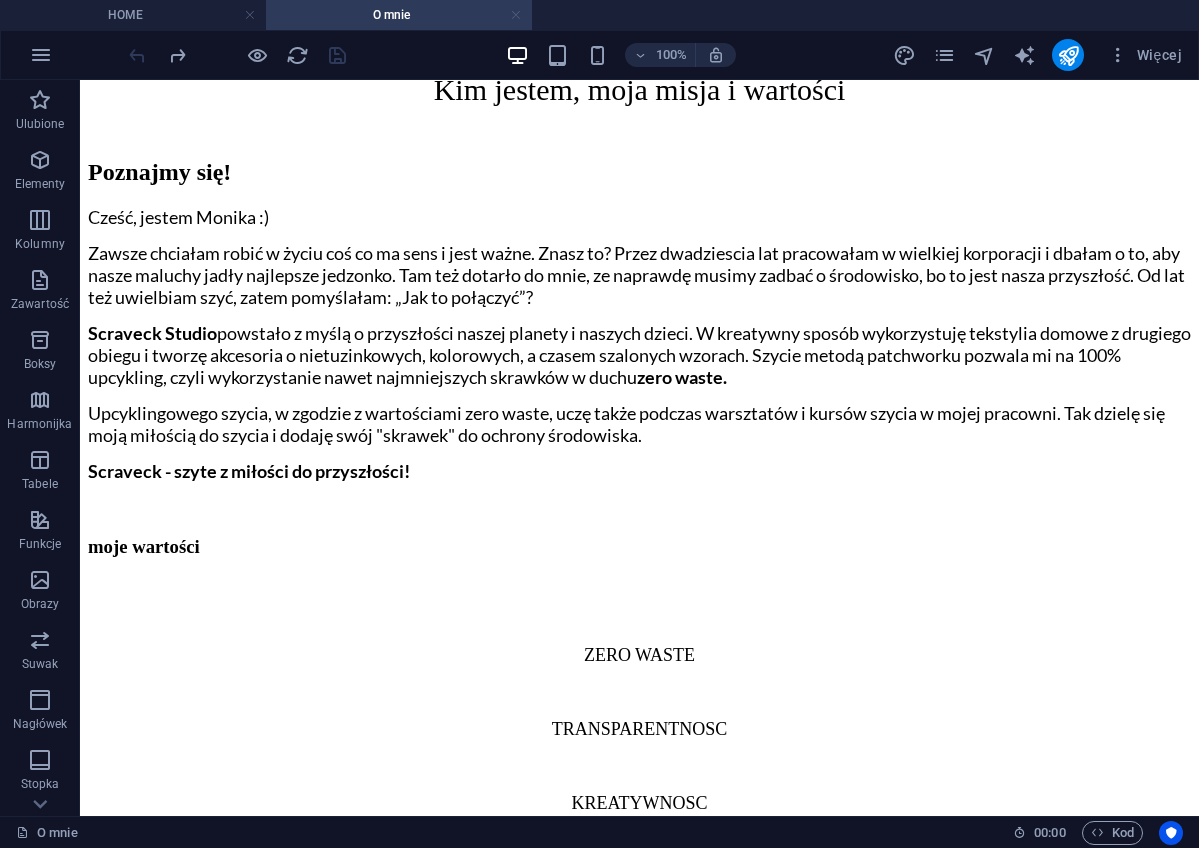 click at bounding box center [516, 15] 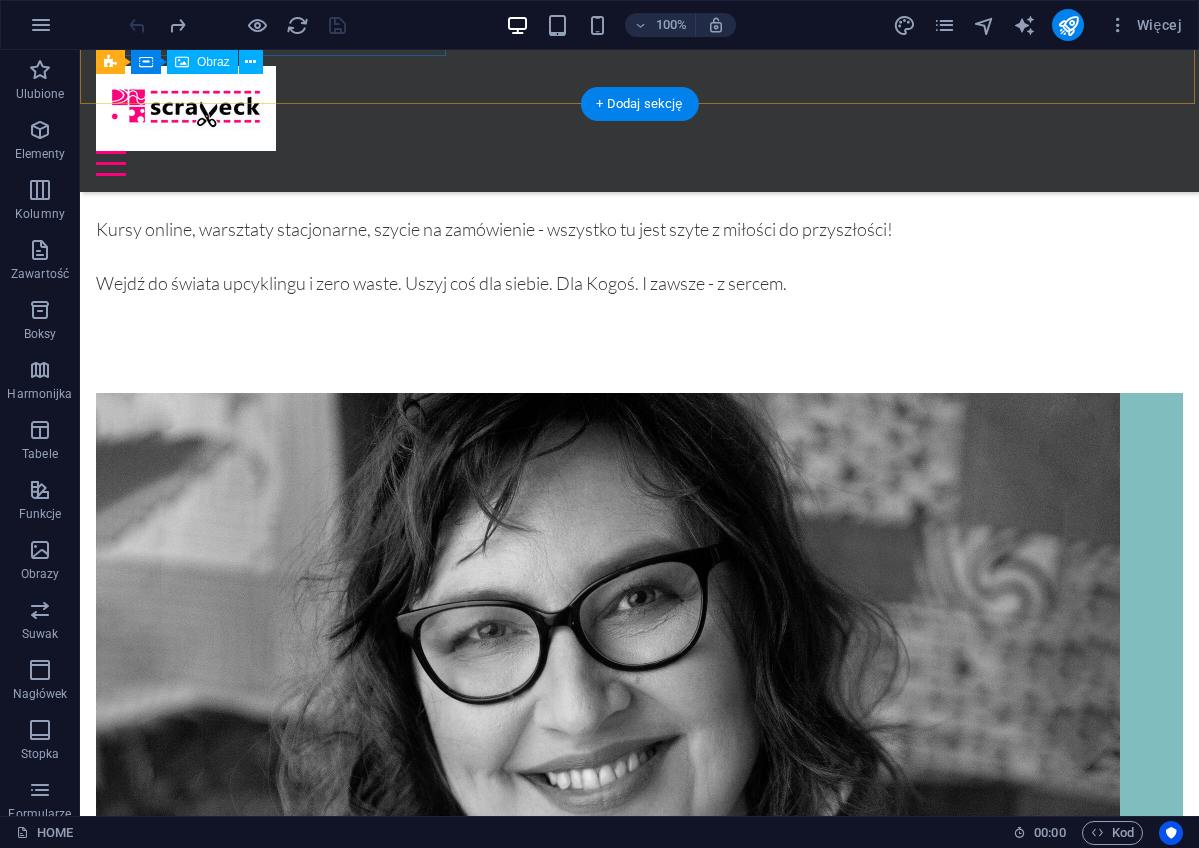 scroll, scrollTop: 2157, scrollLeft: 0, axis: vertical 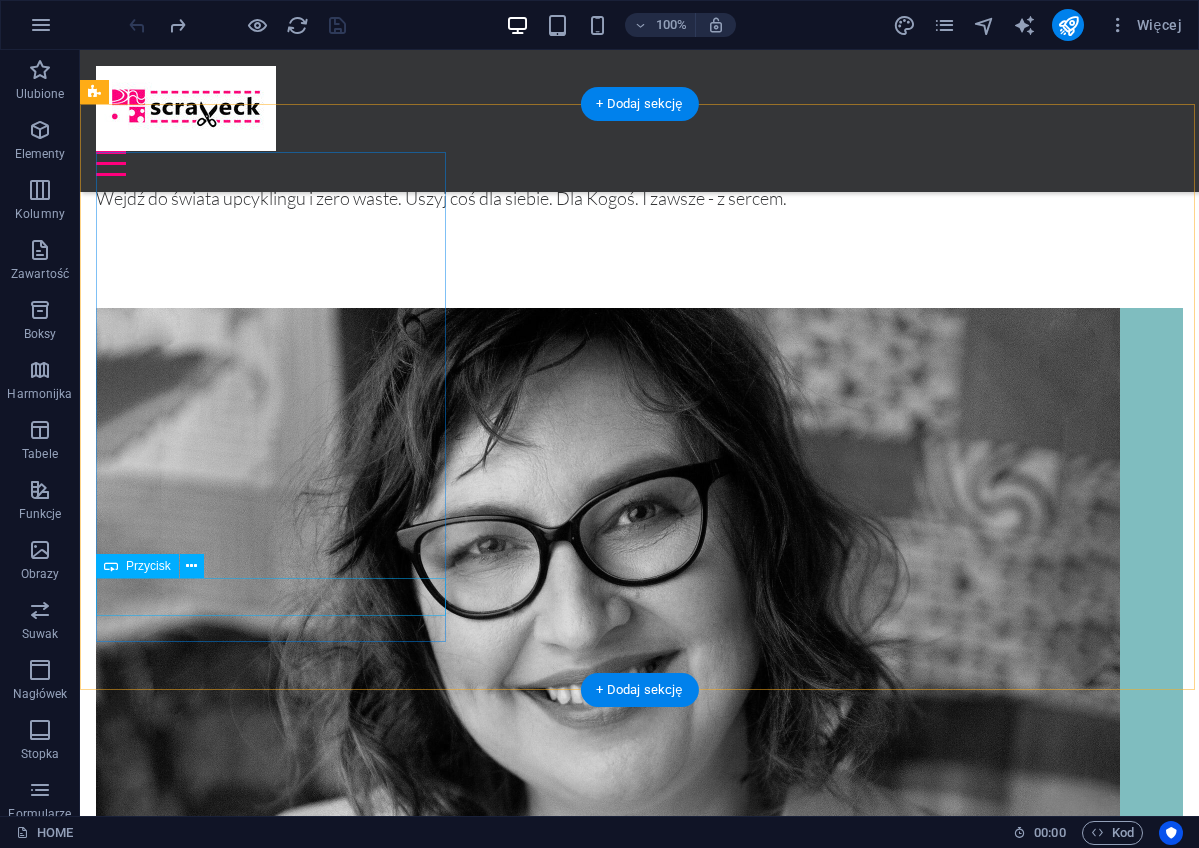 click on "Go to Page" at bounding box center (639, 7846) 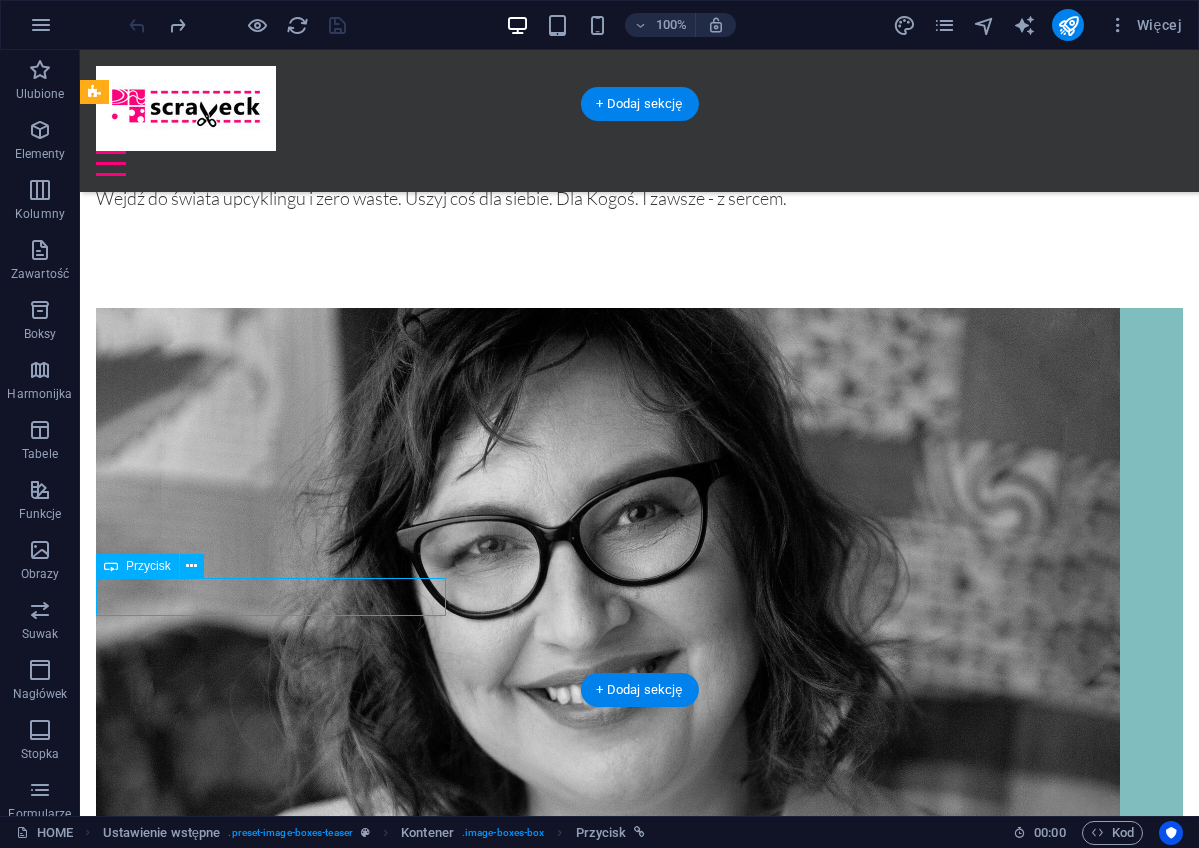 click on "Go to Page" at bounding box center [639, 7846] 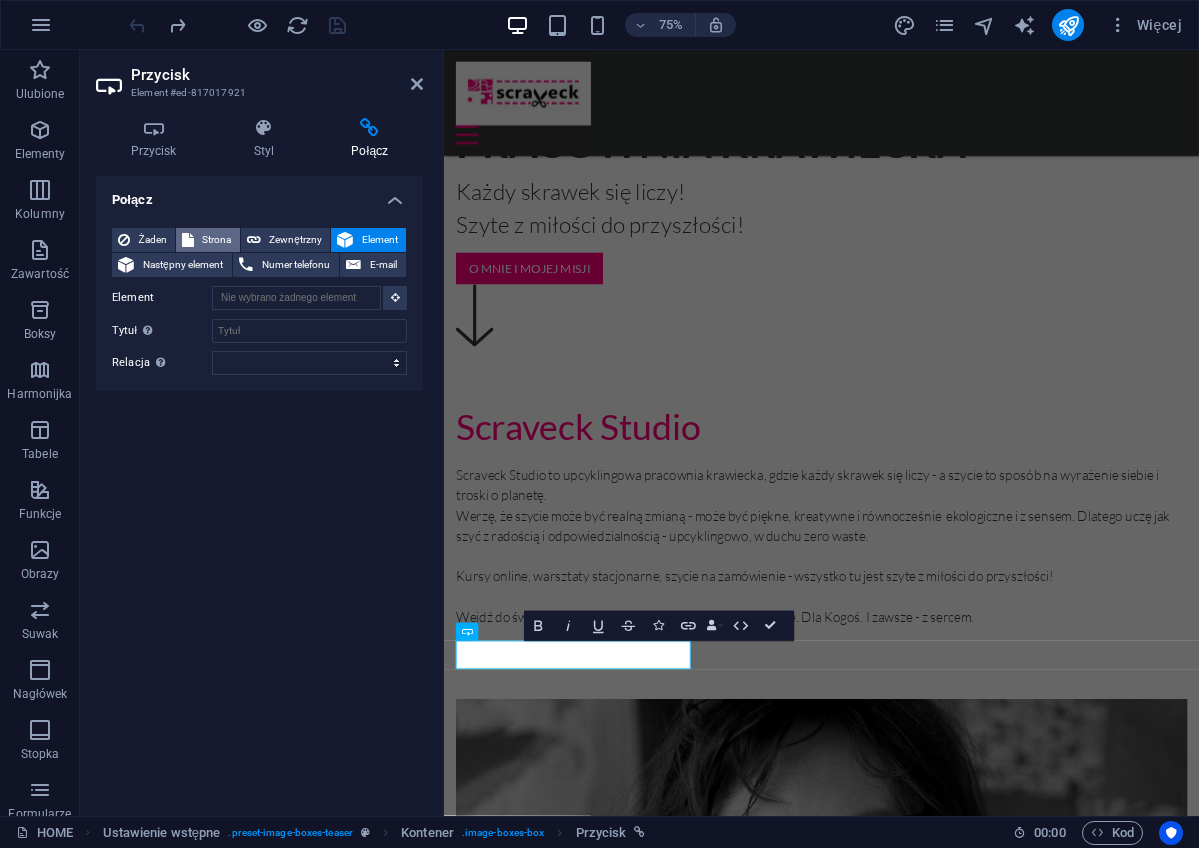 scroll, scrollTop: 2040, scrollLeft: 0, axis: vertical 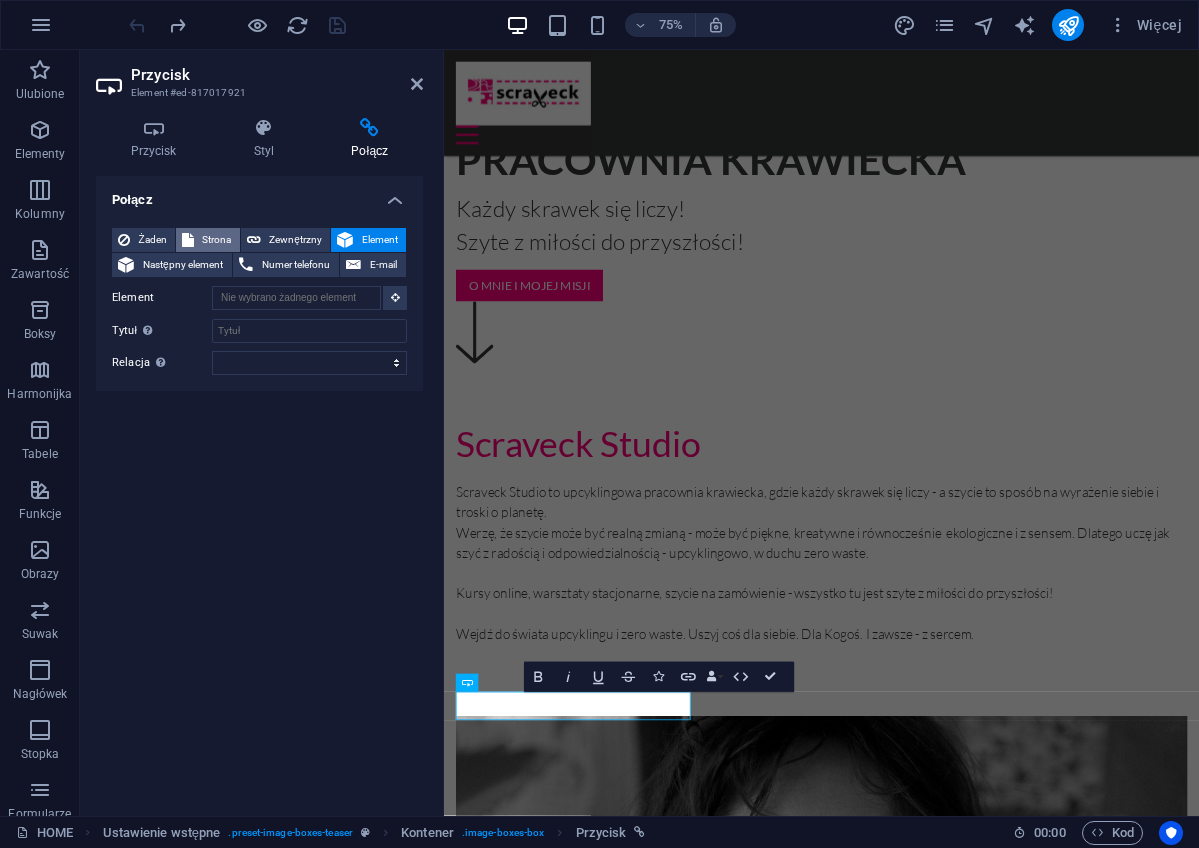 click on "Strona" at bounding box center [217, 240] 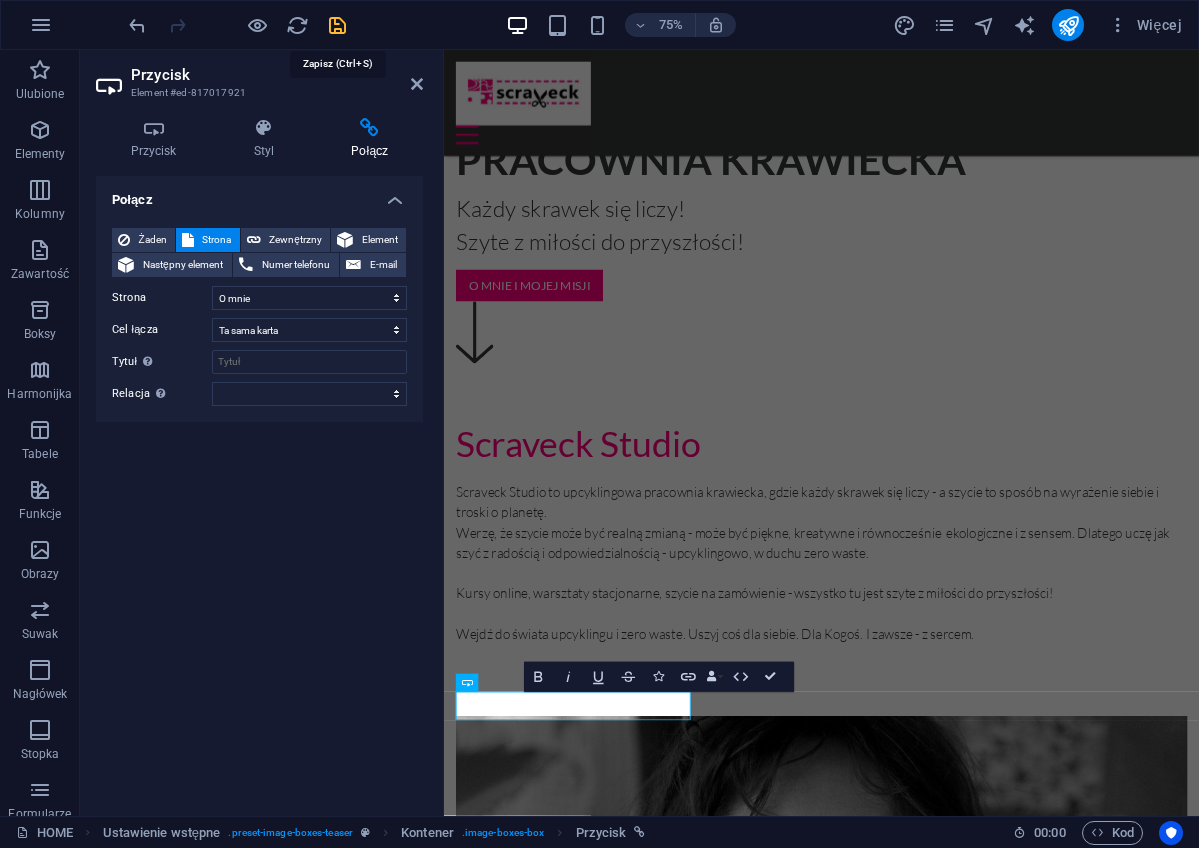 click at bounding box center (337, 25) 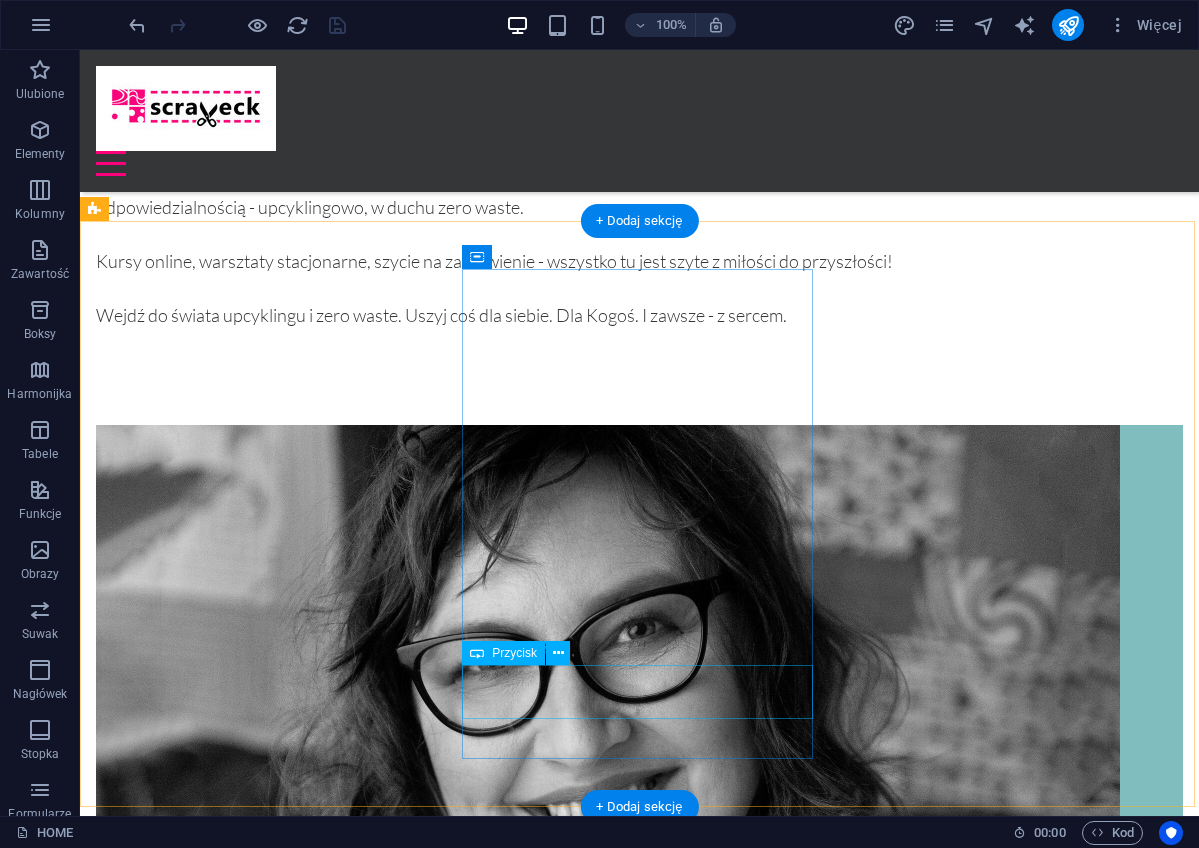 click on "Go to Page" at bounding box center (639, 9019) 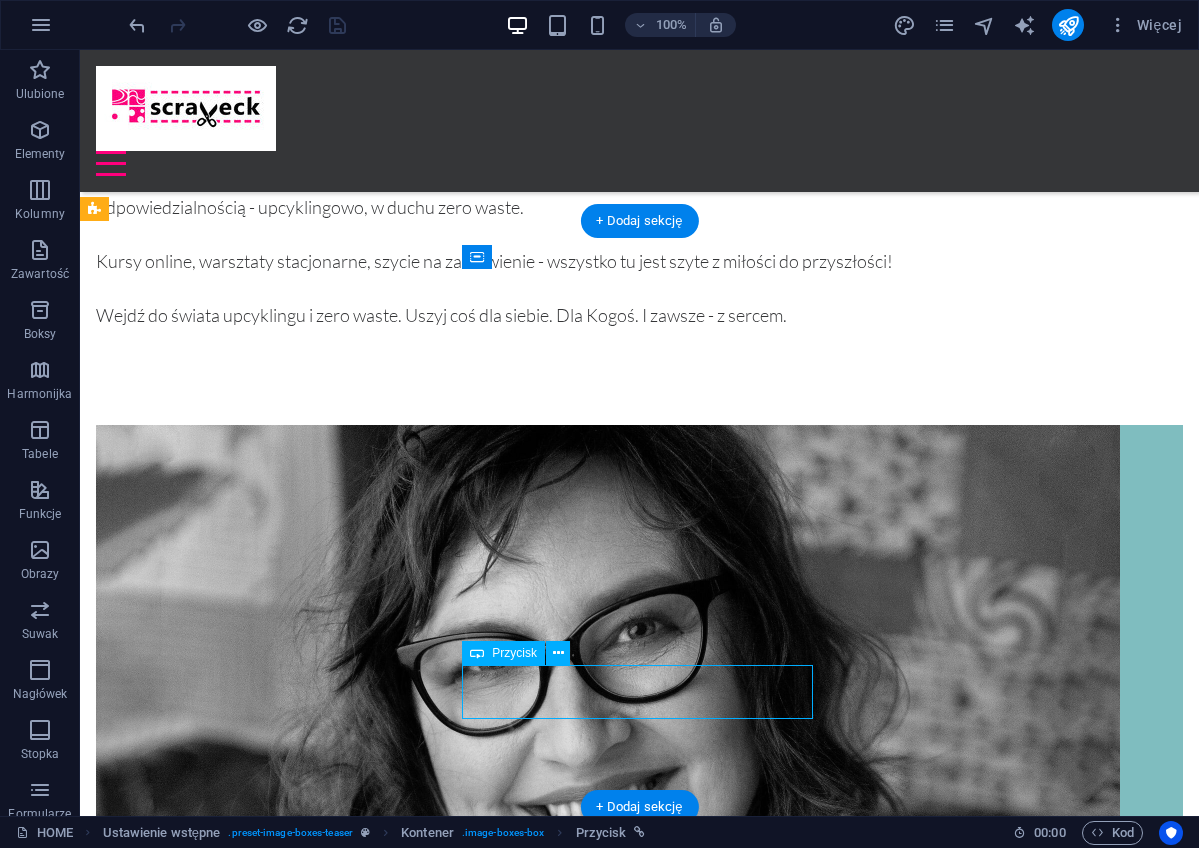 click on "Go to Page" at bounding box center [639, 9019] 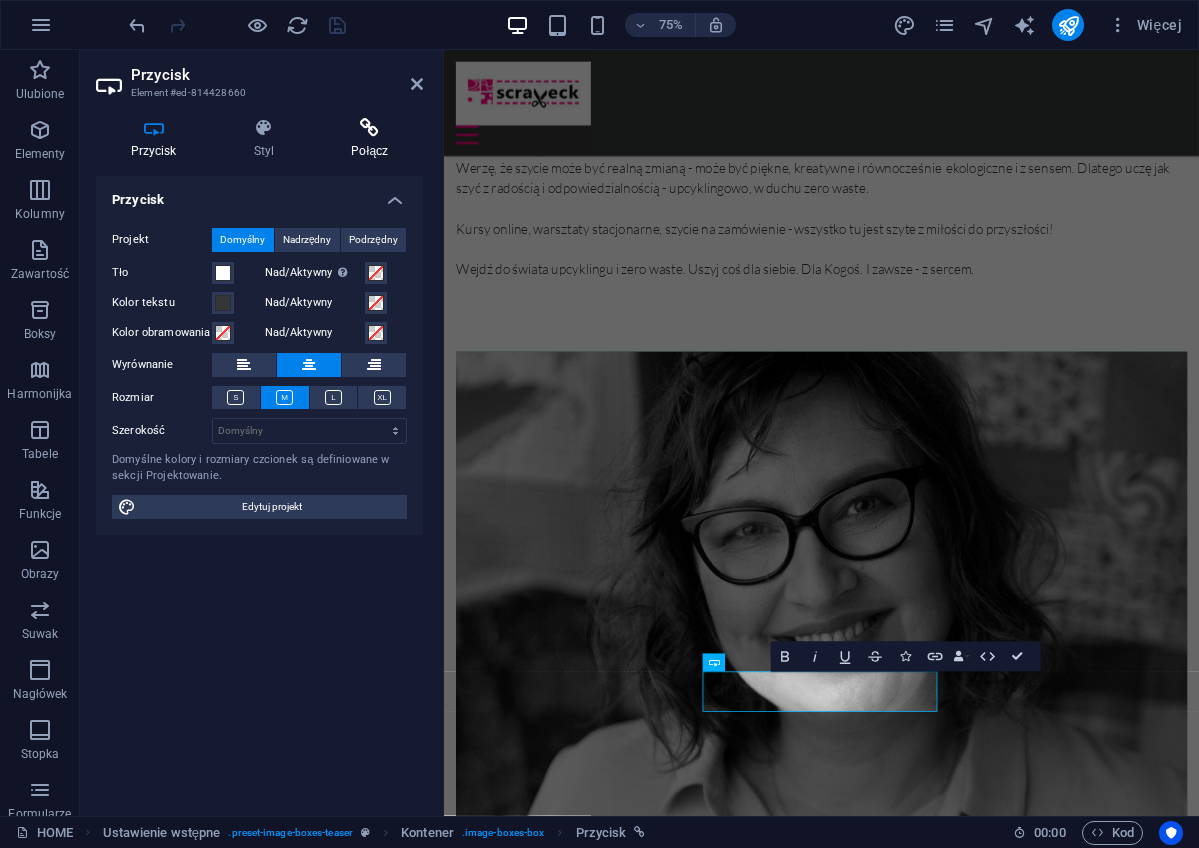 click on "Połącz" at bounding box center [370, 139] 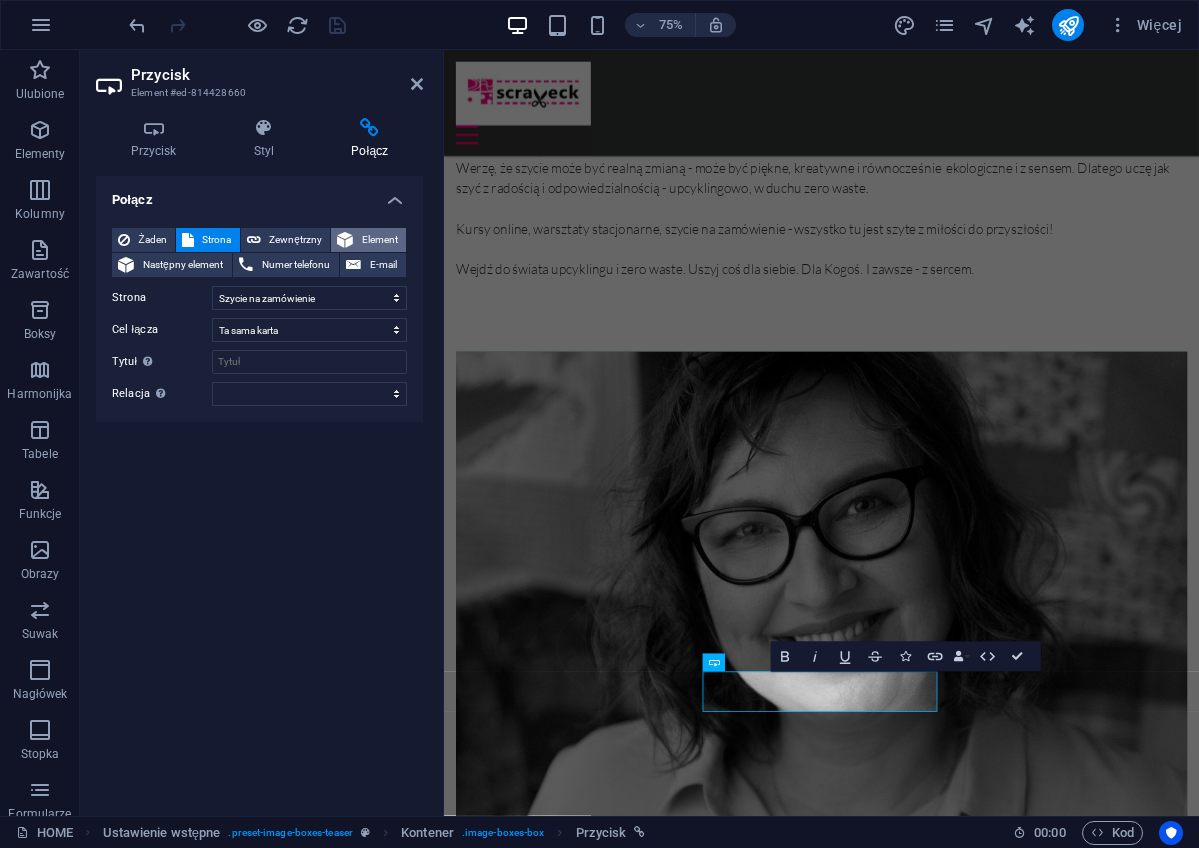 click on "Element" at bounding box center [379, 240] 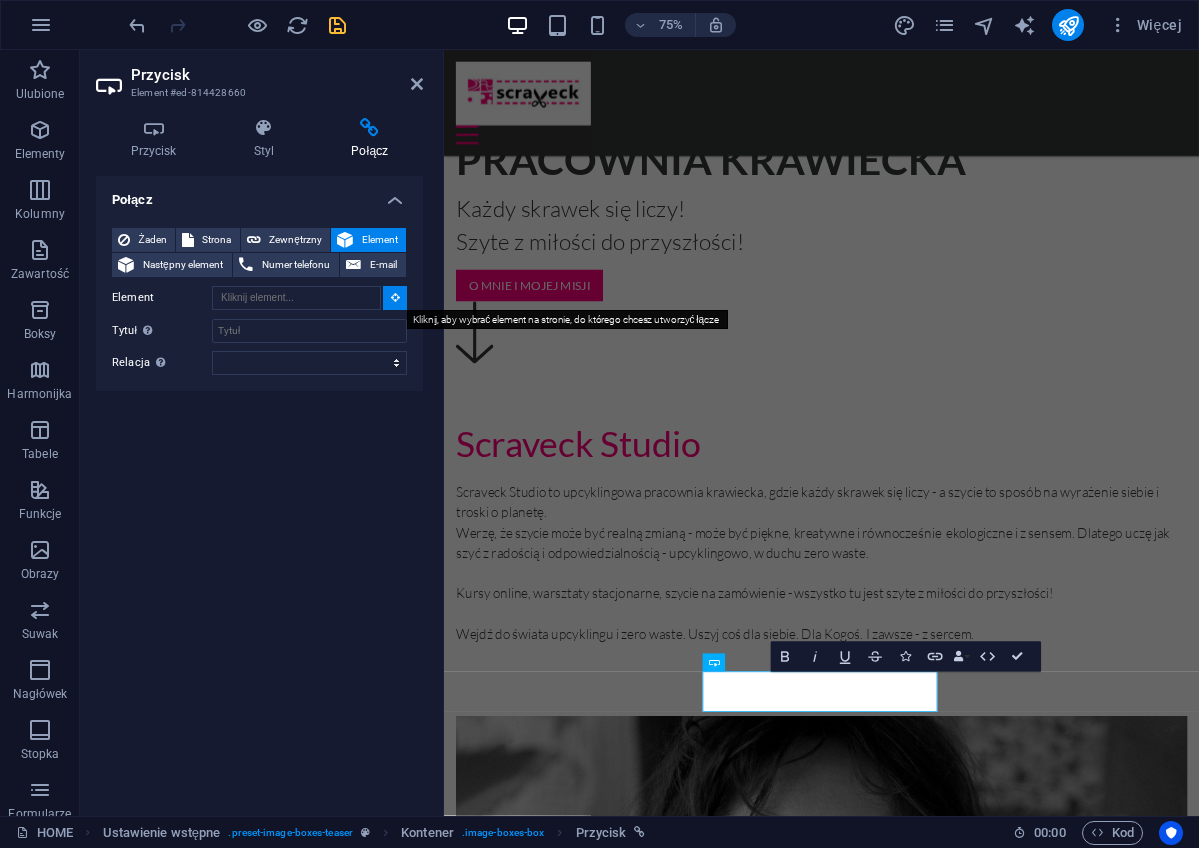 click at bounding box center [395, 297] 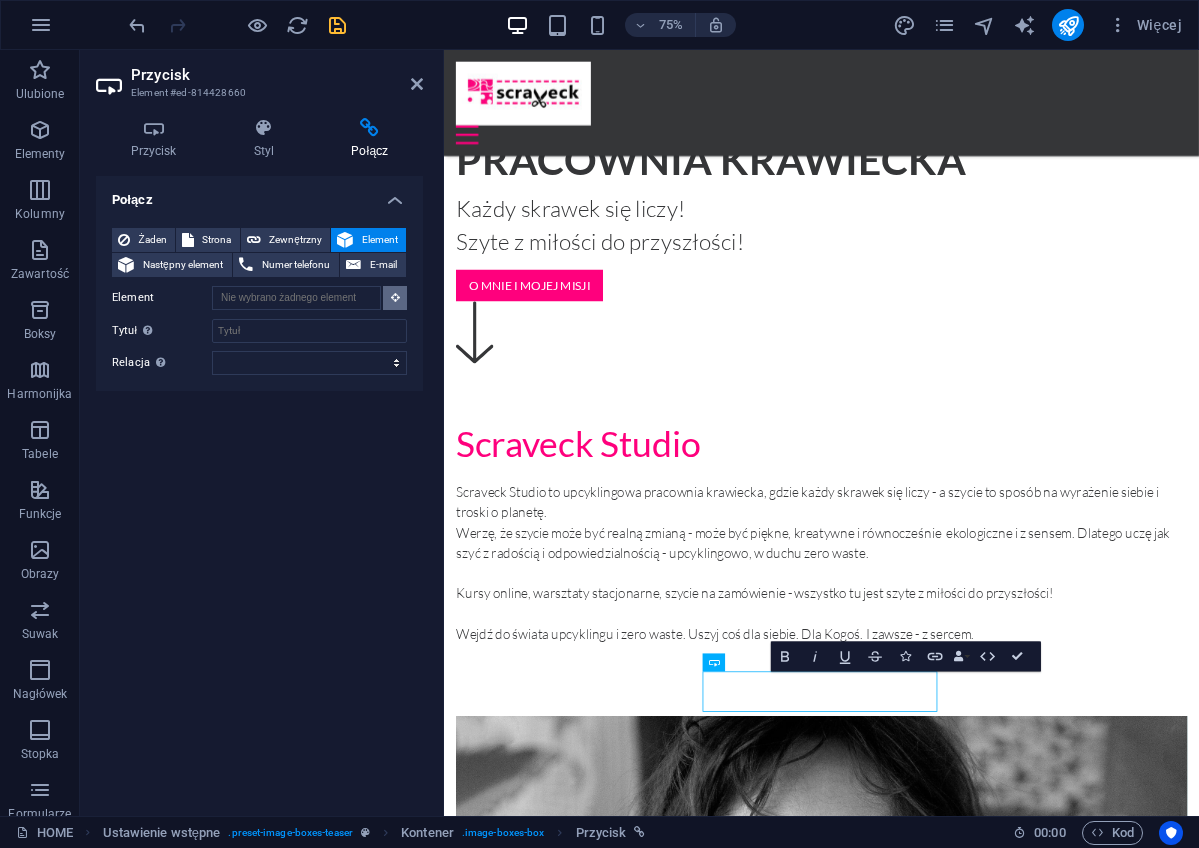 click at bounding box center [395, 297] 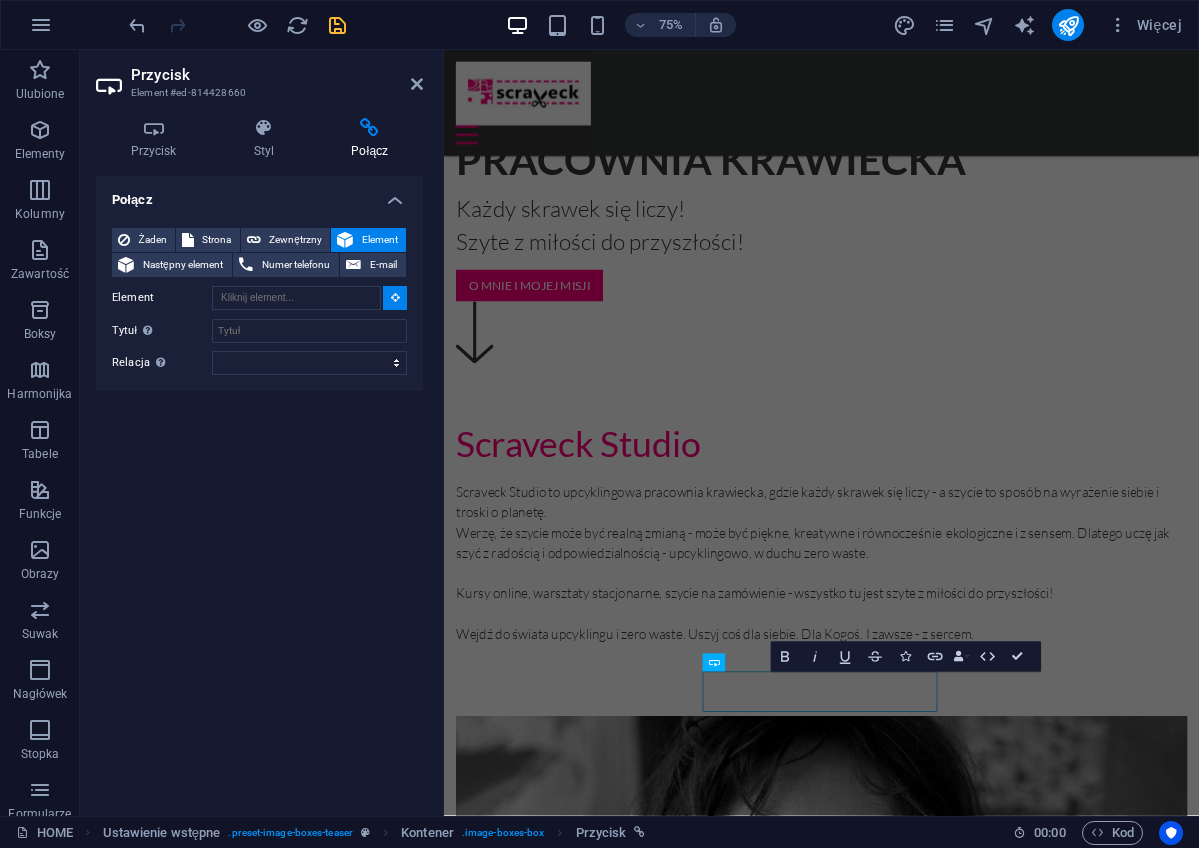 click at bounding box center (395, 297) 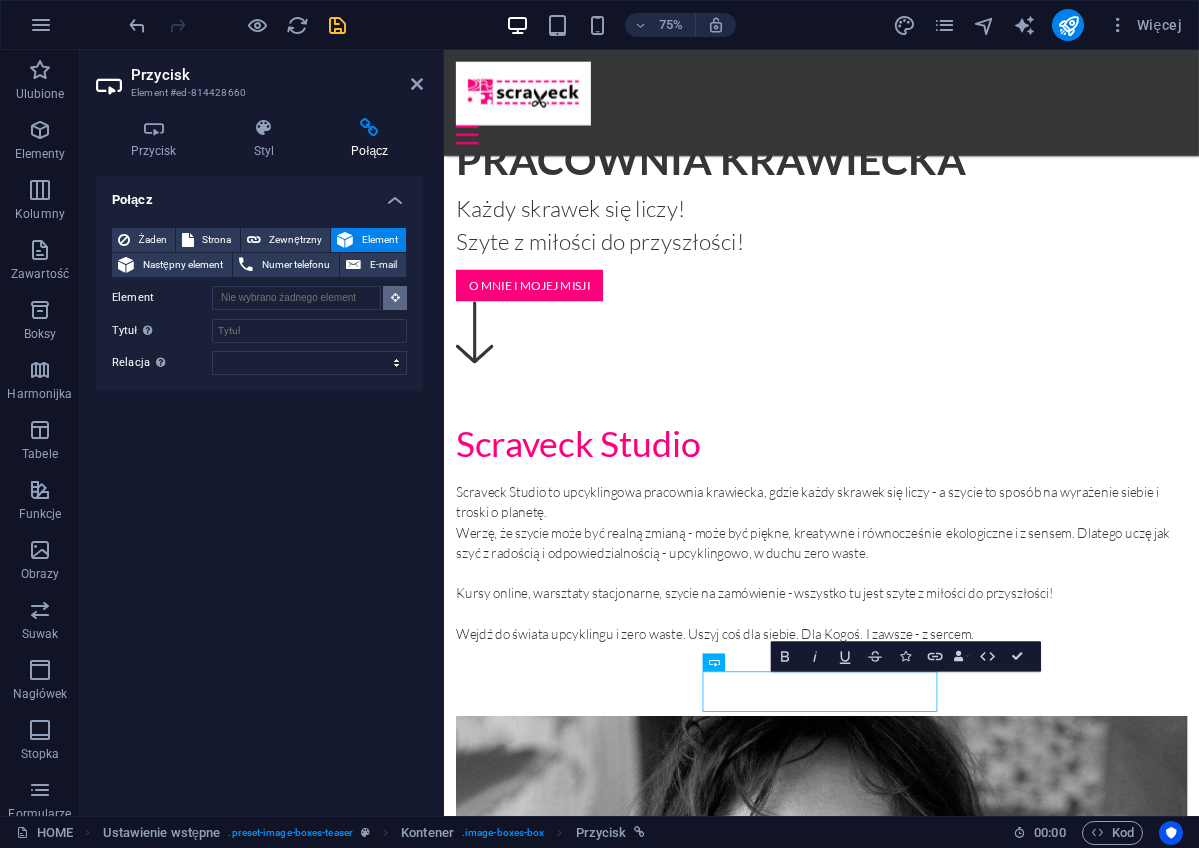 click at bounding box center (395, 297) 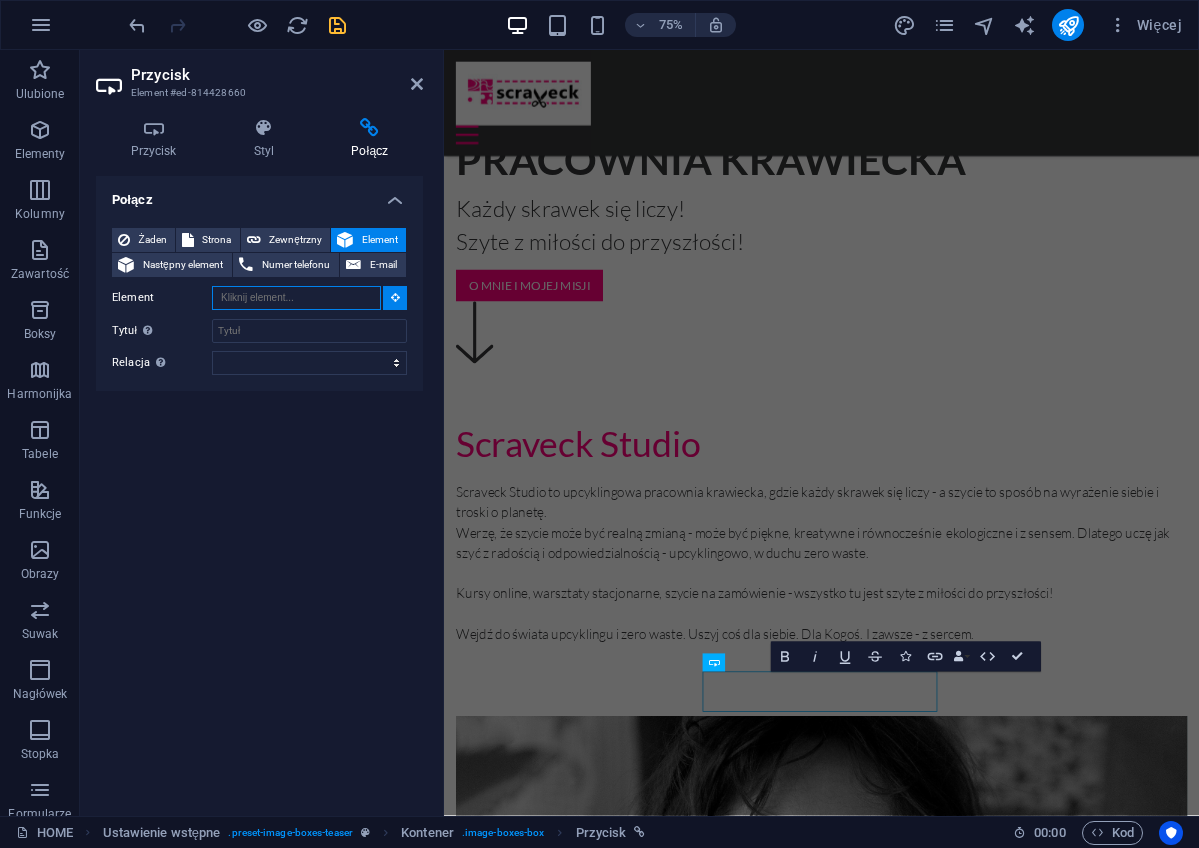 click on "Element" at bounding box center (296, 298) 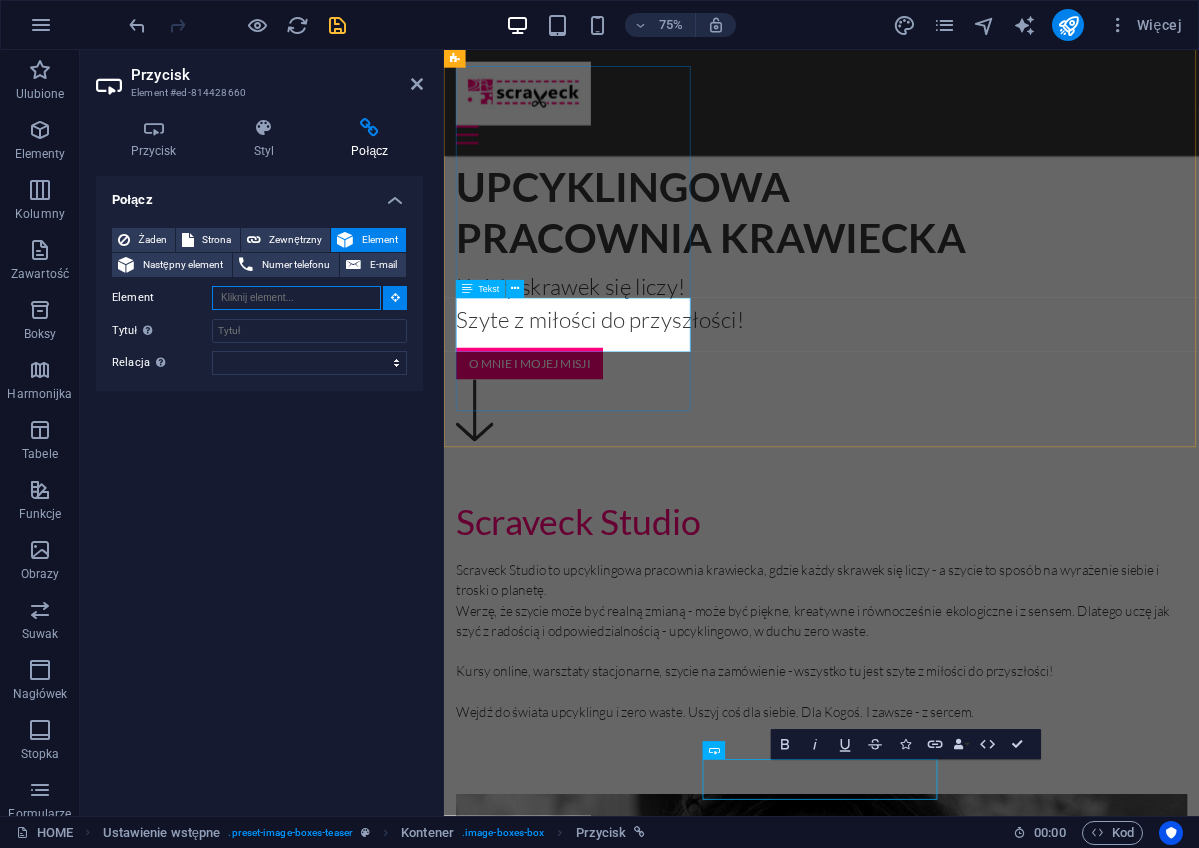 scroll, scrollTop: 1923, scrollLeft: 0, axis: vertical 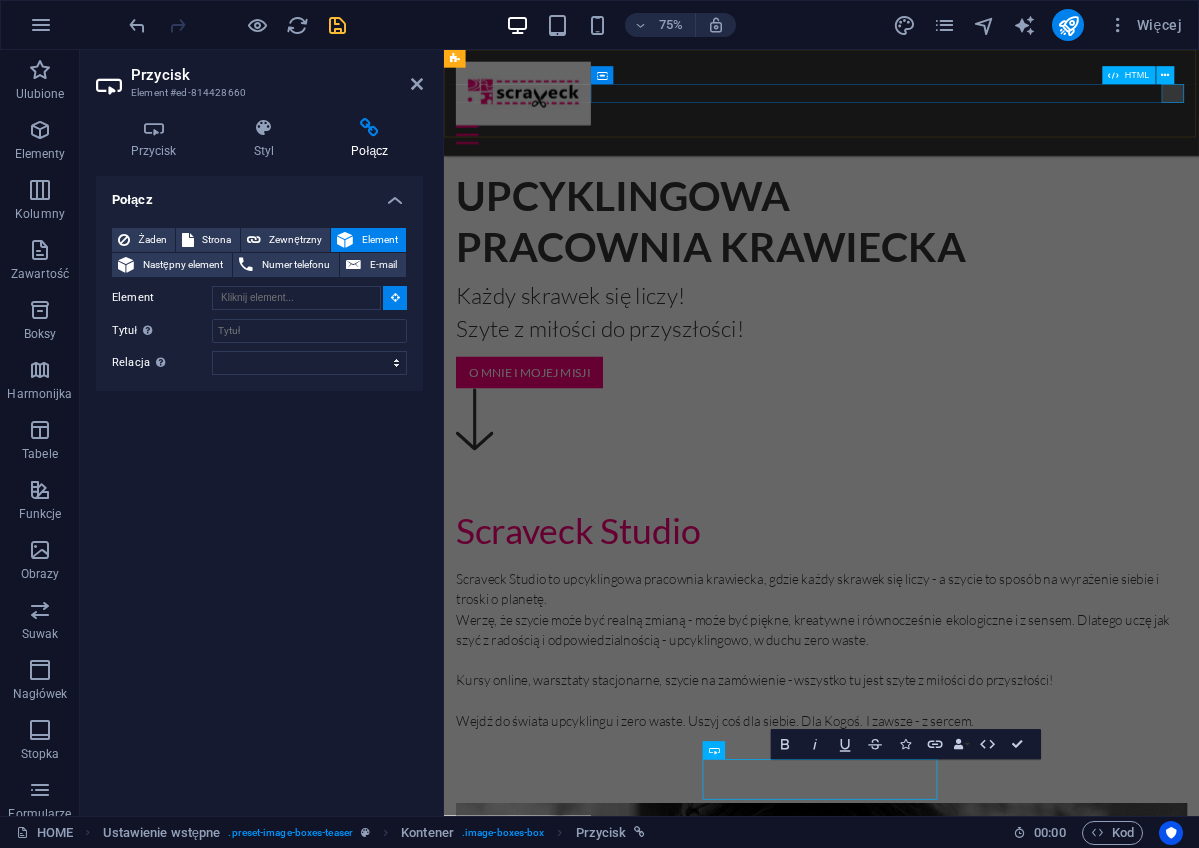 click at bounding box center [947, 163] 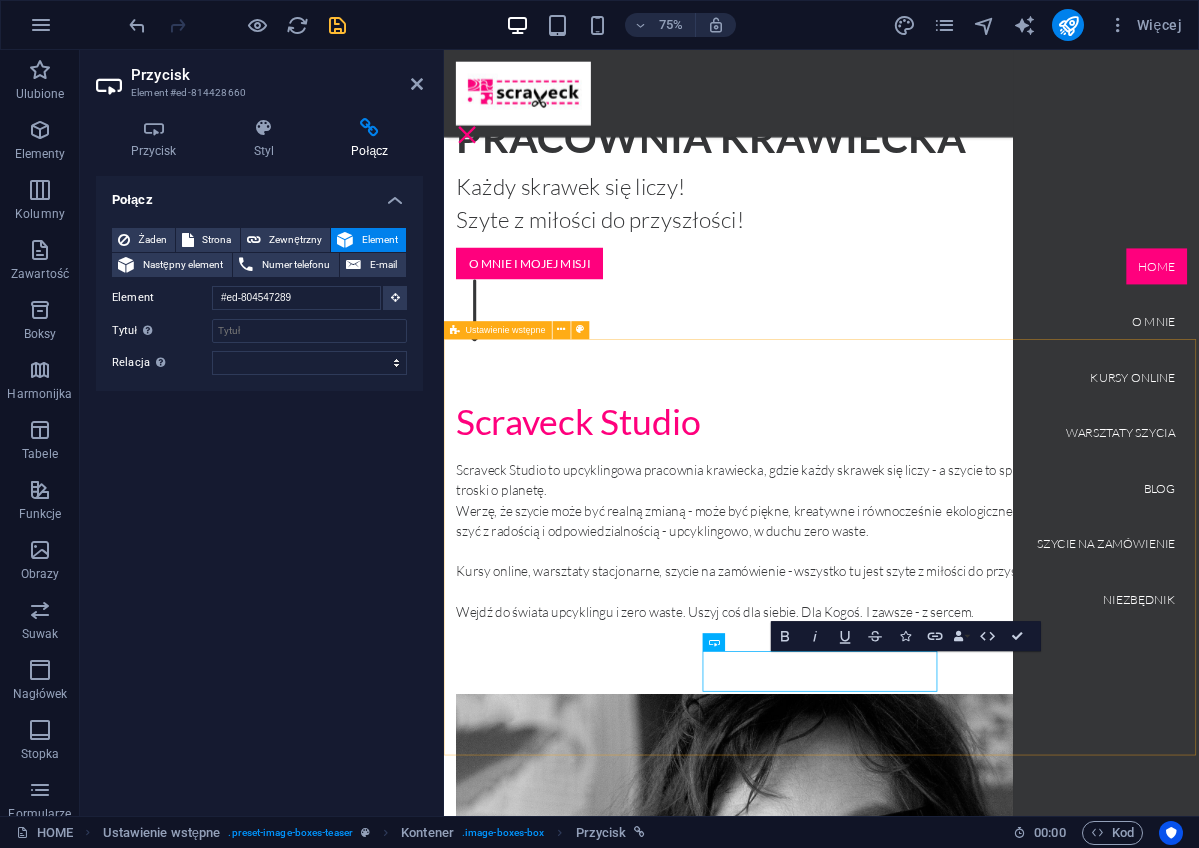 scroll, scrollTop: 2070, scrollLeft: 0, axis: vertical 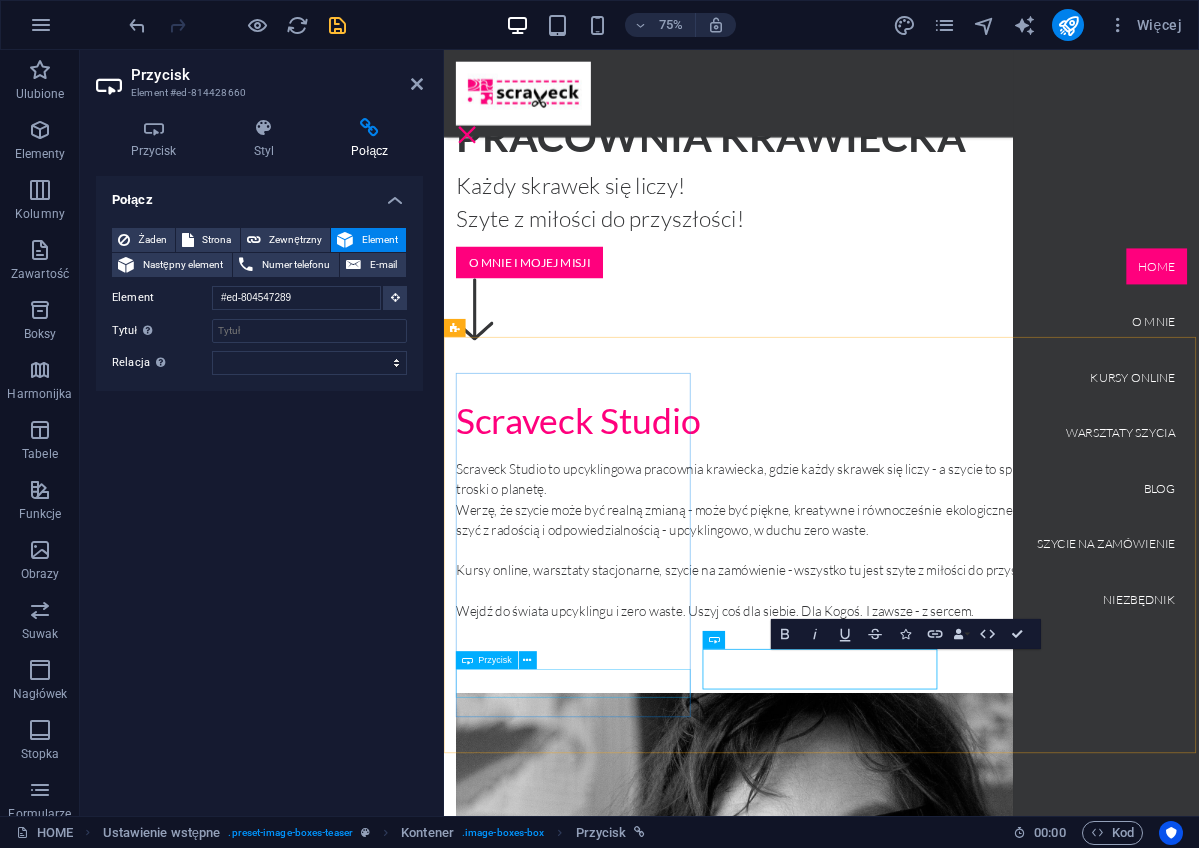 click on "Go to Page" at bounding box center (947, 7905) 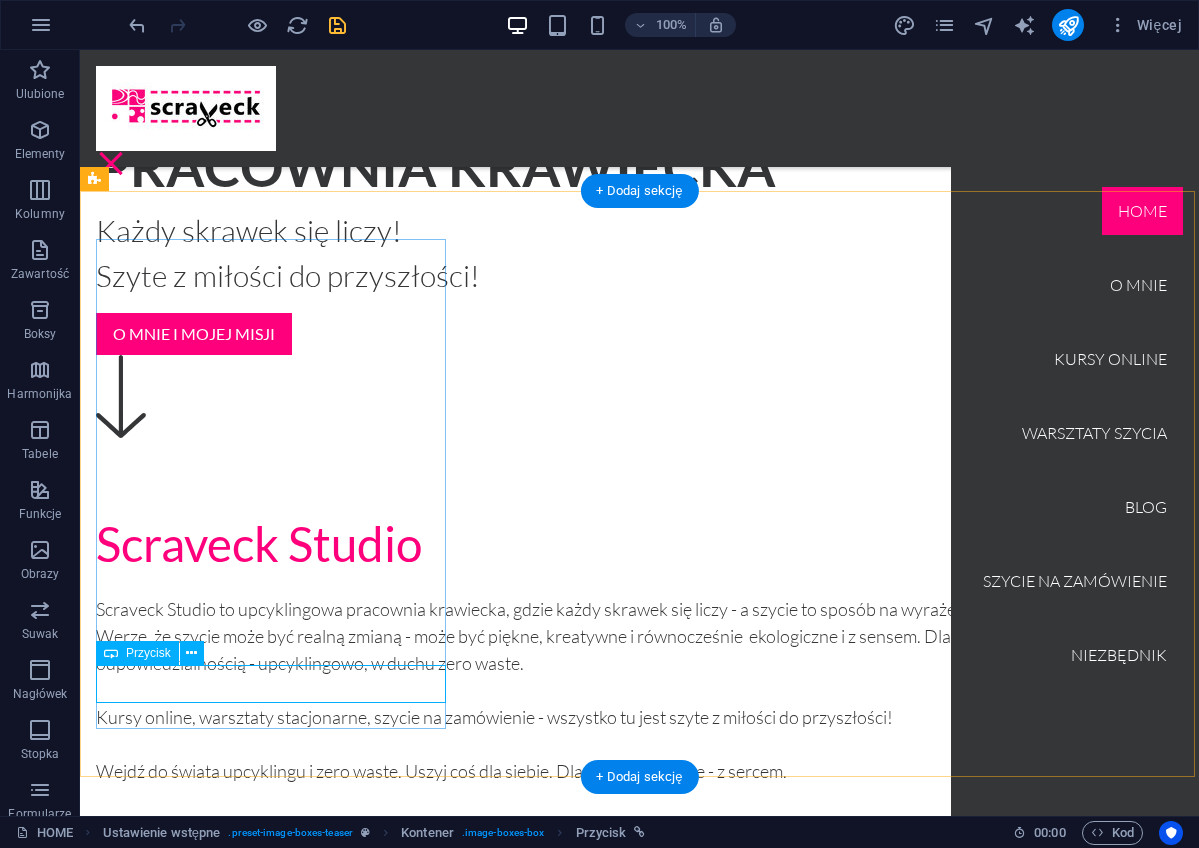 click on "Go to Page" at bounding box center [639, 8419] 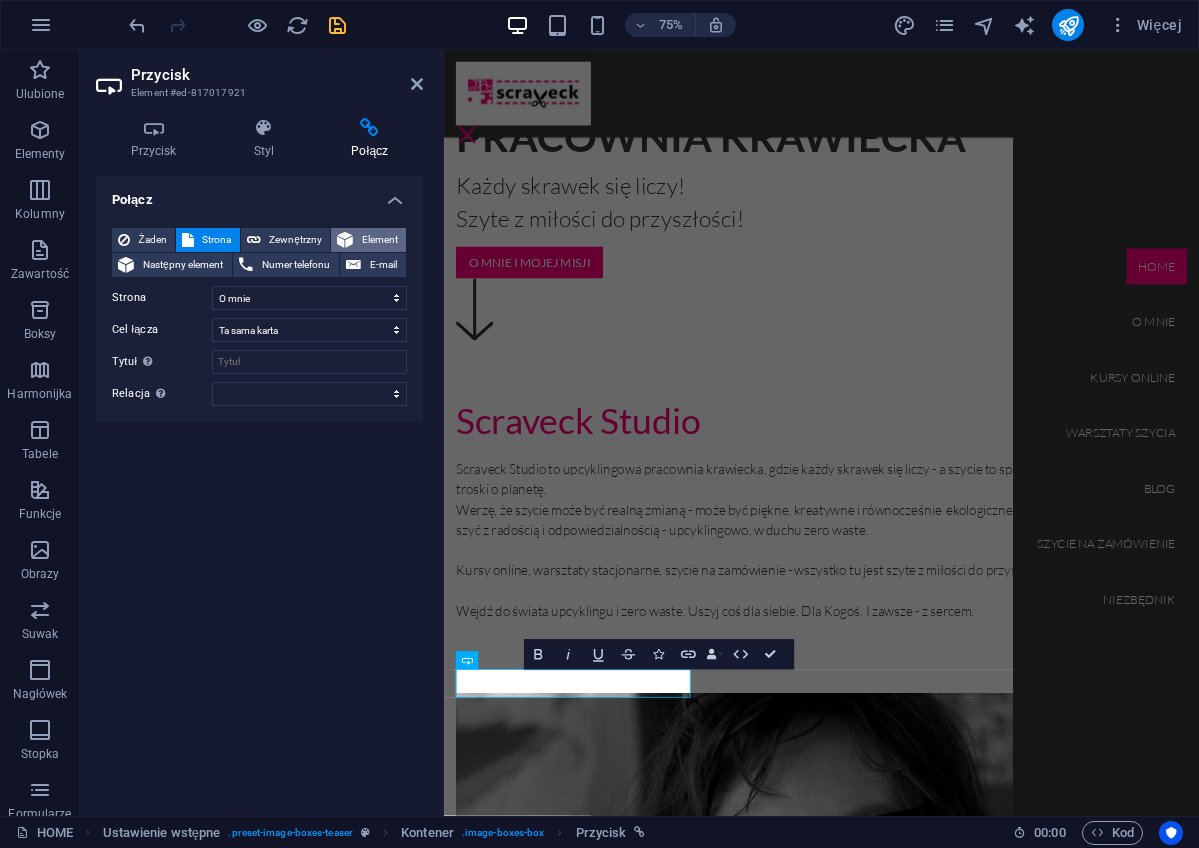 click on "Element" at bounding box center (379, 240) 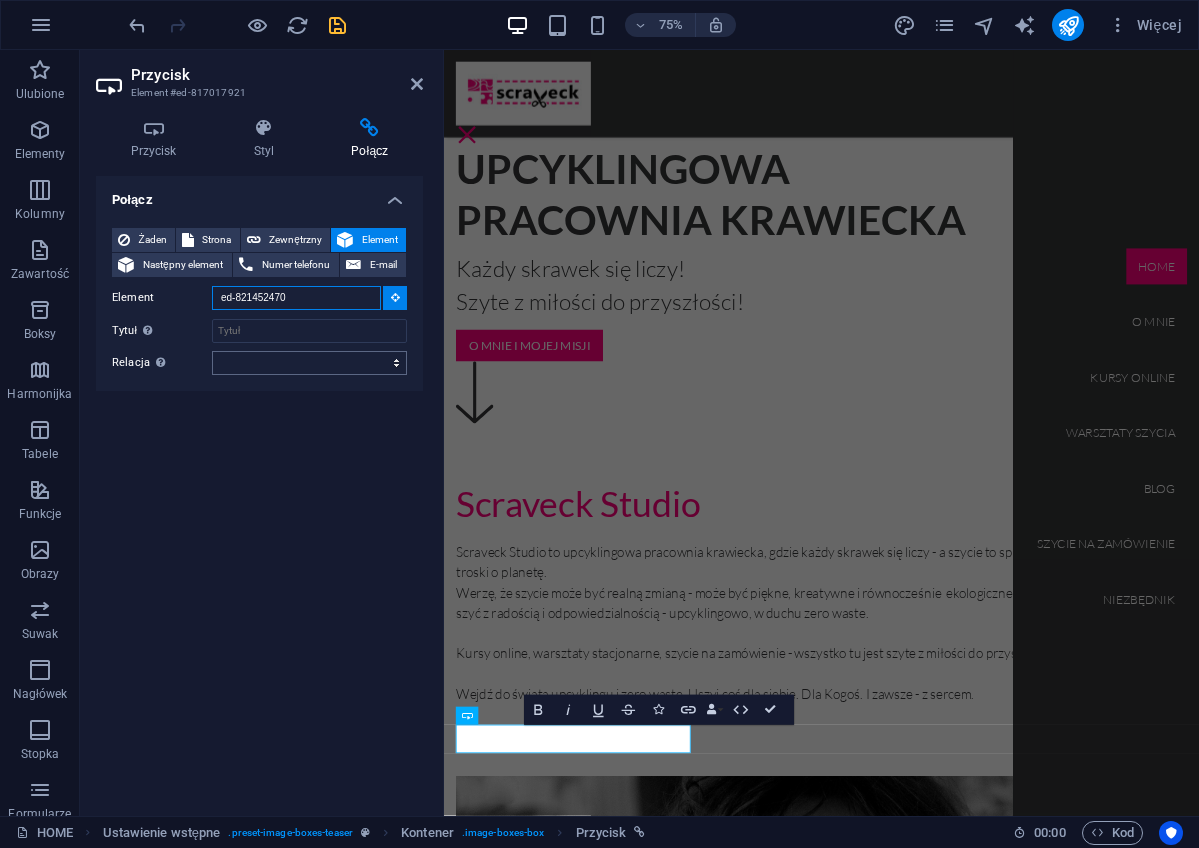 scroll, scrollTop: 1953, scrollLeft: 0, axis: vertical 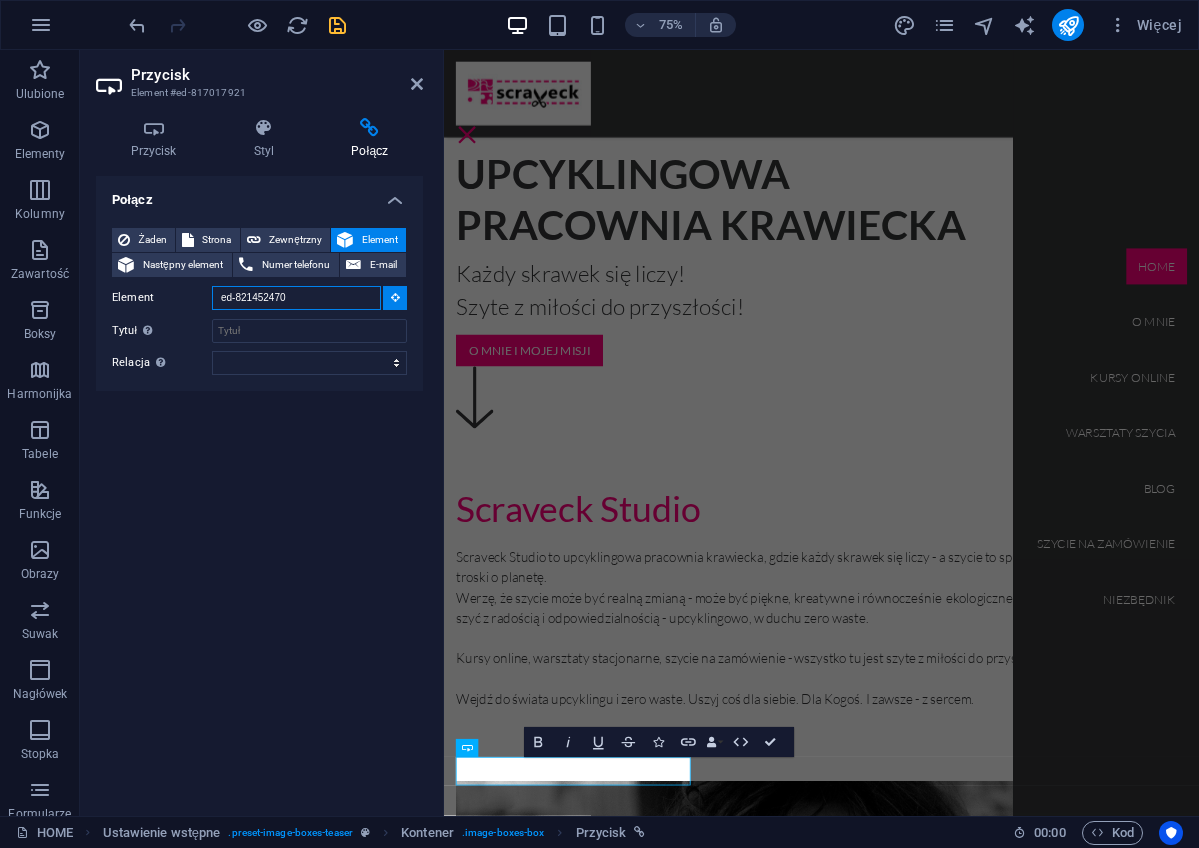 type on "ed-821452470" 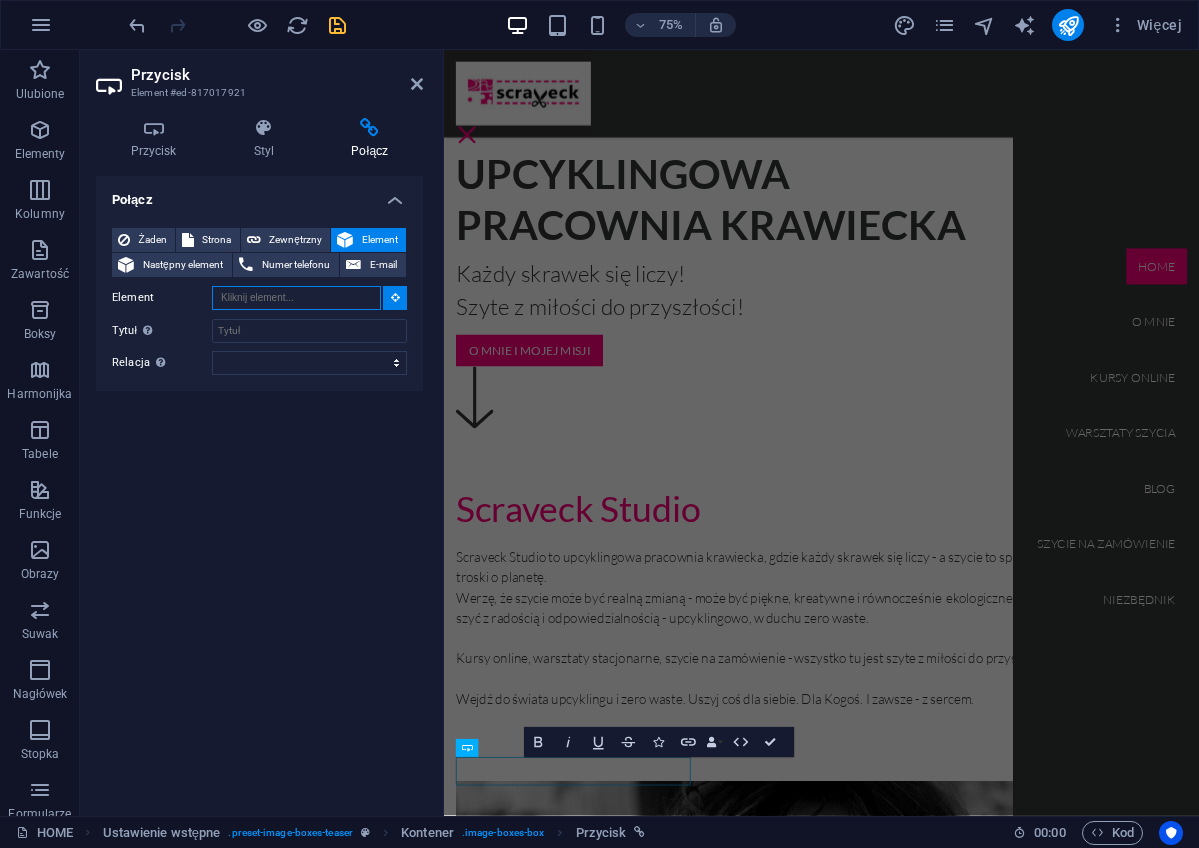 click on "Element" at bounding box center [296, 298] 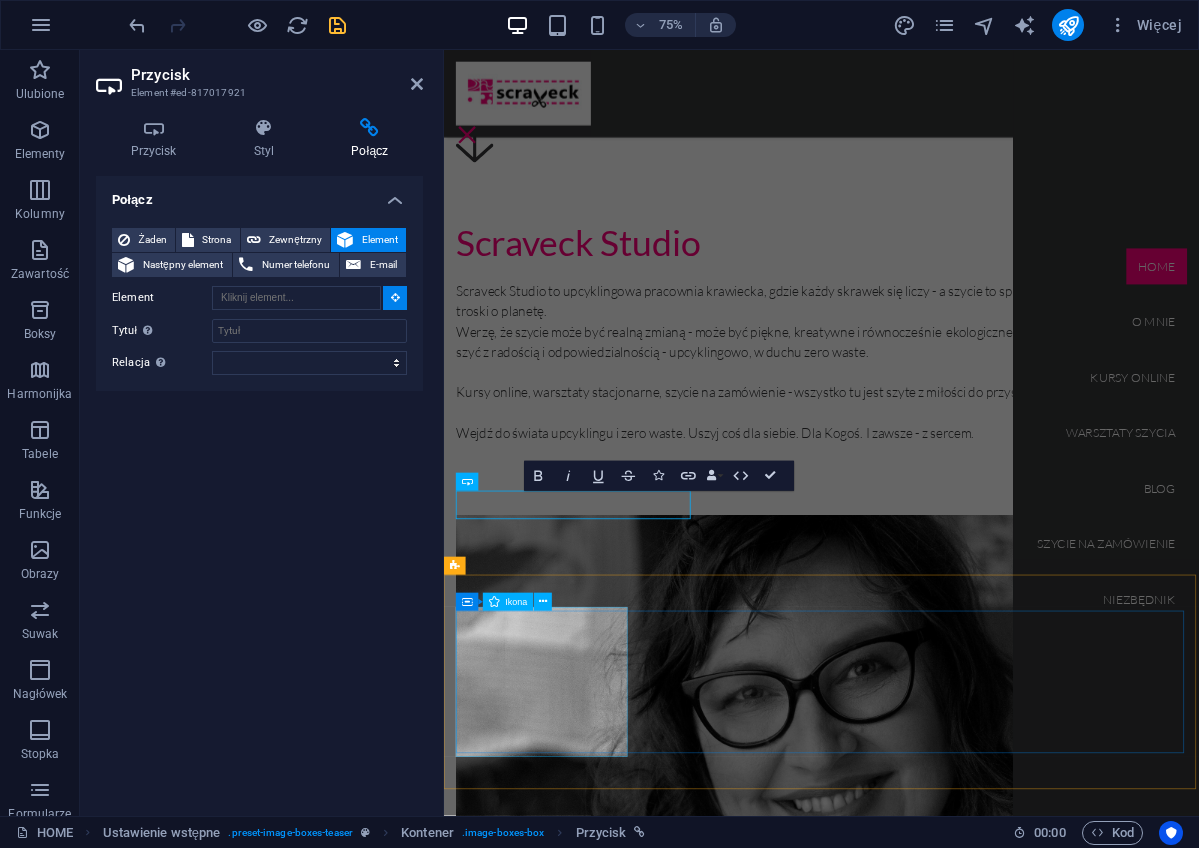 scroll, scrollTop: 2295, scrollLeft: 0, axis: vertical 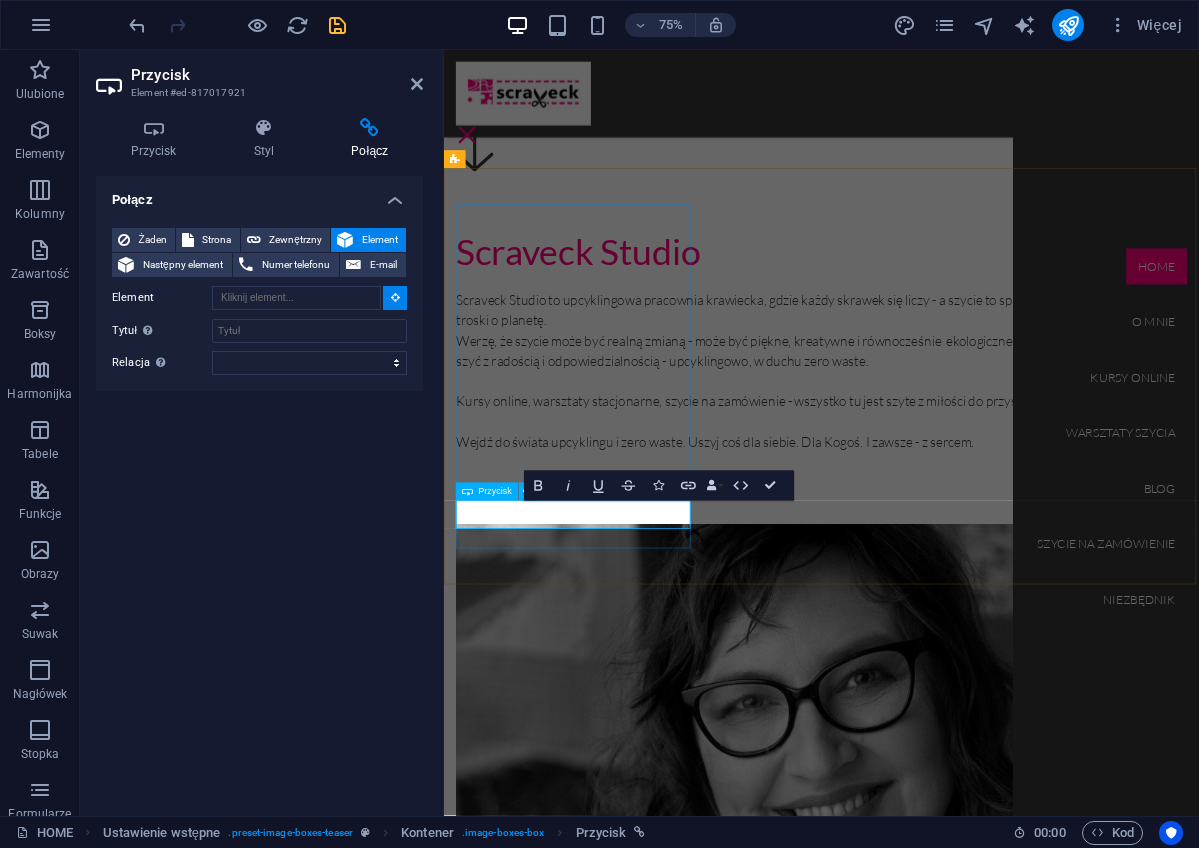 click on "Go to Page" at bounding box center (947, 7680) 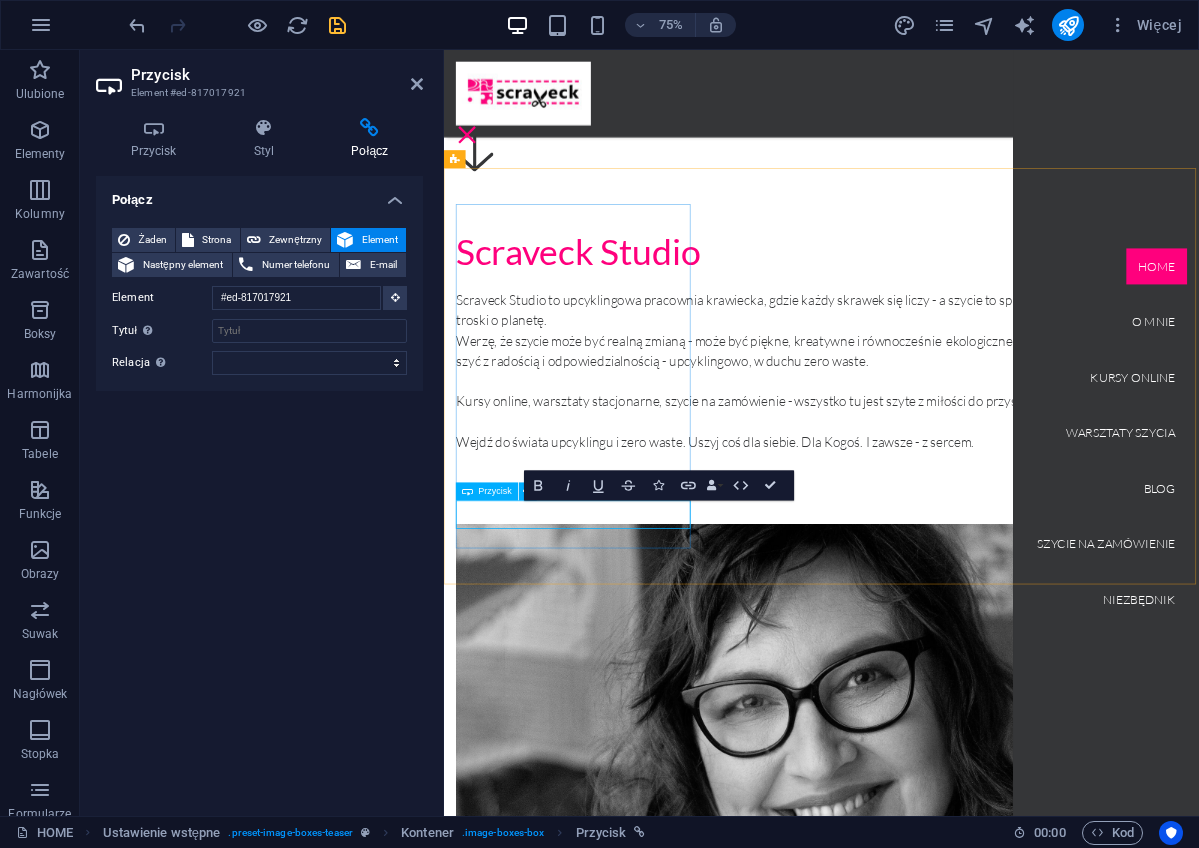click on "Go to Page" at bounding box center [947, 7680] 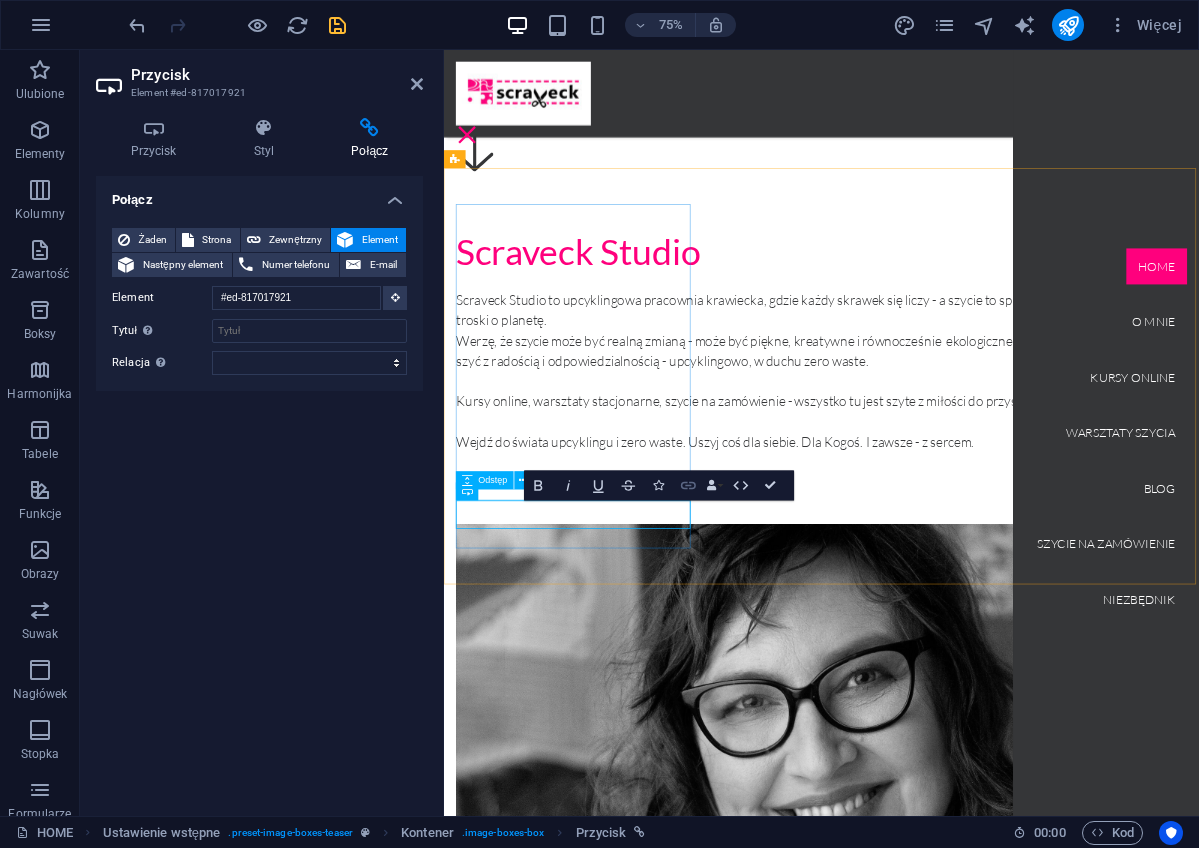 click 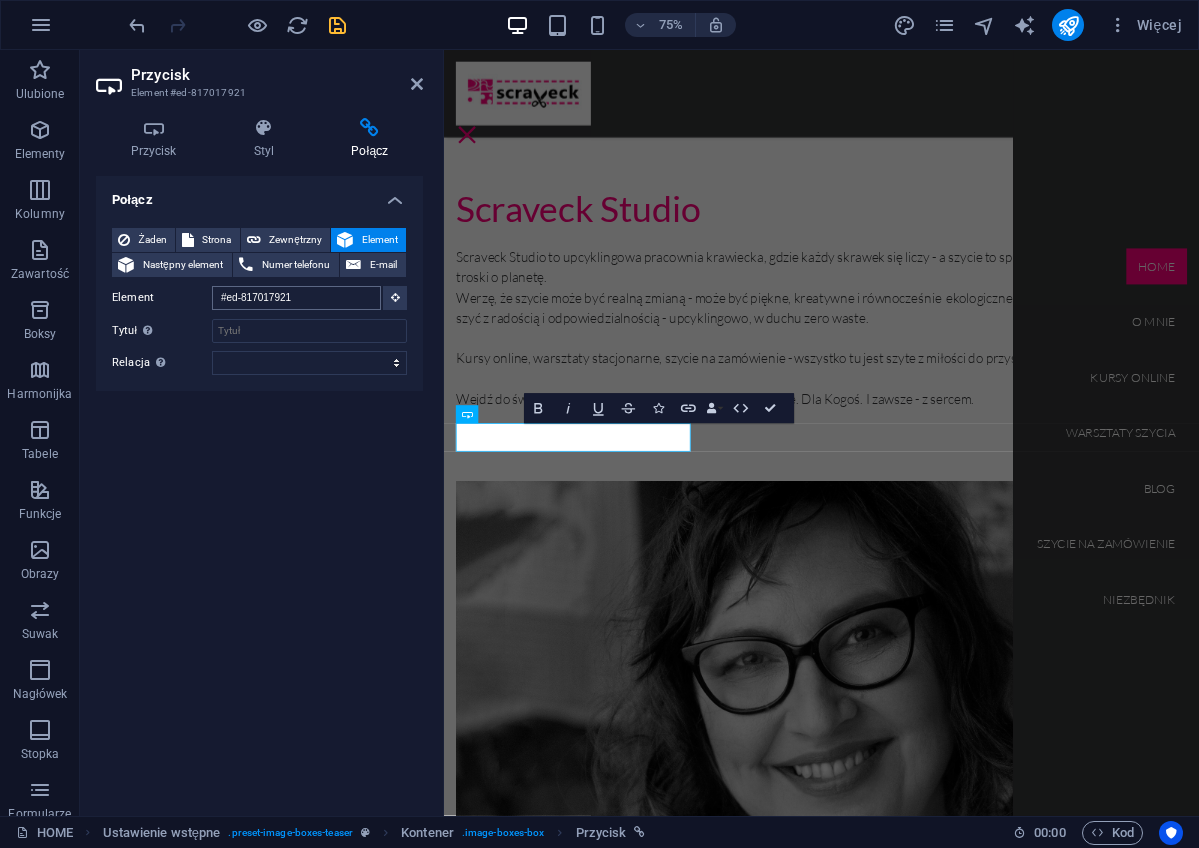 scroll, scrollTop: 2404, scrollLeft: 0, axis: vertical 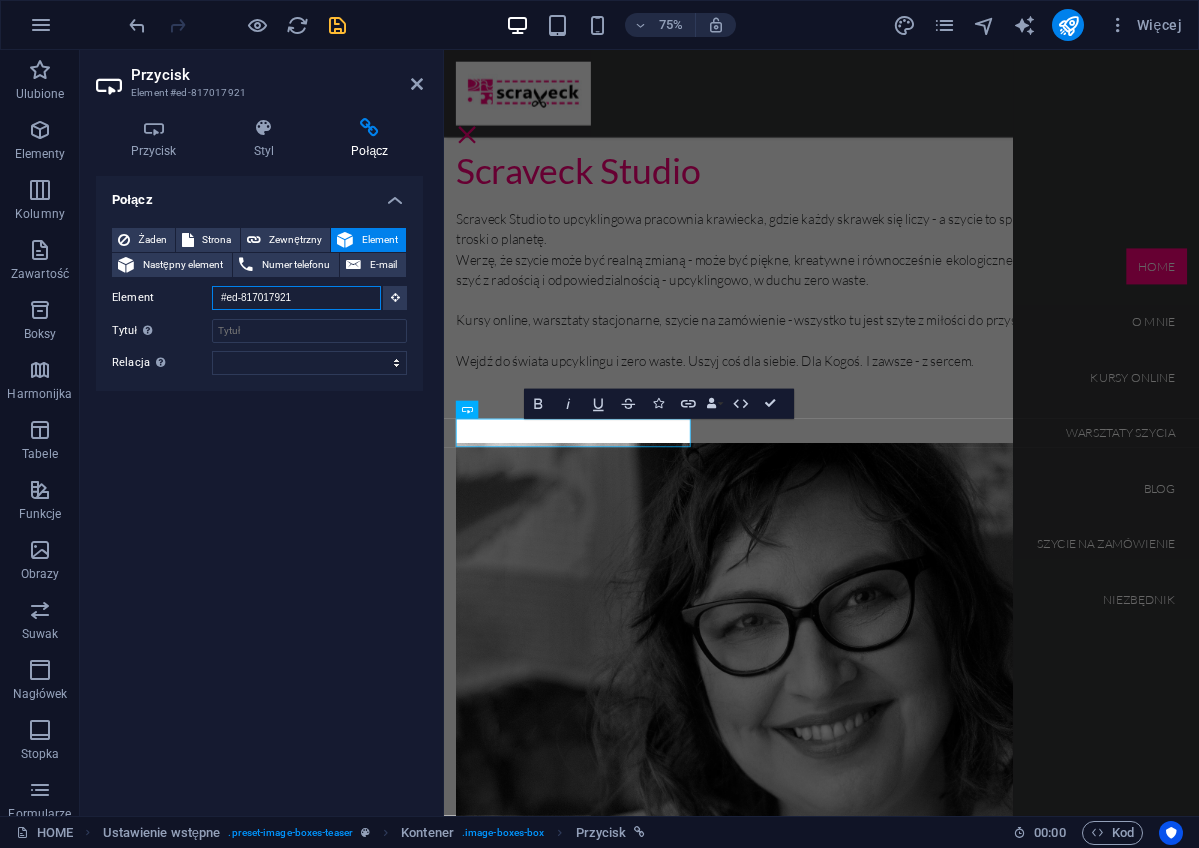 click on "#ed-817017921" at bounding box center (296, 298) 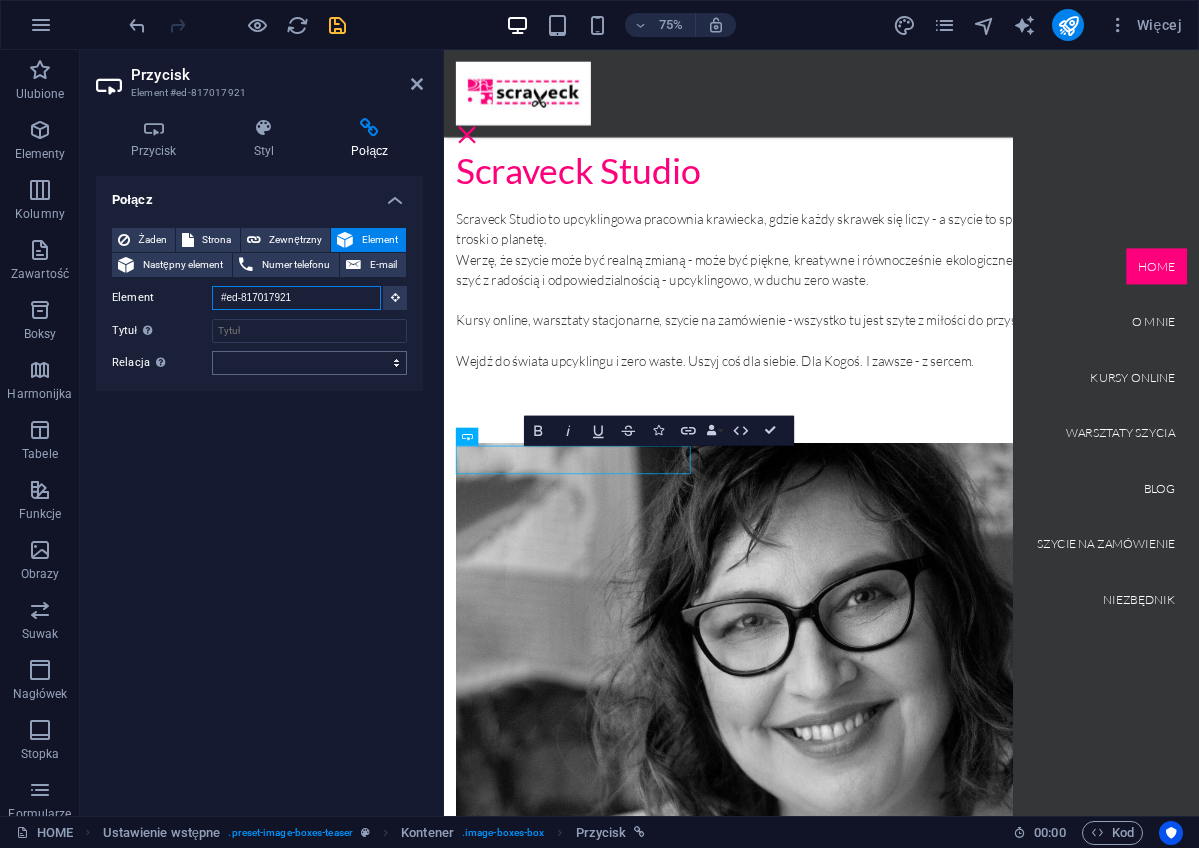 scroll, scrollTop: 2178, scrollLeft: 0, axis: vertical 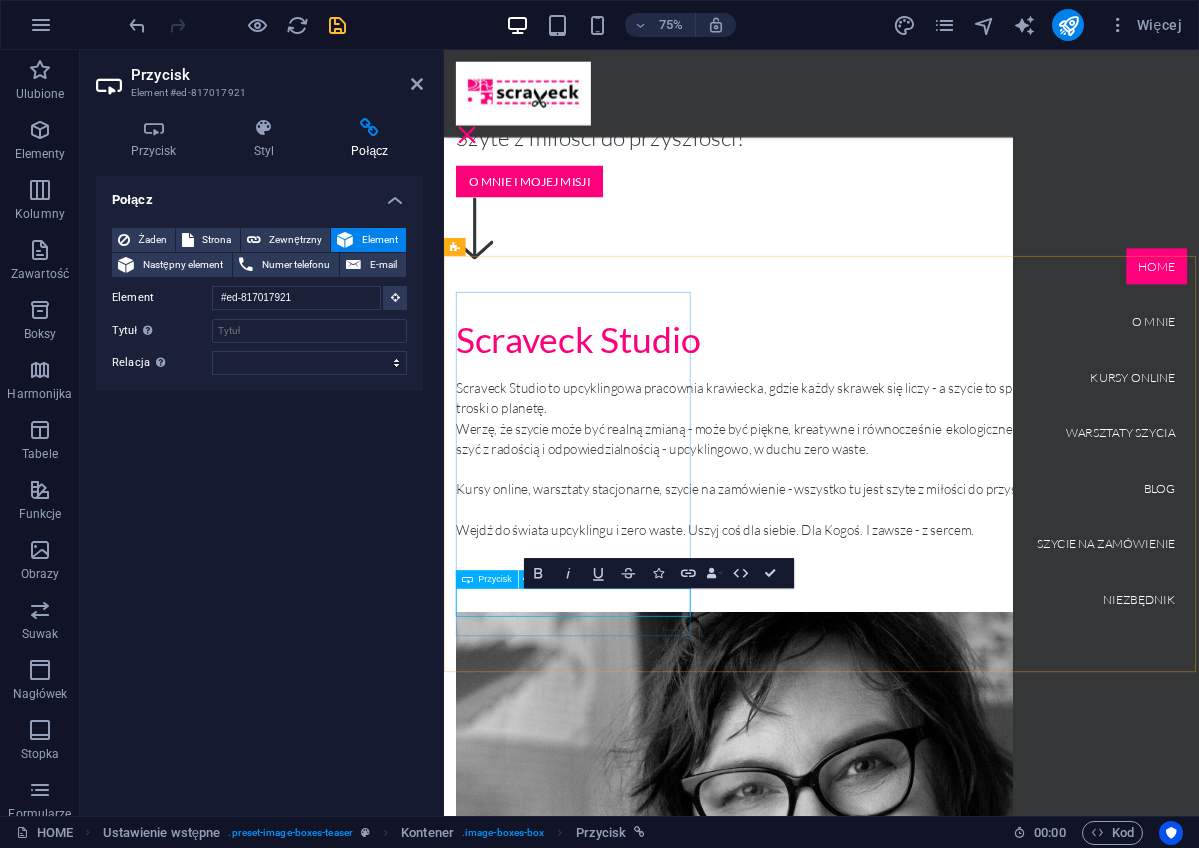 click on "Go to Page" at bounding box center (947, 7797) 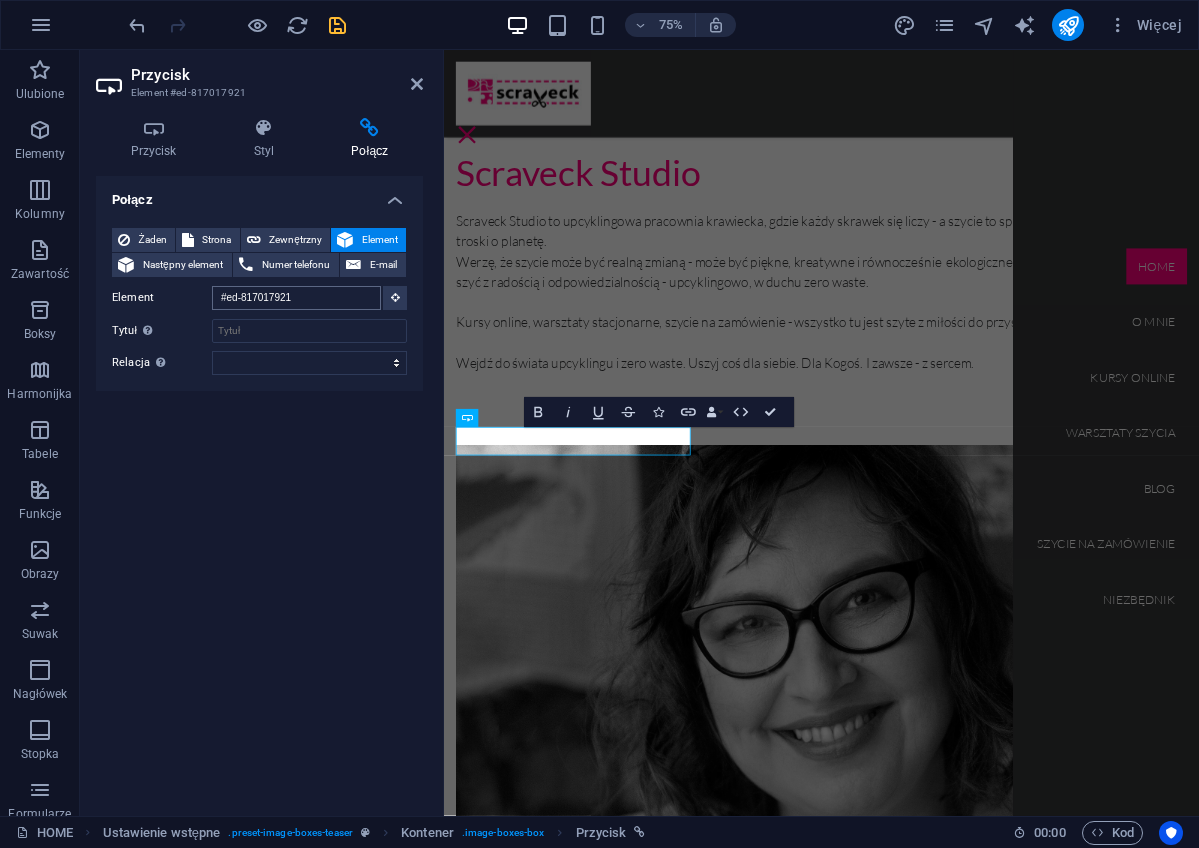 scroll, scrollTop: 2404, scrollLeft: 0, axis: vertical 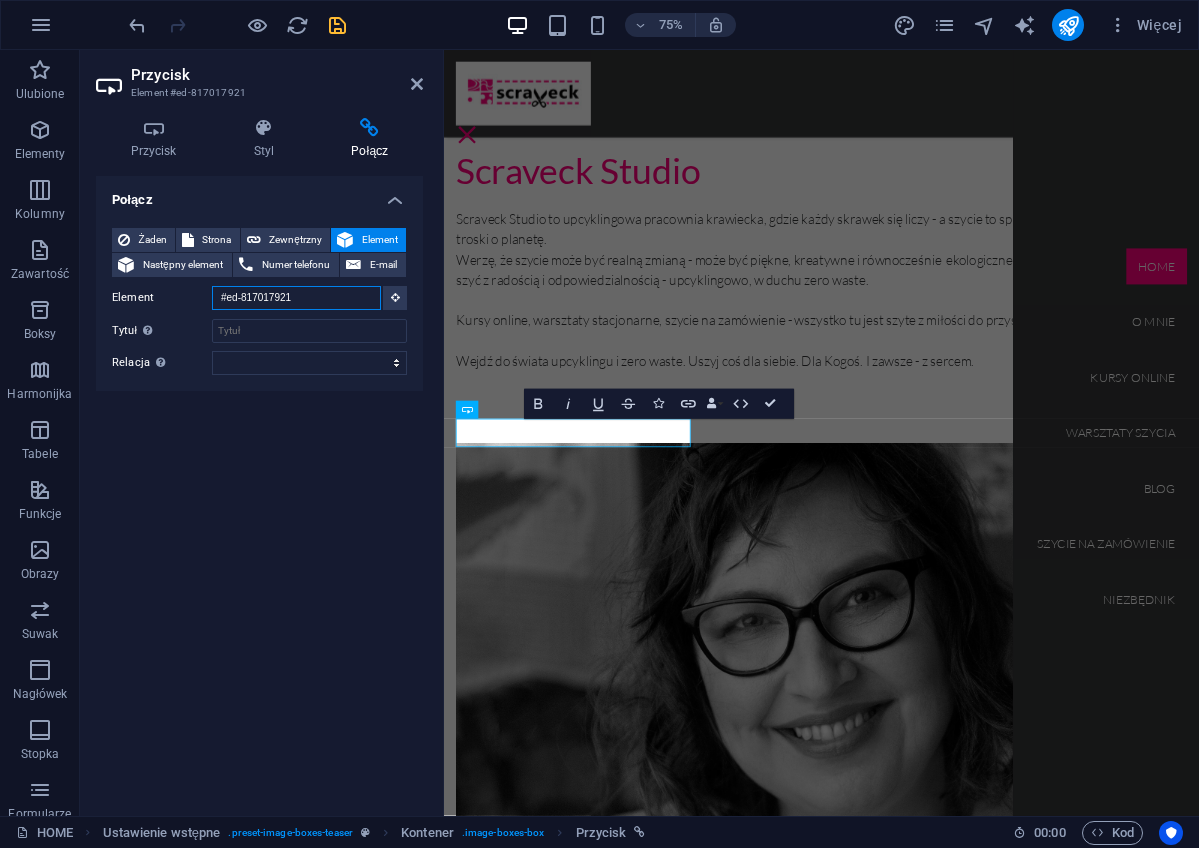 drag, startPoint x: 312, startPoint y: 297, endPoint x: 250, endPoint y: 295, distance: 62.03225 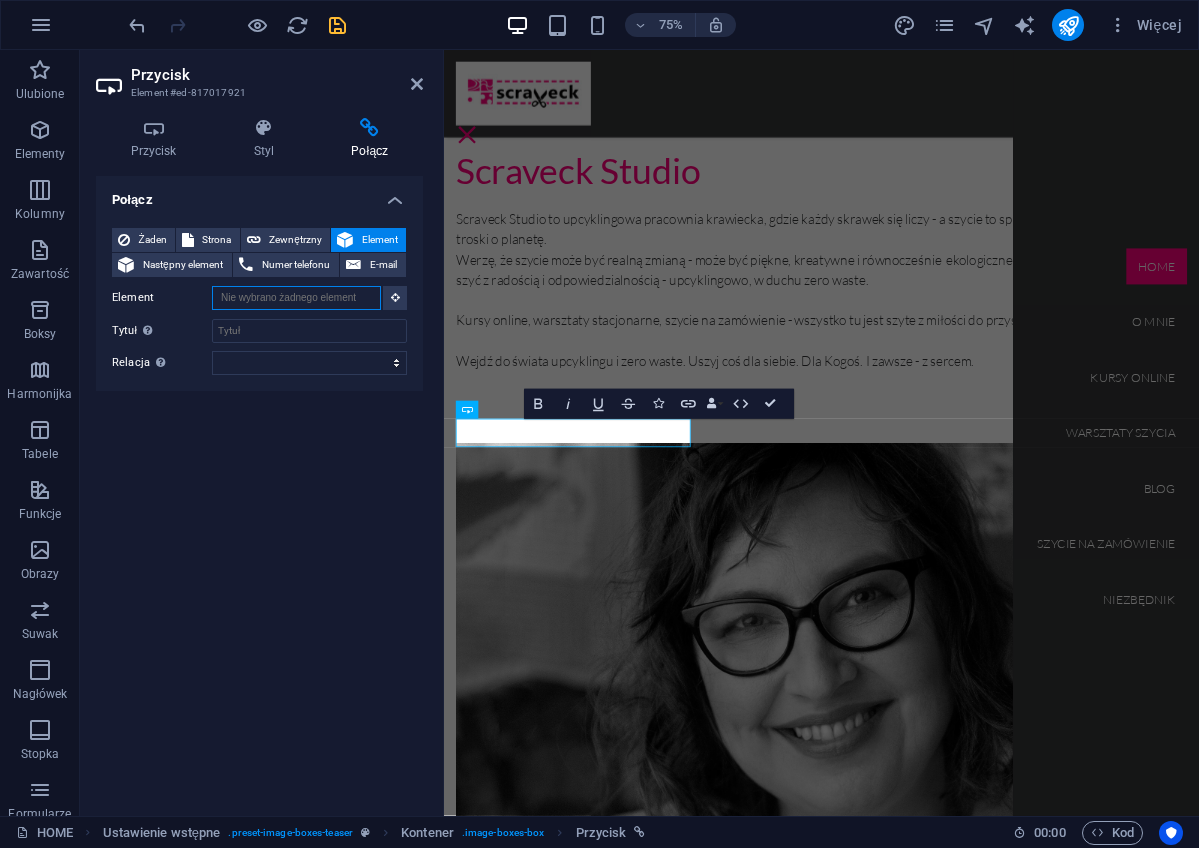 type on "1" 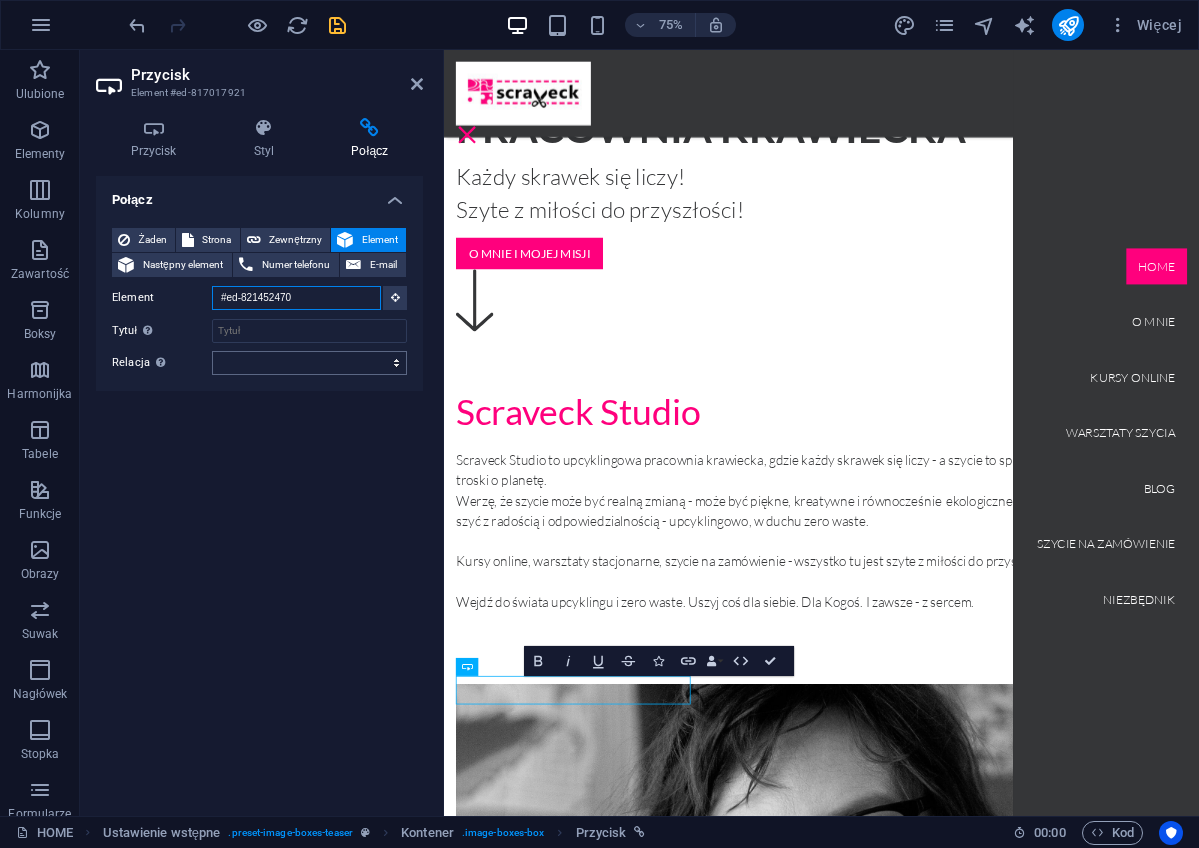 scroll, scrollTop: 2061, scrollLeft: 0, axis: vertical 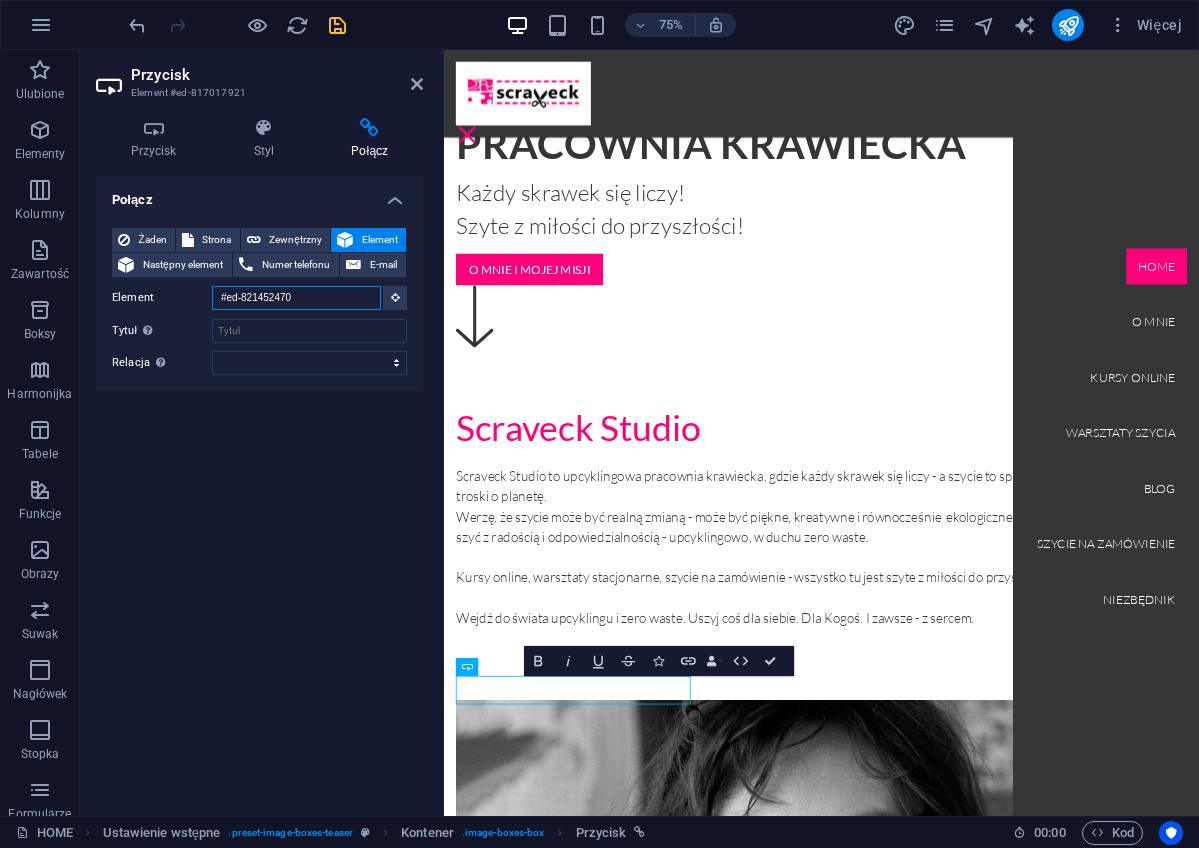 type on "#ed-821452470" 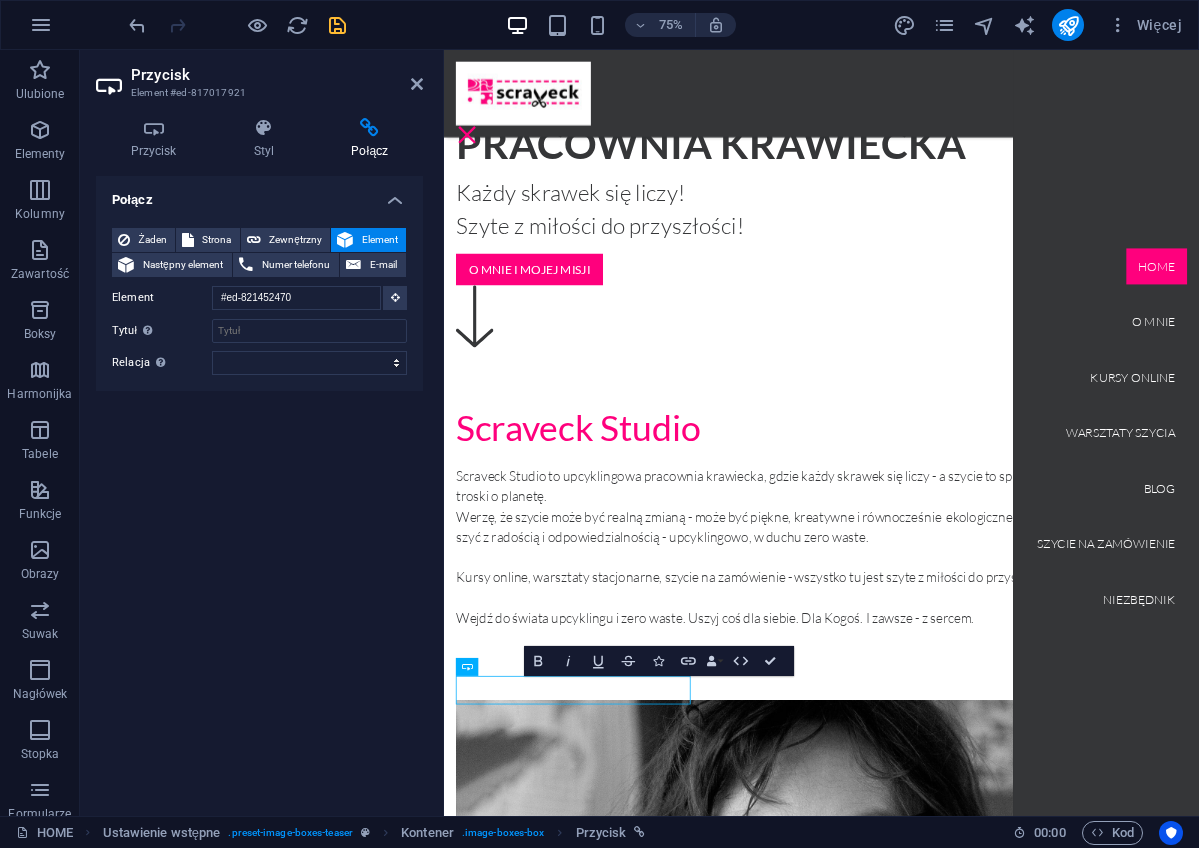 type 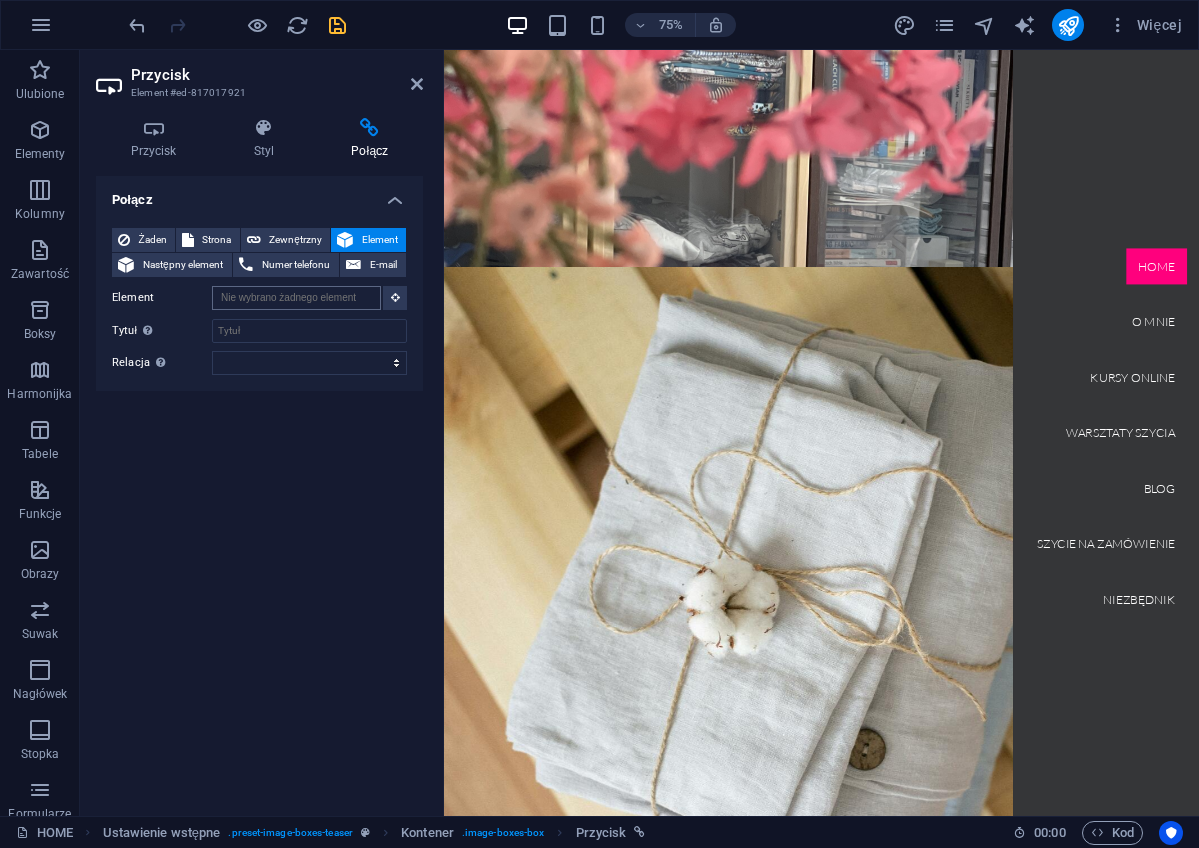 scroll, scrollTop: 0, scrollLeft: 0, axis: both 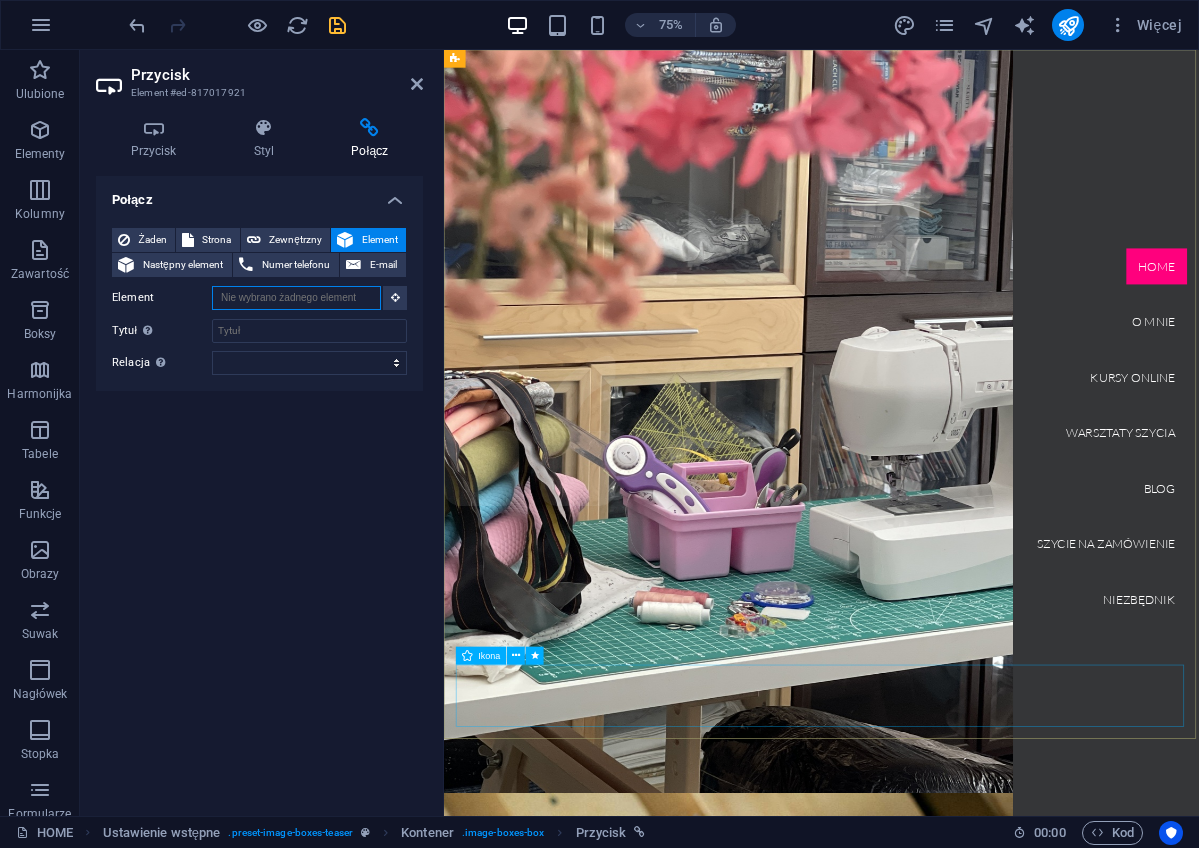 click on "Element" at bounding box center (296, 298) 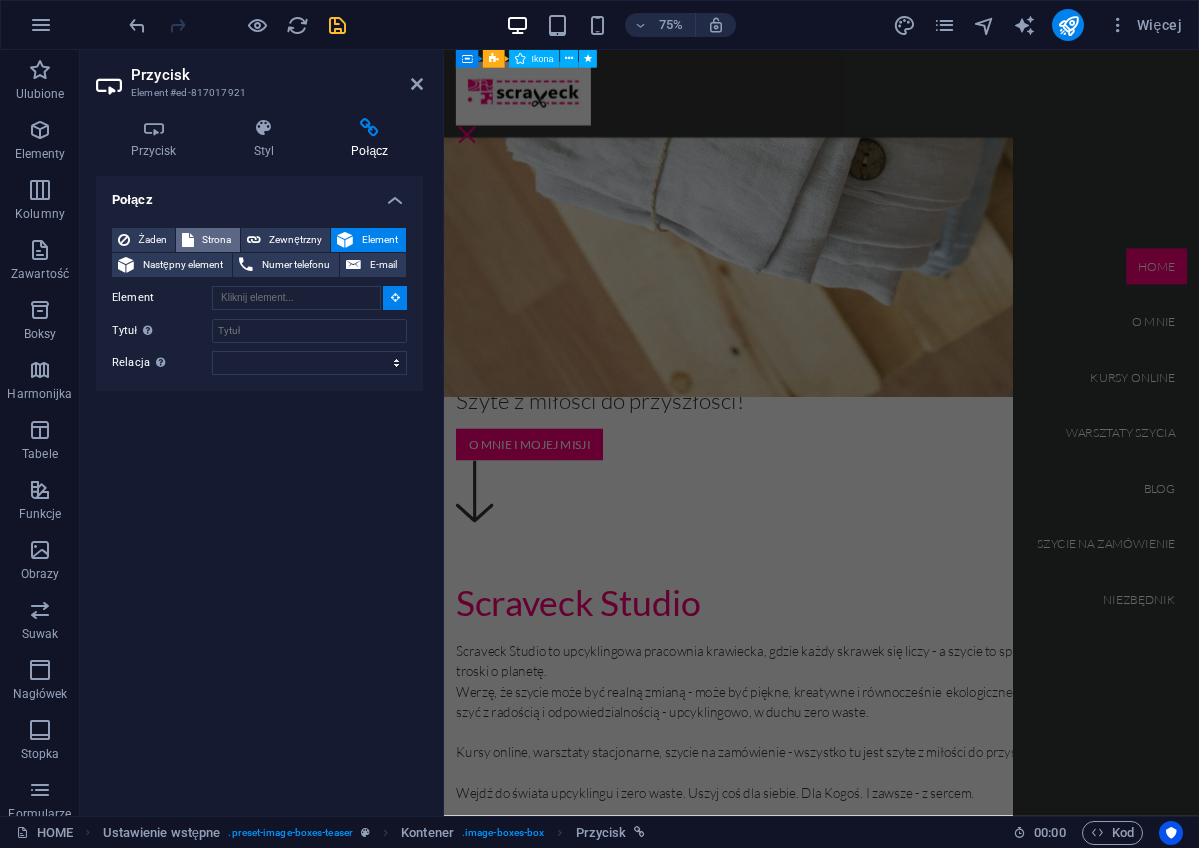 click on "Strona" at bounding box center (217, 240) 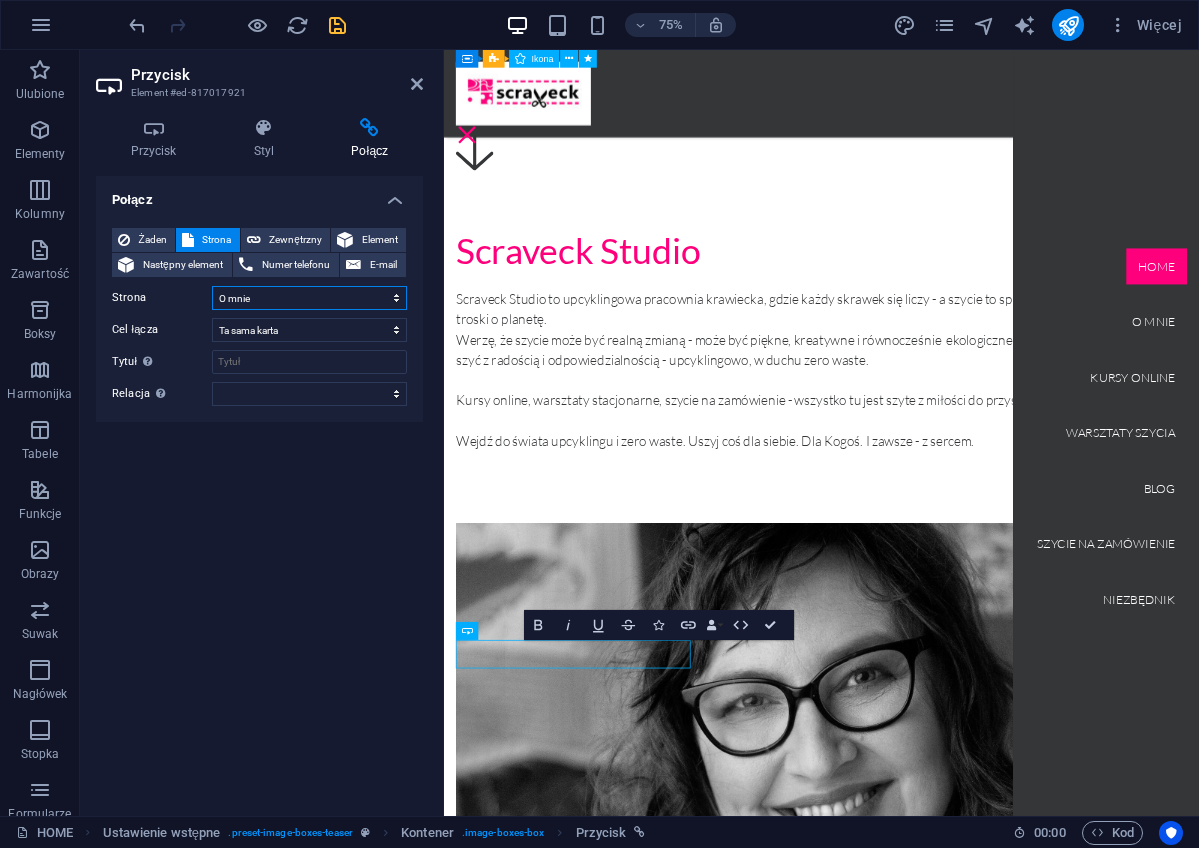 scroll, scrollTop: 2404, scrollLeft: 0, axis: vertical 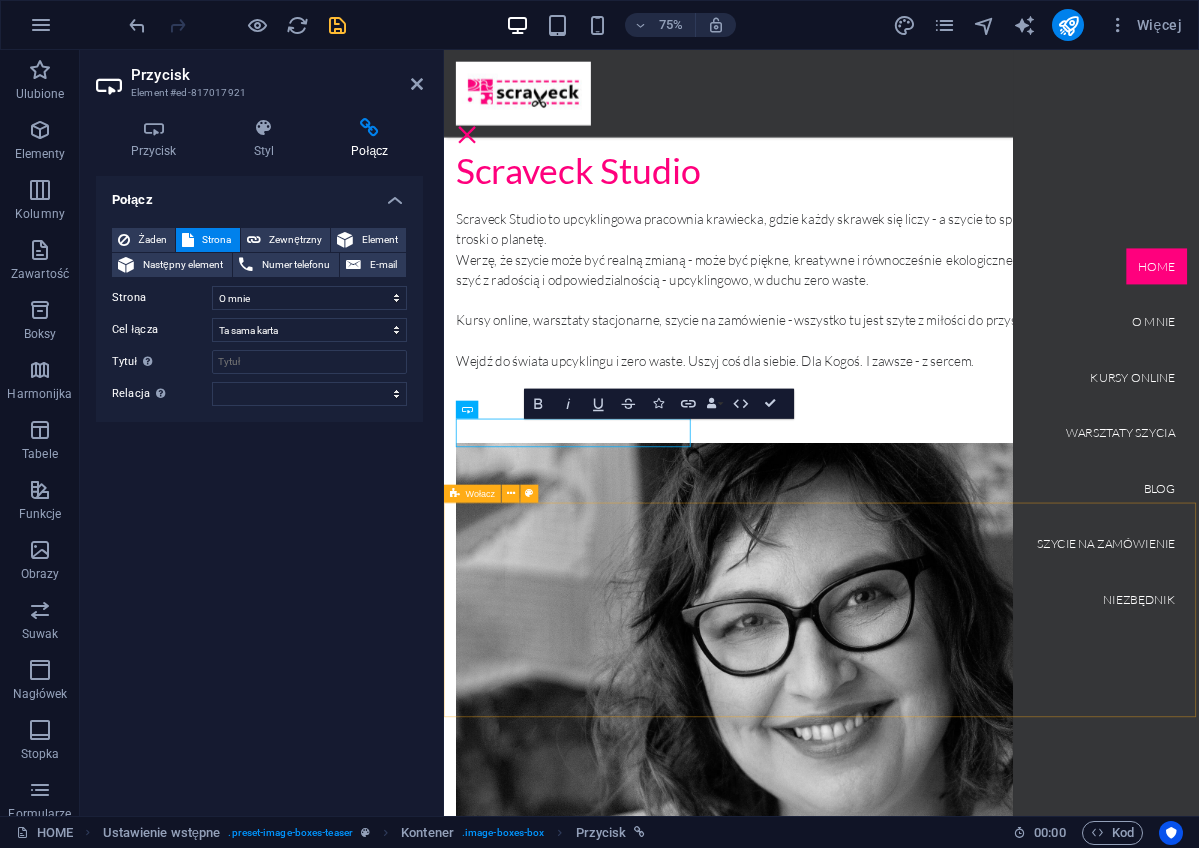 click on "Numer telefonu E-mail Strona HOME O mnie Kursy online Kurs online Kreatwyne szycie dla zielonych Kurs online Rozwiń skrzydła w szyciu Warsztaty szycia Warsztaty szycia w pracowni grupowe  Blog Szycie na zamówienie Niezbędnik Regulamin Polityka prywatności Element
URL /15538082 Numer telefonu E-mail Cel łącza Nowa karta Ta sama karta Nakładka Tytuł Dodatkowy opis linku nie powinien być taki sam jak treść linku. Tytuł jest najczęściej wyświetlany jako tekst podpowiedzi po najechaniu myszką nad element. Jeśli nie jesteś pewien, pozostaw puste. Relacja Ustawia  powiązanie tego łącza z celem łącza . Na przykład wartość „nofollow” instruuje wyszukiwarki, aby nie podążały za linkiem. Można pozostawić puste. alternate author bookmark external help license next nofollow noreferrer noopener prev search tag" at bounding box center [259, 488] 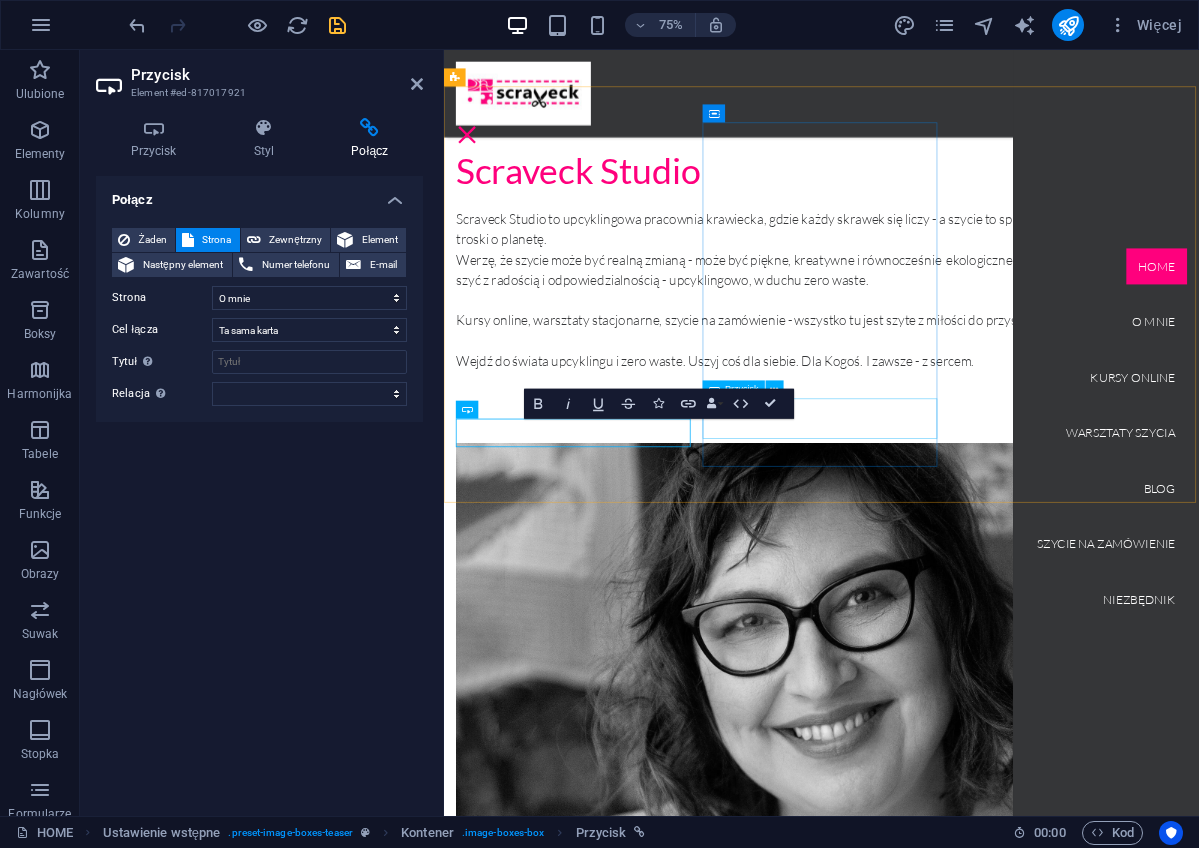 click on "Go to Page" at bounding box center [947, 8542] 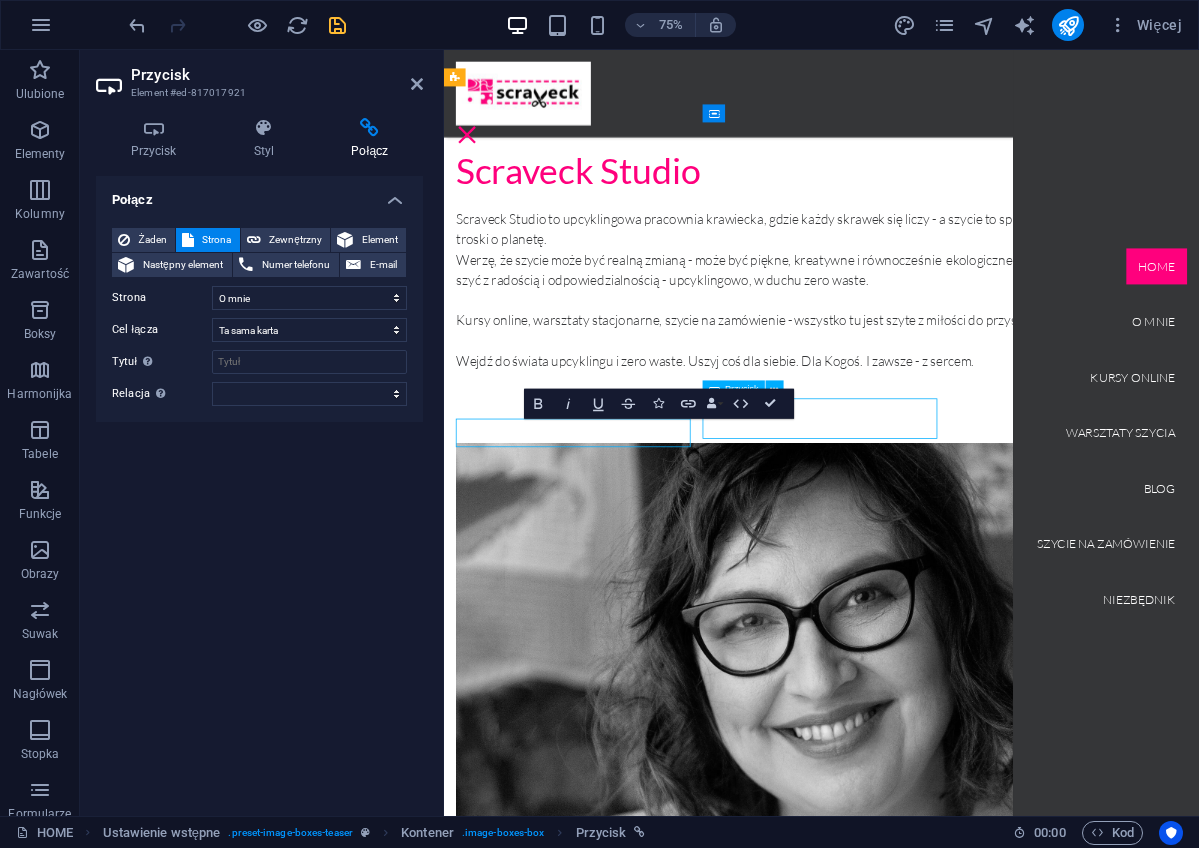 click on "Go to Page" at bounding box center [947, 8542] 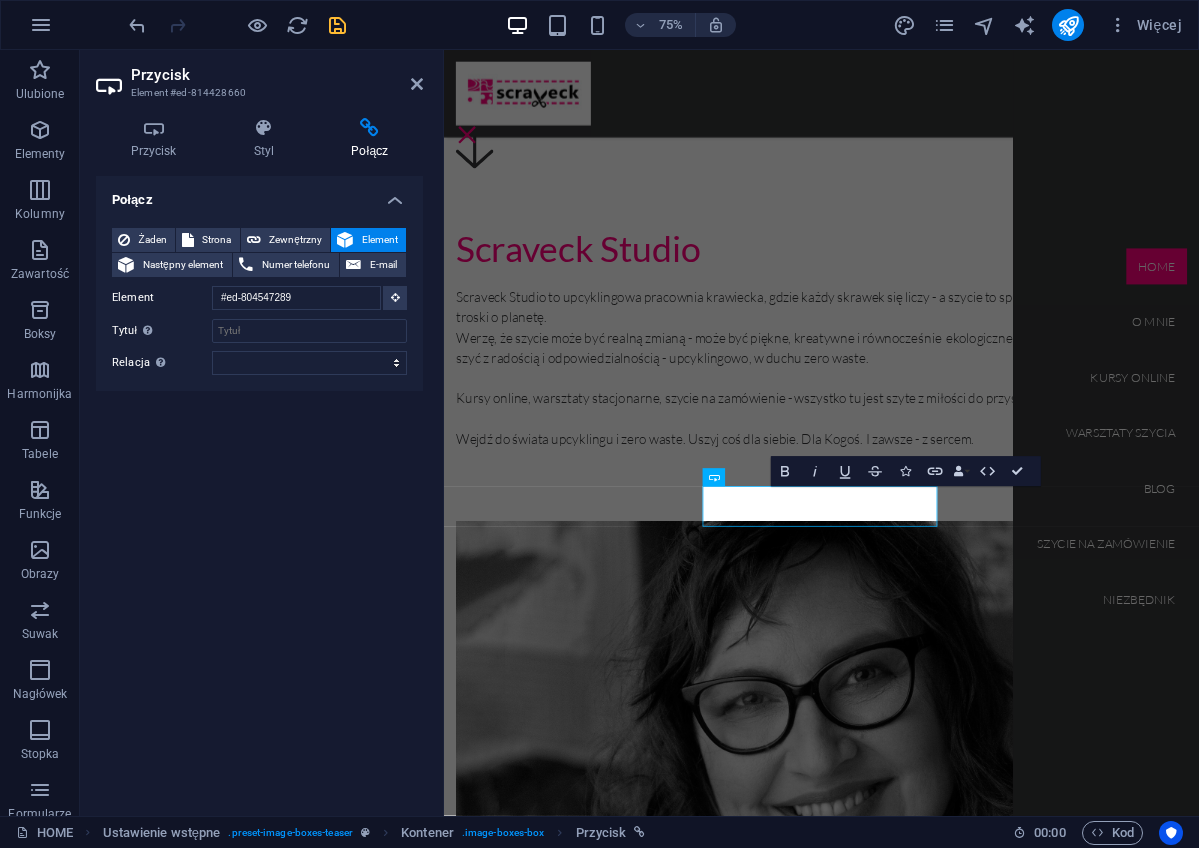 scroll, scrollTop: 2287, scrollLeft: 0, axis: vertical 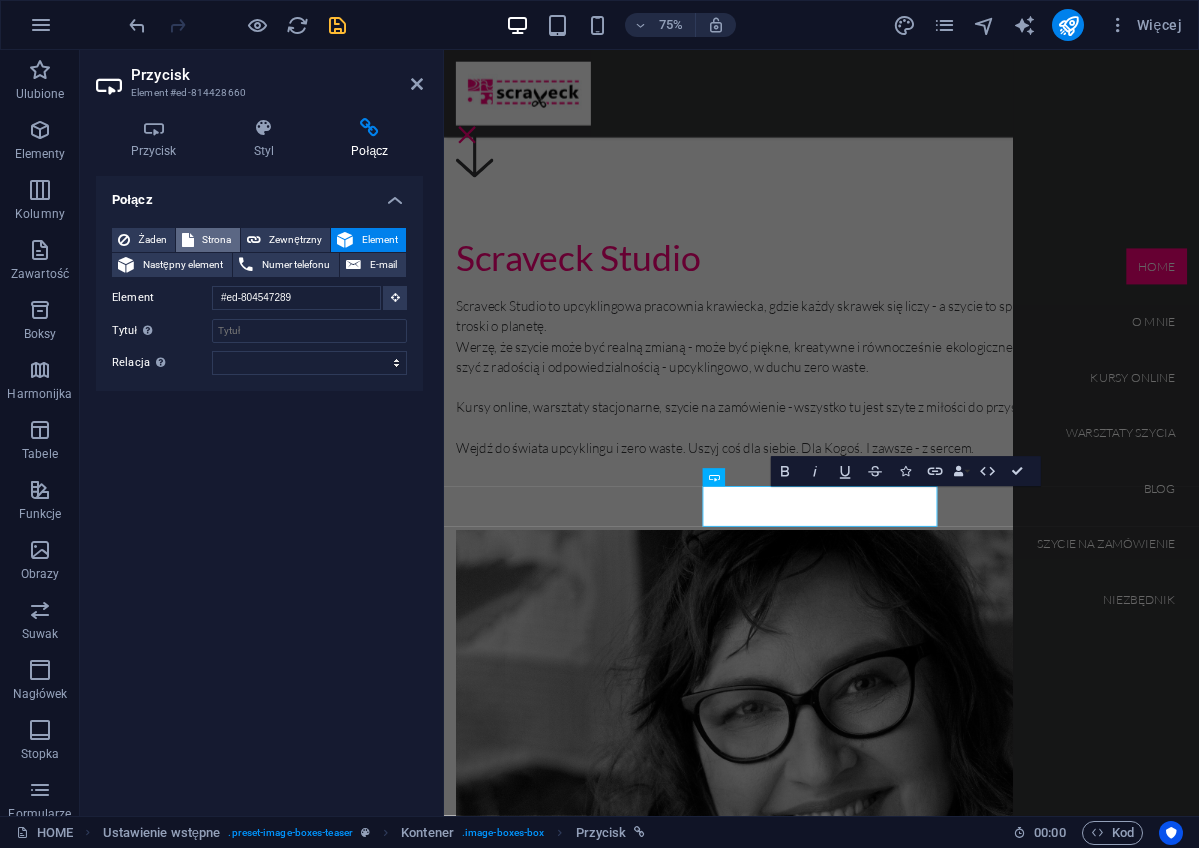 click on "Strona" at bounding box center [217, 240] 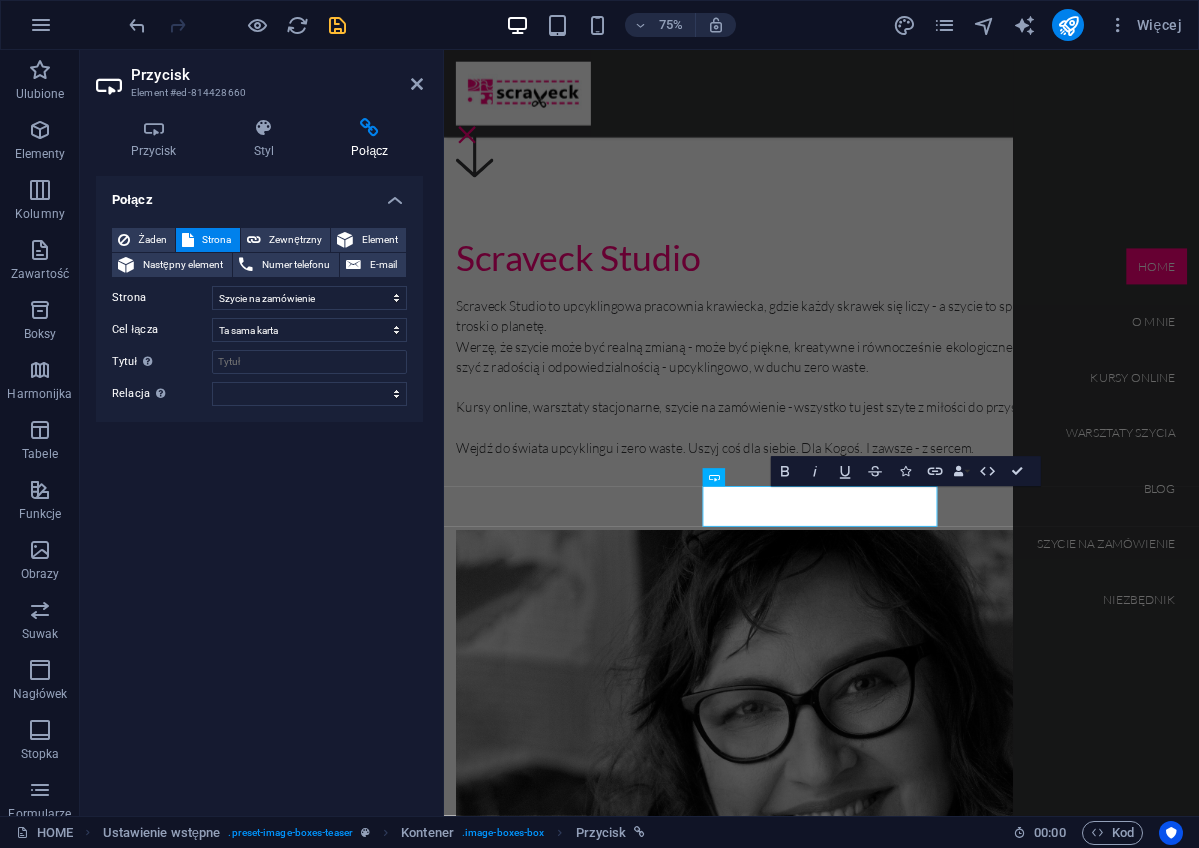 click on "Numer telefonu E-mail Strona HOME O mnie Kursy online Kurs online Kreatwyne szycie dla zielonych Kurs online Rozwiń skrzydła w szyciu Warsztaty szycia Warsztaty szycia w pracowni grupowe  Blog Szycie na zamówienie Niezbędnik Regulamin Polityka prywatności Element #ed-804547289
URL /15538091 Numer telefonu E-mail Cel łącza Nowa karta Ta sama karta Nakładka Tytuł Dodatkowy opis linku nie powinien być taki sam jak treść linku. Tytuł jest najczęściej wyświetlany jako tekst podpowiedzi po najechaniu myszką nad element. Jeśli nie jesteś pewien, pozostaw puste. Relacja Ustawia  powiązanie tego łącza z celem łącza . Na przykład wartość „nofollow” instruuje wyszukiwarki, aby nie podążały za linkiem. Można pozostawić puste. alternate author bookmark external help license next nofollow noreferrer noopener prev search tag" at bounding box center [259, 488] 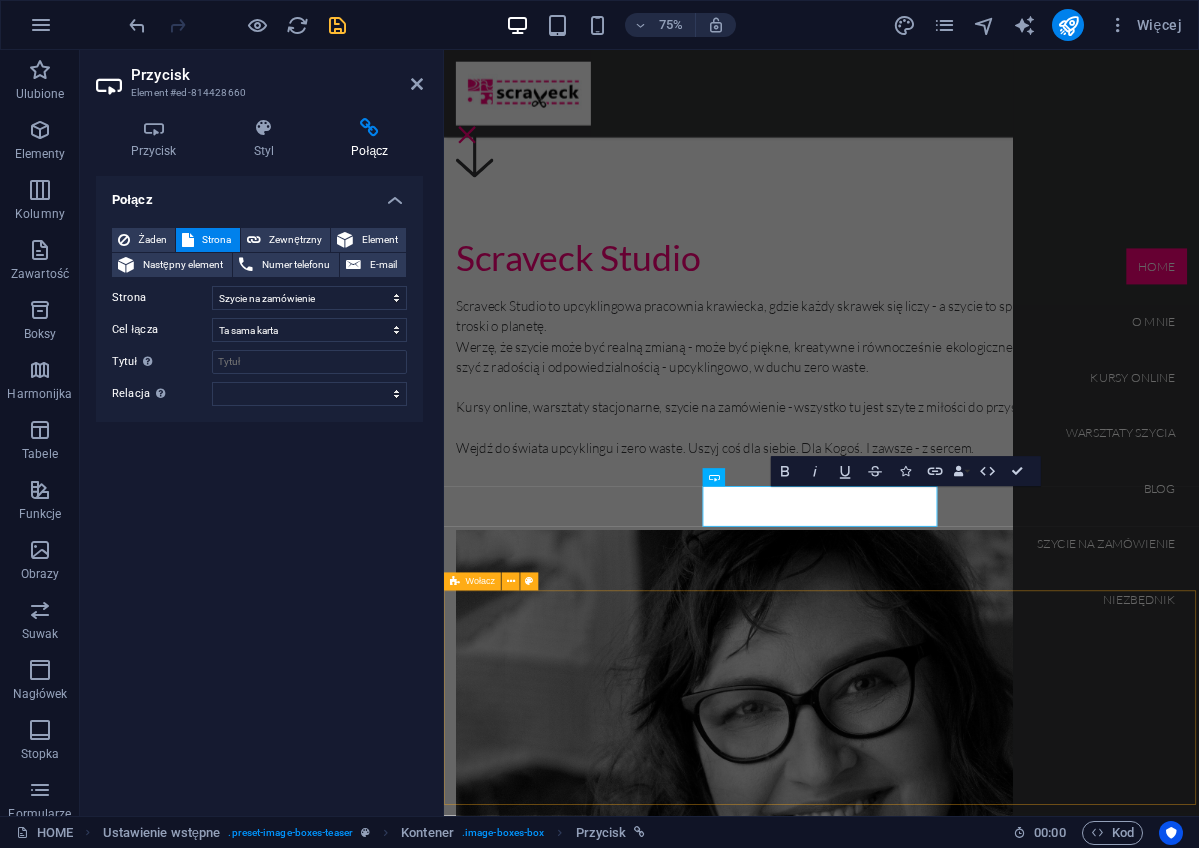 click on "There is a lot that happens around the world we cannot control. We cannot stop earthquakes, we cannot prevent droughts, and we cannot prevent all conflict, but when we know where the hungry, the homeless and the sick exist, then we can help. - Jan Schakowsky" at bounding box center (947, 9828) 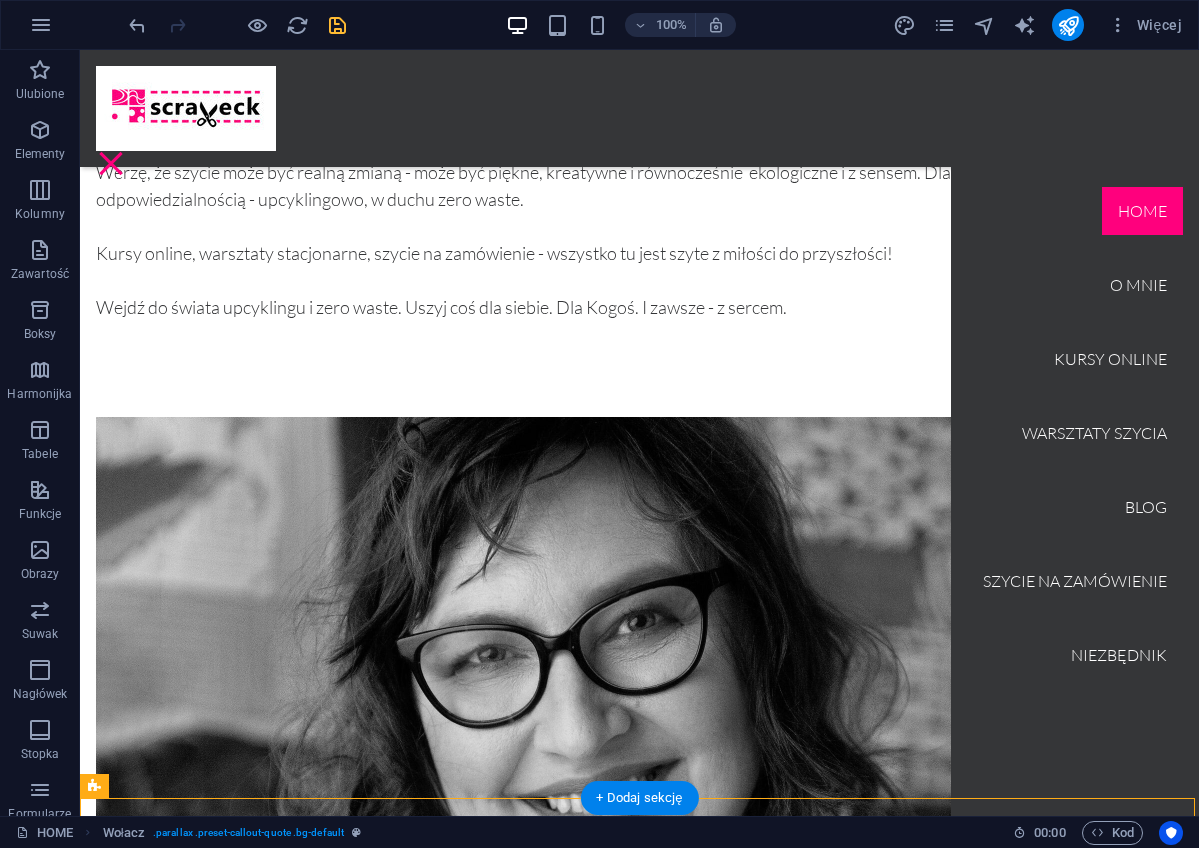scroll, scrollTop: 2047, scrollLeft: 0, axis: vertical 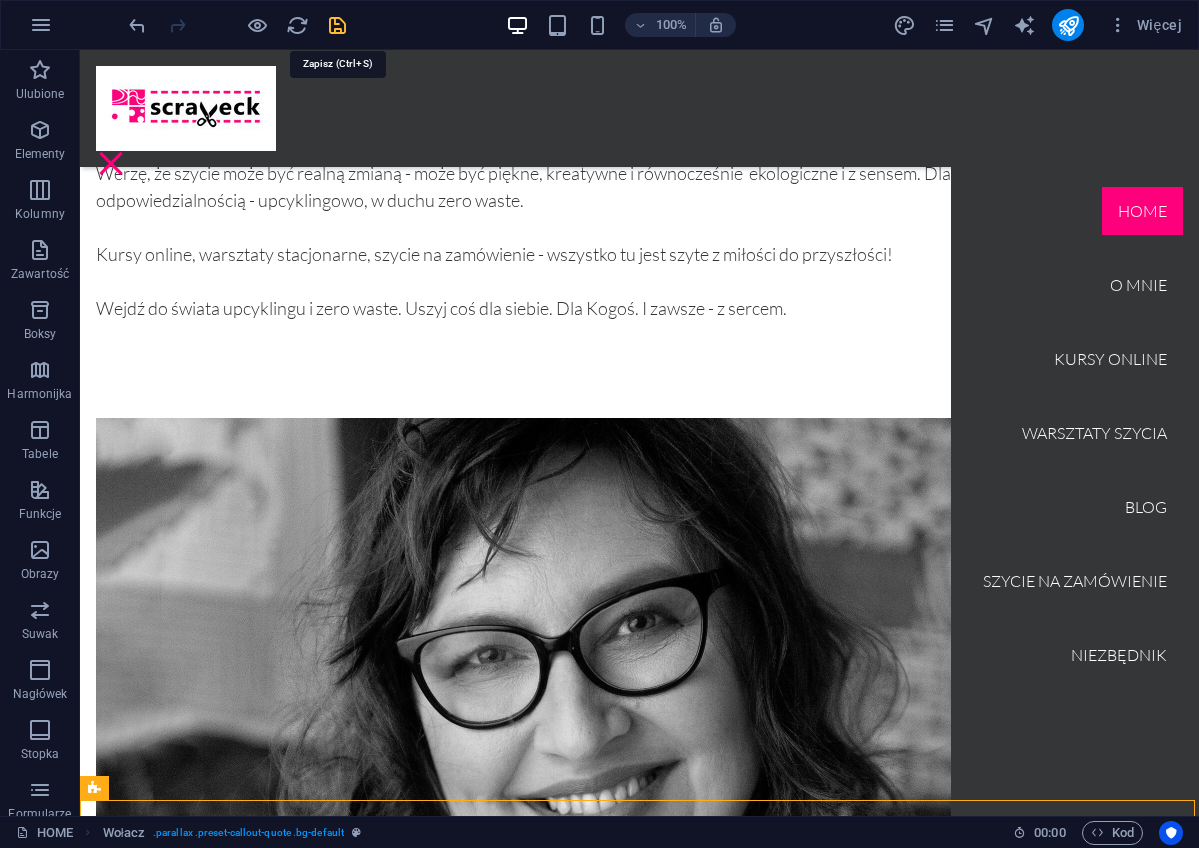 click at bounding box center [337, 25] 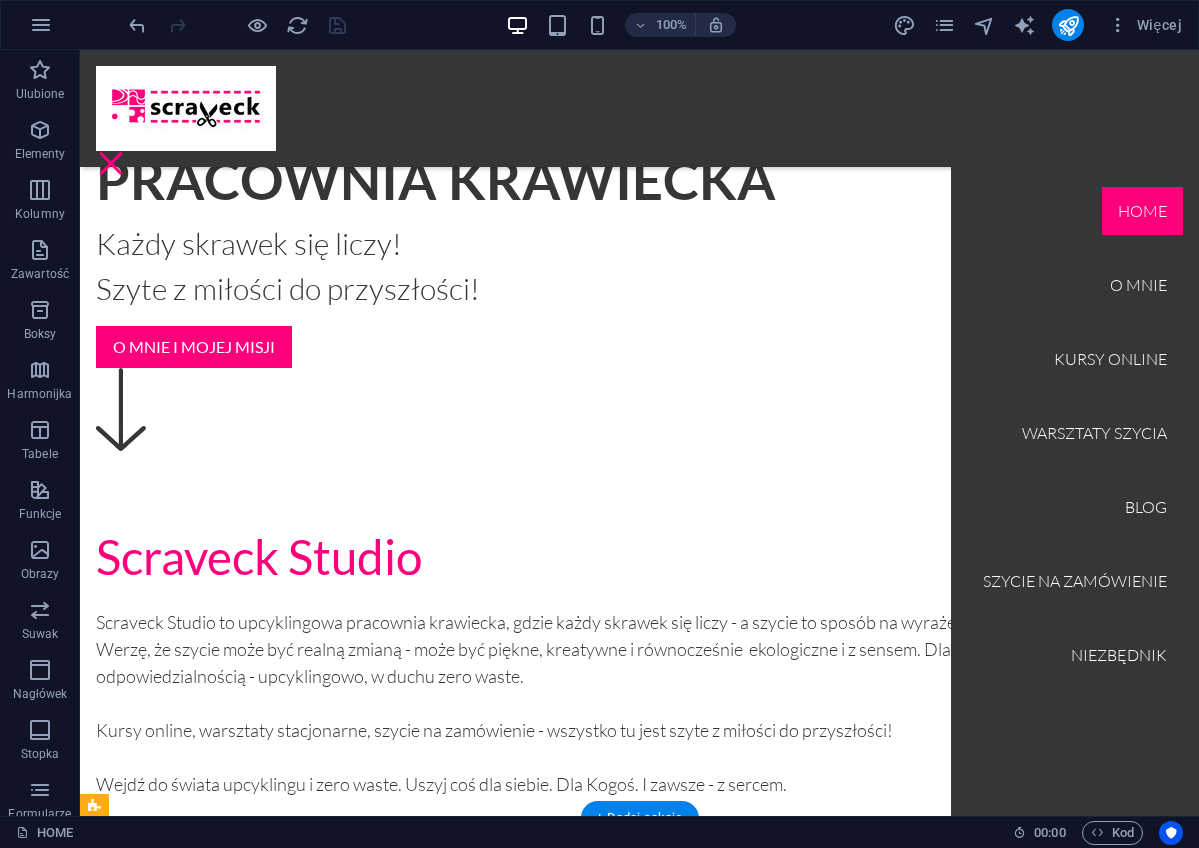scroll, scrollTop: 1605, scrollLeft: 0, axis: vertical 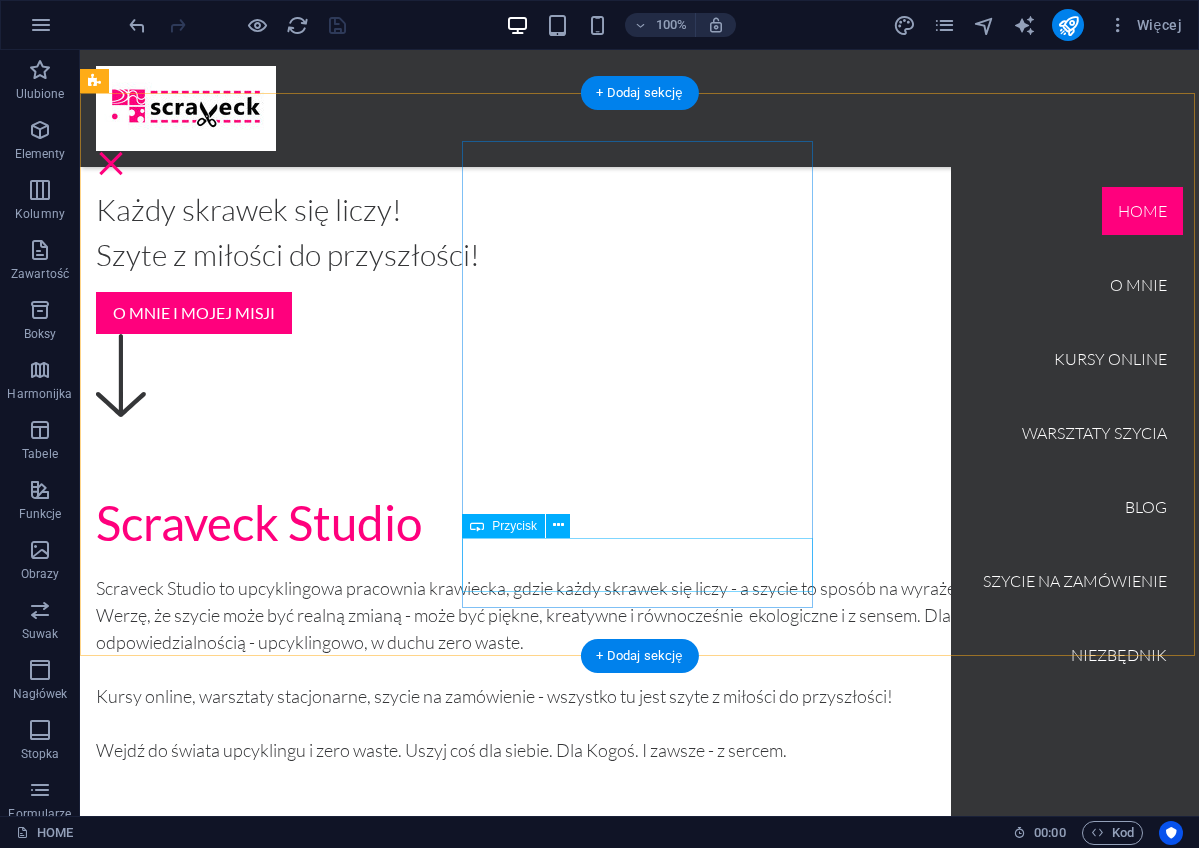 click on "Go to Page" at bounding box center [639, 6093] 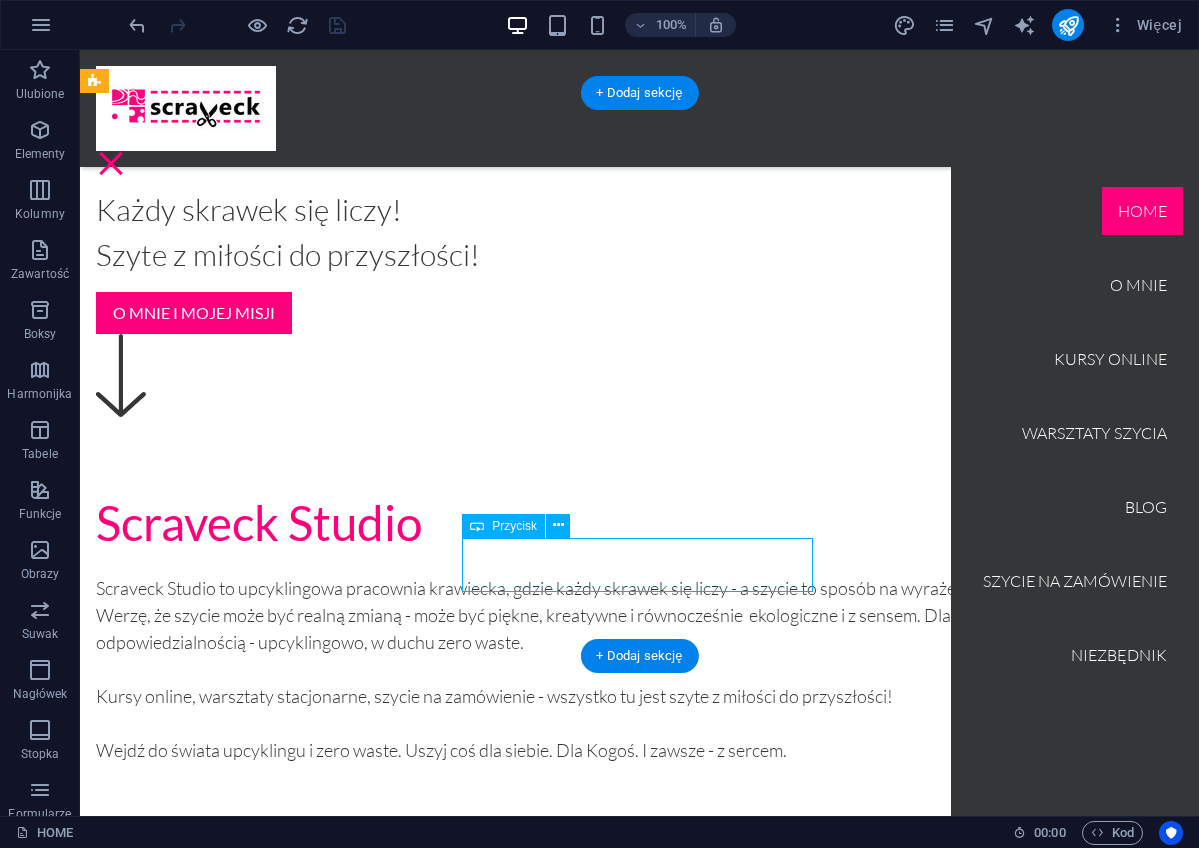 click on "Go to Page" at bounding box center [639, 6093] 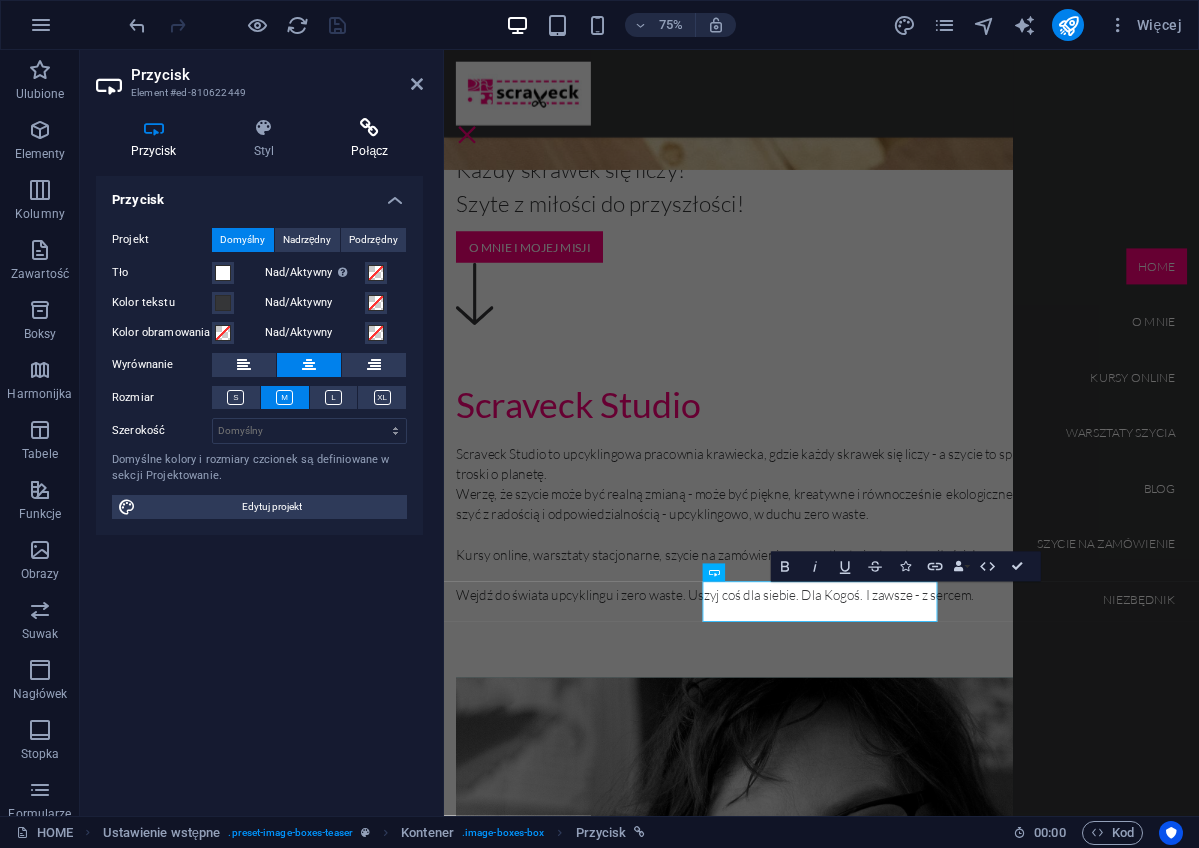 click at bounding box center (370, 128) 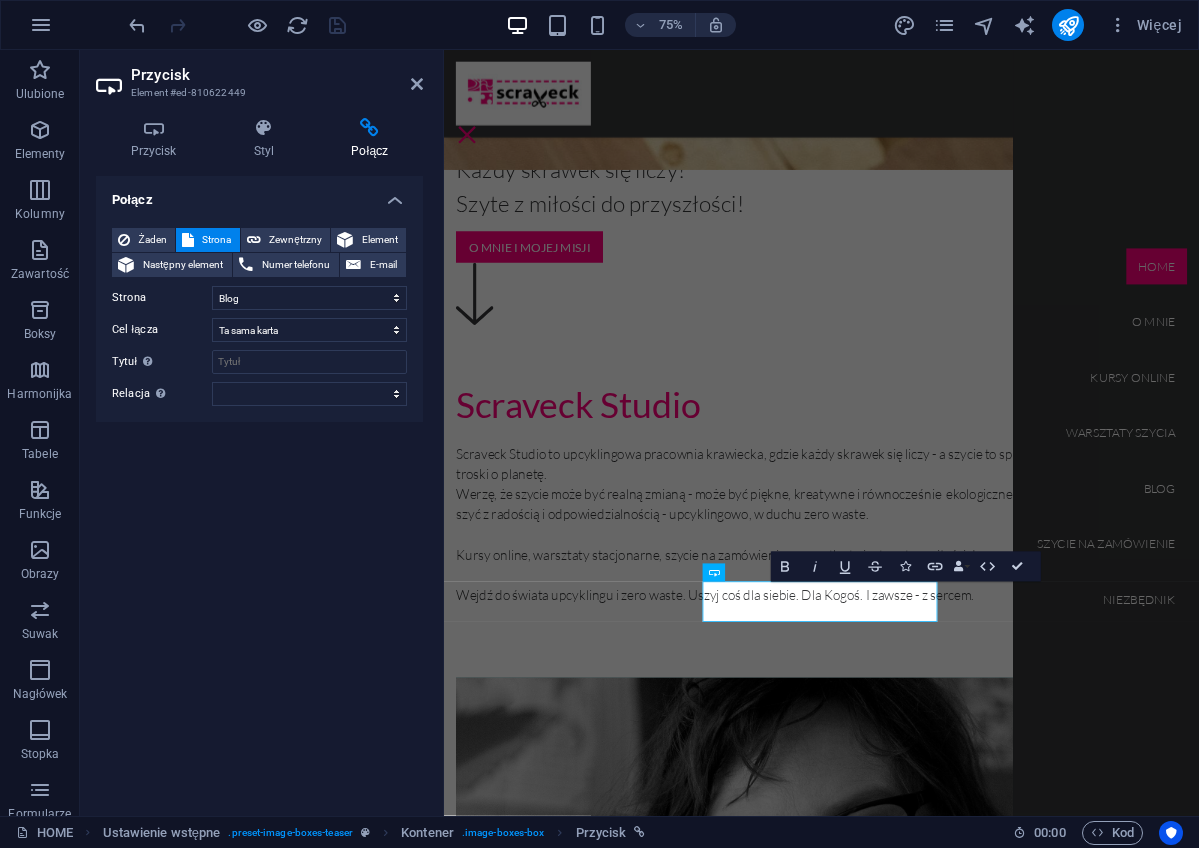click on "Numer telefonu E-mail Strona HOME O mnie Kursy online Kurs online Kreatwyne szycie dla zielonych Kurs online Rozwiń skrzydła w szyciu Warsztaty szycia Warsztaty szycia w pracowni grupowe  Blog Szycie na zamówienie Niezbędnik Regulamin Polityka prywatności Element #ed-804547289
URL /15538091 Numer telefonu E-mail Cel łącza Nowa karta Ta sama karta Nakładka Tytuł Dodatkowy opis linku nie powinien być taki sam jak treść linku. Tytuł jest najczęściej wyświetlany jako tekst podpowiedzi po najechaniu myszką nad element. Jeśli nie jesteś pewien, pozostaw puste. Relacja Ustawia  powiązanie tego łącza z celem łącza . Na przykład wartość „nofollow” instruuje wyszukiwarki, aby nie podążały za linkiem. Można pozostawić puste. alternate author bookmark external help license next nofollow noreferrer noopener prev search tag" at bounding box center (259, 488) 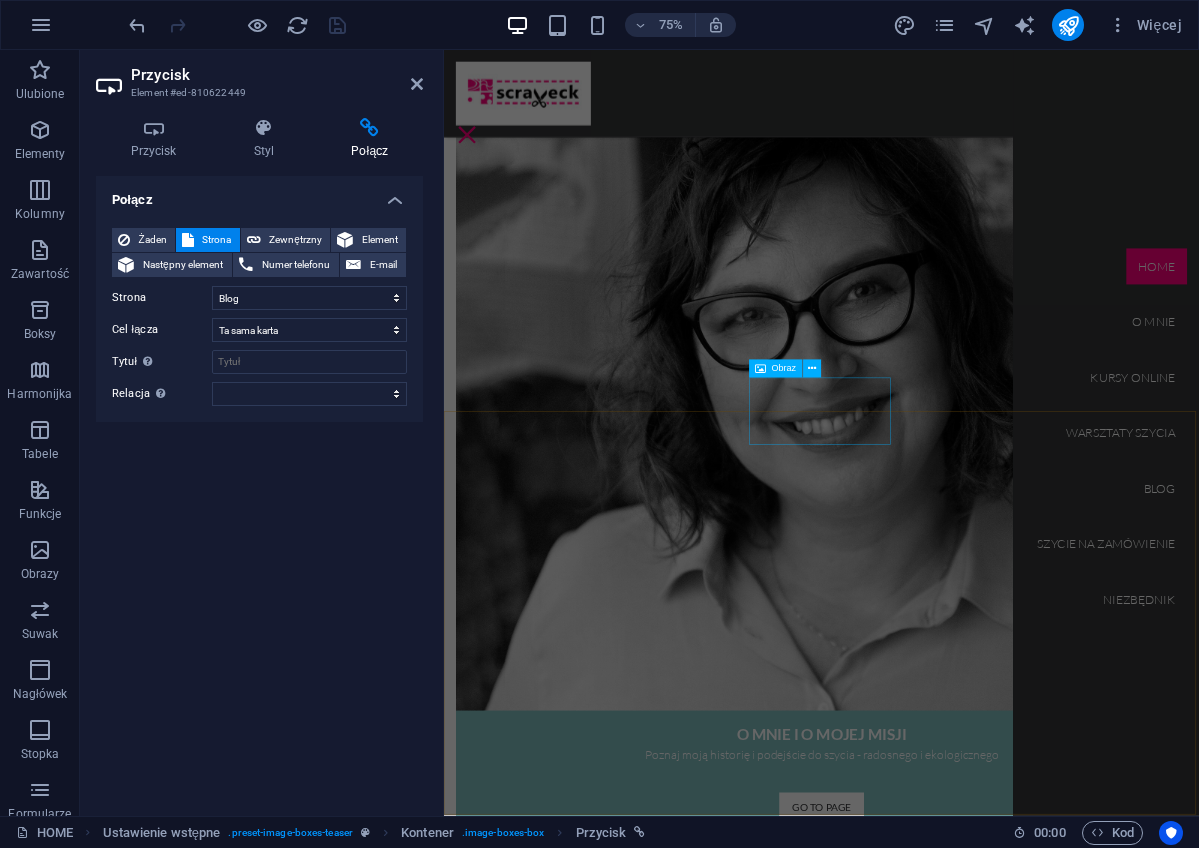 scroll, scrollTop: 2811, scrollLeft: 0, axis: vertical 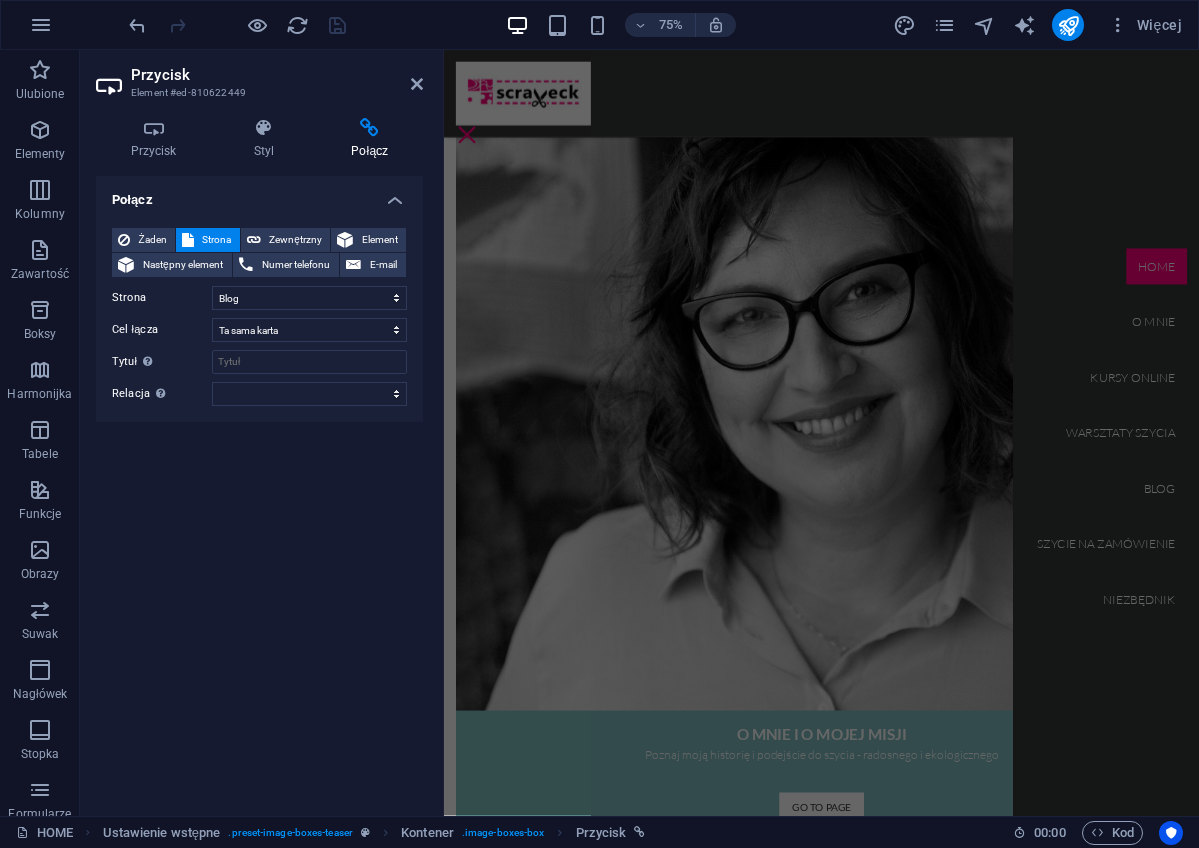 click on "Numer telefonu E-mail Strona HOME O mnie Kursy online Kurs online Kreatwyne szycie dla zielonych Kurs online Rozwiń skrzydła w szyciu Warsztaty szycia Warsztaty szycia w pracowni grupowe  Blog Szycie na zamówienie Niezbędnik Regulamin Polityka prywatności Element #ed-804547289
URL /15538091 Numer telefonu E-mail Cel łącza Nowa karta Ta sama karta Nakładka Tytuł Dodatkowy opis linku nie powinien być taki sam jak treść linku. Tytuł jest najczęściej wyświetlany jako tekst podpowiedzi po najechaniu myszką nad element. Jeśli nie jesteś pewien, pozostaw puste. Relacja Ustawia  powiązanie tego łącza z celem łącza . Na przykład wartość „nofollow” instruuje wyszukiwarki, aby nie podążały za linkiem. Można pozostawić puste. alternate author bookmark external help license next nofollow noreferrer noopener prev search tag" at bounding box center [259, 488] 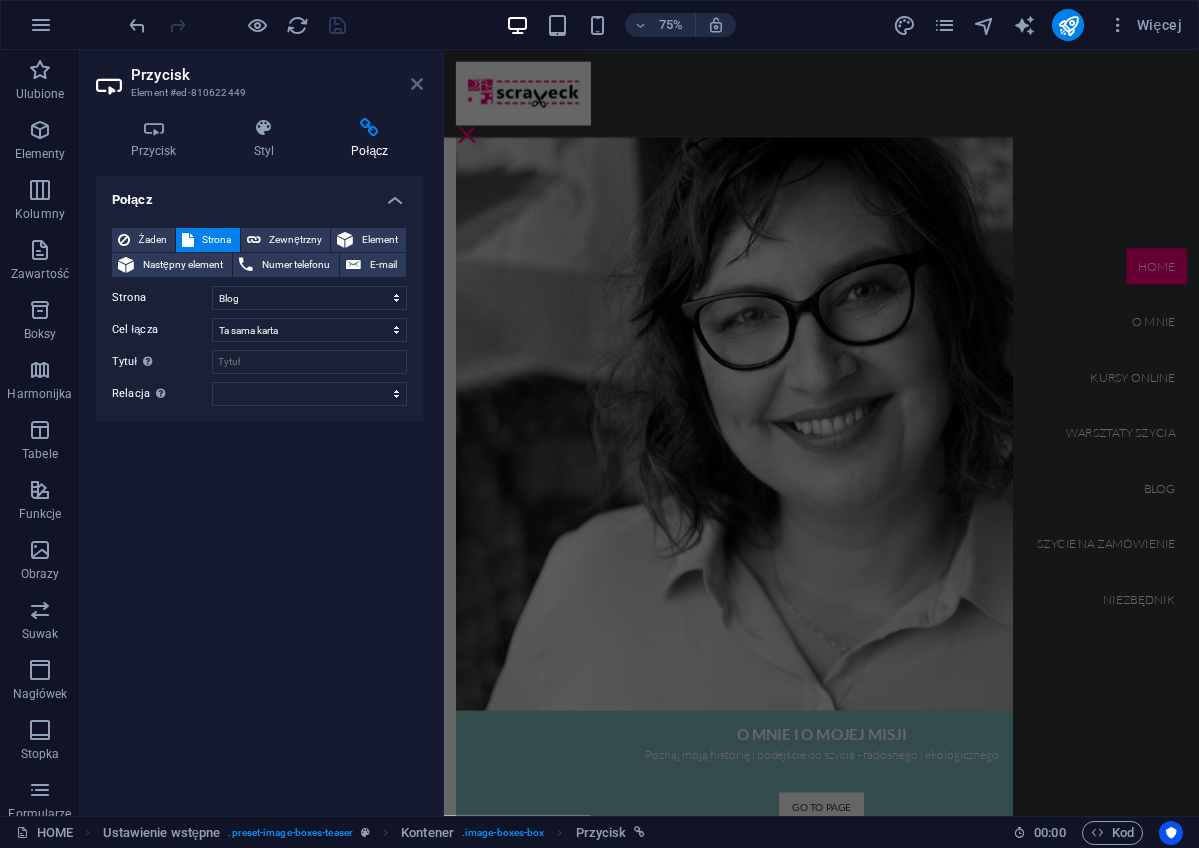 click at bounding box center (417, 84) 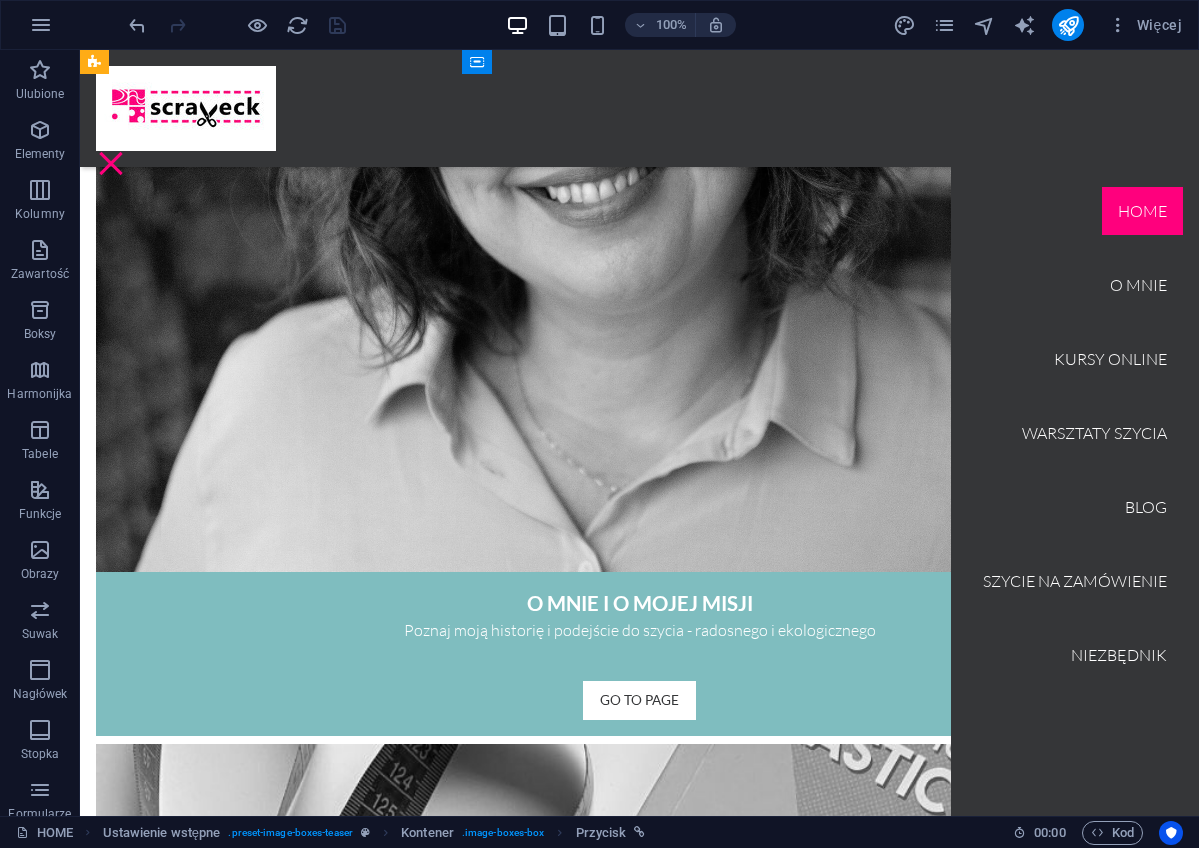 scroll, scrollTop: 2770, scrollLeft: 0, axis: vertical 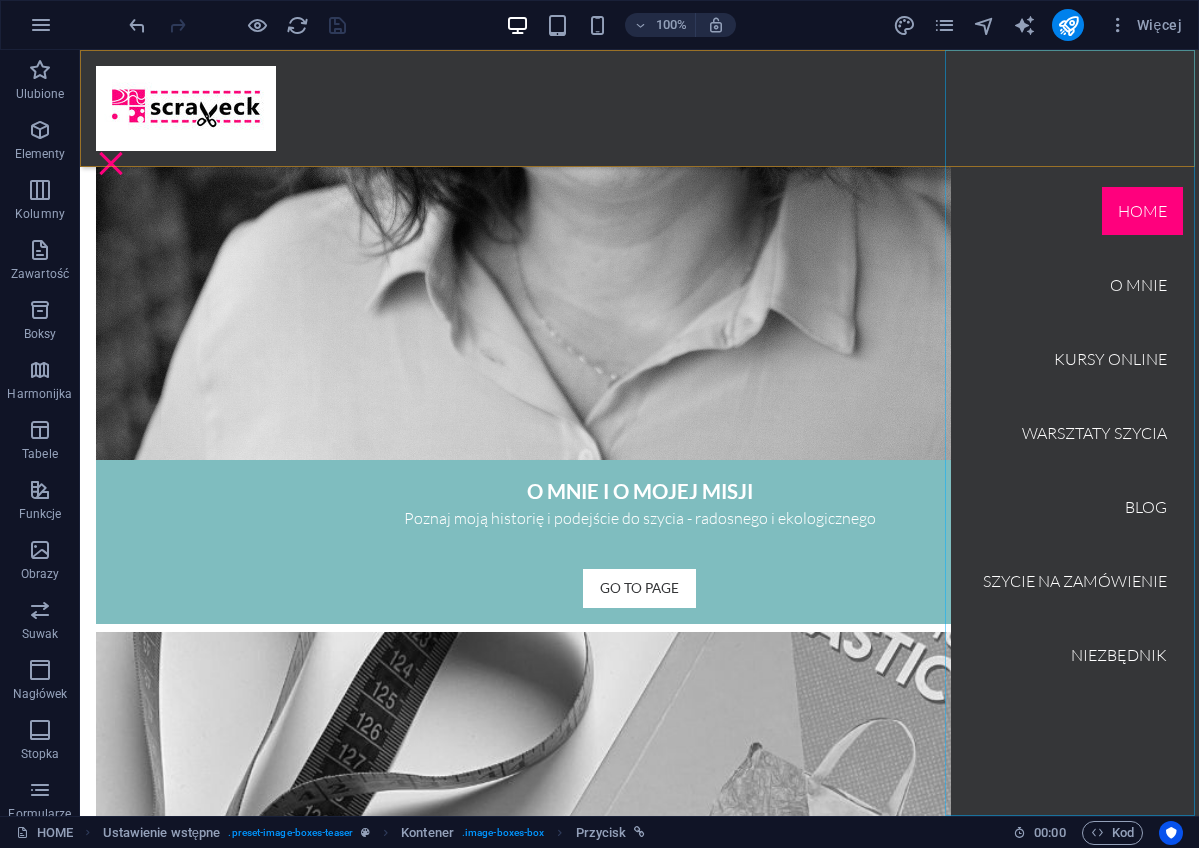 click at bounding box center [111, 163] 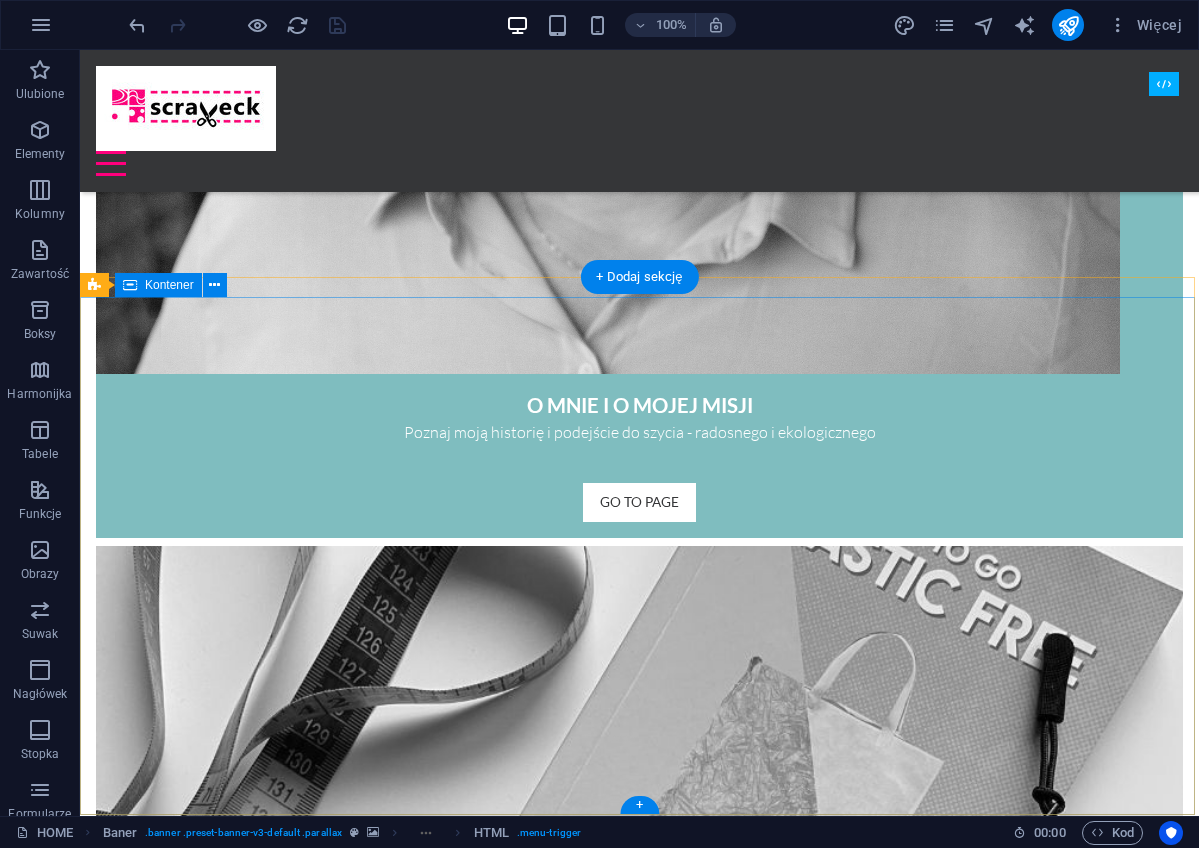scroll, scrollTop: 2855, scrollLeft: 0, axis: vertical 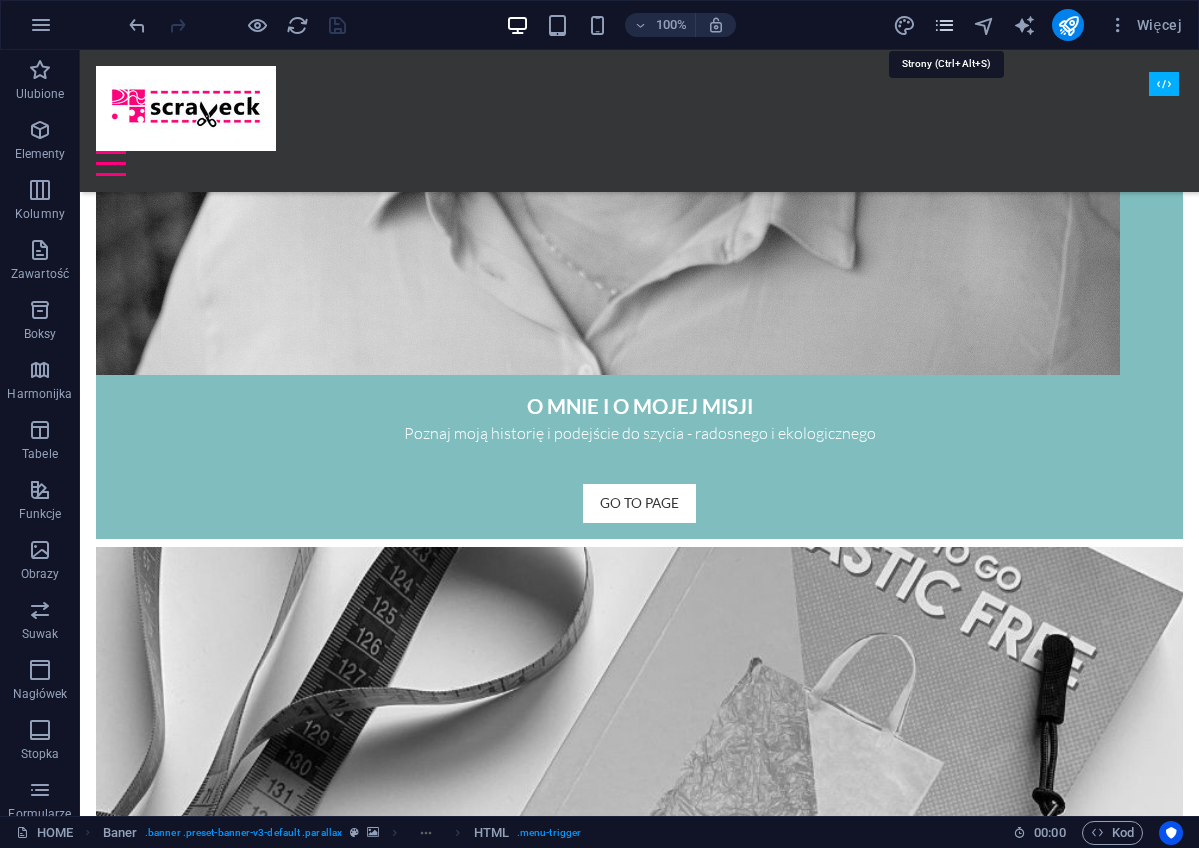 click at bounding box center (944, 25) 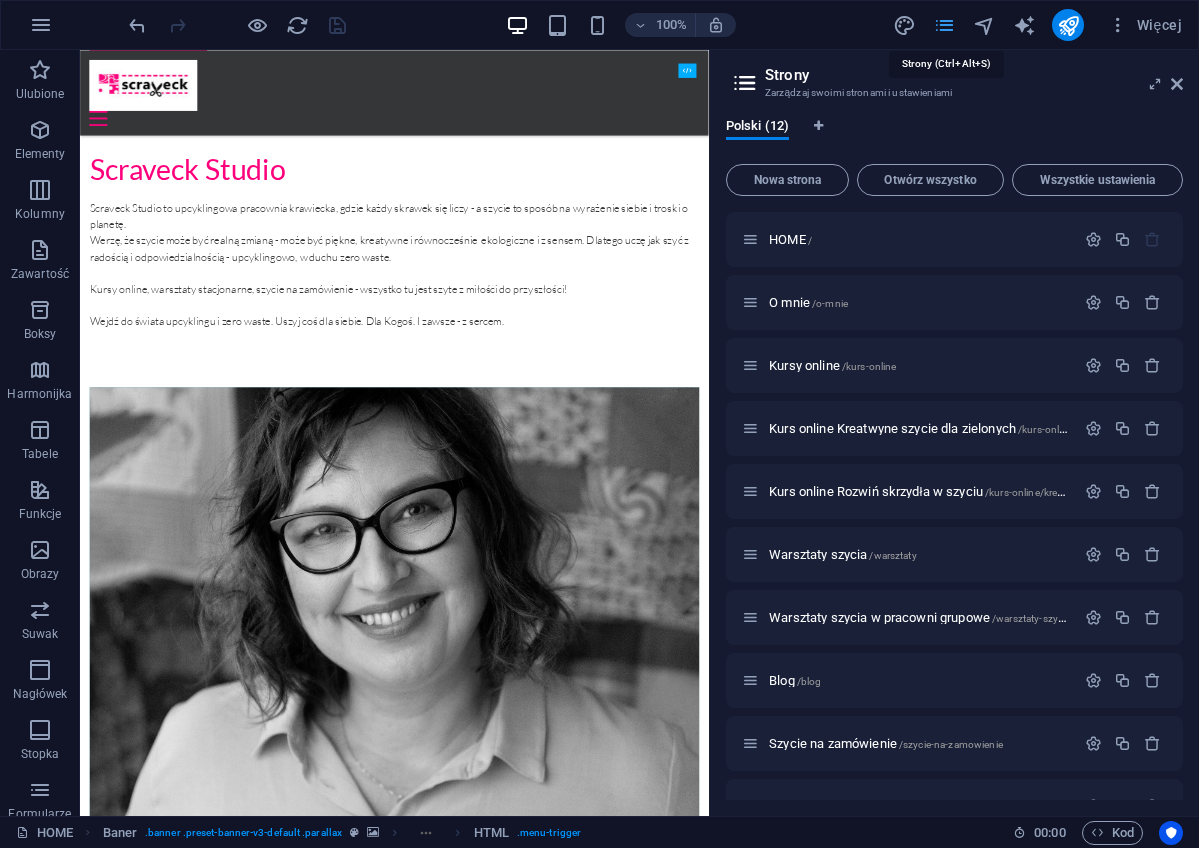 scroll, scrollTop: 2725, scrollLeft: 0, axis: vertical 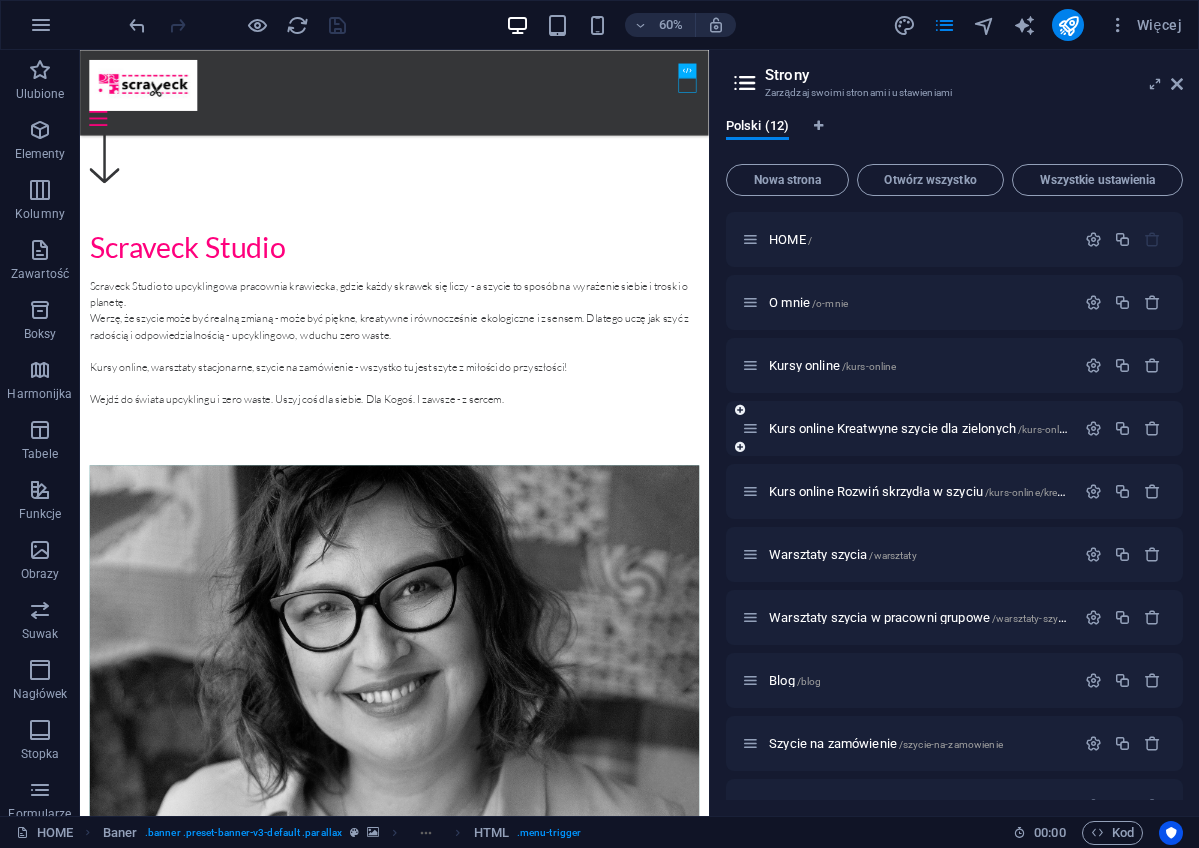 click on "Kurs online Kreatwyne szycie dla zielonych /kurs-online/kreatywne-szycie-dla-zielonych" at bounding box center (908, 428) 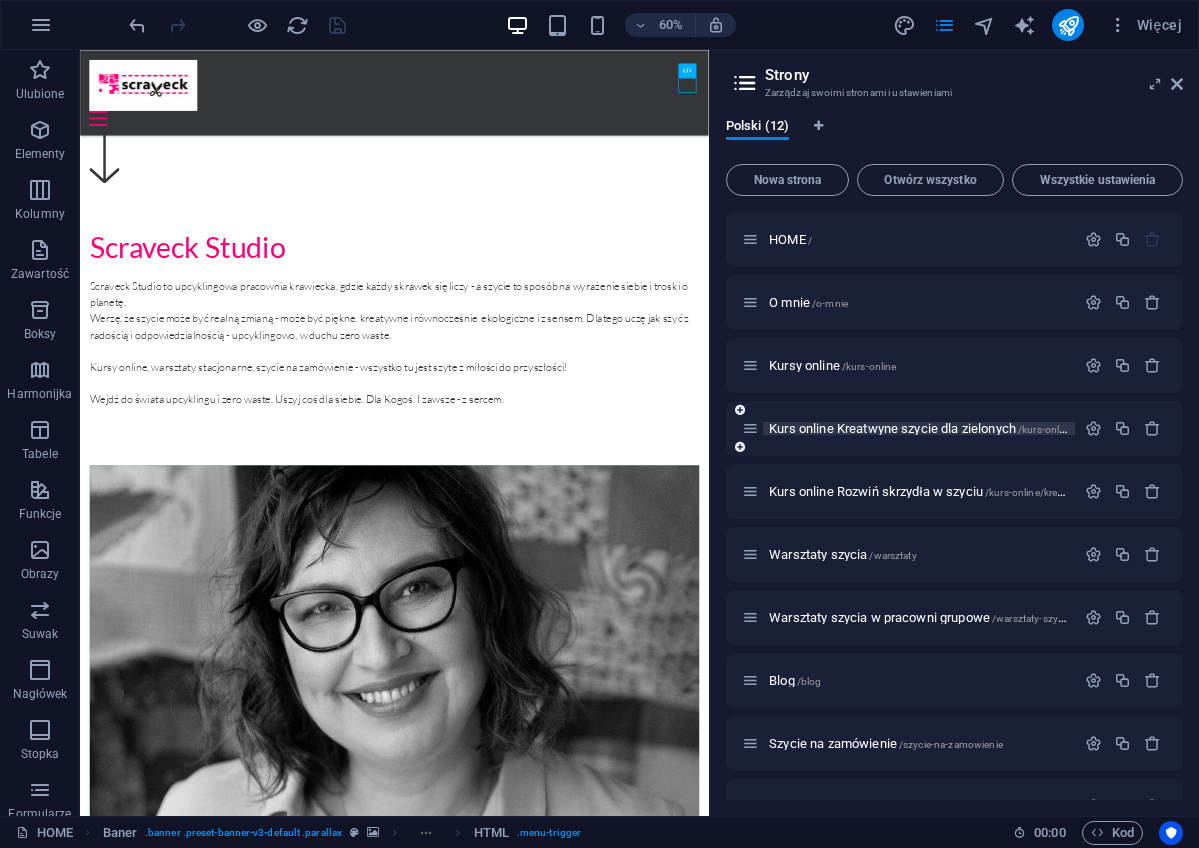 click on "Kurs online Kreatwyne szycie dla zielonych /kurs-online/kreatywne-szycie-dla-zielonych" at bounding box center [993, 428] 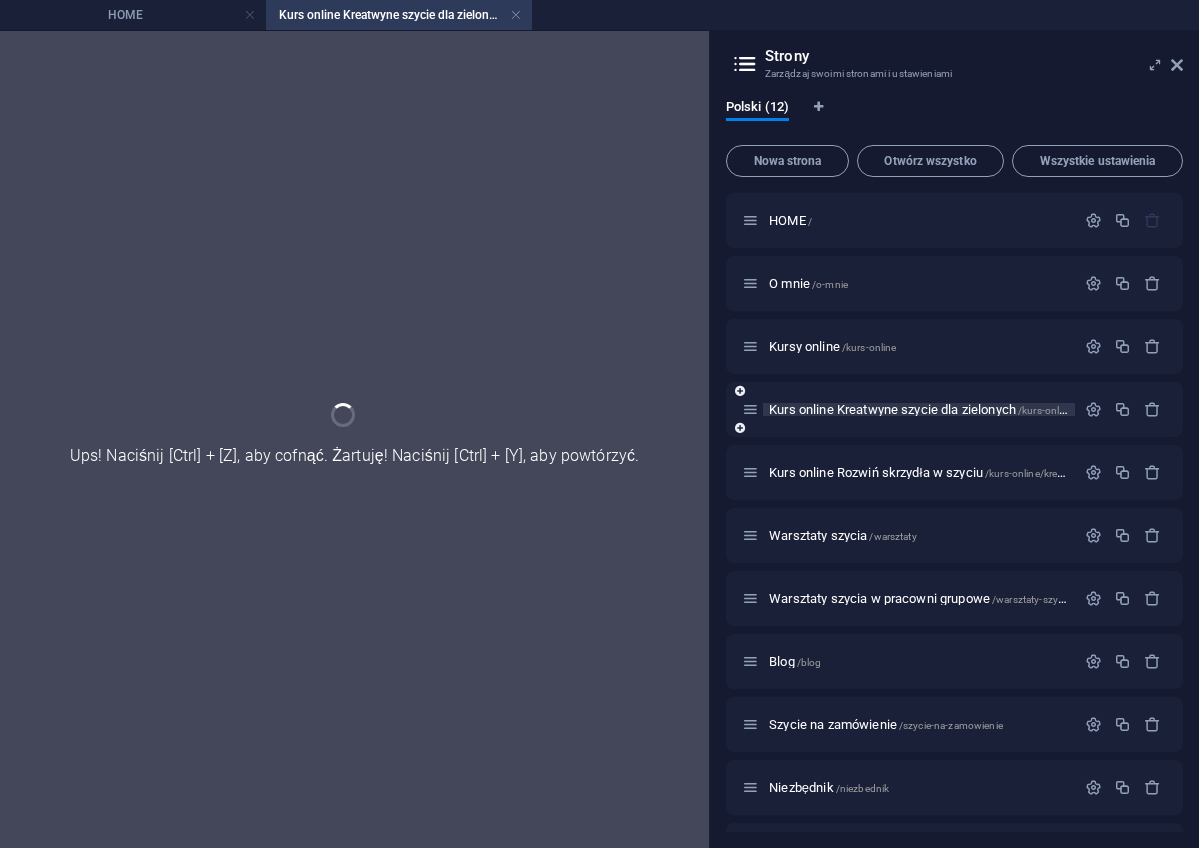 scroll, scrollTop: 2711, scrollLeft: 0, axis: vertical 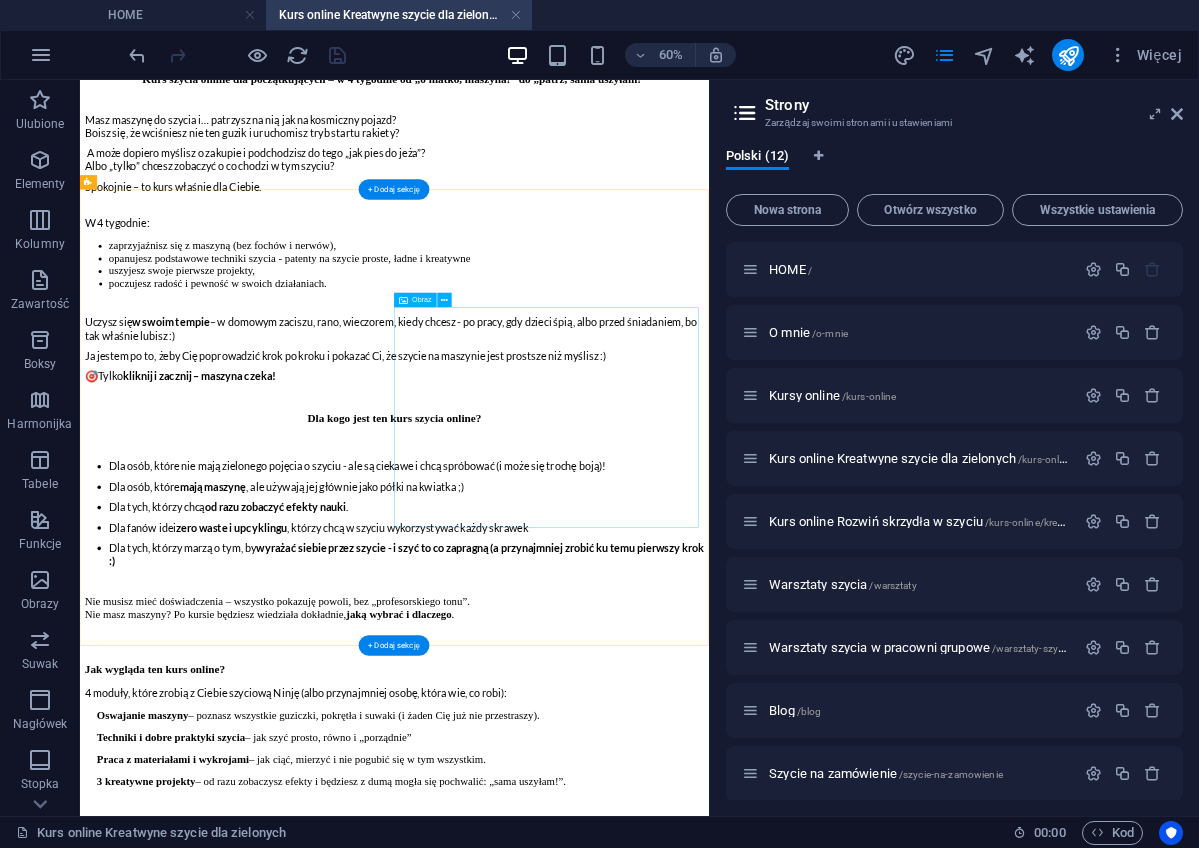 click at bounding box center [604, 1829] 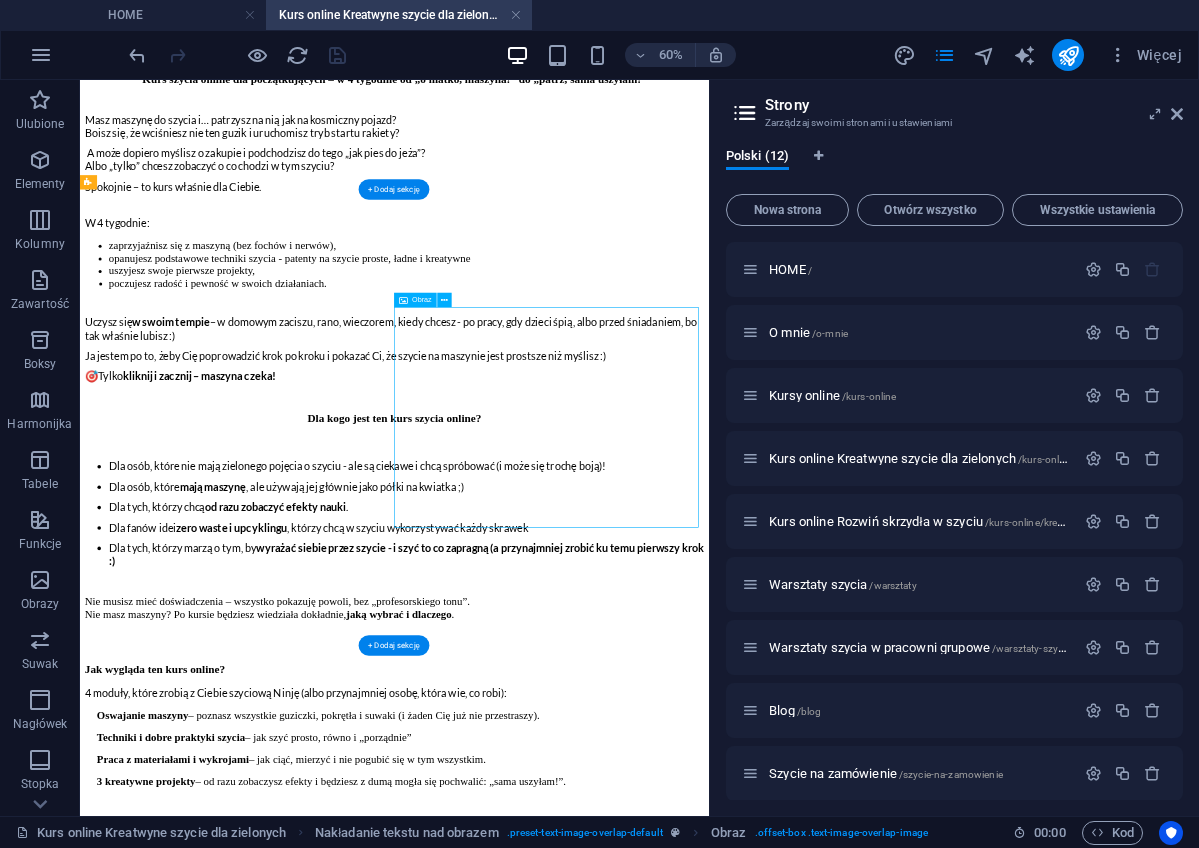 click at bounding box center [604, 1829] 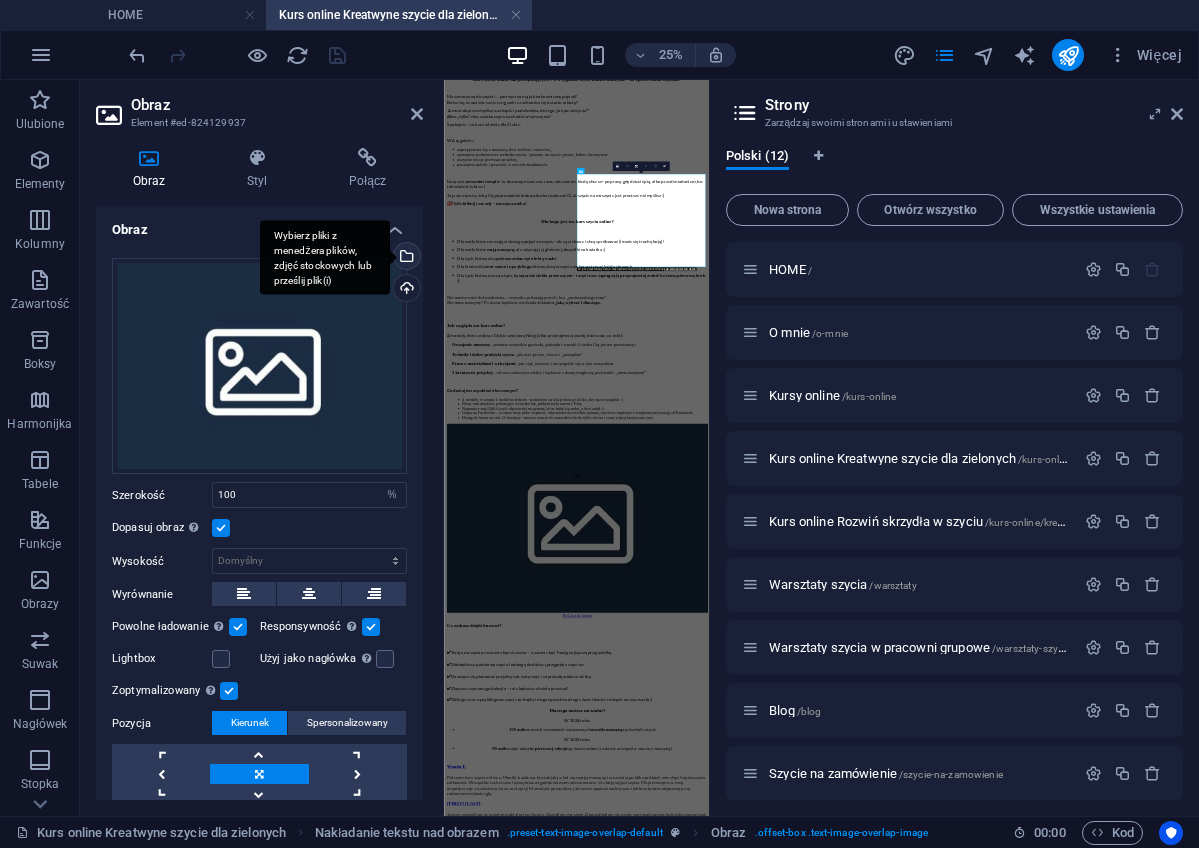 click on "Wybierz pliki z menedżera plików, zdjęć stockowych lub prześlij plik(i)" at bounding box center (405, 258) 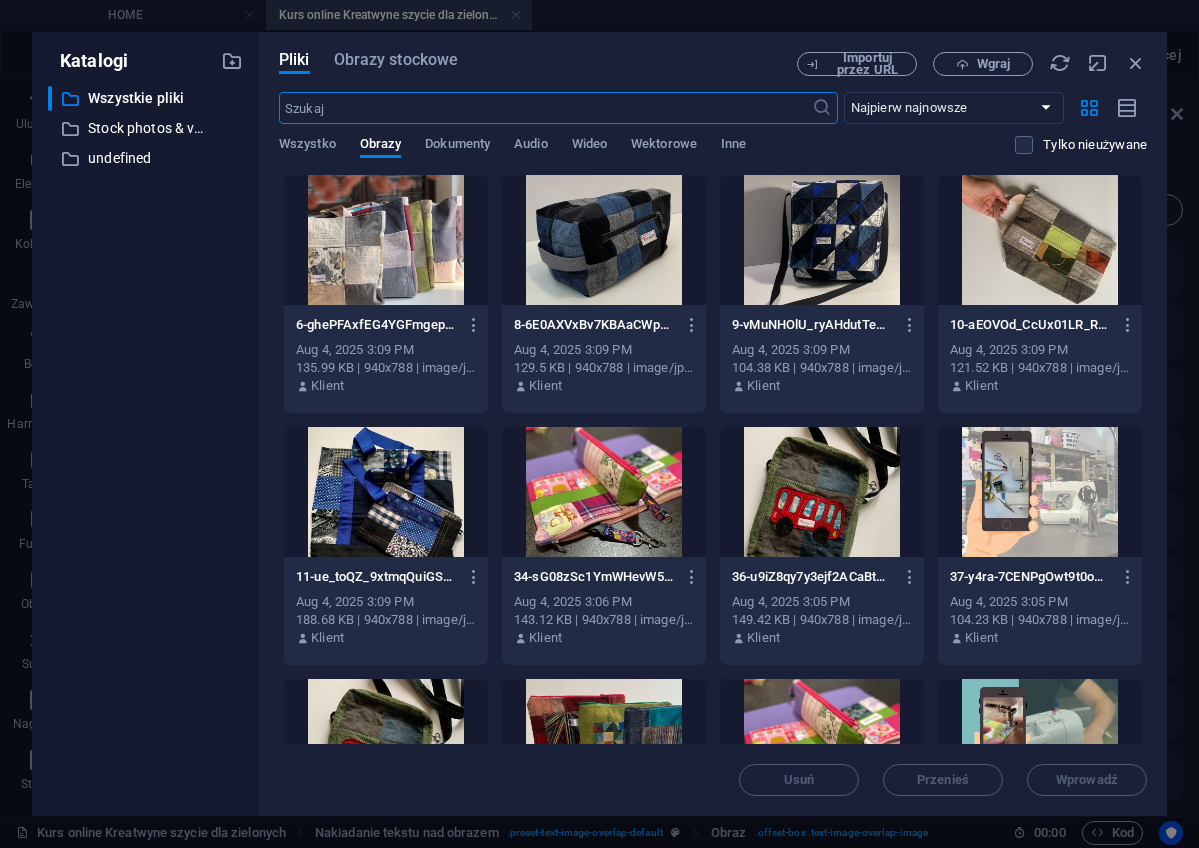scroll, scrollTop: 11773, scrollLeft: 0, axis: vertical 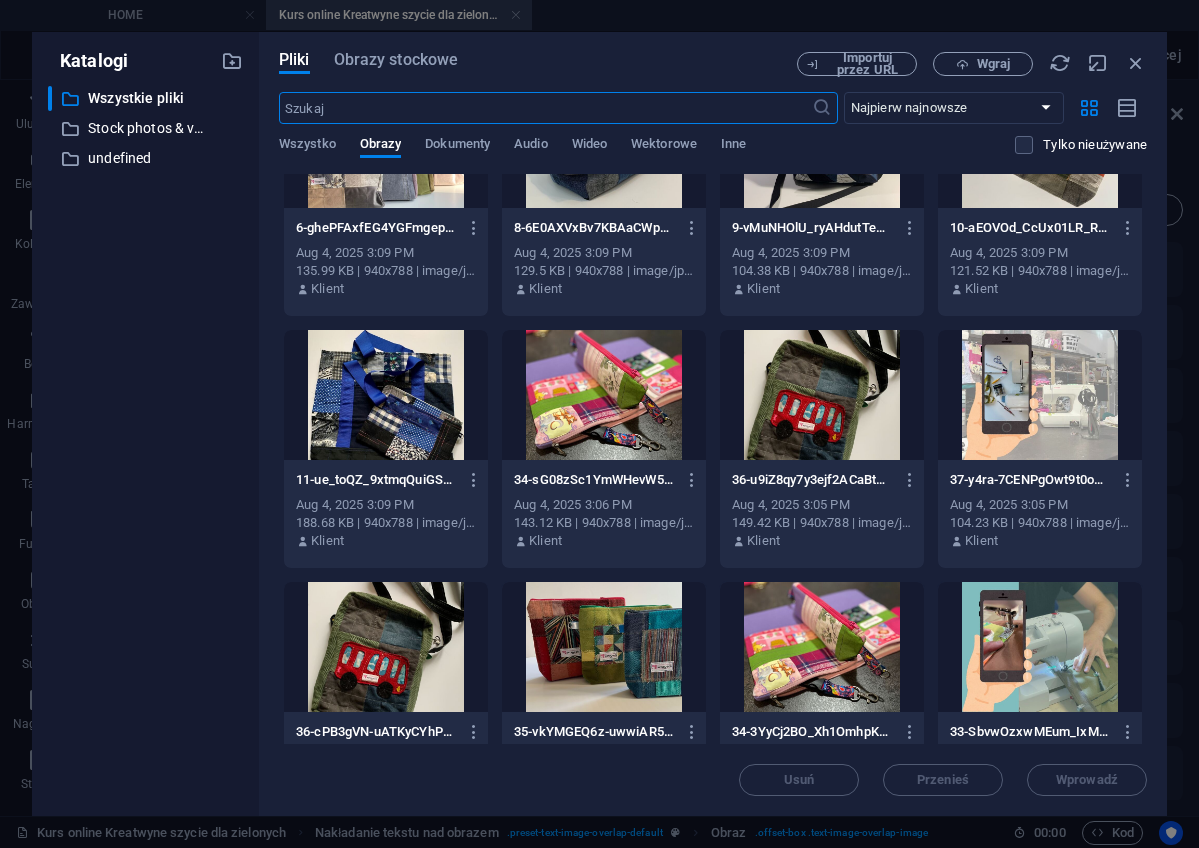 click at bounding box center (1040, 395) 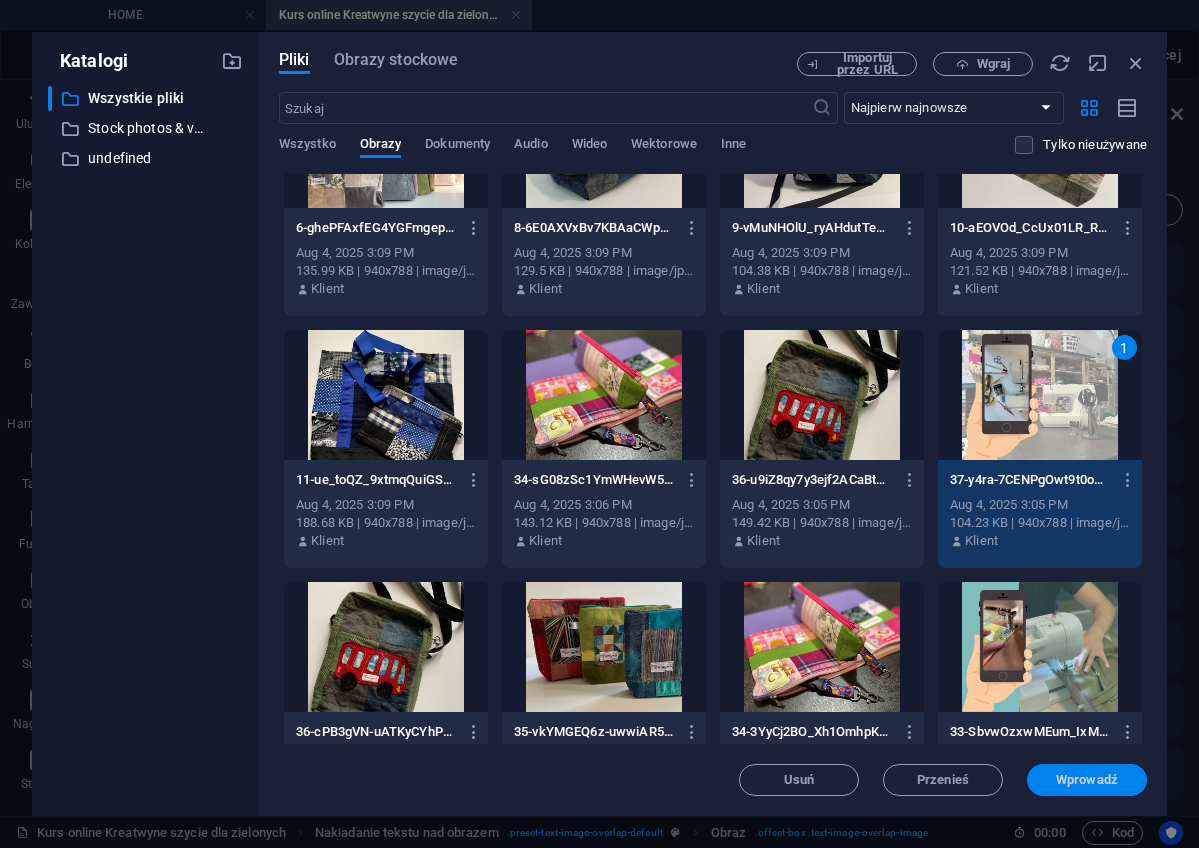 click on "Wprowadź" at bounding box center (1087, 780) 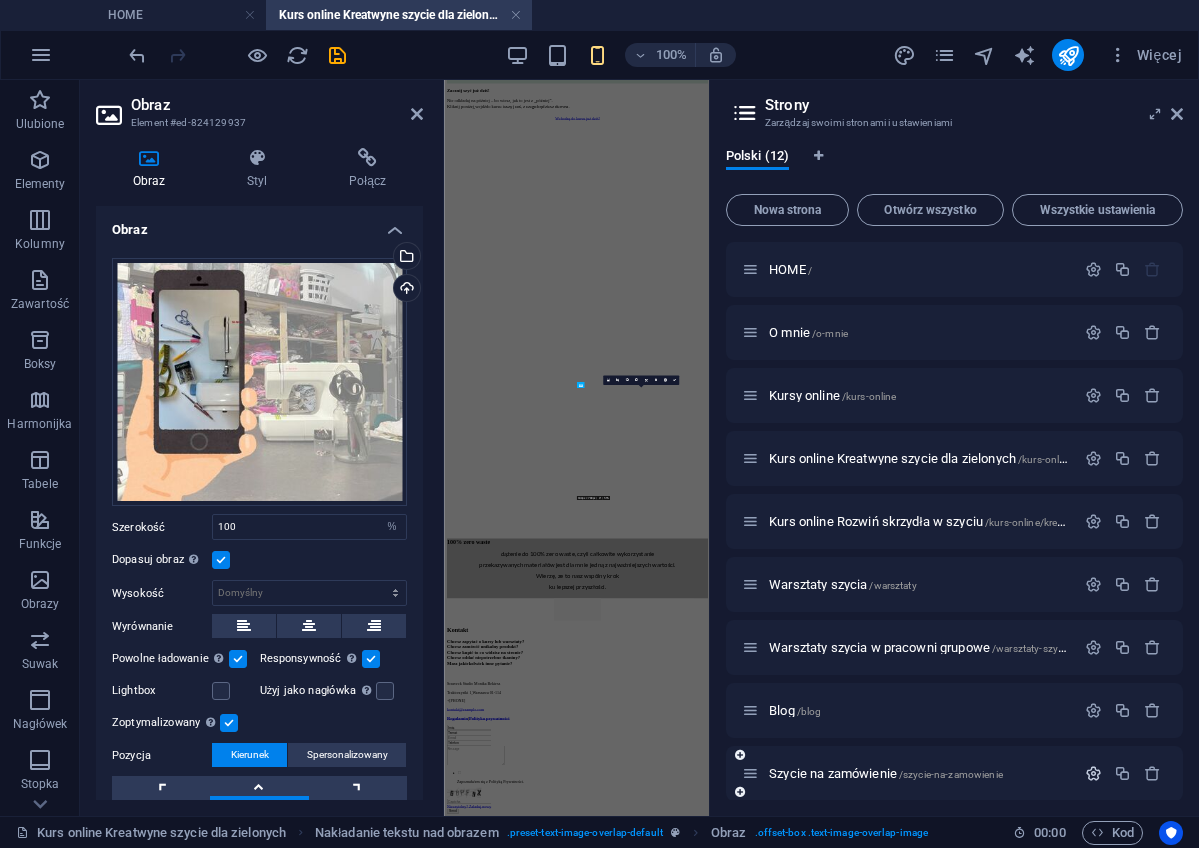 scroll, scrollTop: 444, scrollLeft: 0, axis: vertical 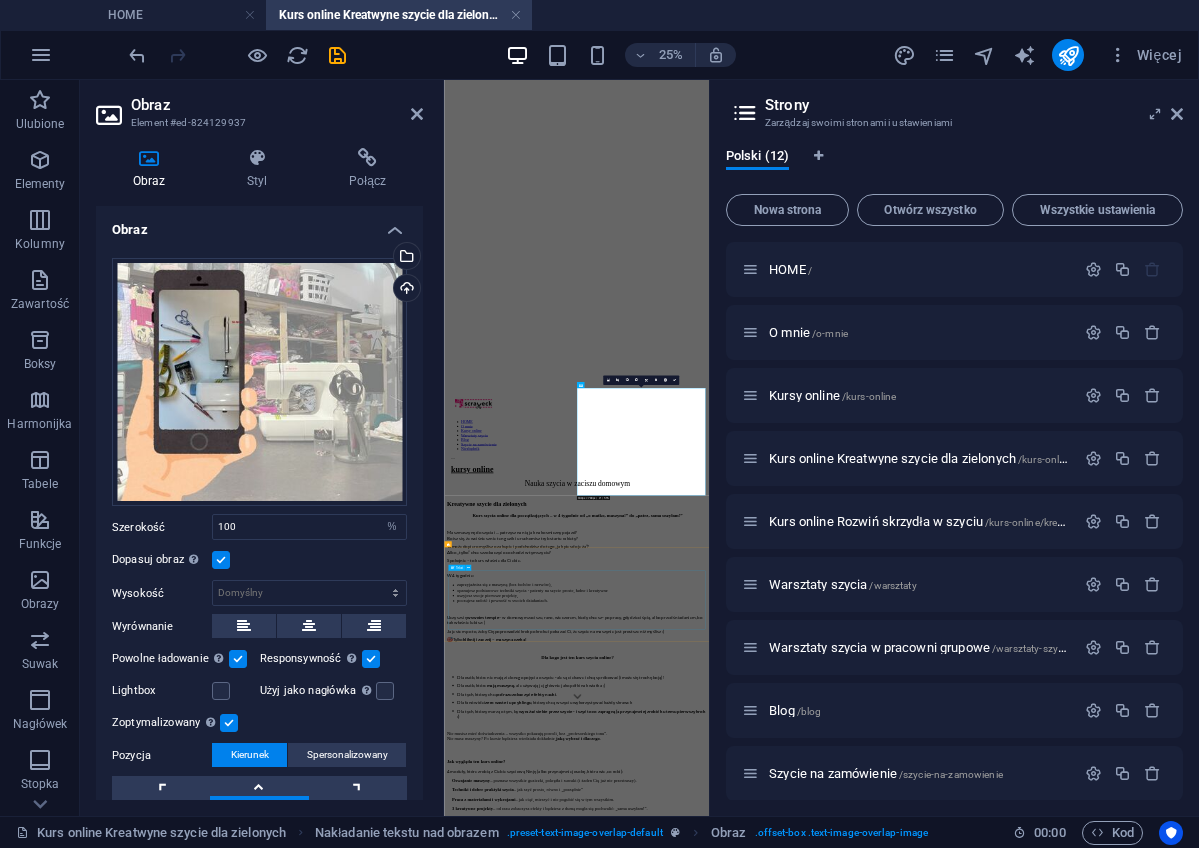 click at bounding box center (974, 4163) 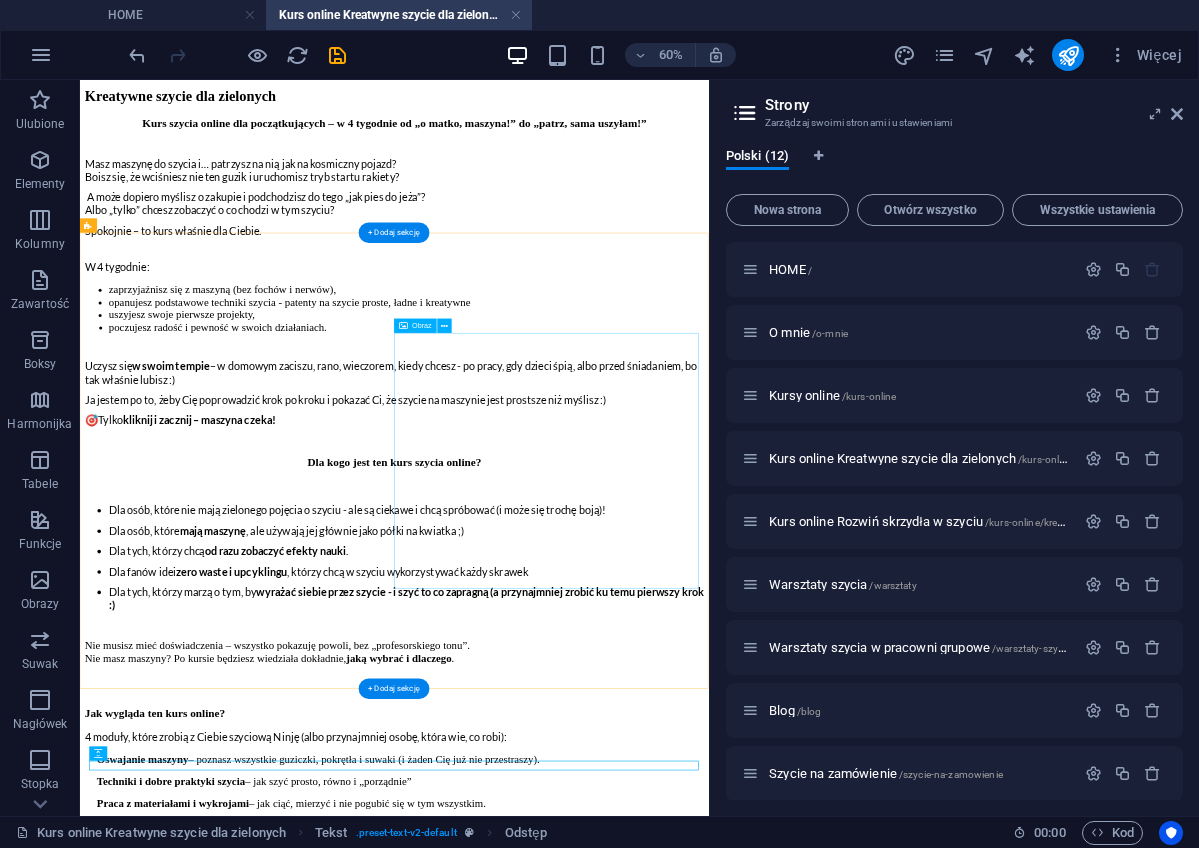 scroll, scrollTop: 1252, scrollLeft: 0, axis: vertical 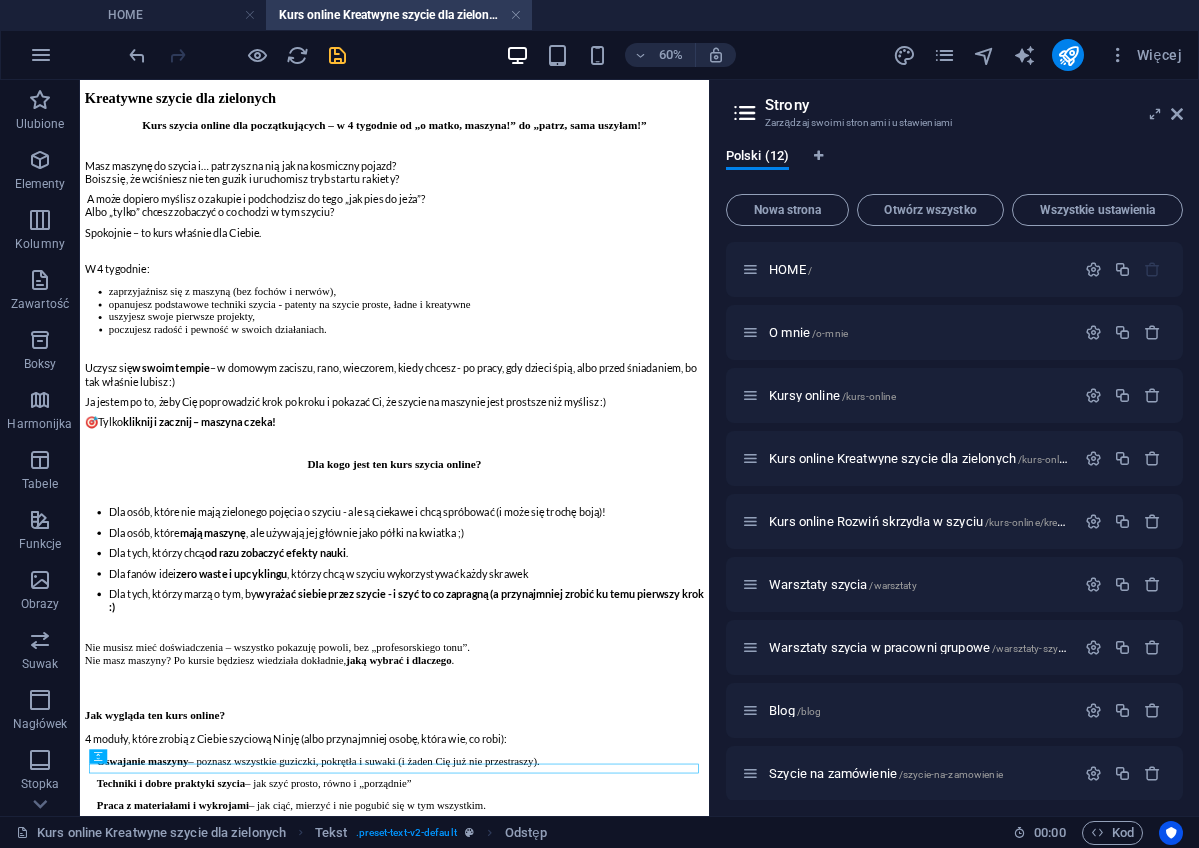 click at bounding box center [337, 55] 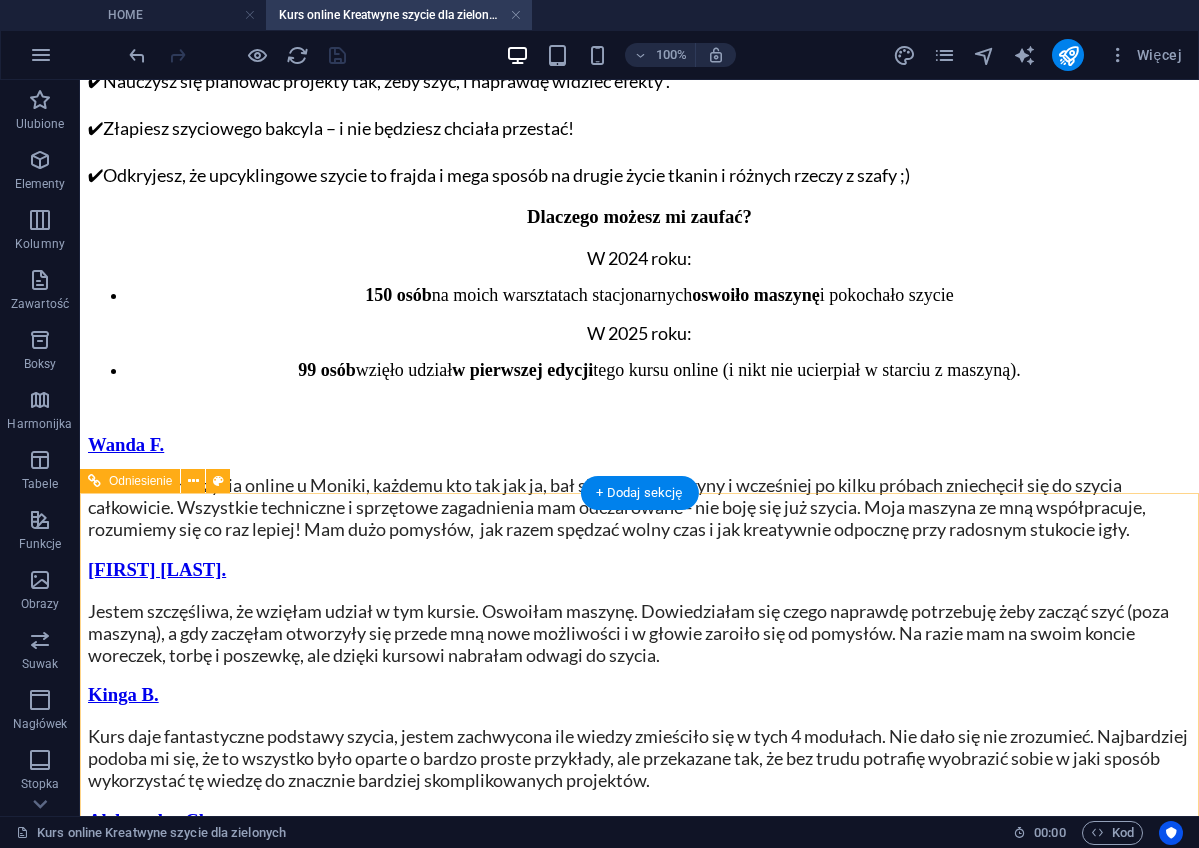 scroll, scrollTop: 3625, scrollLeft: 0, axis: vertical 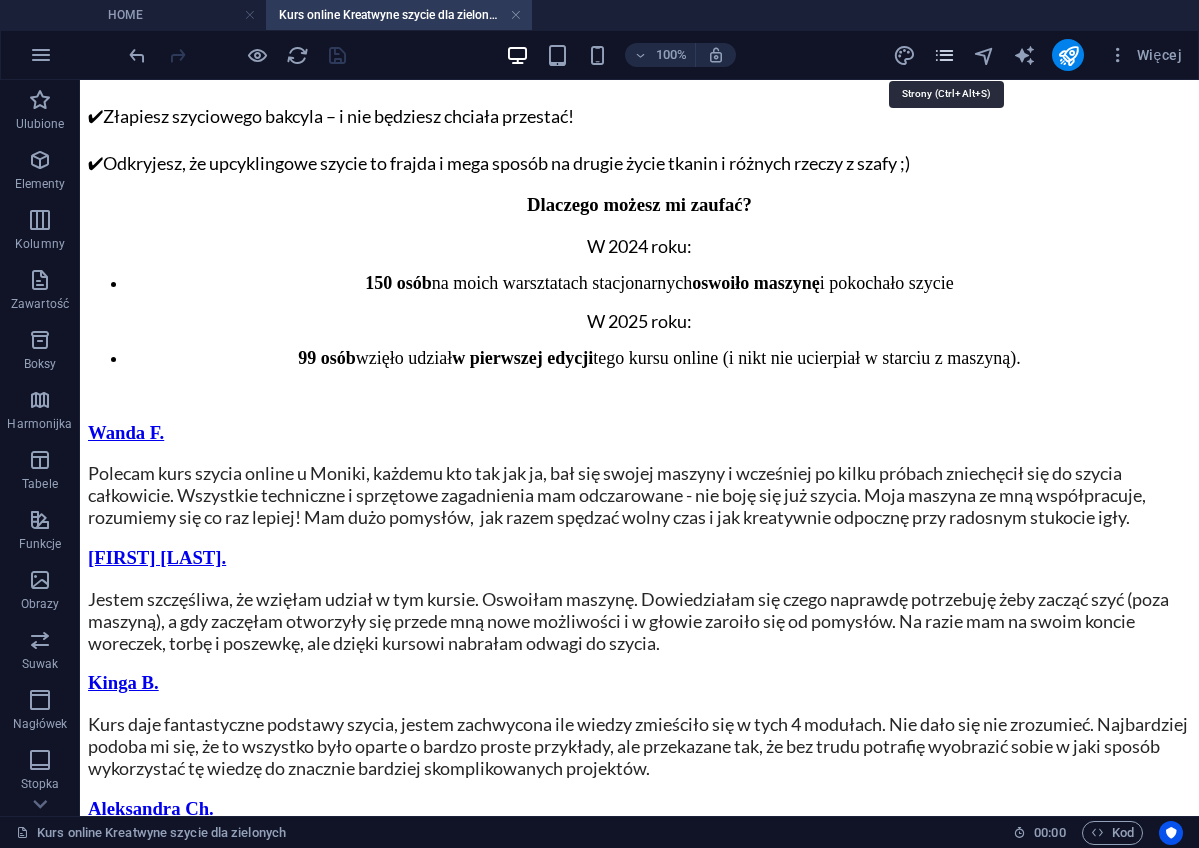 click at bounding box center [944, 55] 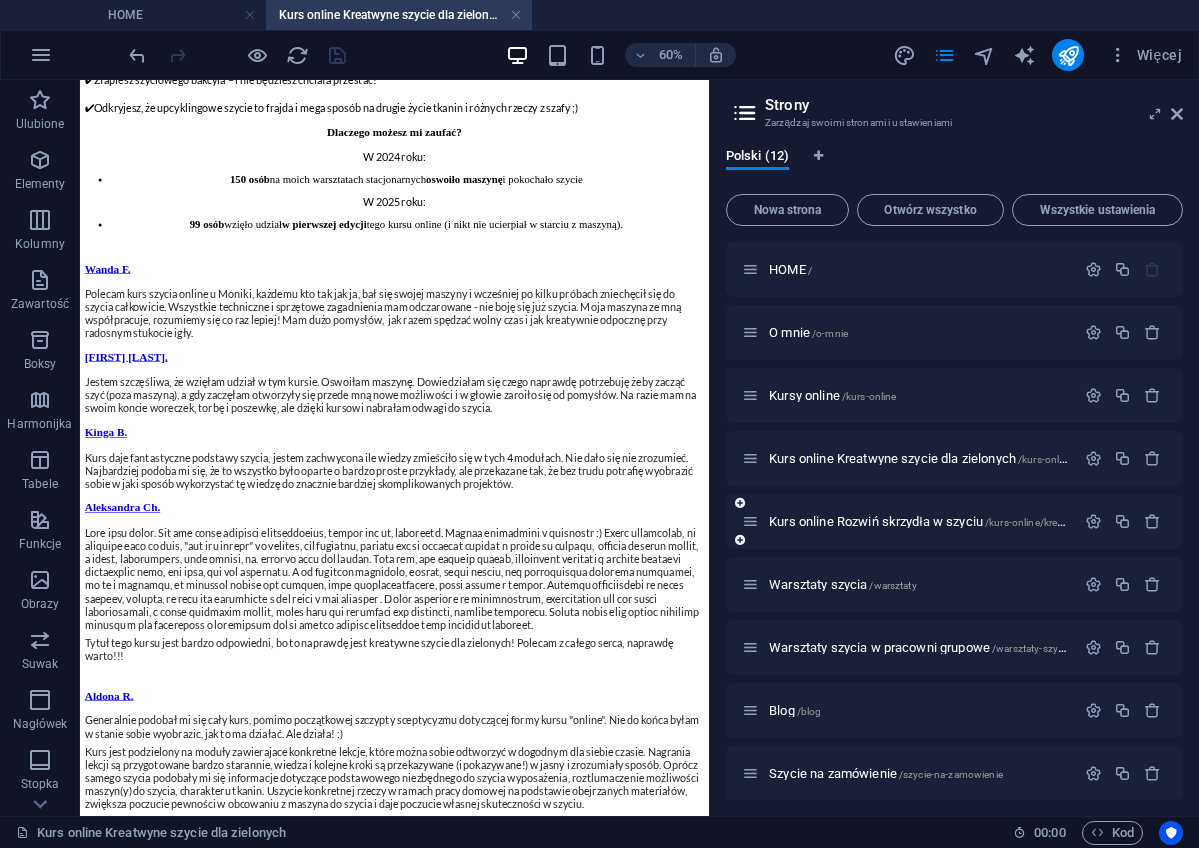 click on "Kurs online Rozwiń skrzydła w szyciu /kurs-online/kreatwyne-szycie-rozwin-skrzydla" at bounding box center (908, 521) 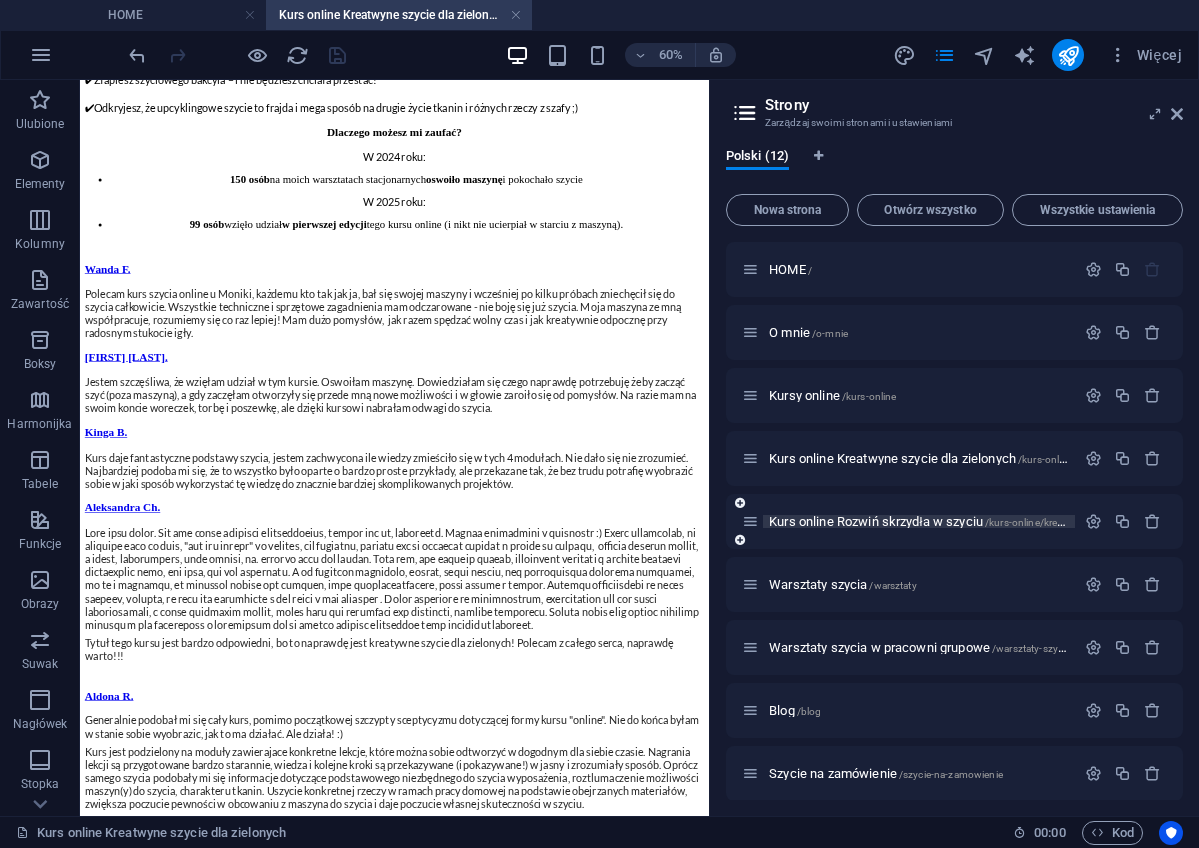 click on "Kurs online Rozwiń skrzydła w szyciu /kurs-online/kreatwyne-szycie-rozwin-skrzydla" at bounding box center (982, 521) 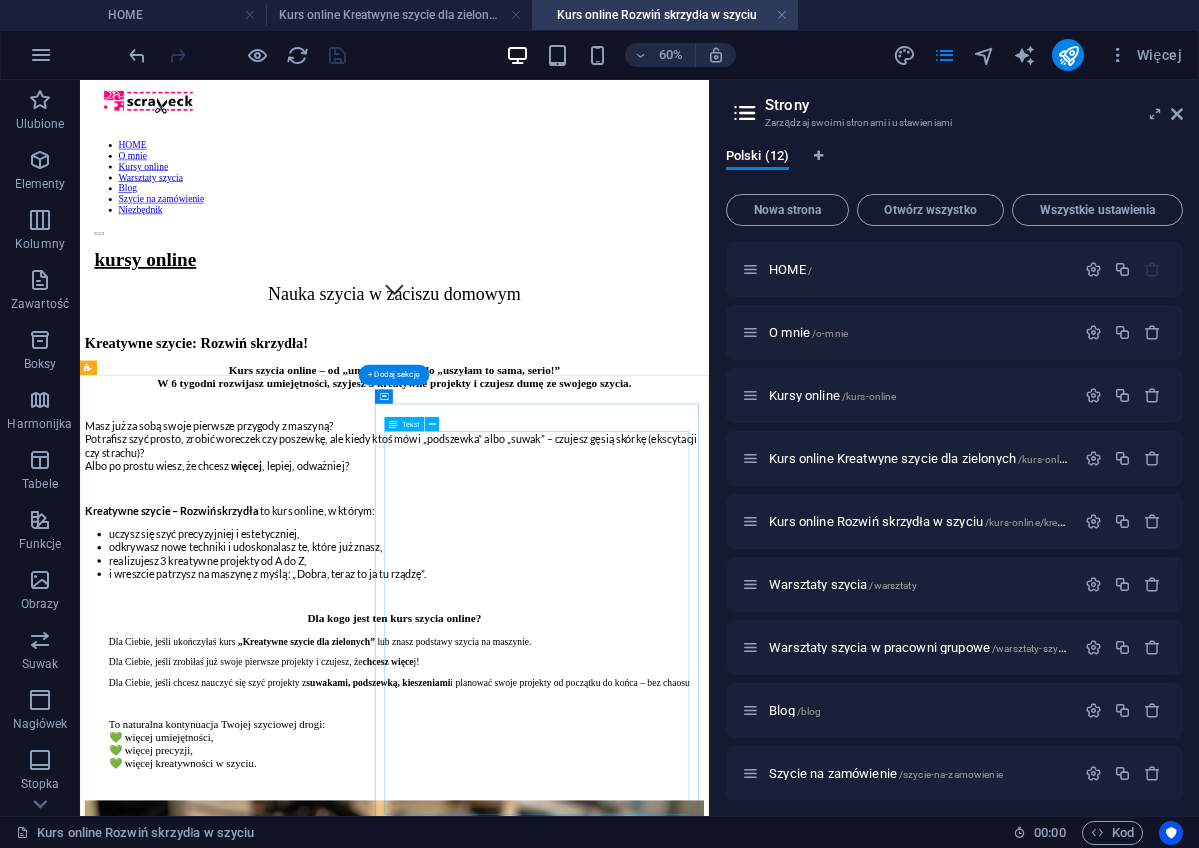 scroll, scrollTop: 925, scrollLeft: 0, axis: vertical 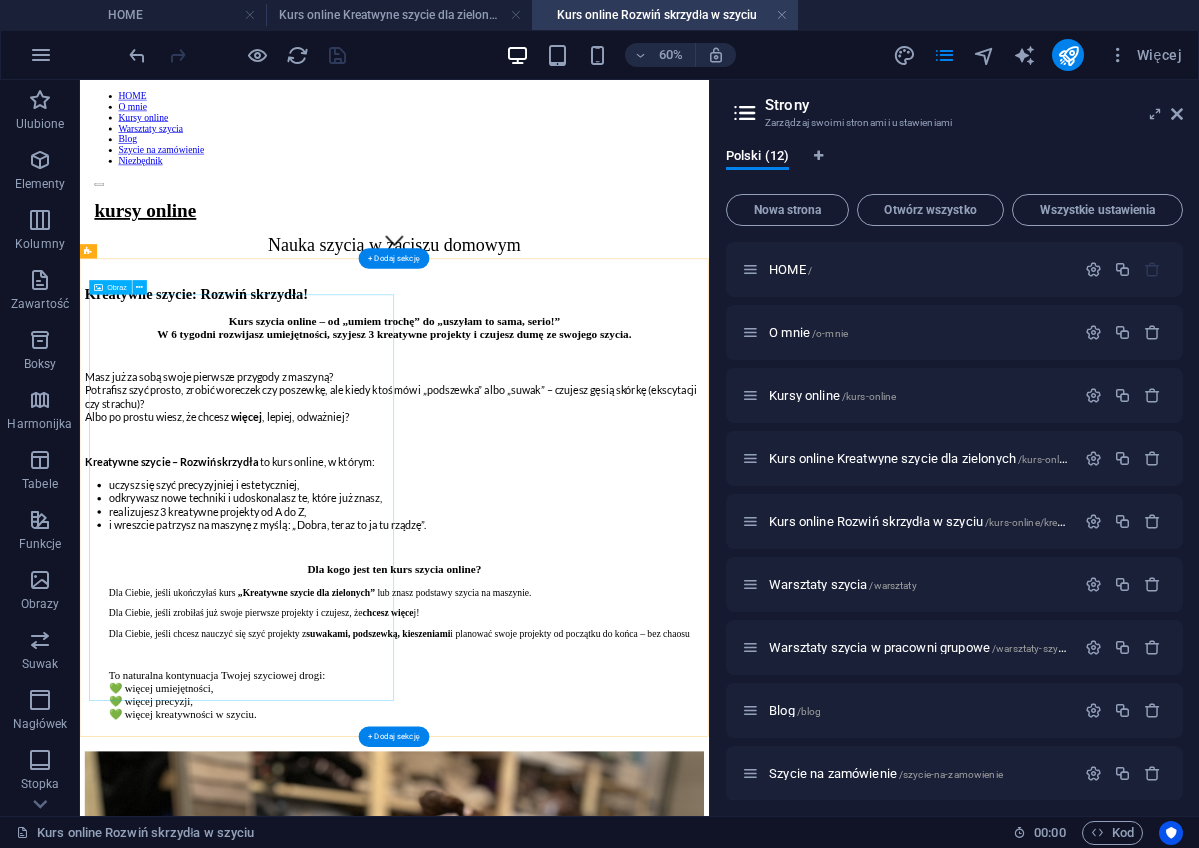 click at bounding box center (604, 1889) 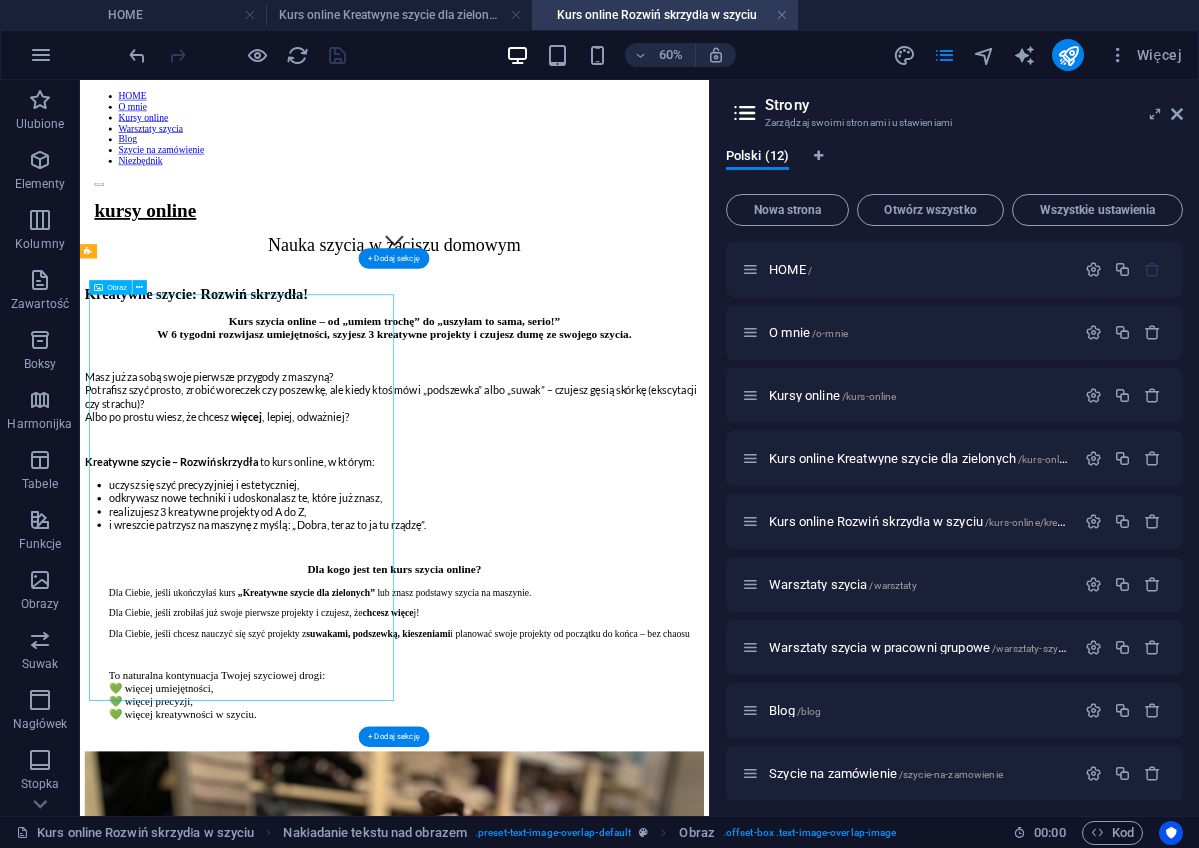 click at bounding box center [604, 1889] 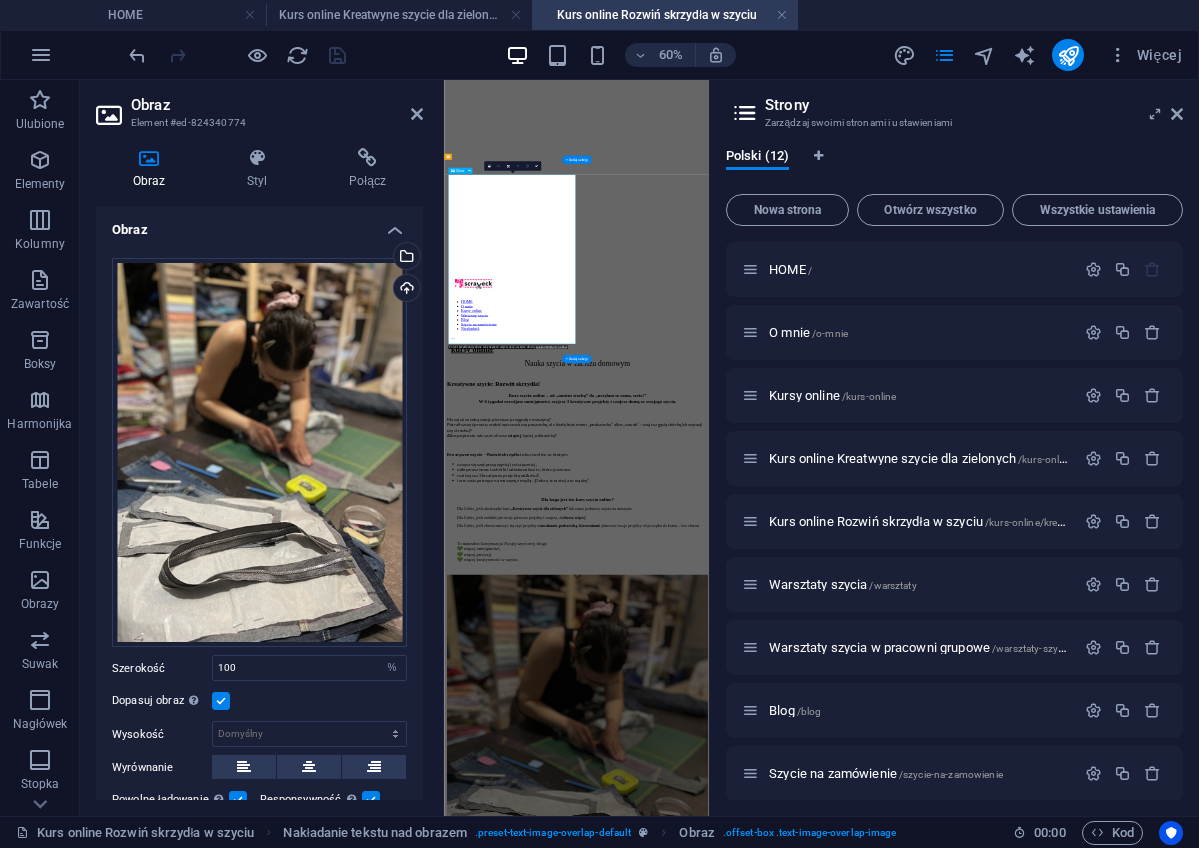 scroll, scrollTop: 903, scrollLeft: 0, axis: vertical 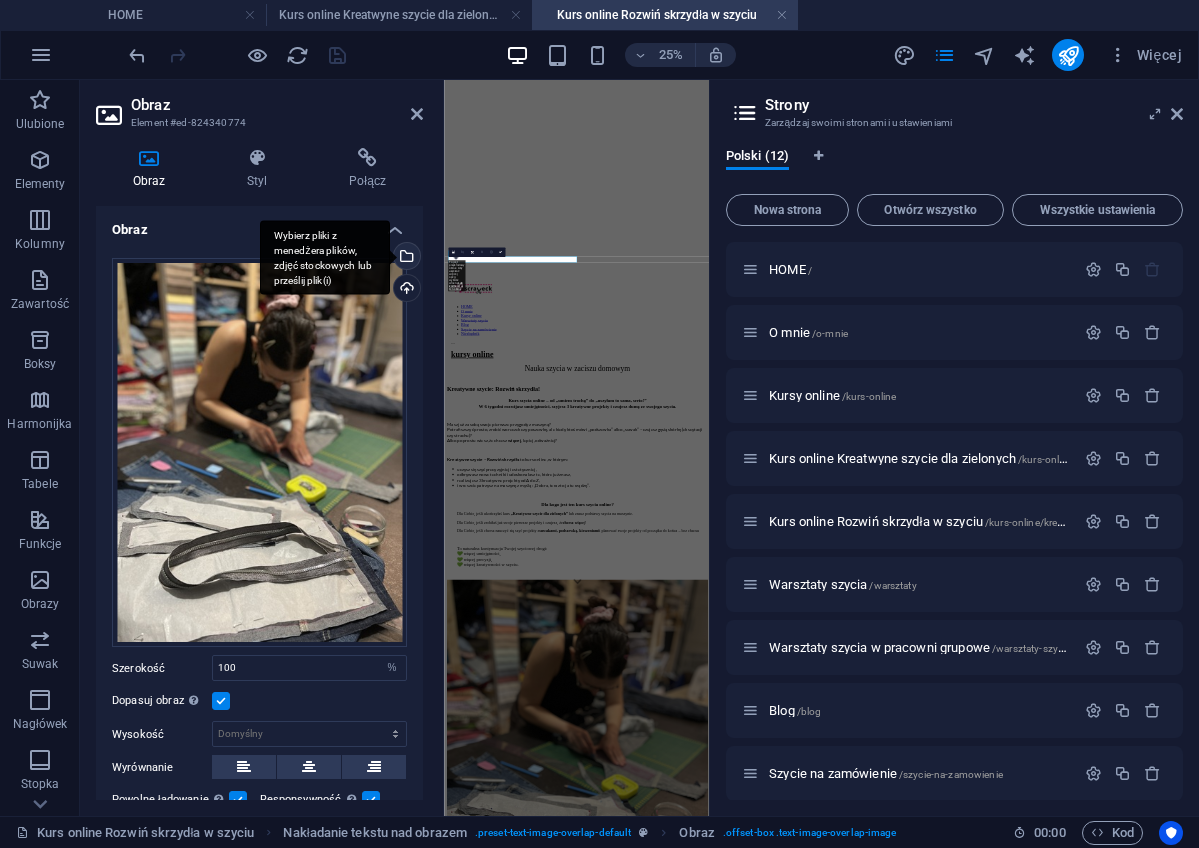 click on "Wybierz pliki z menedżera plików, zdjęć stockowych lub prześlij plik(i)" at bounding box center (405, 258) 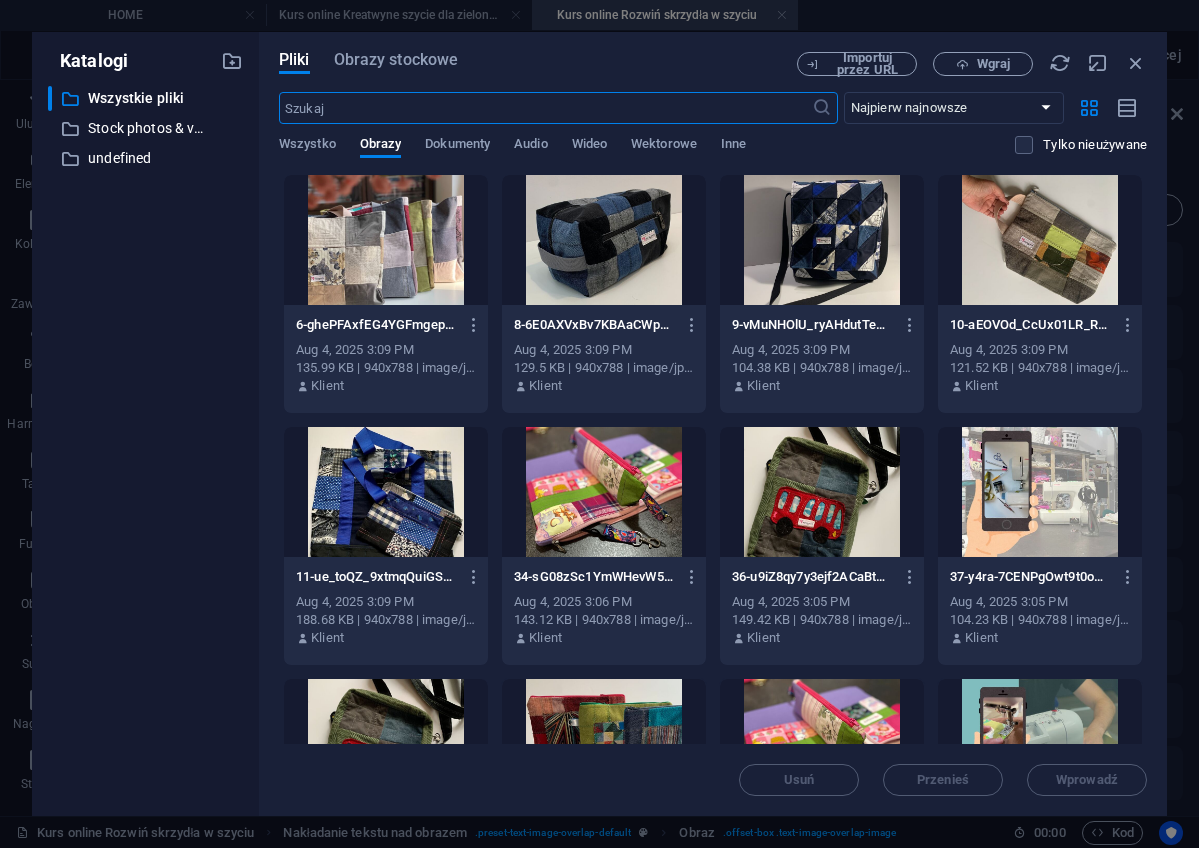 scroll, scrollTop: 5397, scrollLeft: 0, axis: vertical 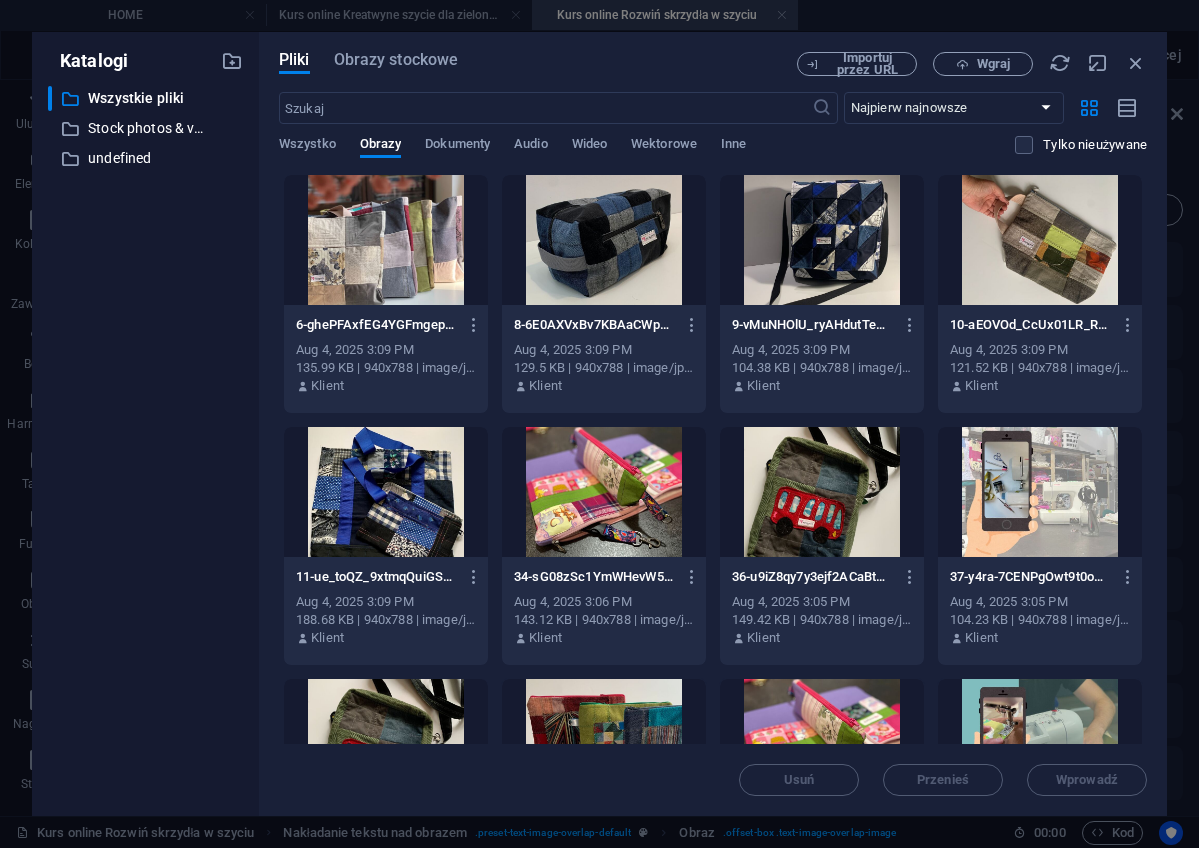click at bounding box center (1040, 744) 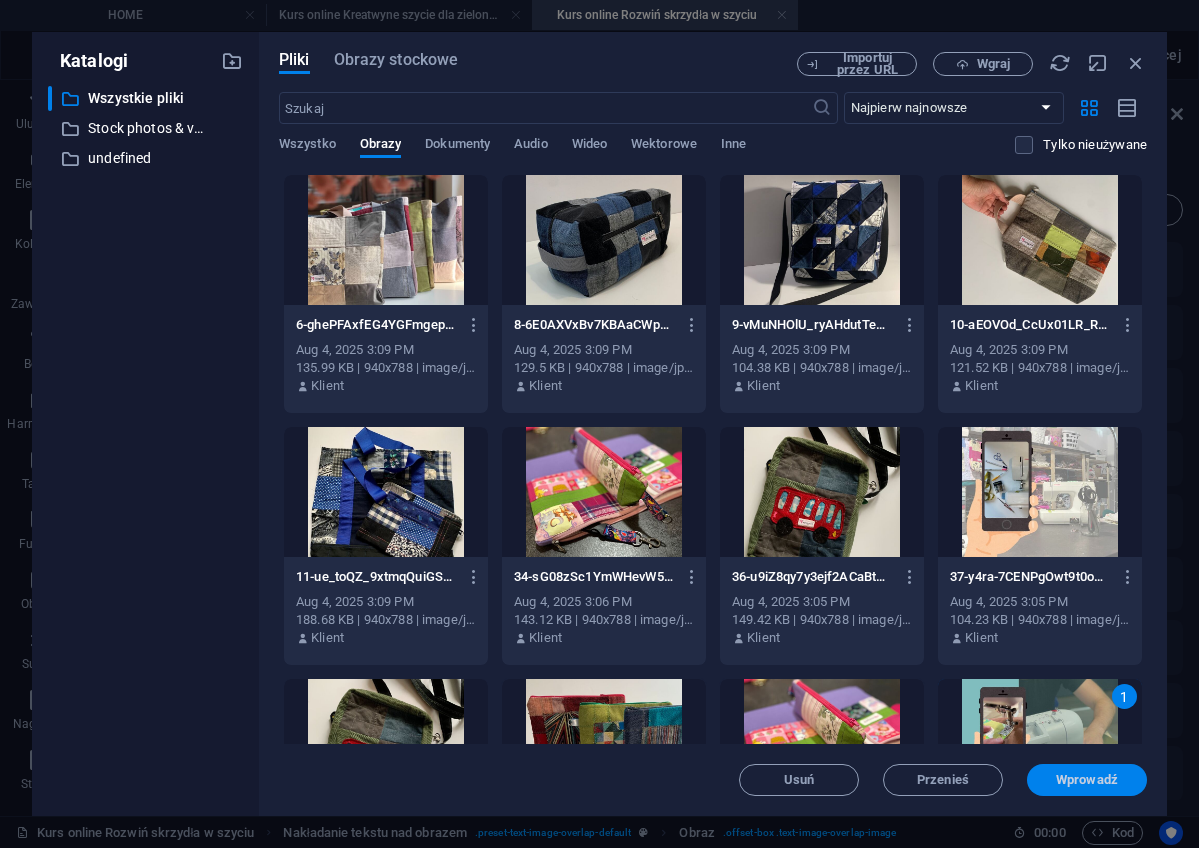 click on "Wprowadź" at bounding box center [1087, 780] 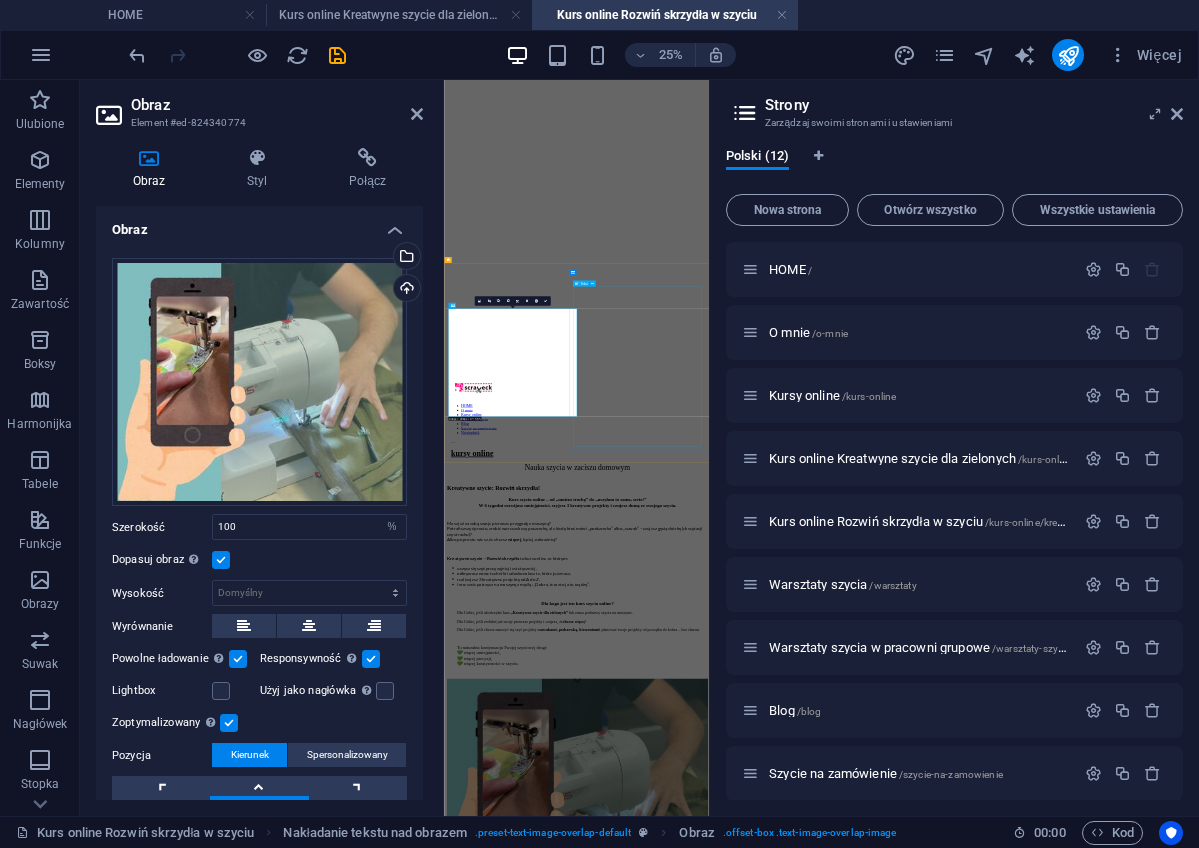 scroll, scrollTop: 488, scrollLeft: 0, axis: vertical 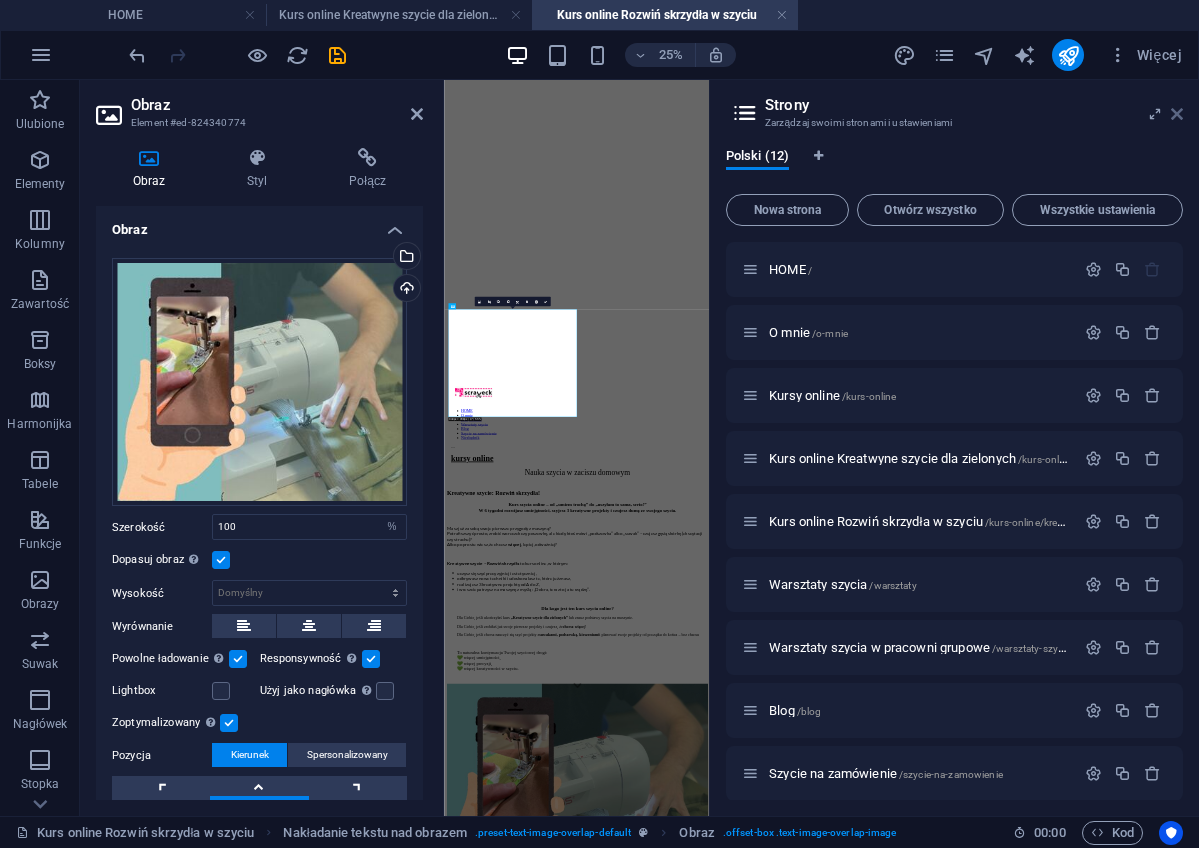 click at bounding box center (1177, 114) 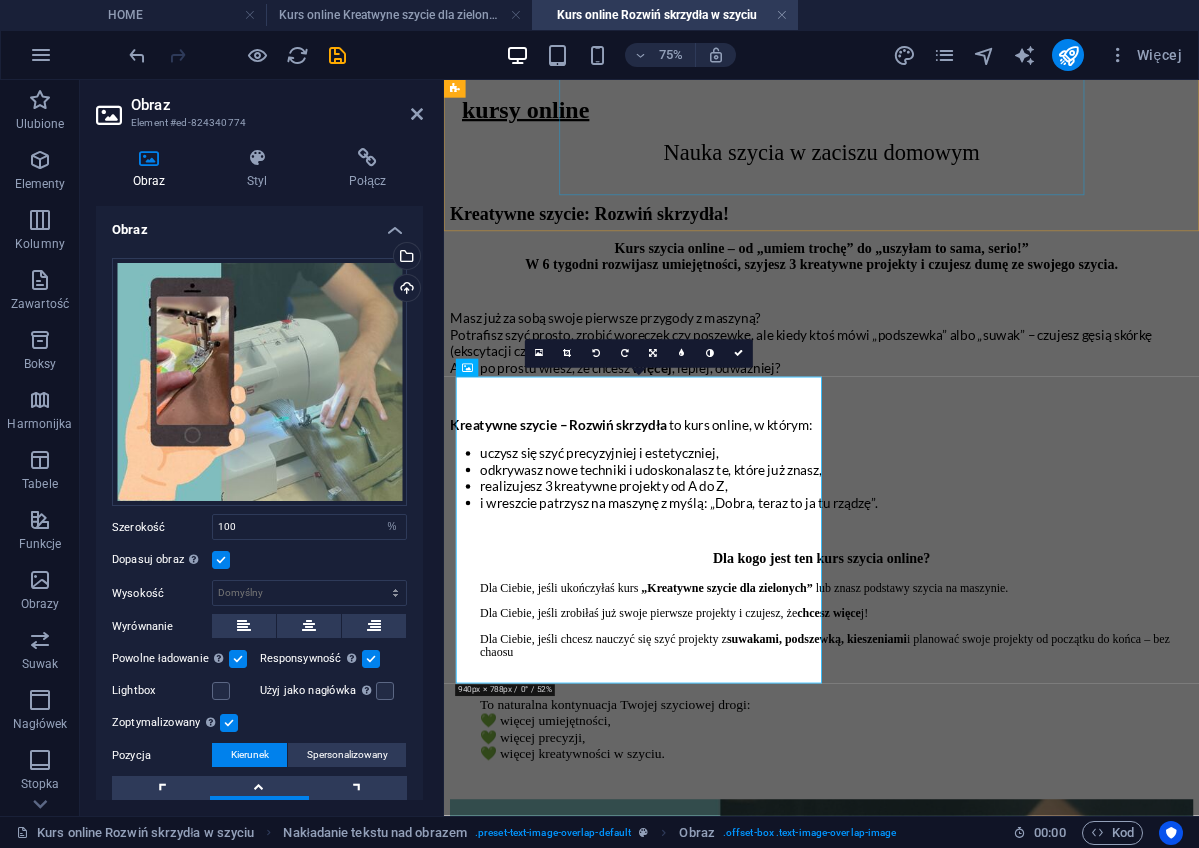 scroll, scrollTop: 1020, scrollLeft: 0, axis: vertical 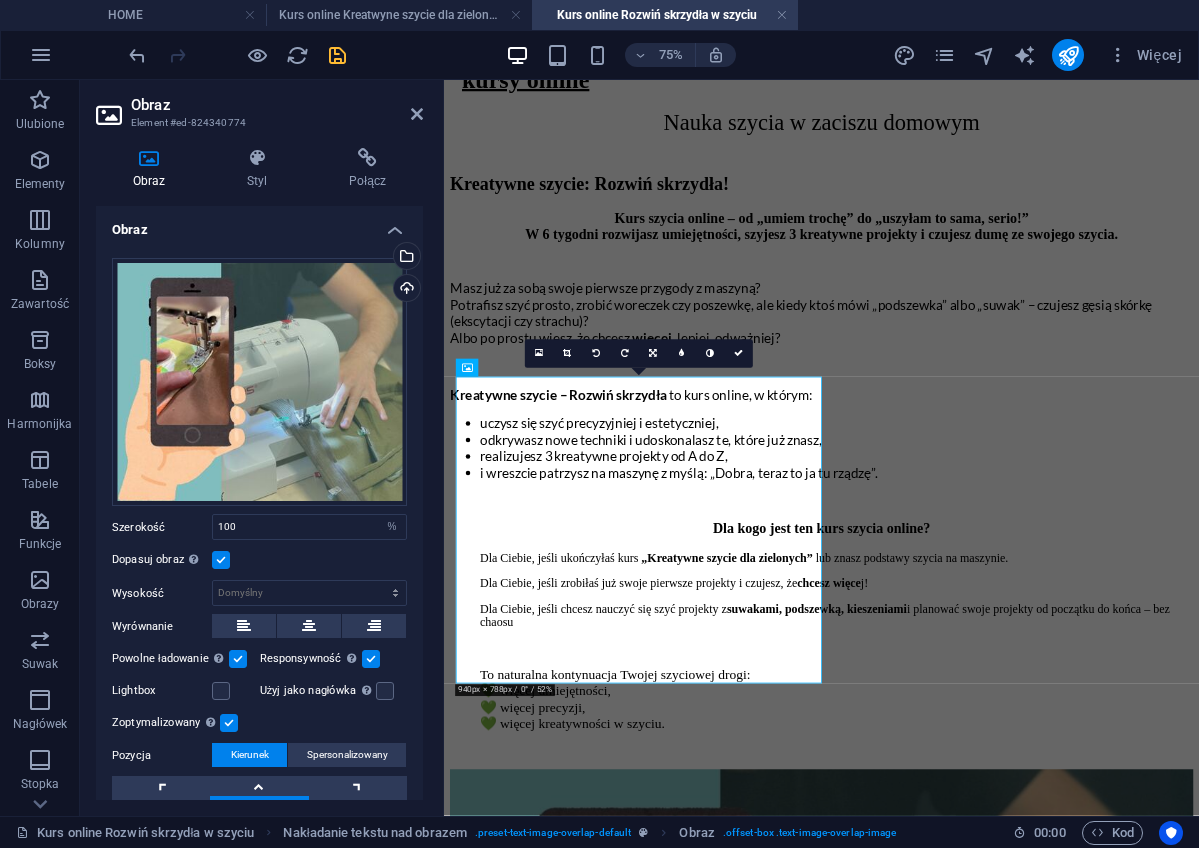 click at bounding box center [337, 55] 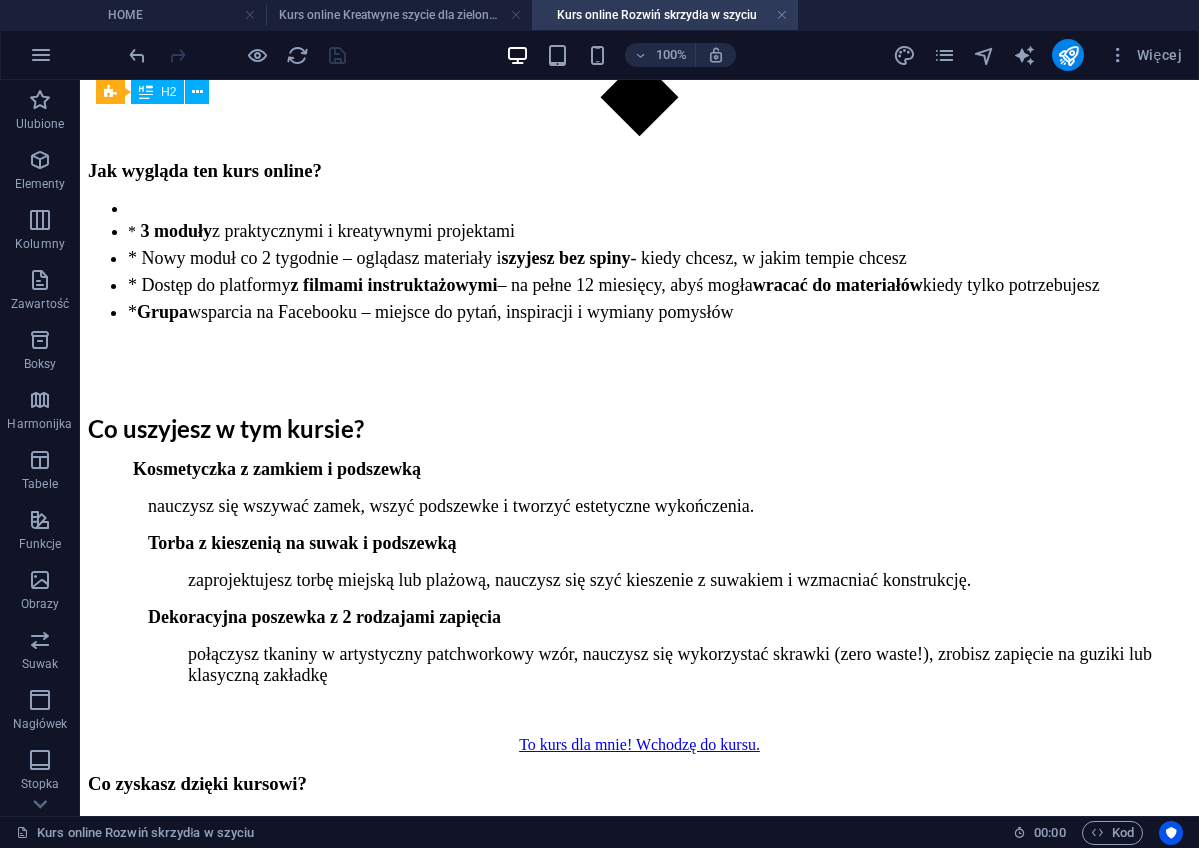 scroll, scrollTop: 2805, scrollLeft: 0, axis: vertical 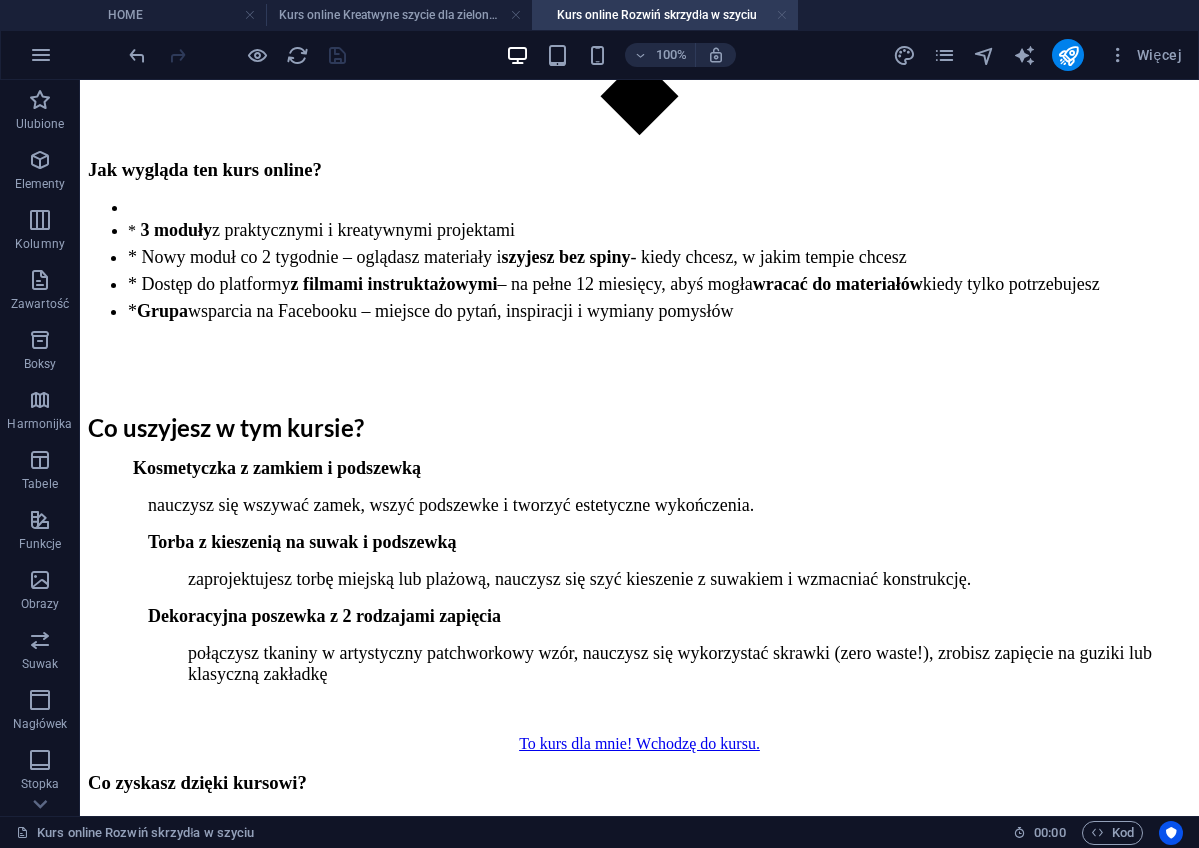 click at bounding box center [782, 15] 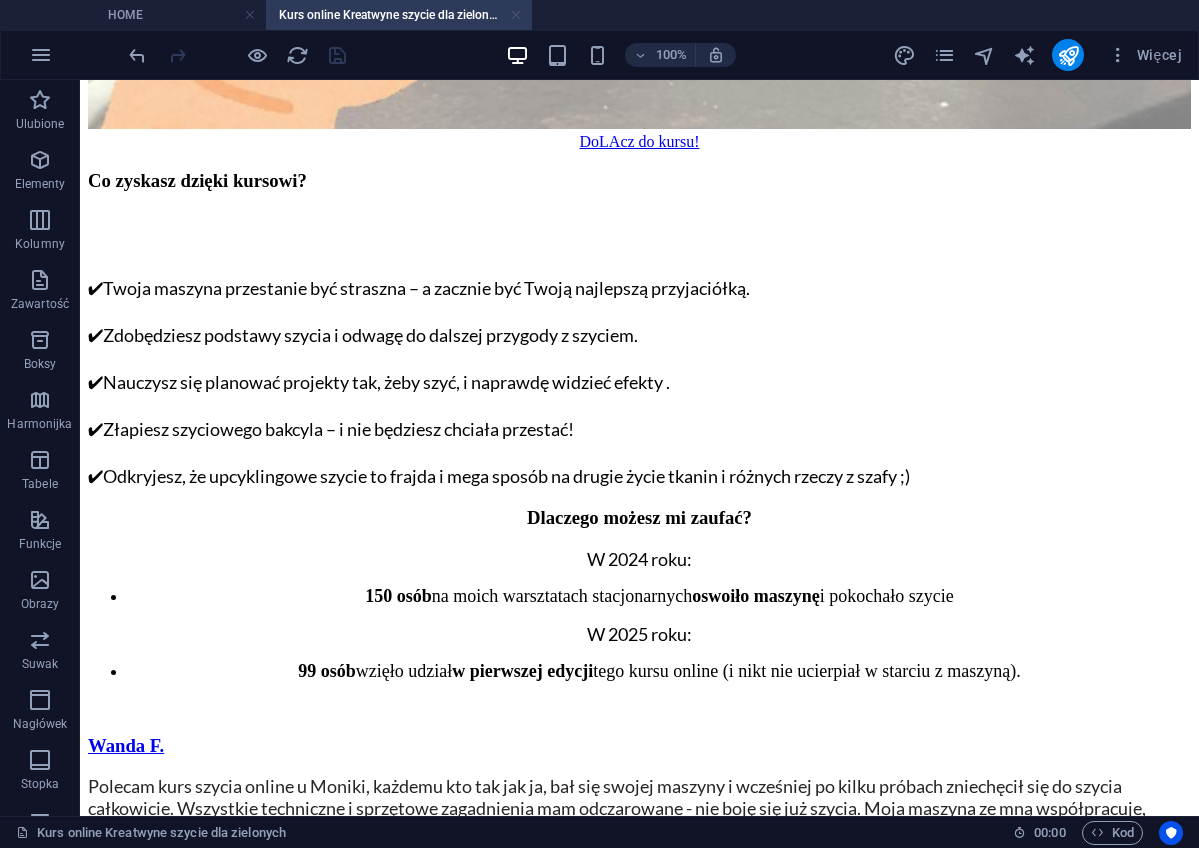 click at bounding box center (516, 15) 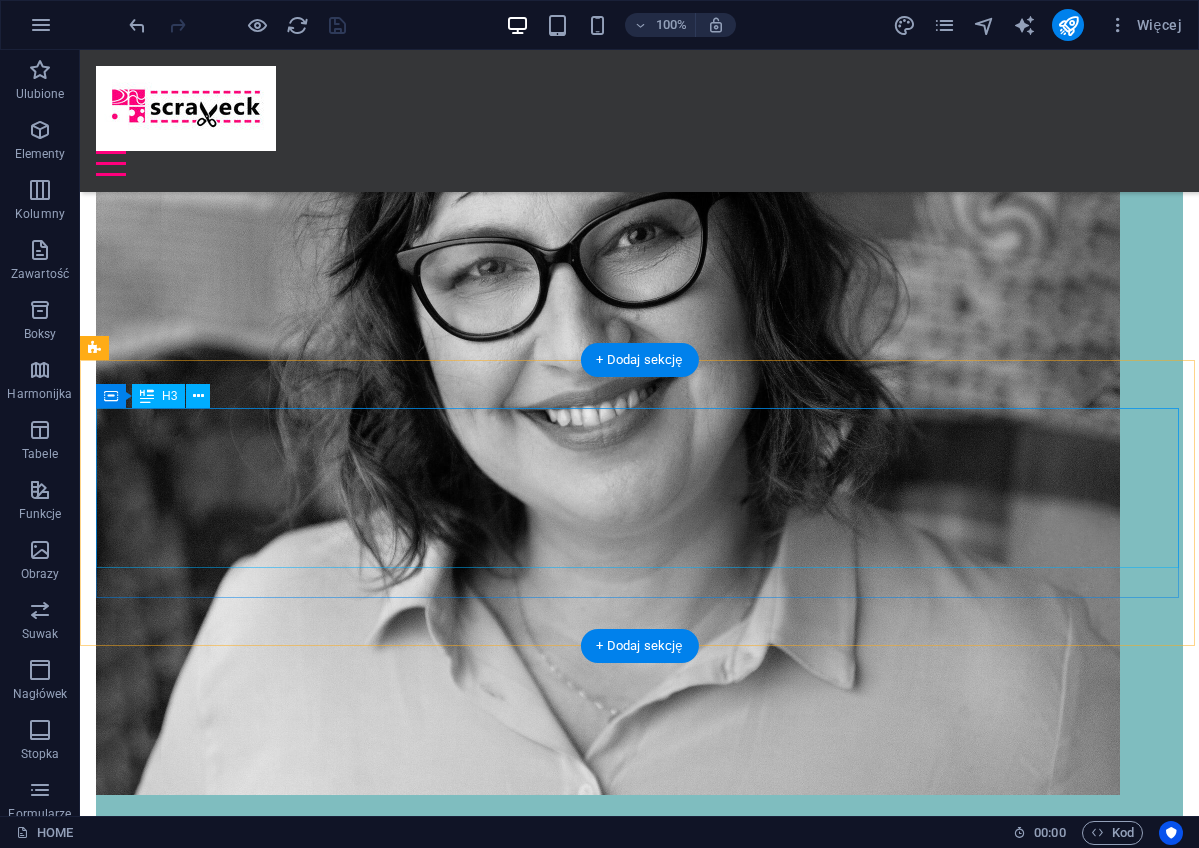 scroll, scrollTop: 2426, scrollLeft: 0, axis: vertical 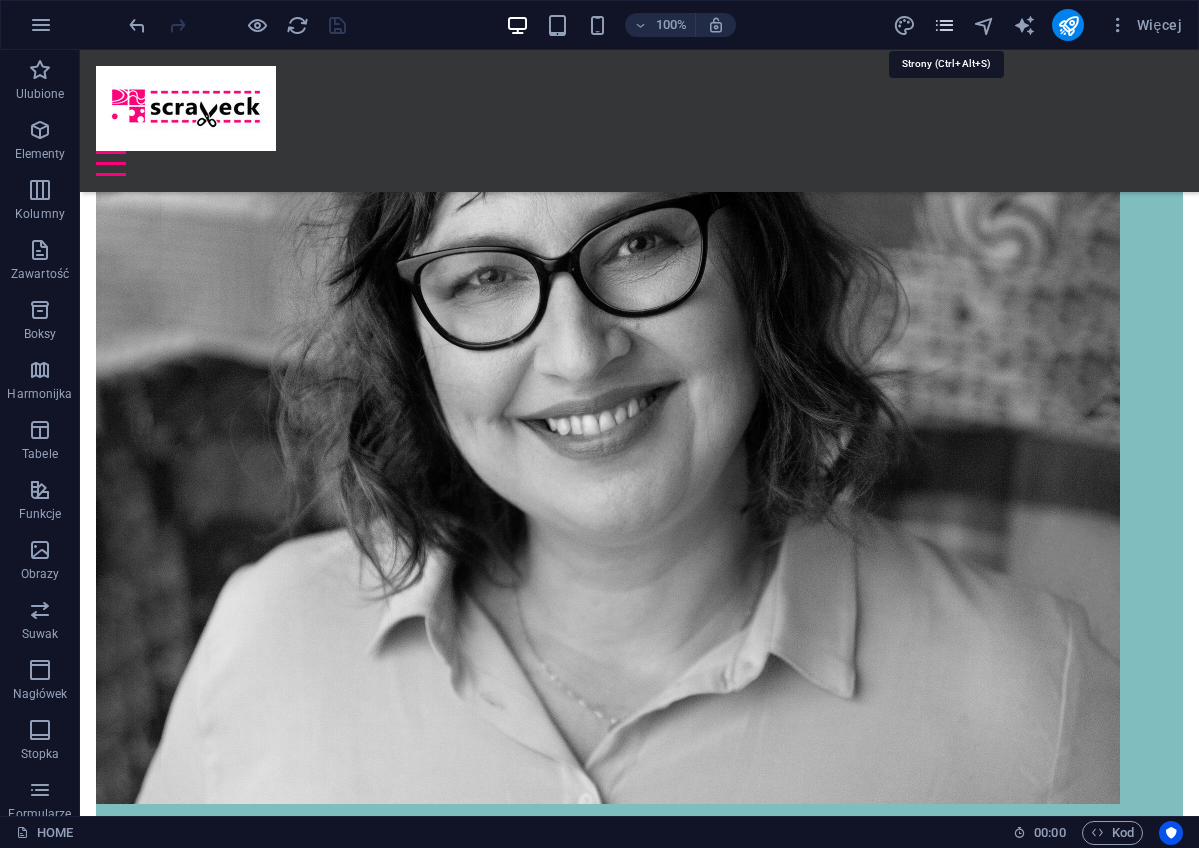 click at bounding box center (944, 25) 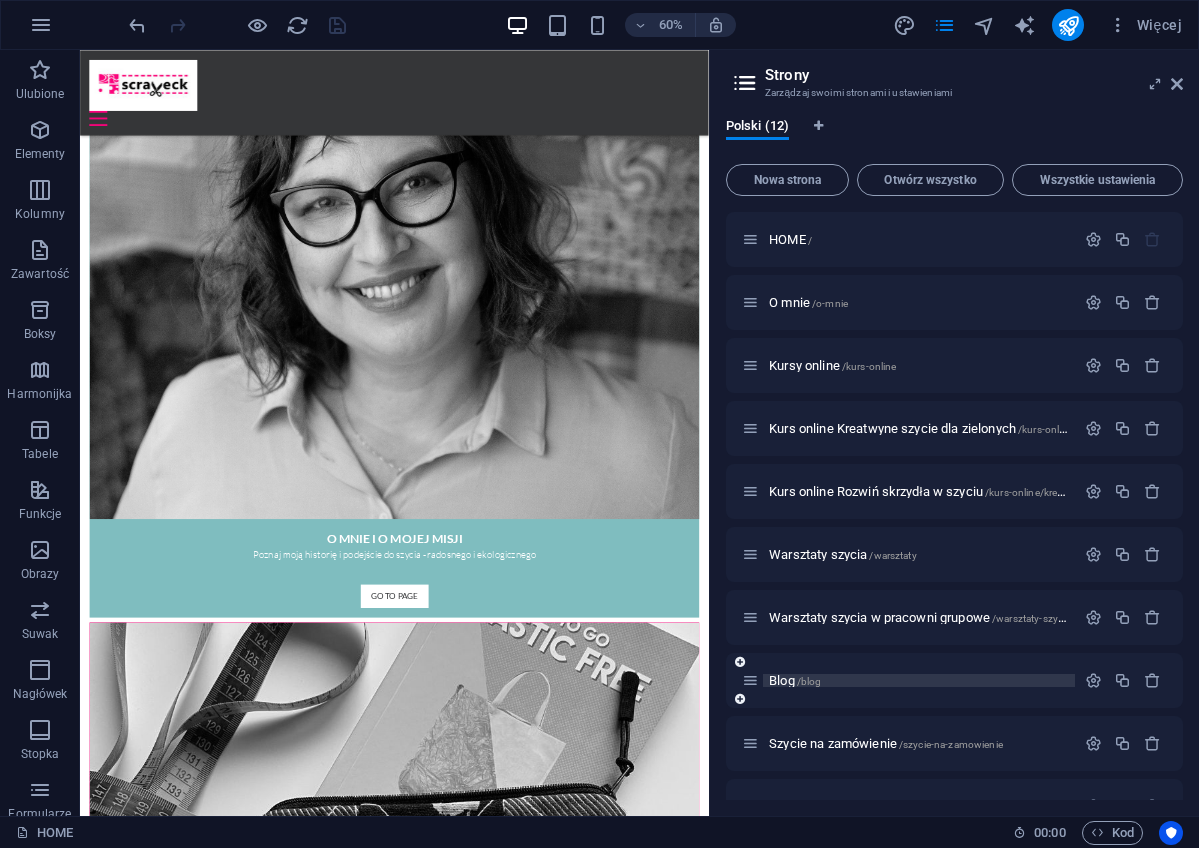 click on "Blog /blog" at bounding box center (795, 680) 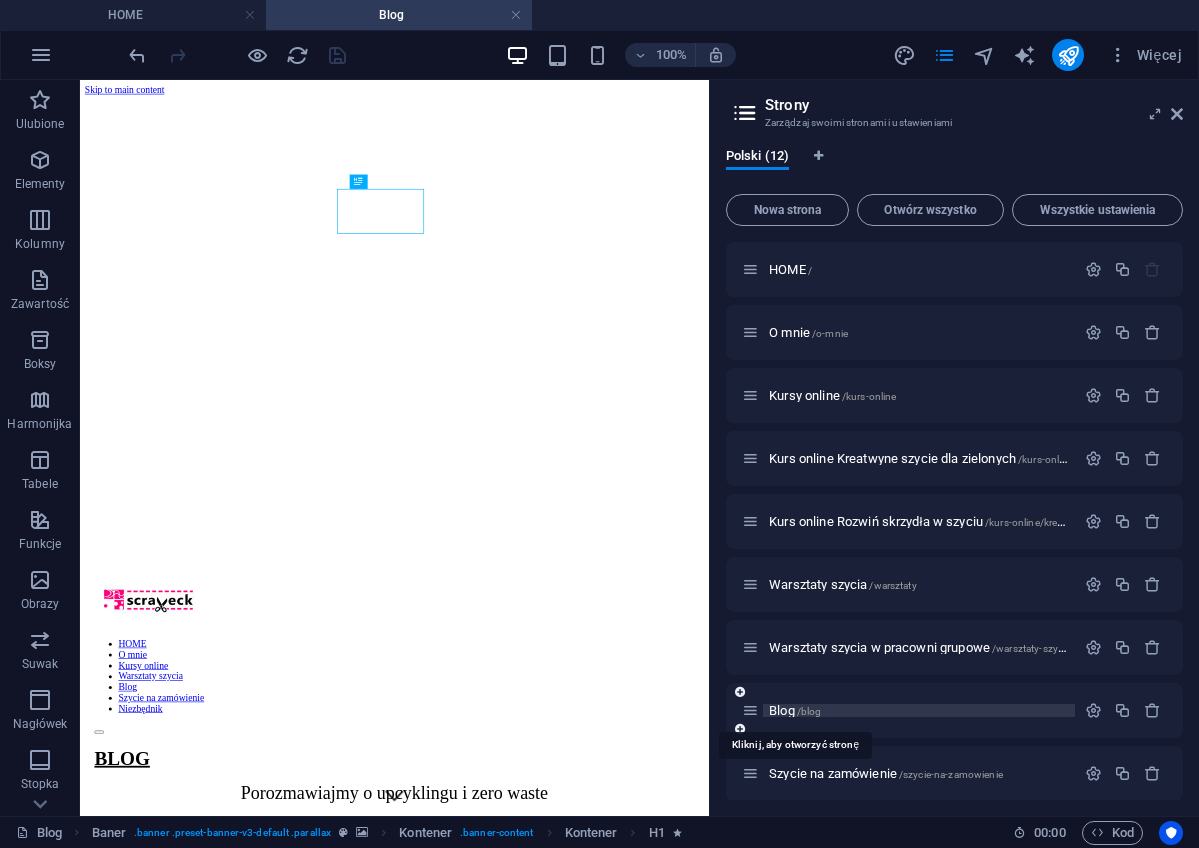 scroll, scrollTop: 0, scrollLeft: 0, axis: both 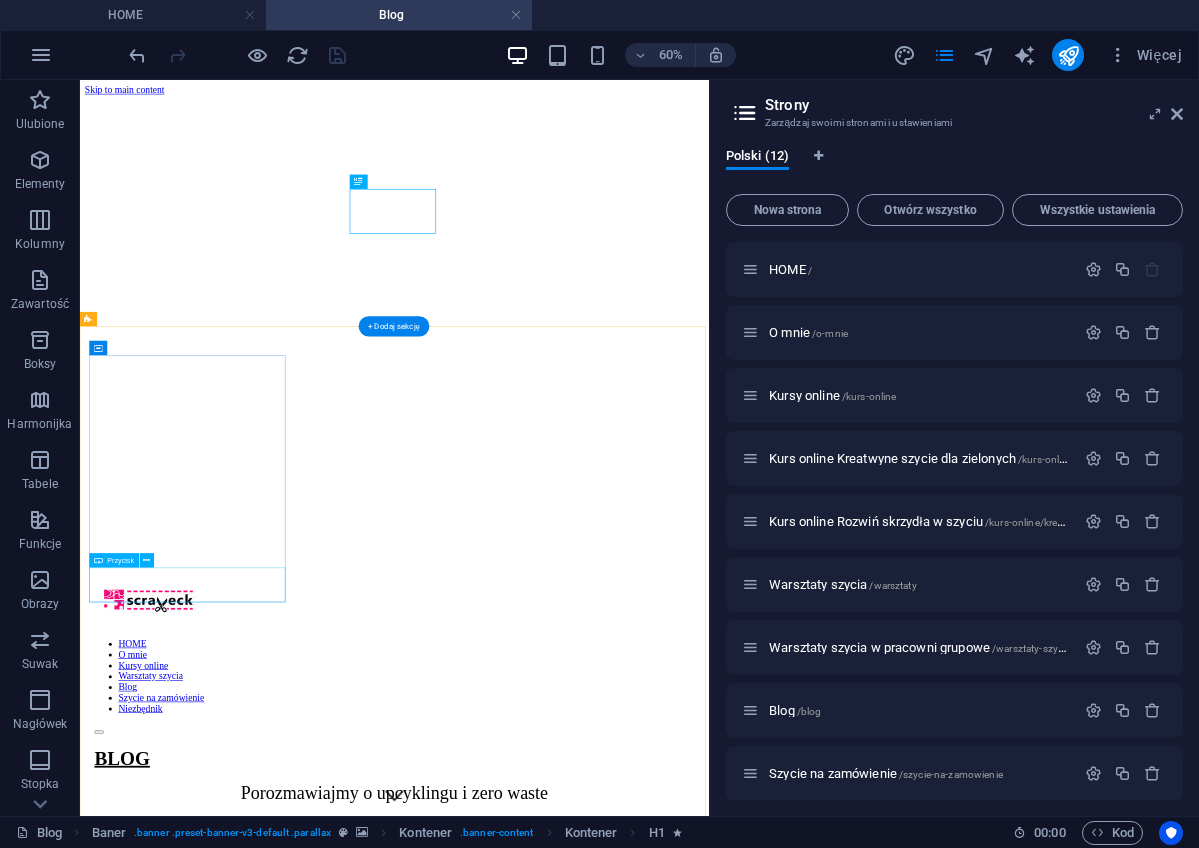 click on "+ Read More" at bounding box center [604, 2261] 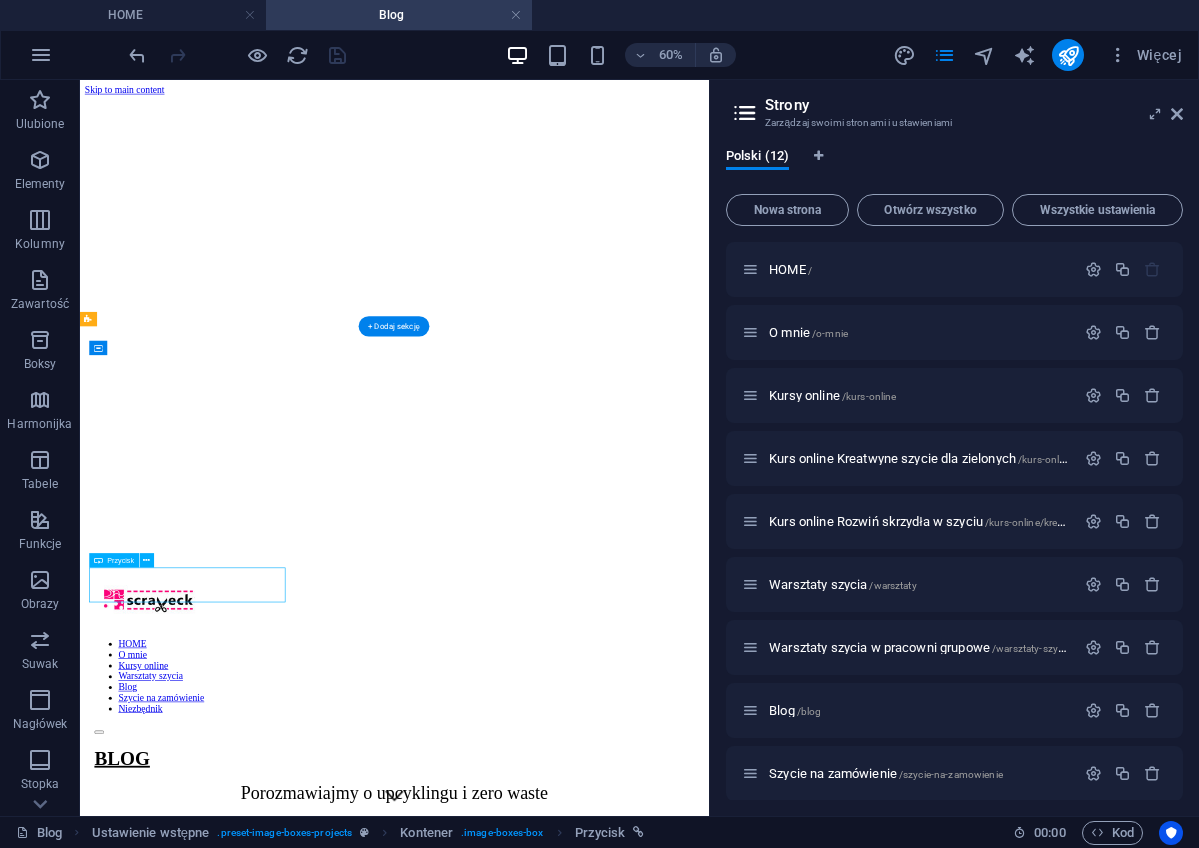 click on "+ Read More" at bounding box center (604, 2261) 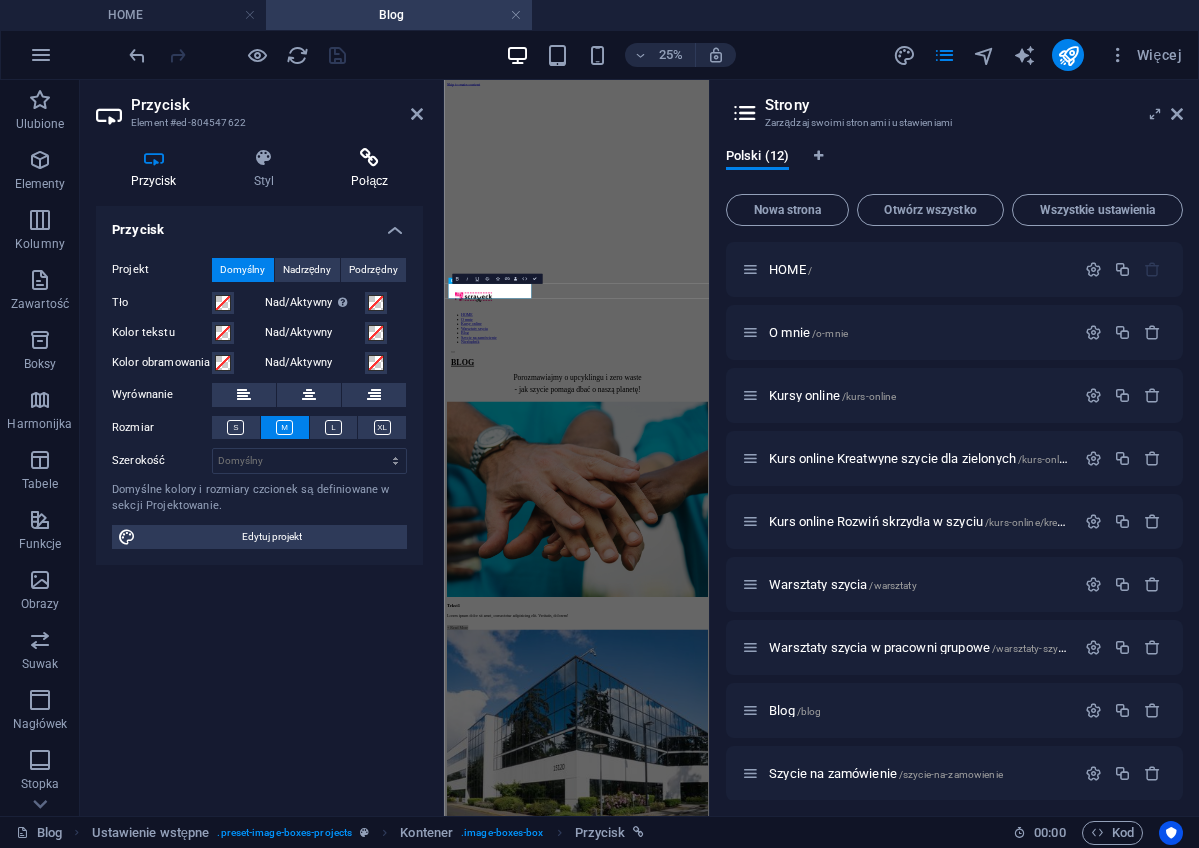 click at bounding box center [370, 158] 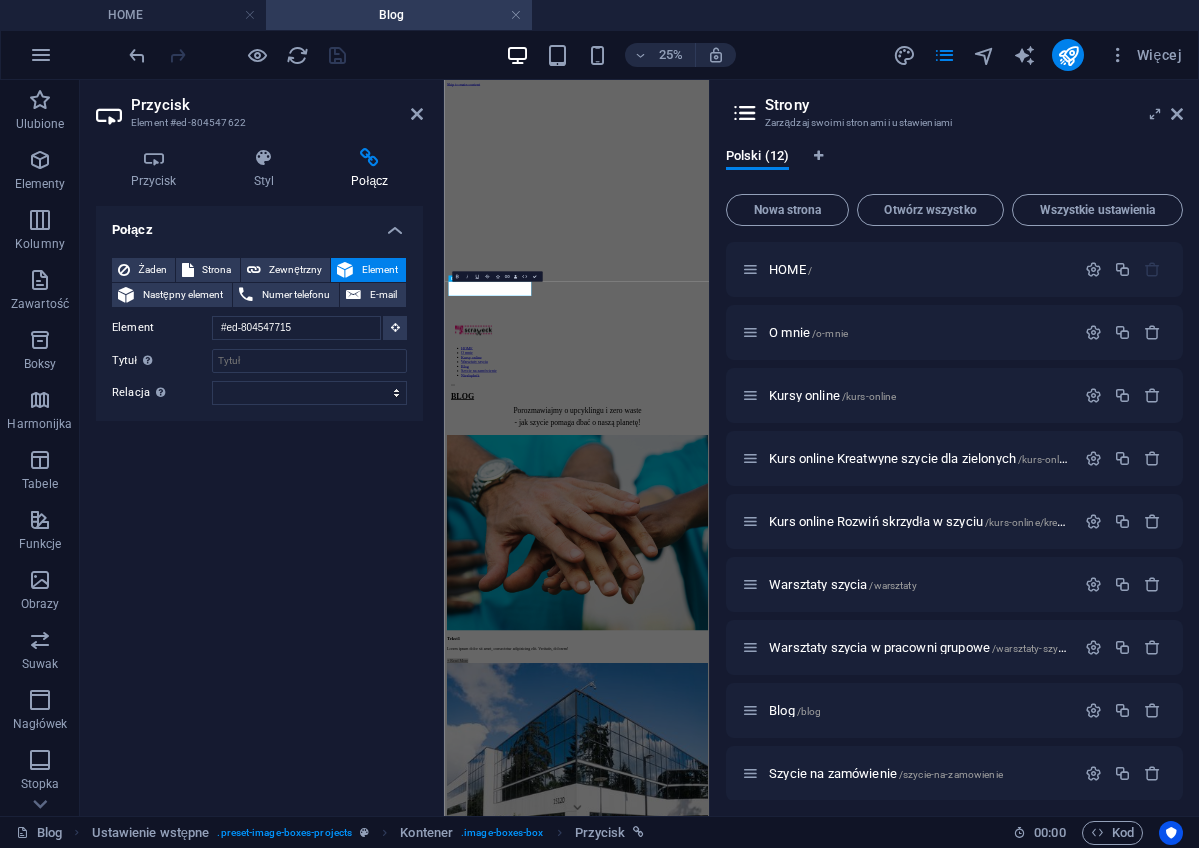 scroll, scrollTop: 0, scrollLeft: 0, axis: both 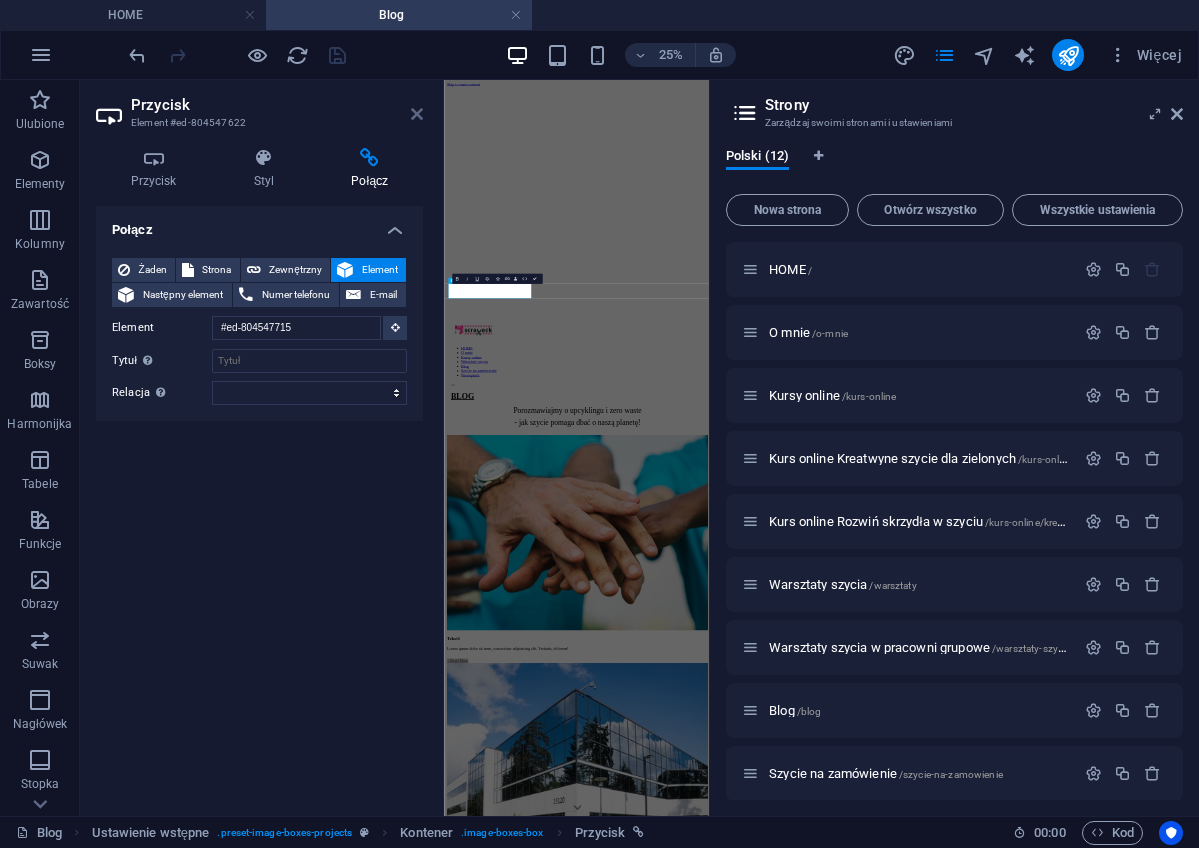 click at bounding box center (417, 114) 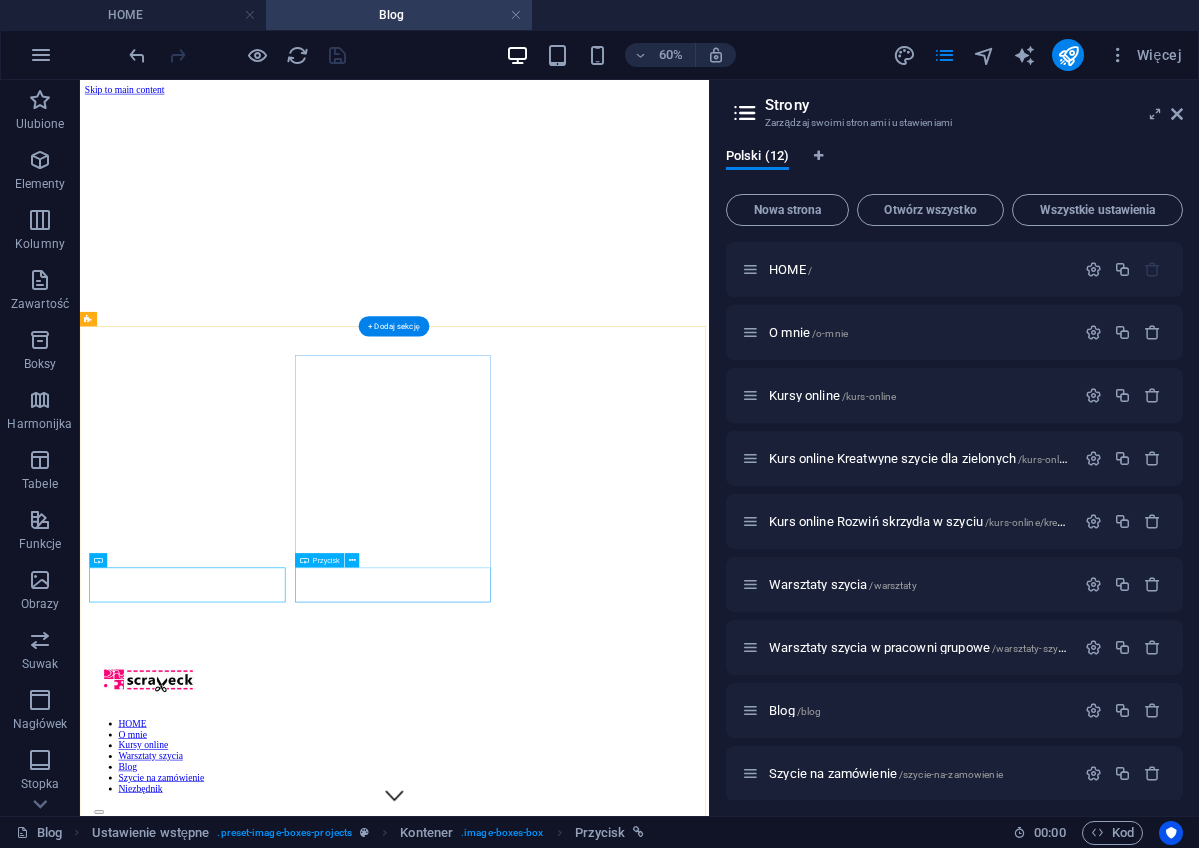 click on "+ Read More" at bounding box center [604, 3297] 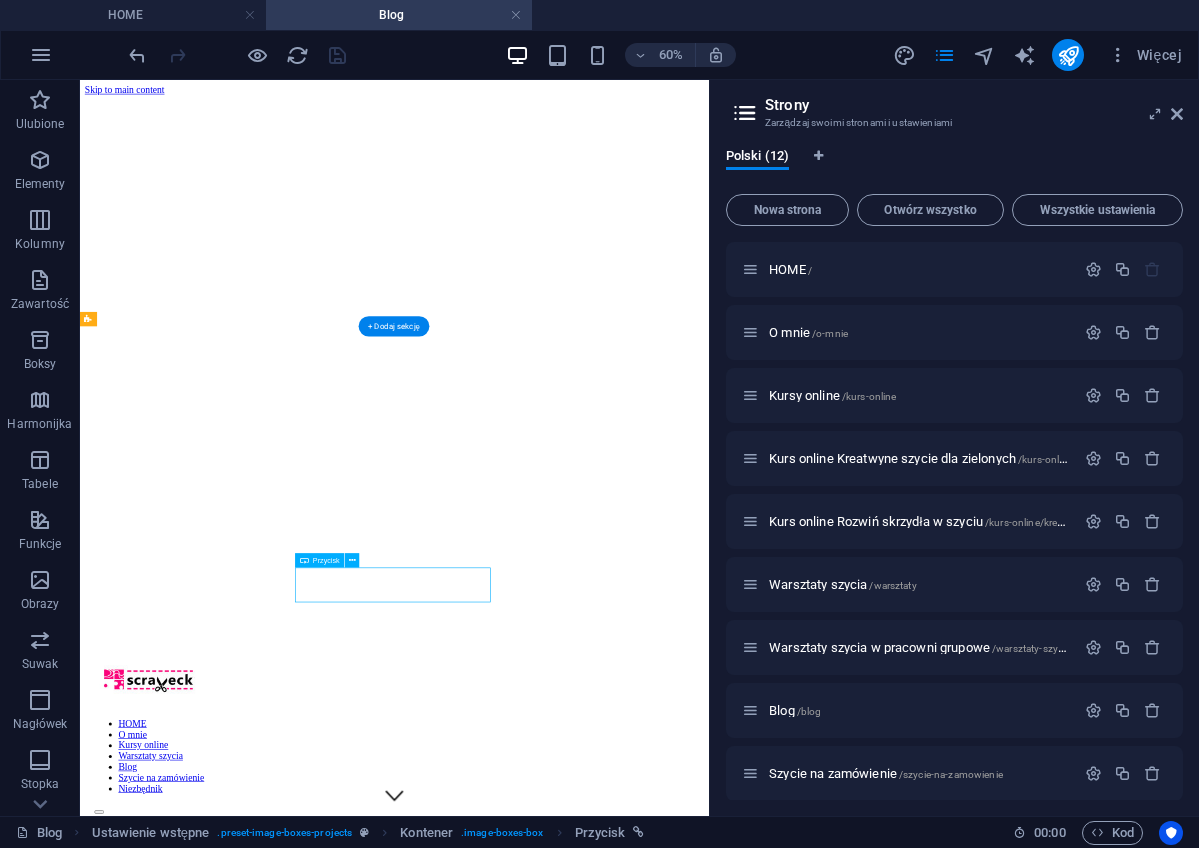 click on "+ Read More" at bounding box center [604, 3297] 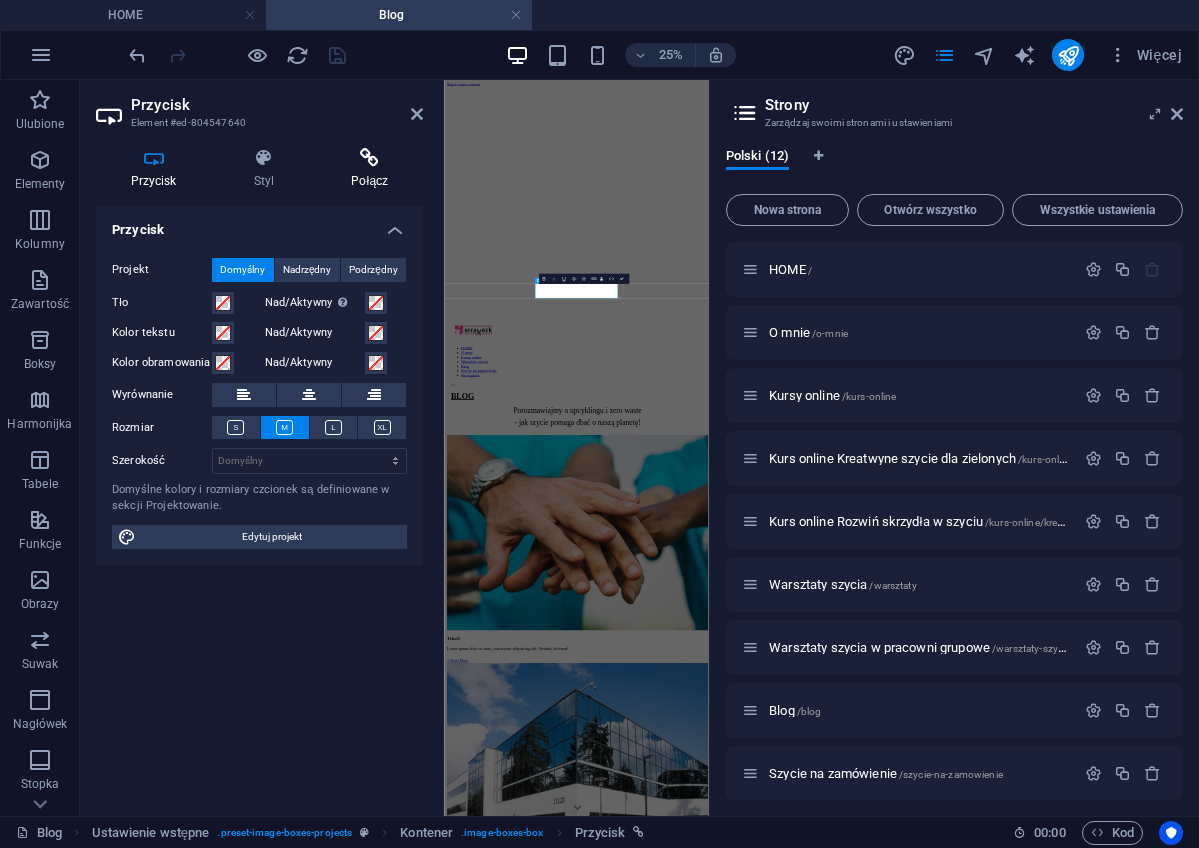 click at bounding box center (370, 158) 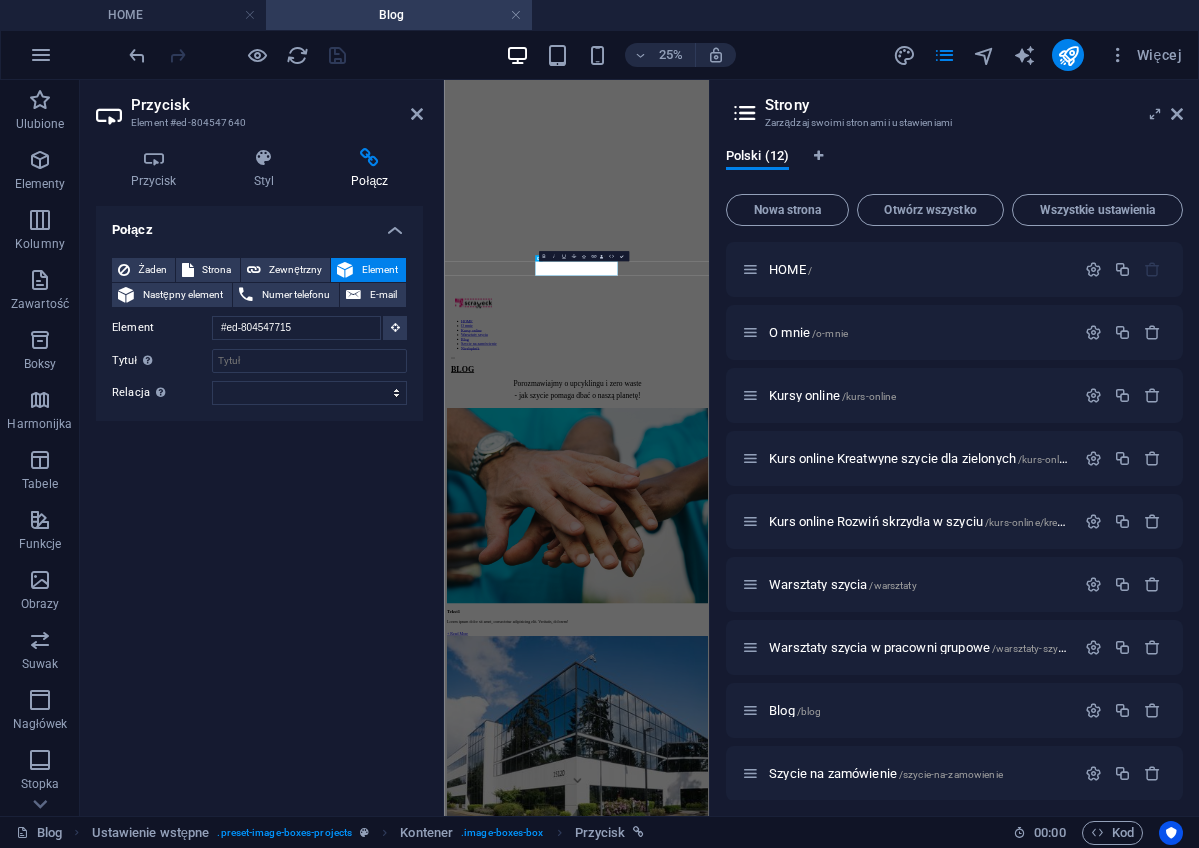 scroll, scrollTop: 0, scrollLeft: 0, axis: both 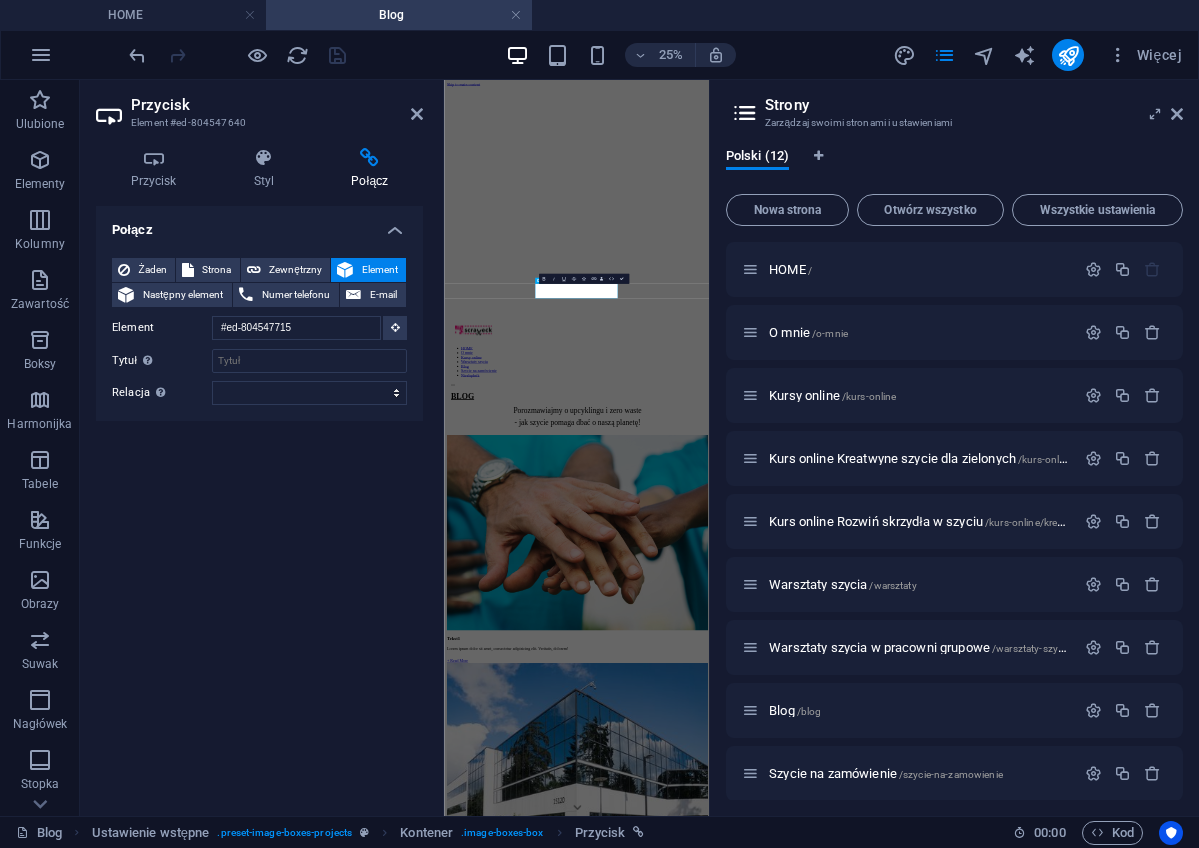 click on "Połącz Żaden Strona Zewnętrzny Element Następny element Numer telefonu E-mail Strona HOME O mnie Kursy online Kurs online Kreatwyne szycie dla zielonych Kurs online Rozwiń skrzydła w szyciu Warsztaty szycia Warsztaty szycia w pracowni grupowe  Blog Szycie na zamówienie Niezbędnik Regulamin Polityka prywatności Element #ed-804547715
URL Numer telefonu E-mail Cel łącza Nowa karta Ta sama karta Nakładka Tytuł Dodatkowy opis linku nie powinien być taki sam jak treść linku. Tytuł jest najczęściej wyświetlany jako tekst podpowiedzi po najechaniu myszką nad element. Jeśli nie jesteś pewien, pozostaw puste. Relacja Ustawia  powiązanie tego łącza z celem łącza . Na przykład wartość „nofollow” instruuje wyszukiwarki, aby nie podążały za linkiem. Można pozostawić puste. alternate author bookmark external help license next nofollow noreferrer noopener prev search tag" at bounding box center (259, 503) 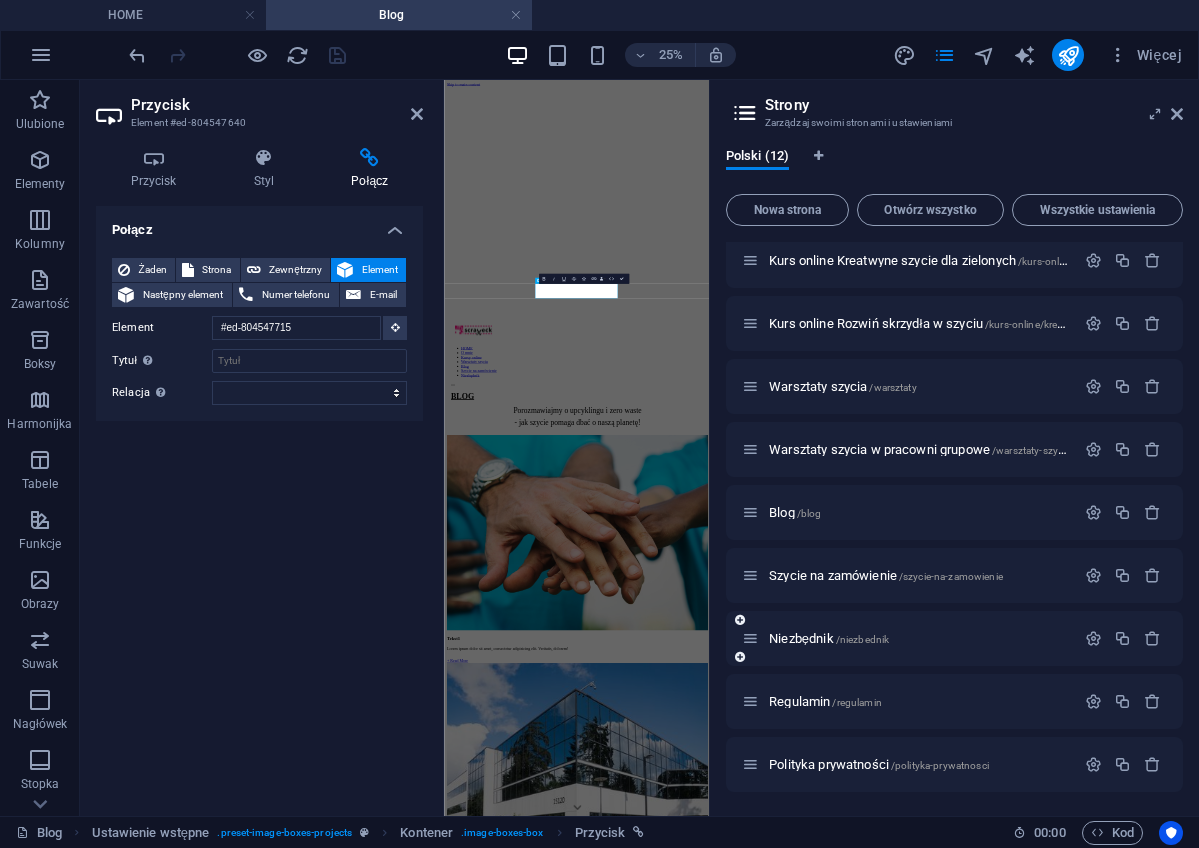 scroll, scrollTop: 198, scrollLeft: 0, axis: vertical 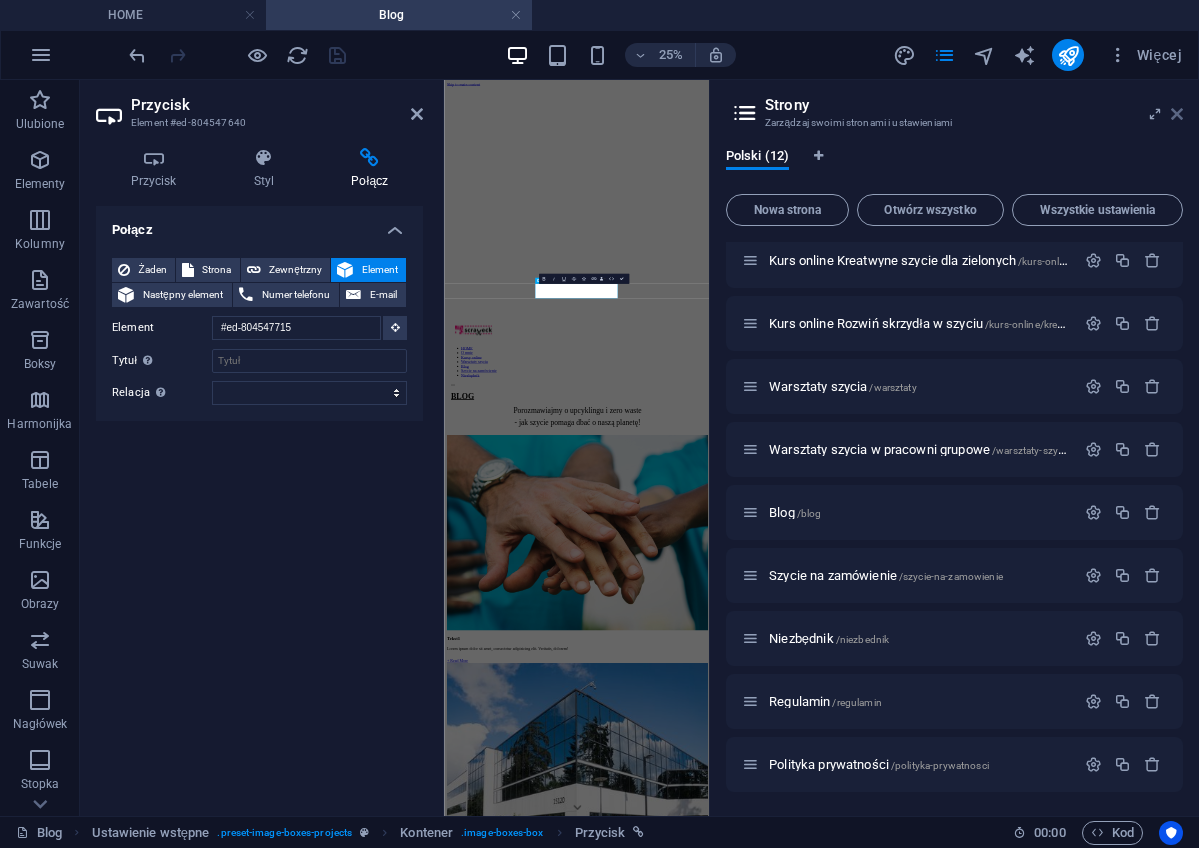 click at bounding box center [1177, 114] 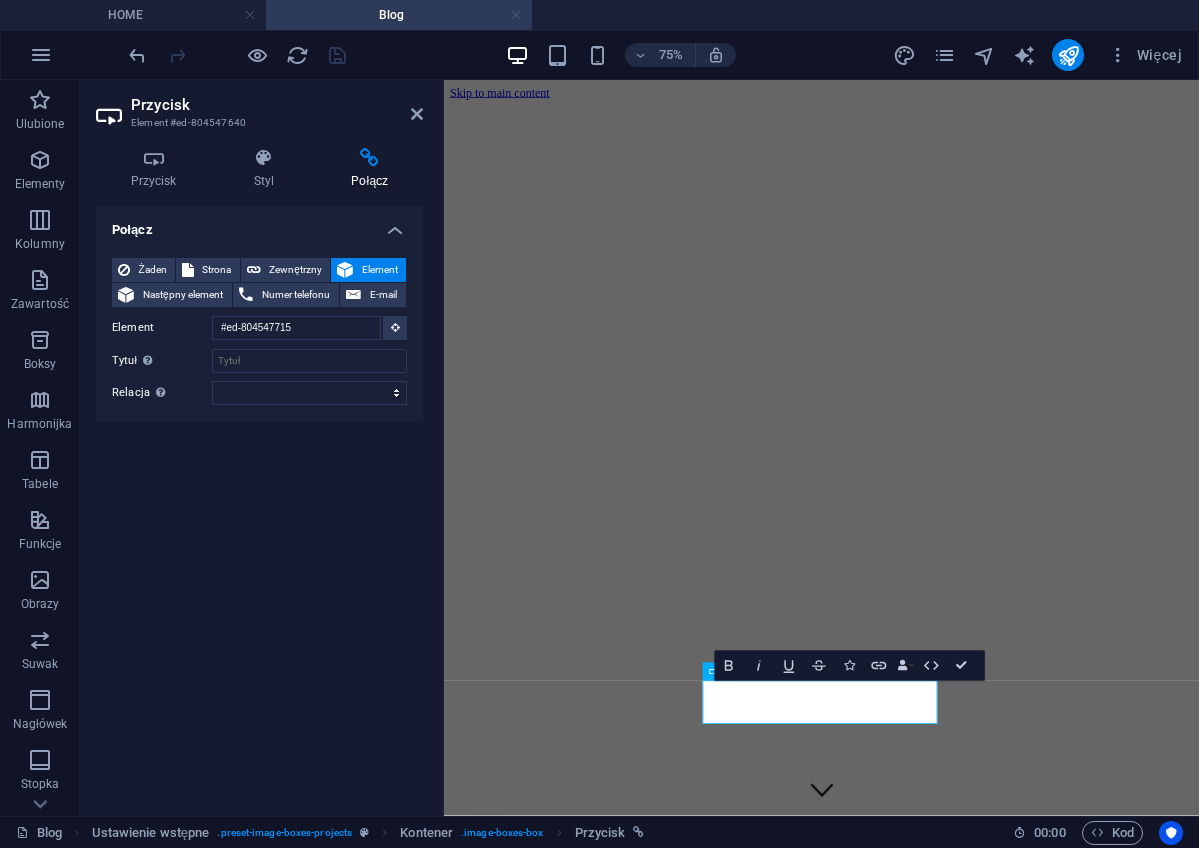 click at bounding box center [516, 15] 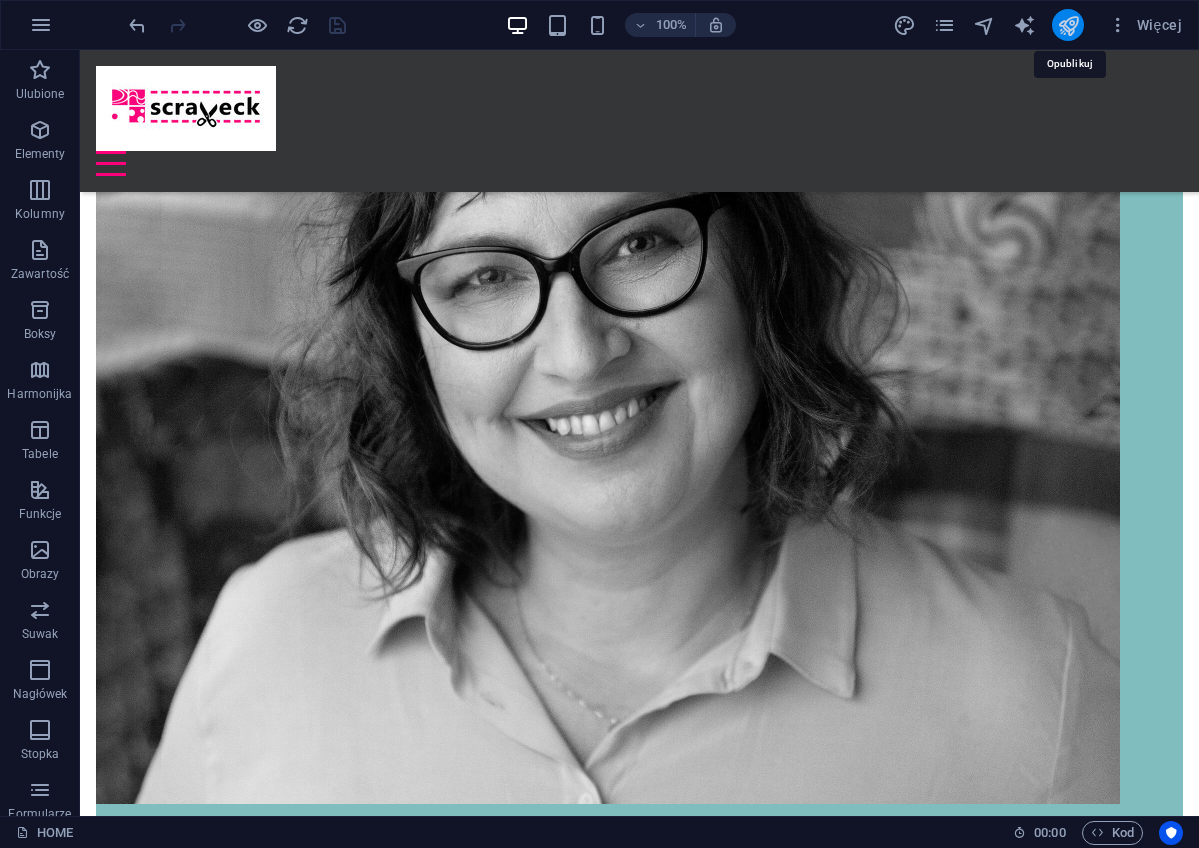 click at bounding box center [1068, 25] 